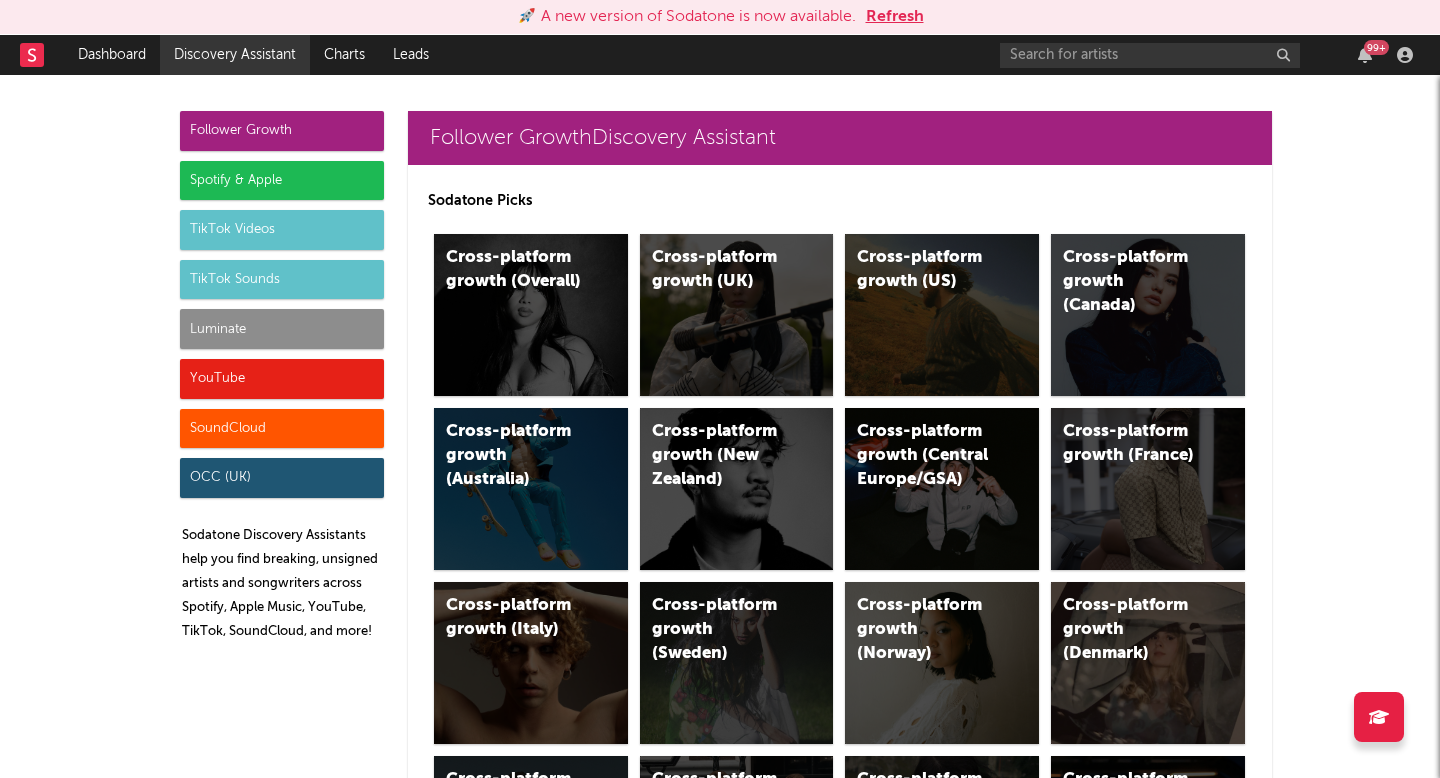 scroll, scrollTop: 0, scrollLeft: 0, axis: both 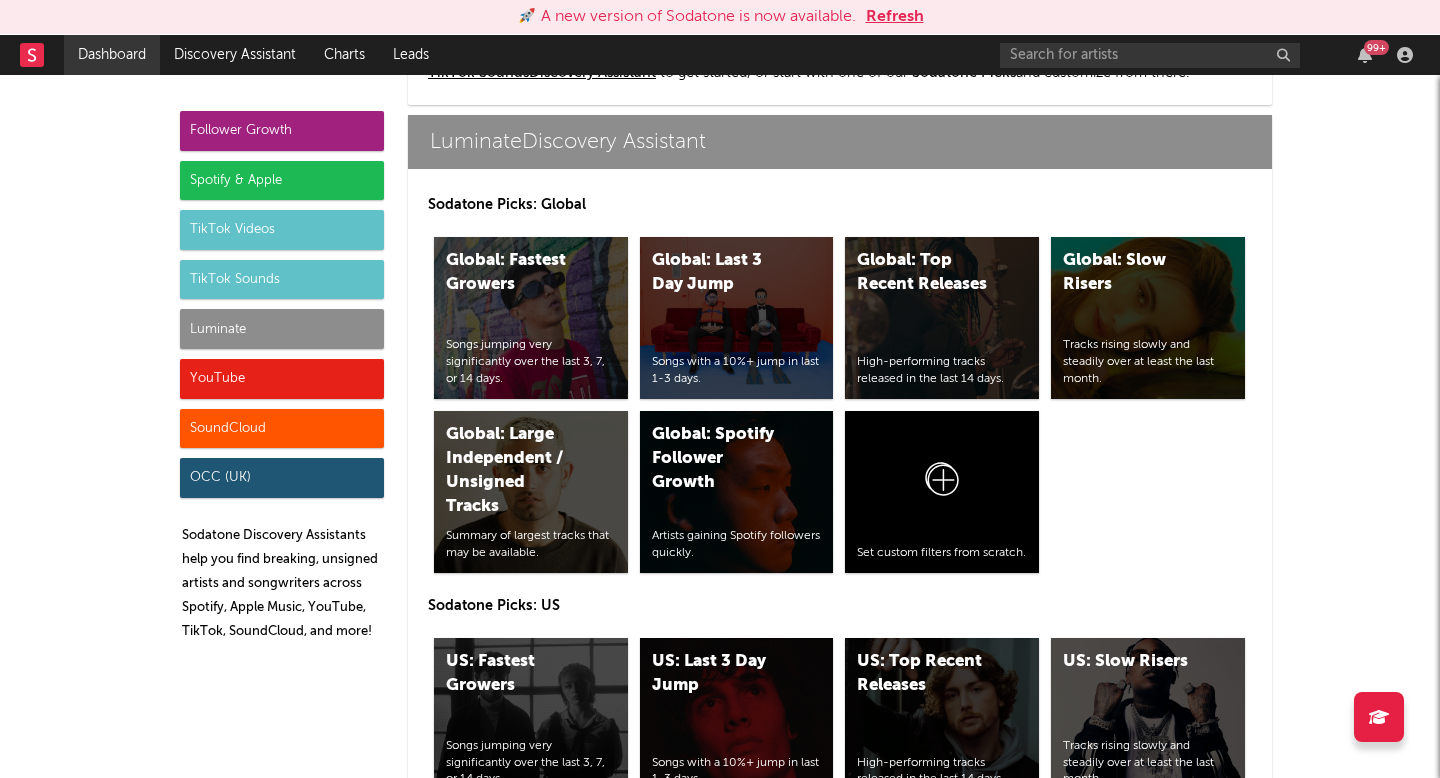 click on "Dashboard" at bounding box center [112, 55] 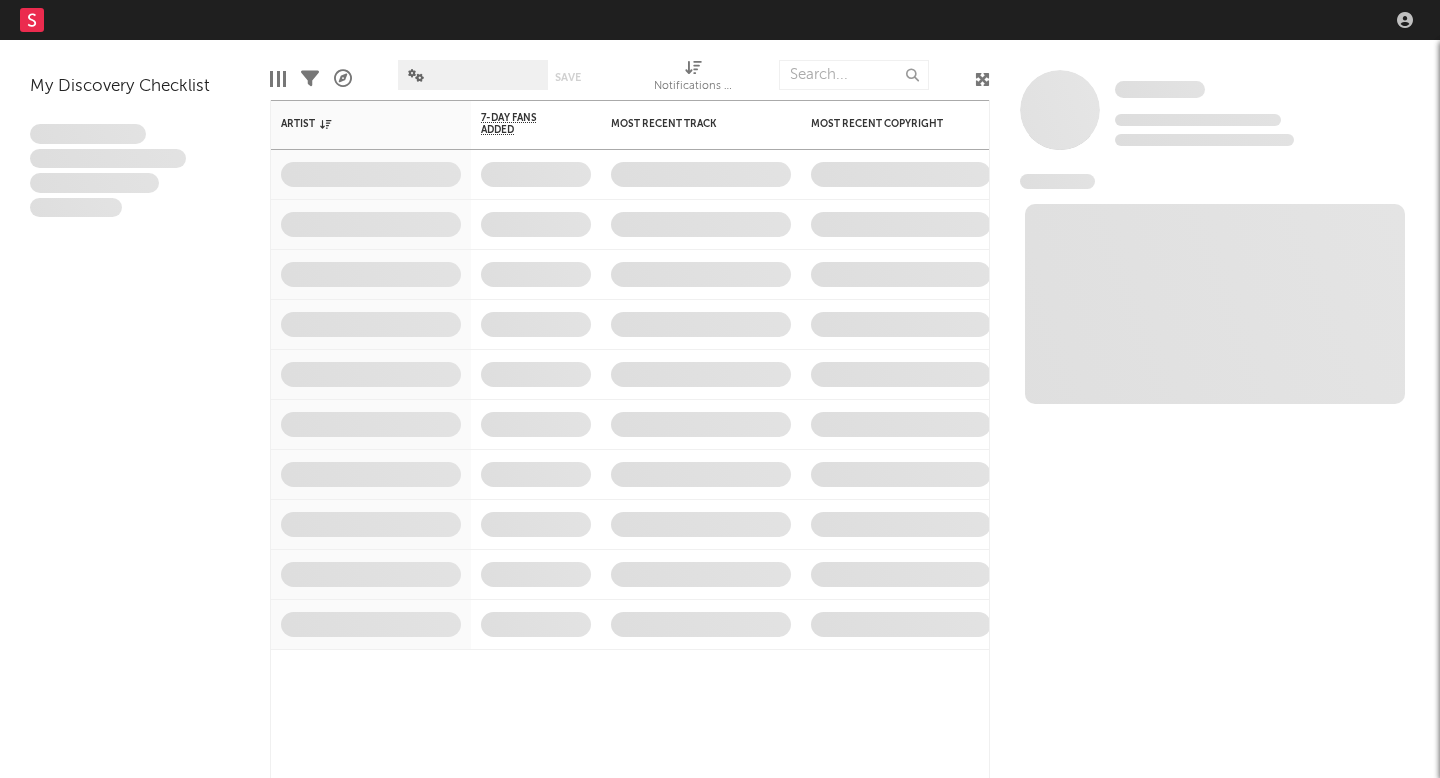 scroll, scrollTop: 0, scrollLeft: 0, axis: both 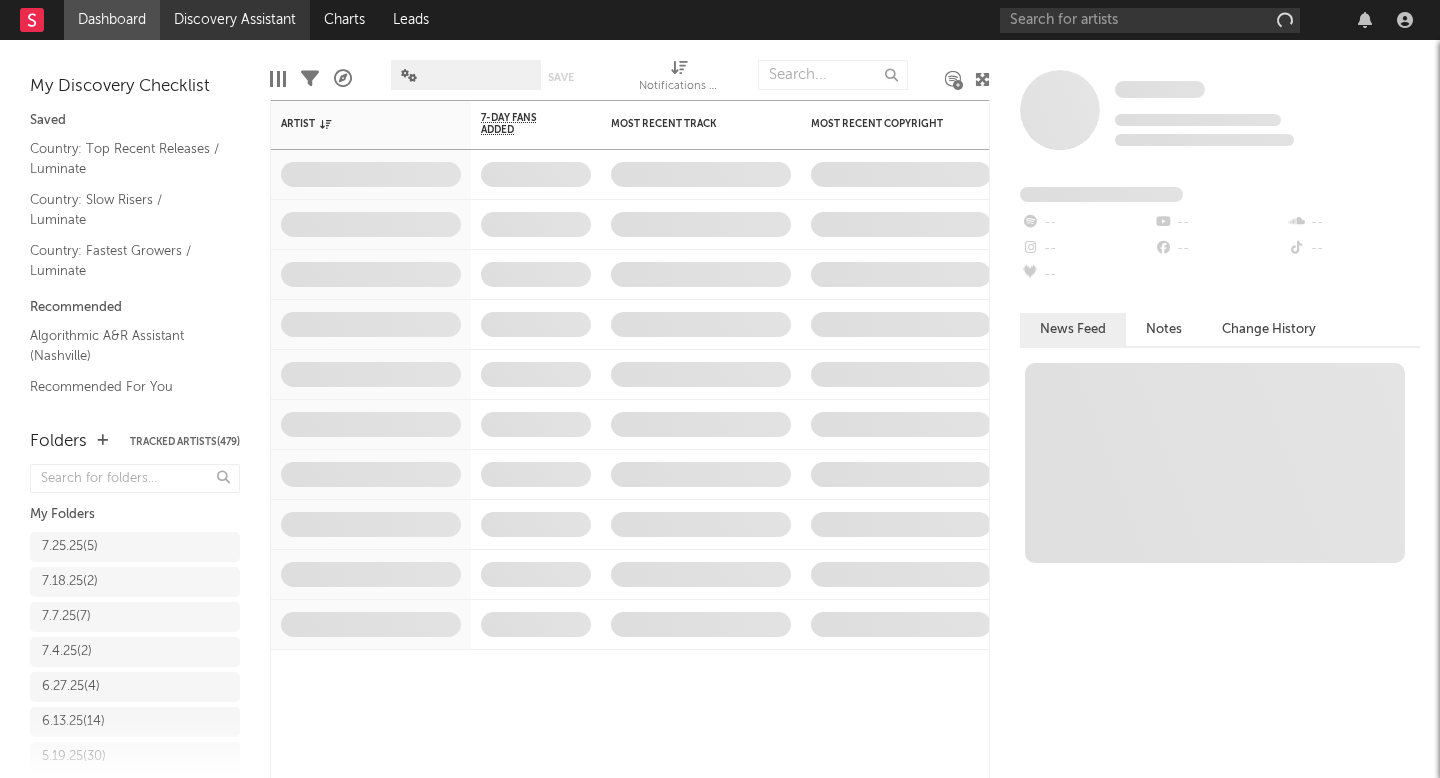click on "Discovery Assistant" at bounding box center (235, 20) 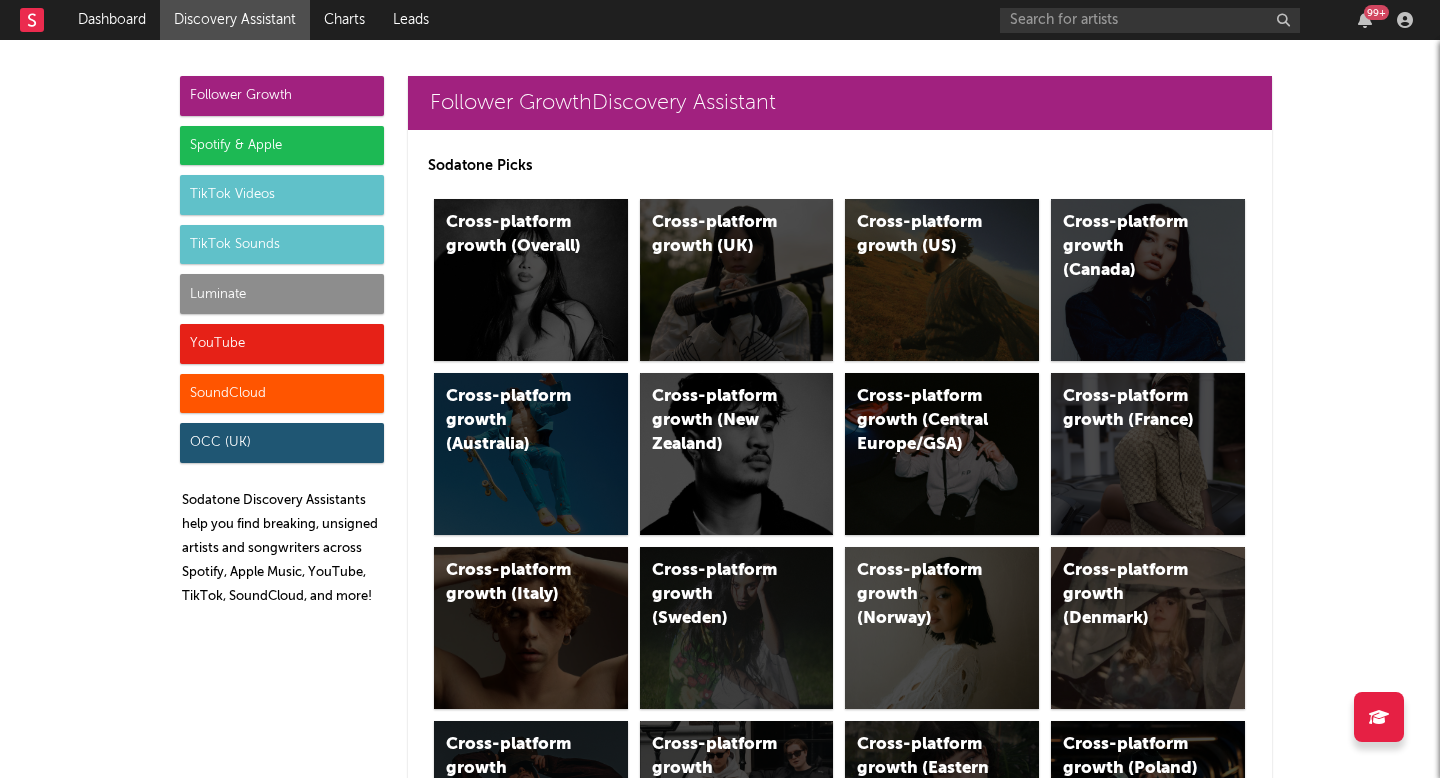click on "Luminate" at bounding box center (282, 294) 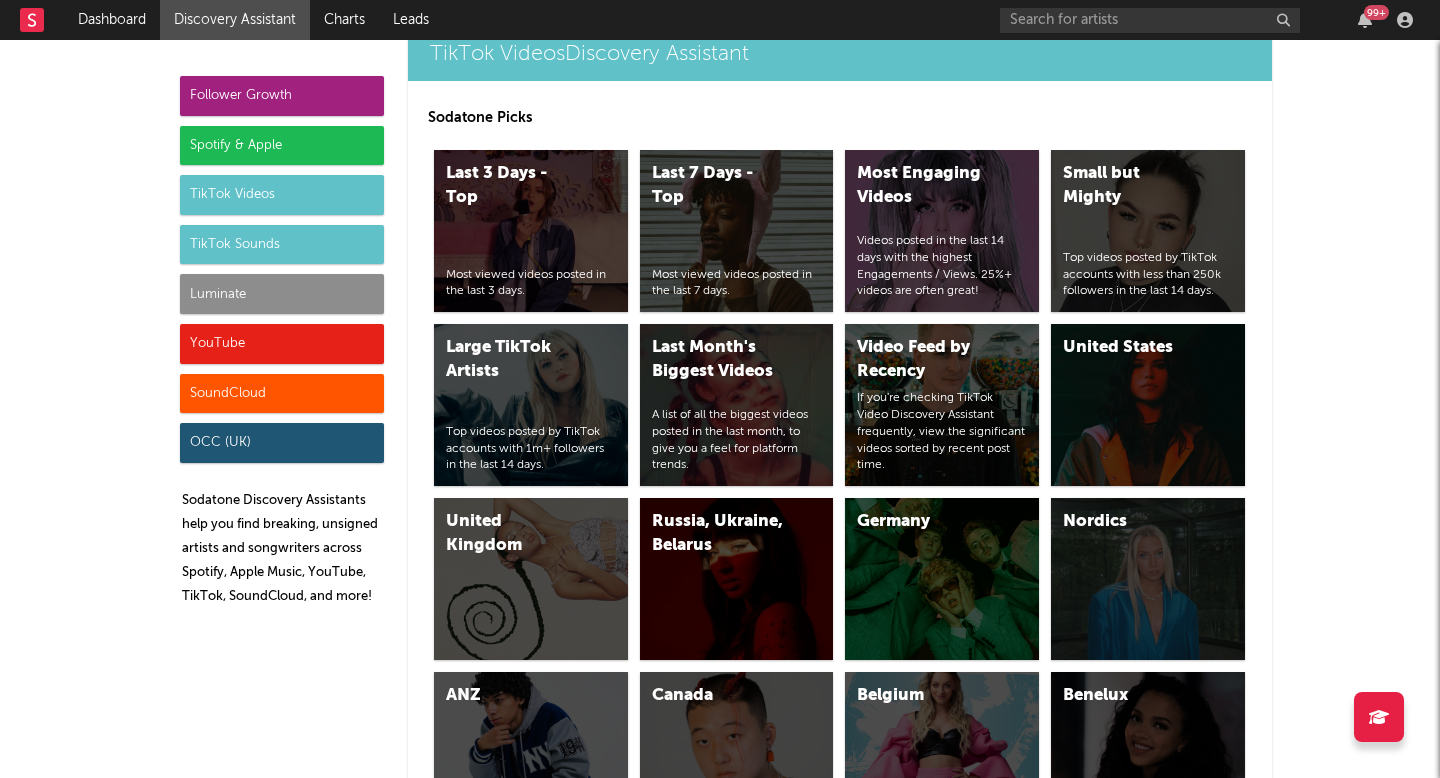 scroll, scrollTop: 9529, scrollLeft: 0, axis: vertical 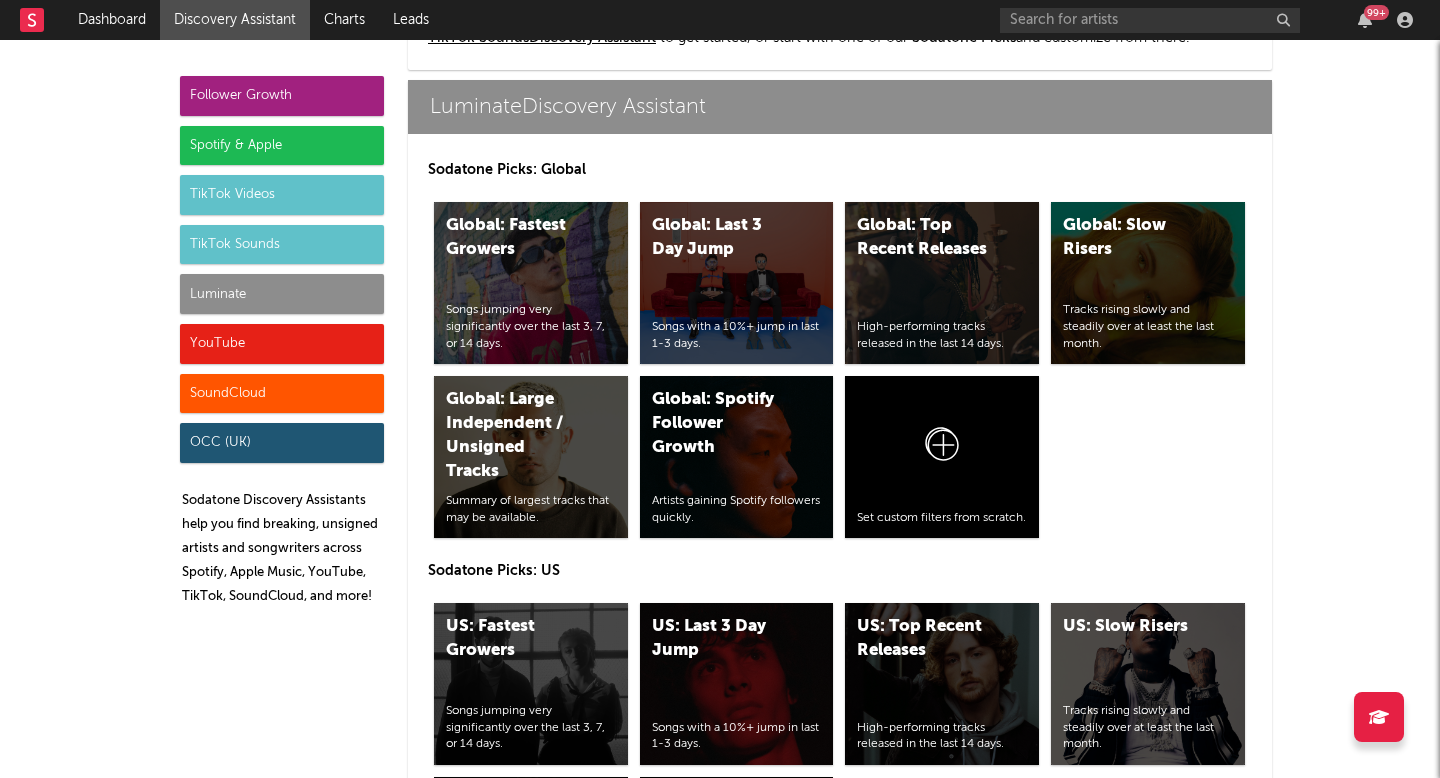 click on "Luminate" at bounding box center [282, 294] 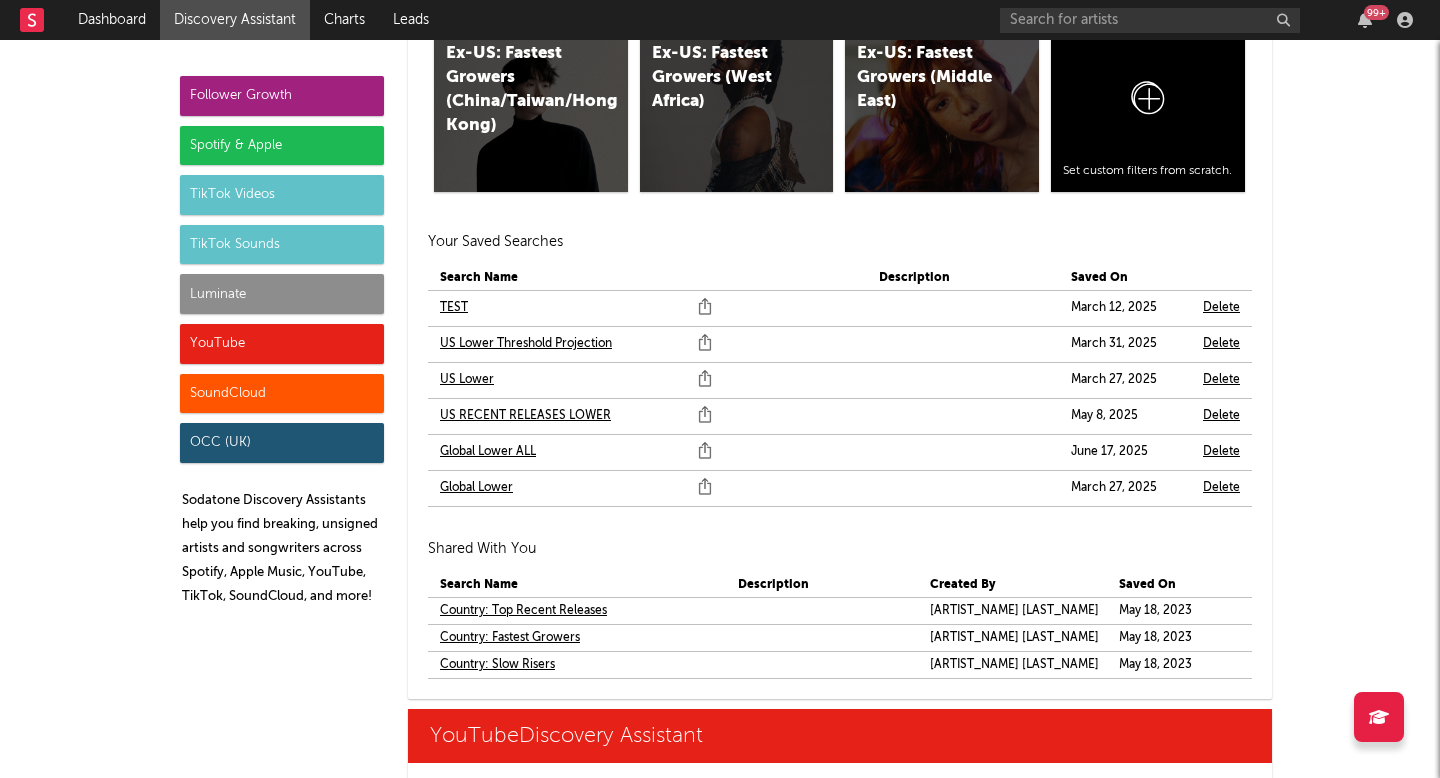 click on "Luminate" at bounding box center (282, 294) 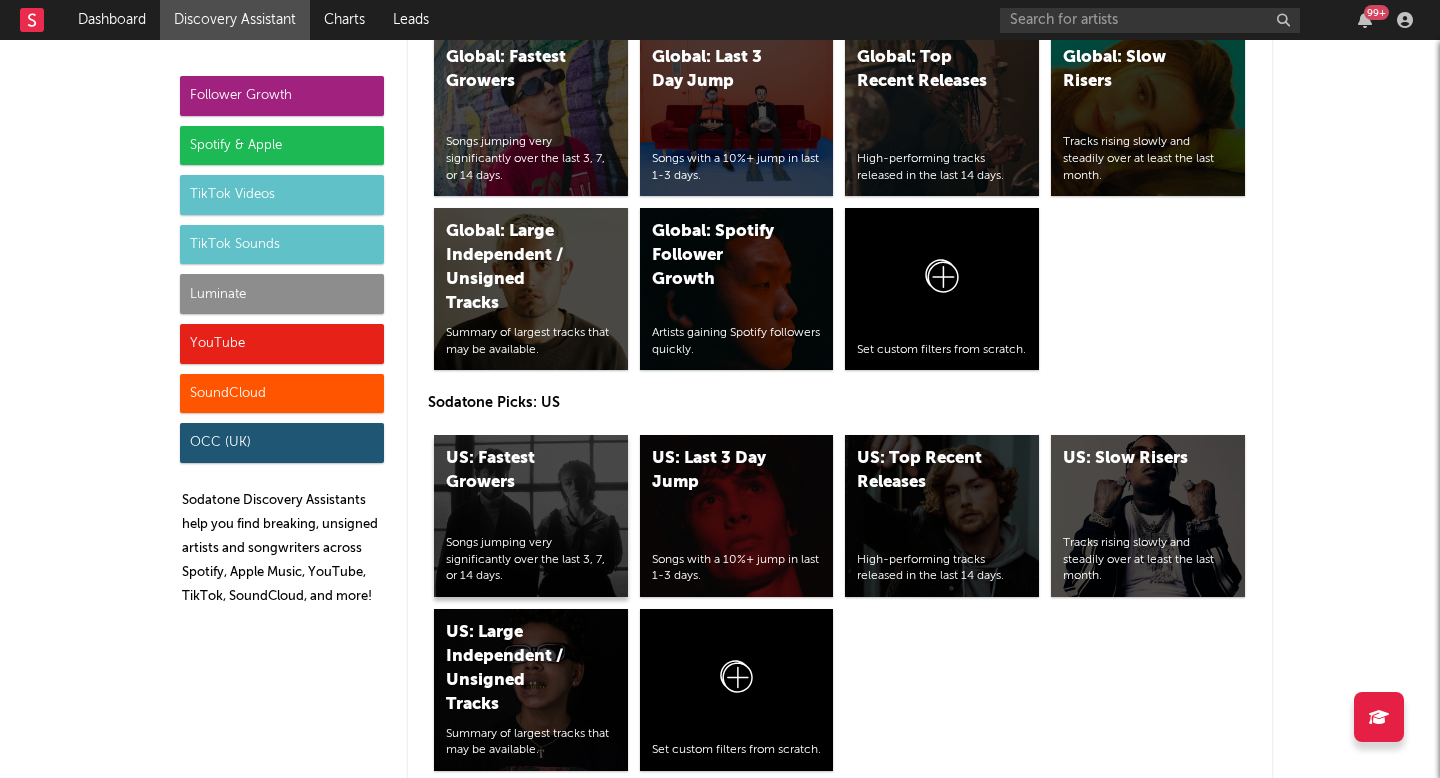 scroll, scrollTop: 9731, scrollLeft: 0, axis: vertical 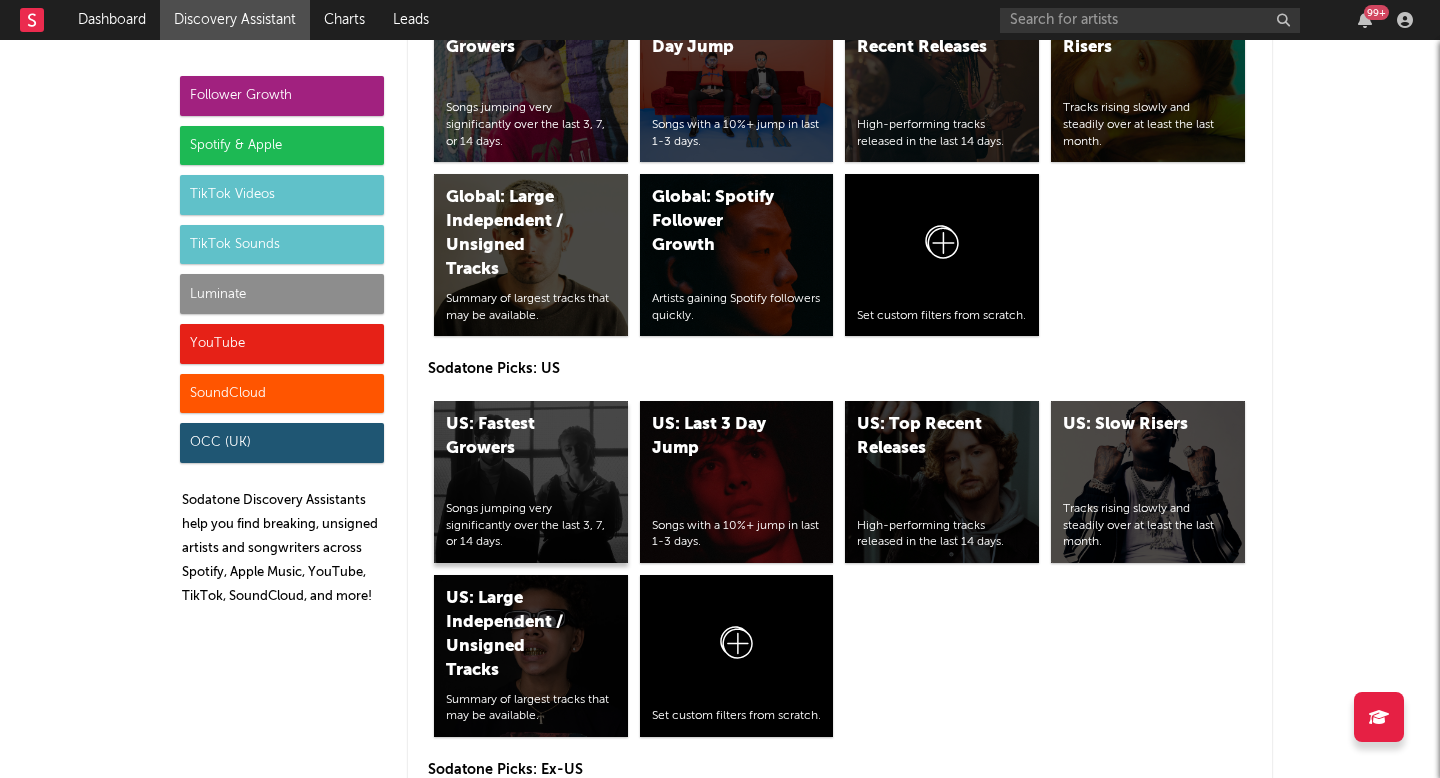 click on "US: Fastest Growers Songs jumping very significantly over the last 3, 7, or 14 days." at bounding box center [531, 482] 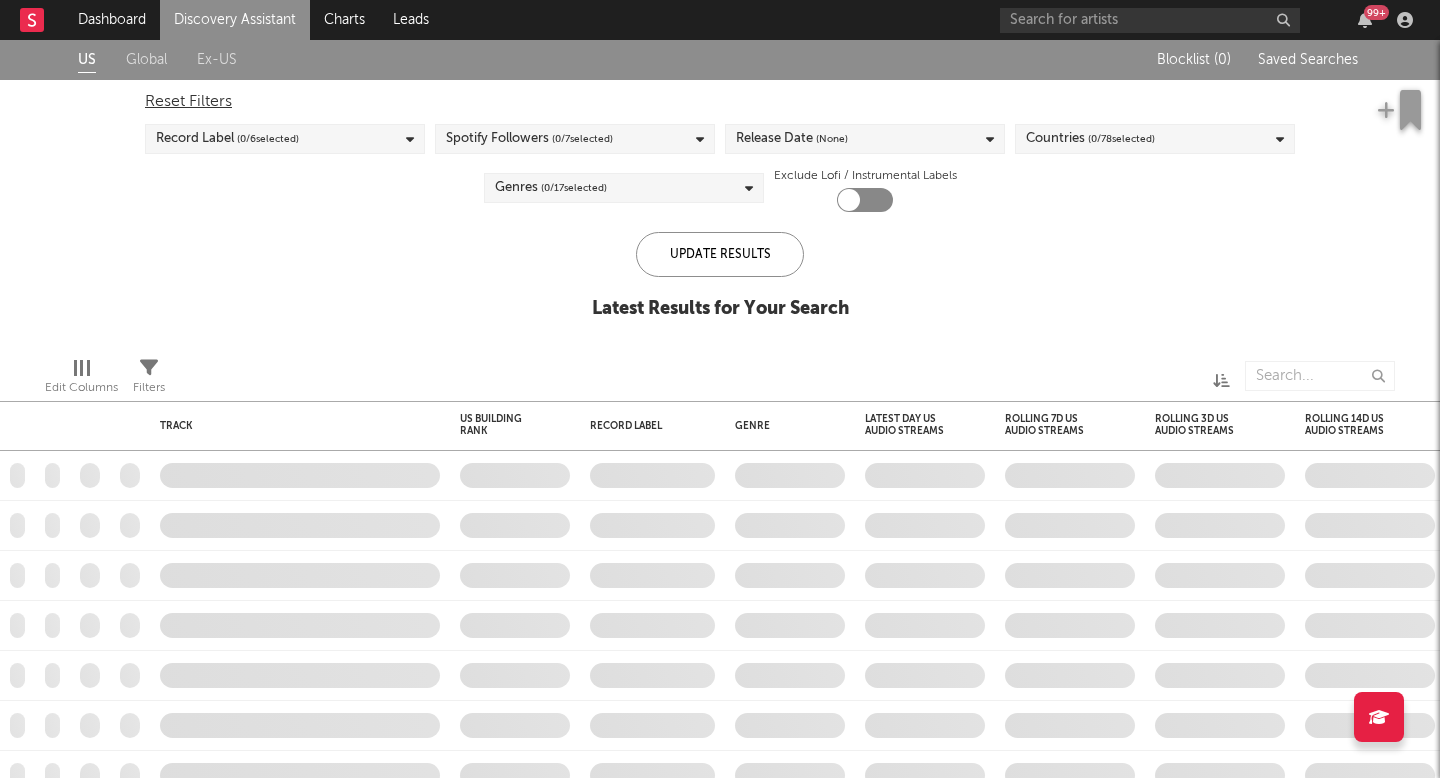 checkbox on "true" 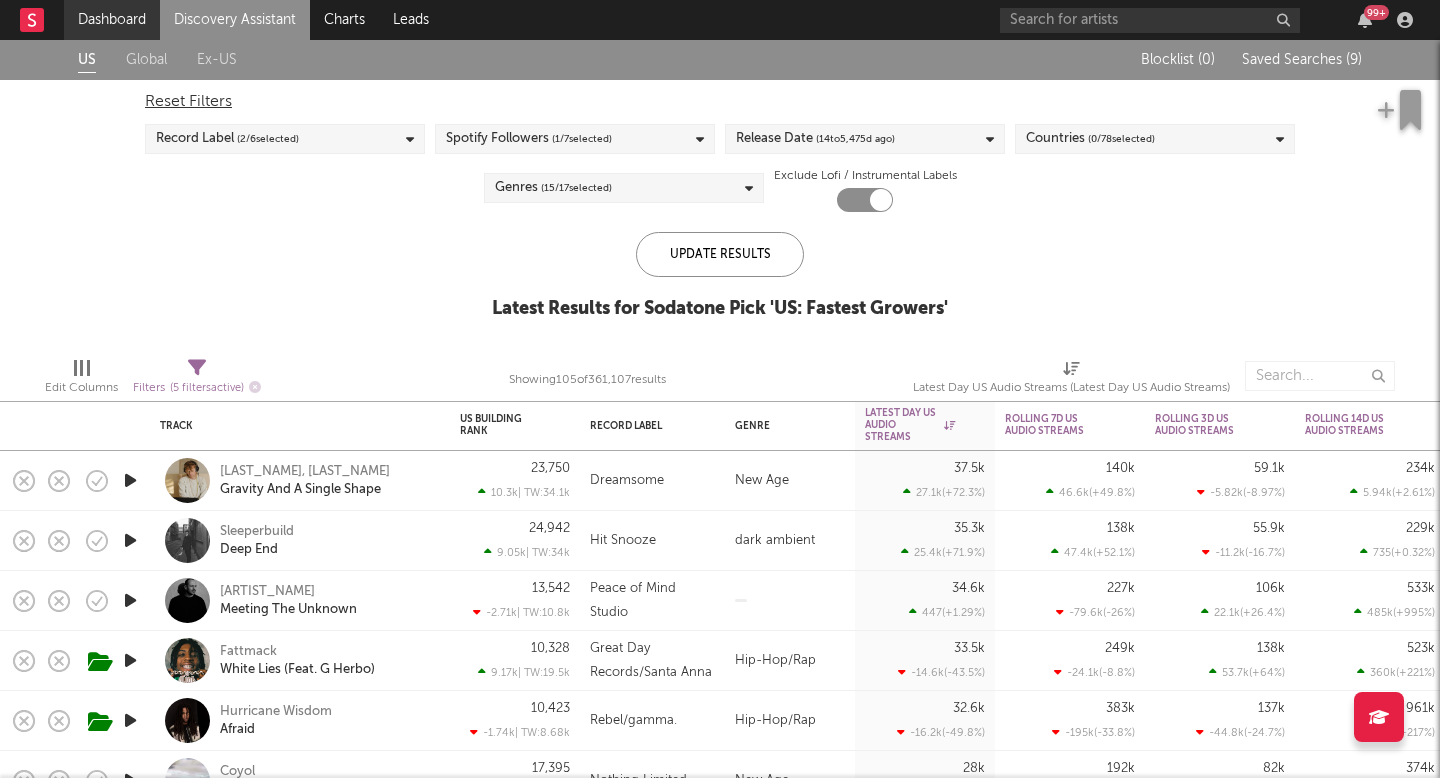 click on "Dashboard" at bounding box center (112, 20) 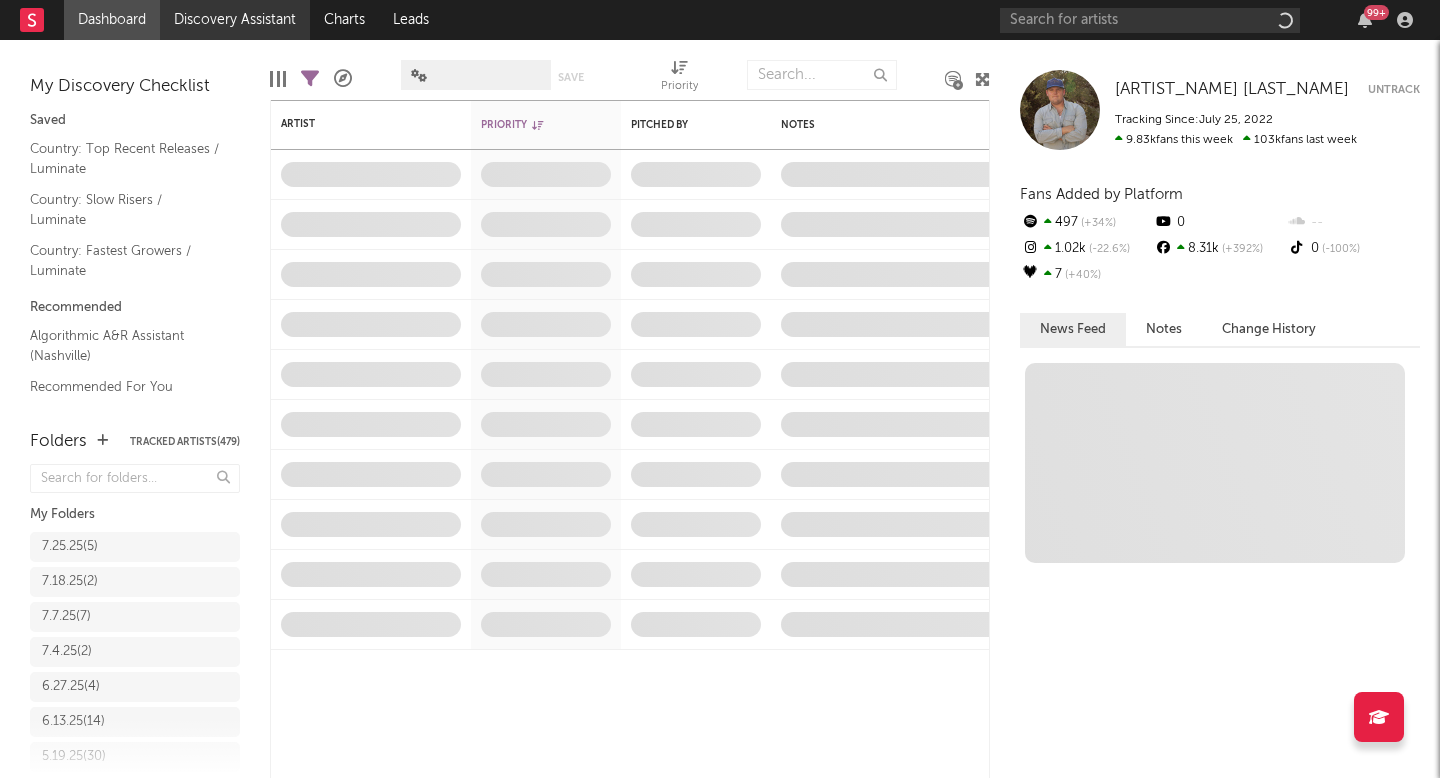click on "Discovery Assistant" at bounding box center (235, 20) 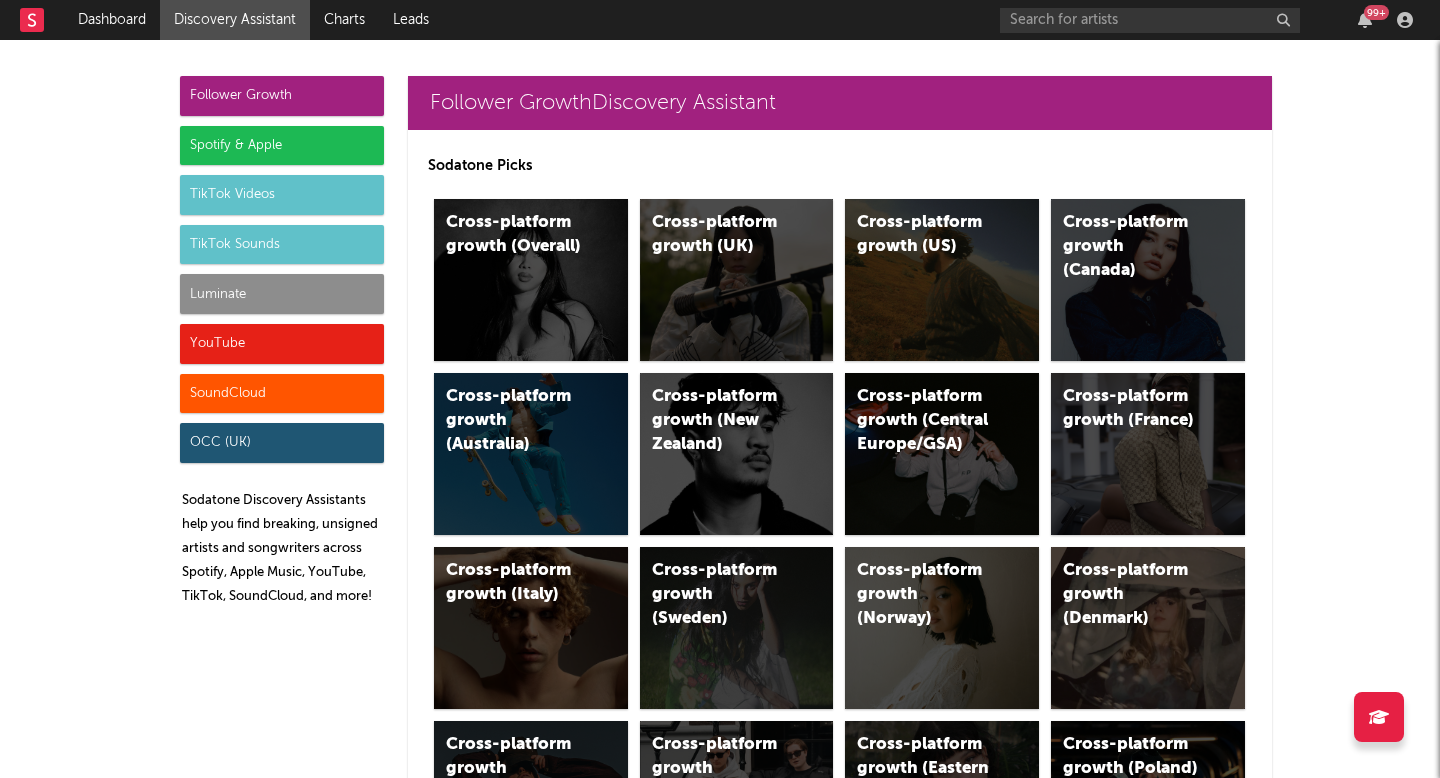 click on "Luminate" at bounding box center [282, 294] 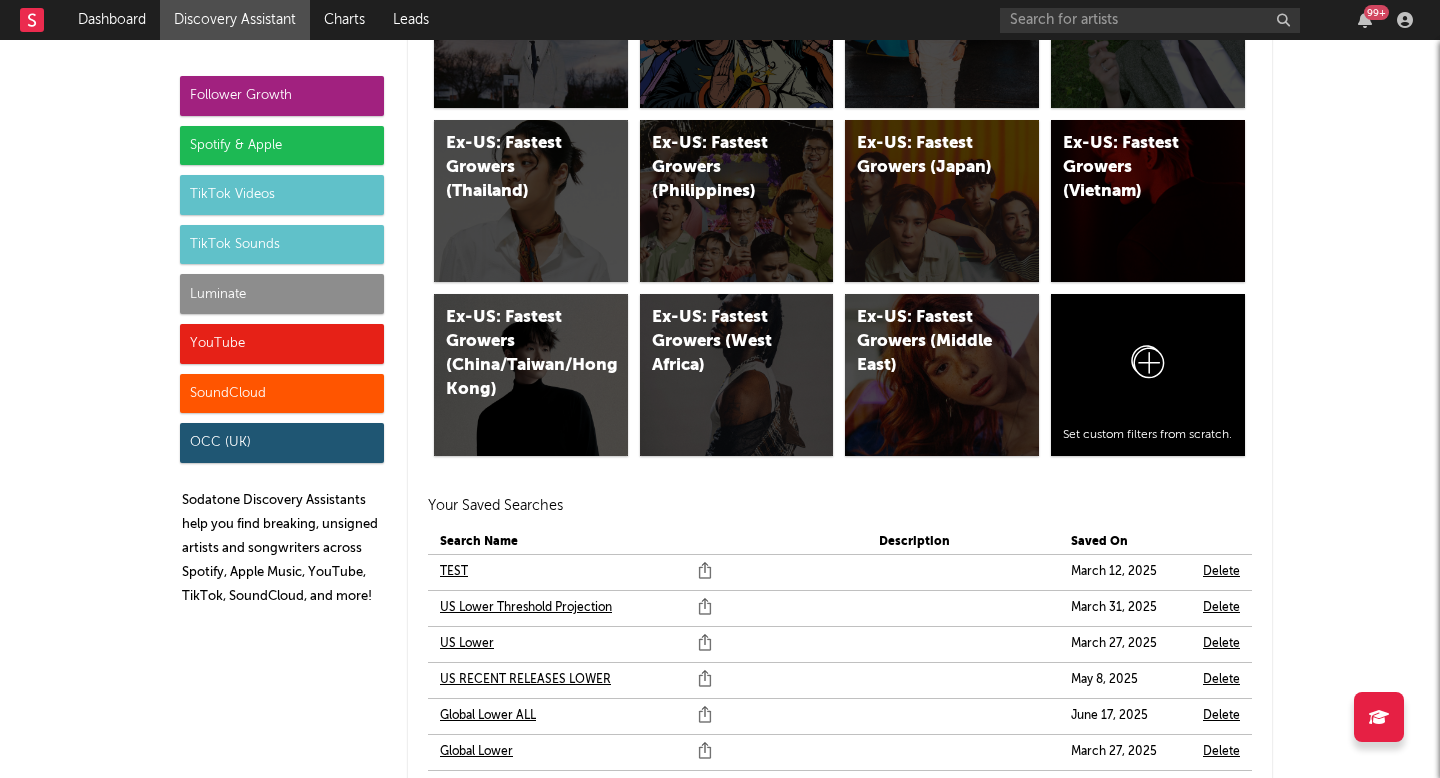 scroll, scrollTop: 11819, scrollLeft: 0, axis: vertical 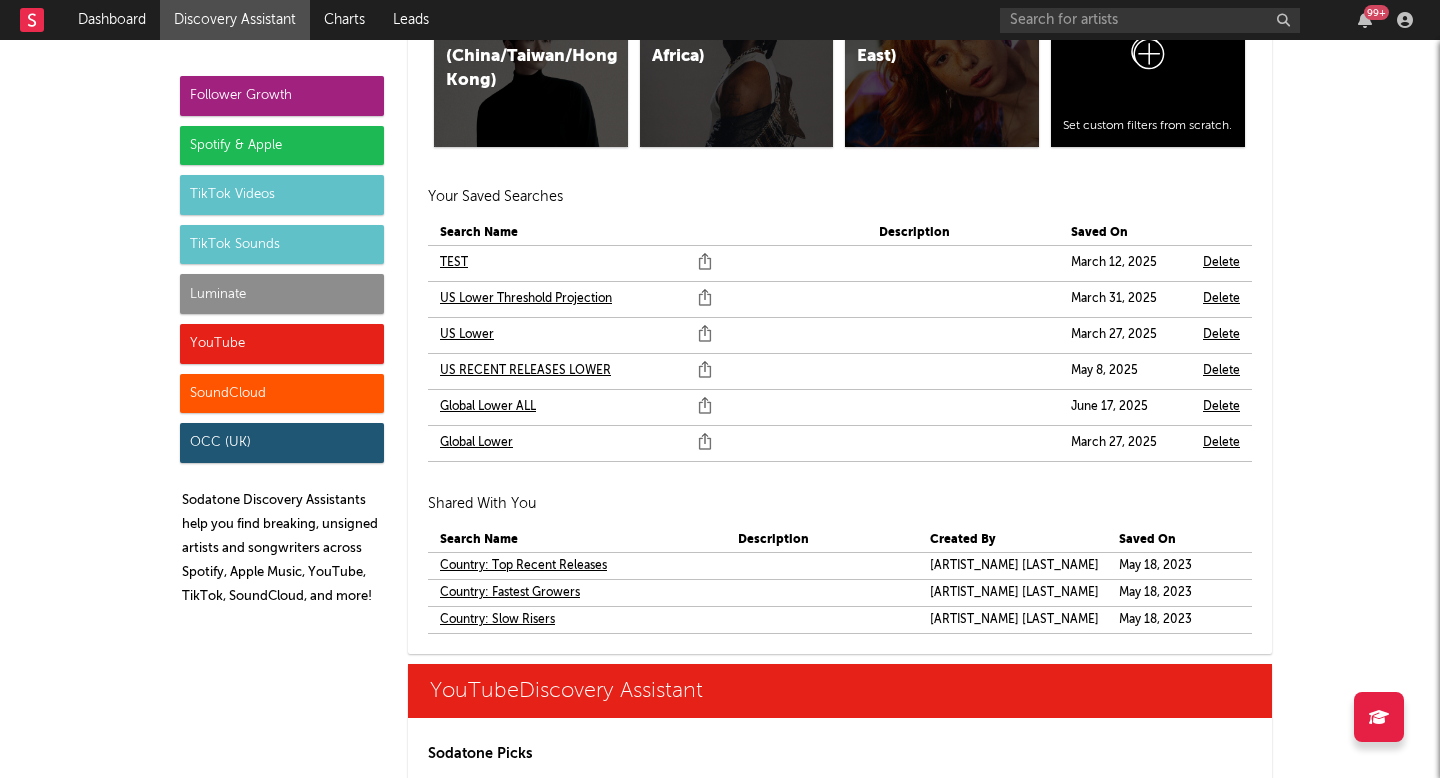 click on "US Lower" at bounding box center (467, 335) 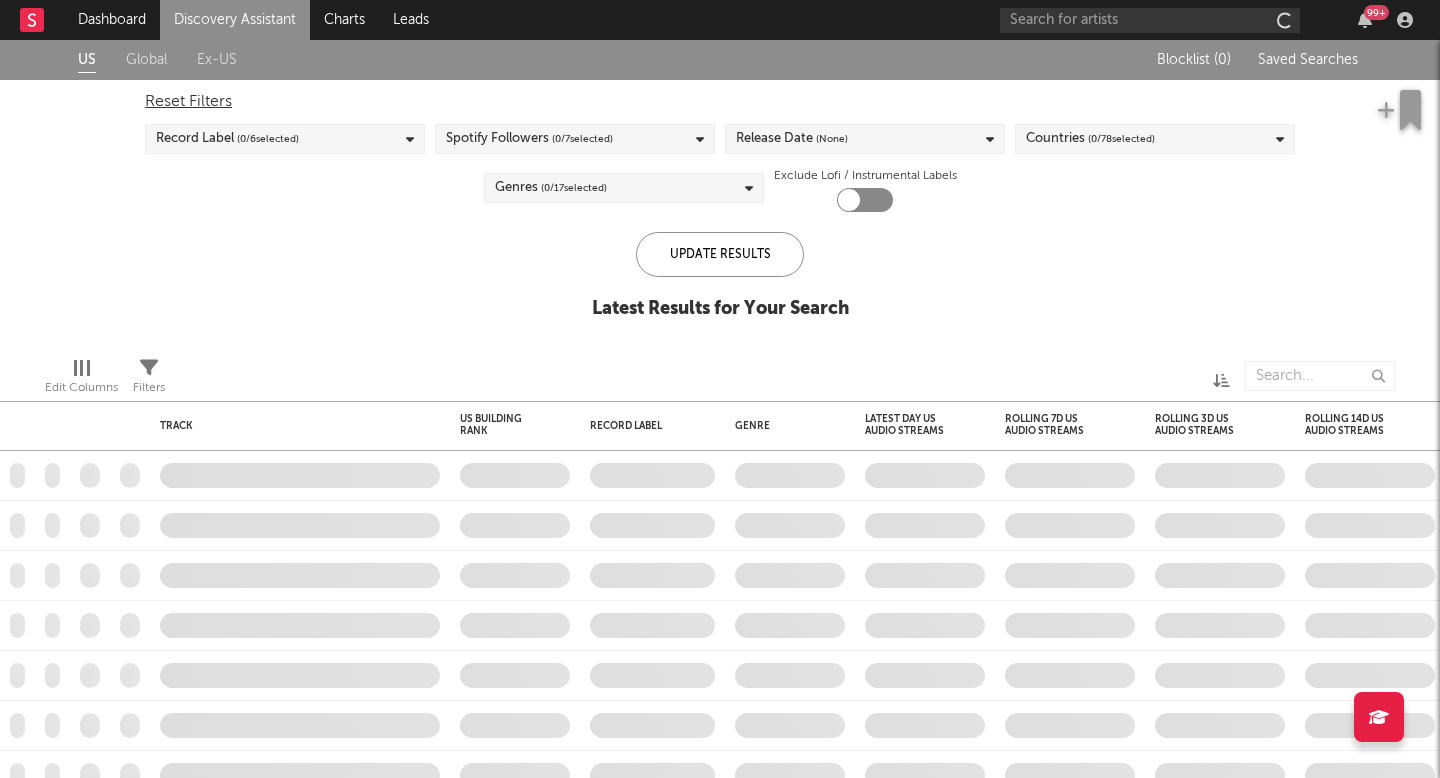 checkbox on "true" 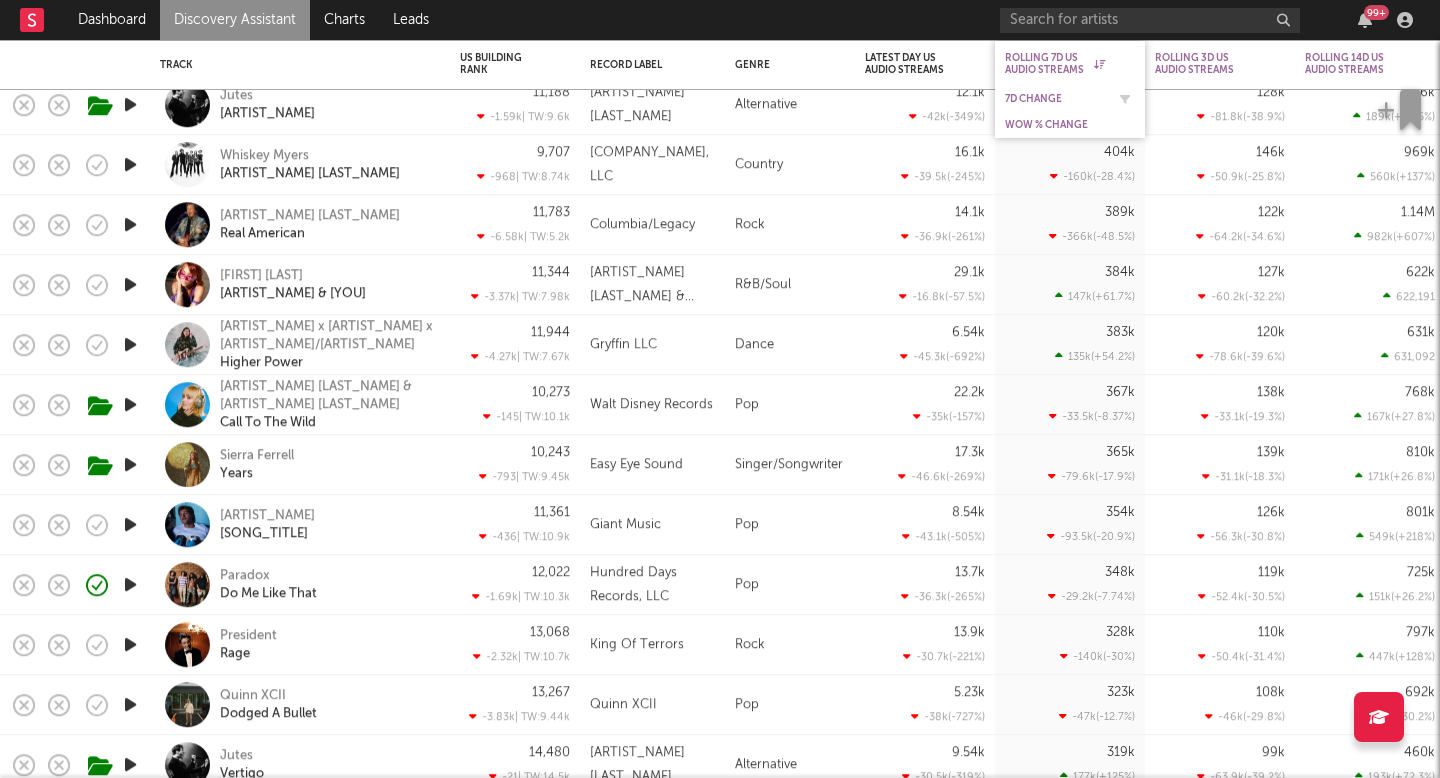 click on "7D Change" at bounding box center (1055, 99) 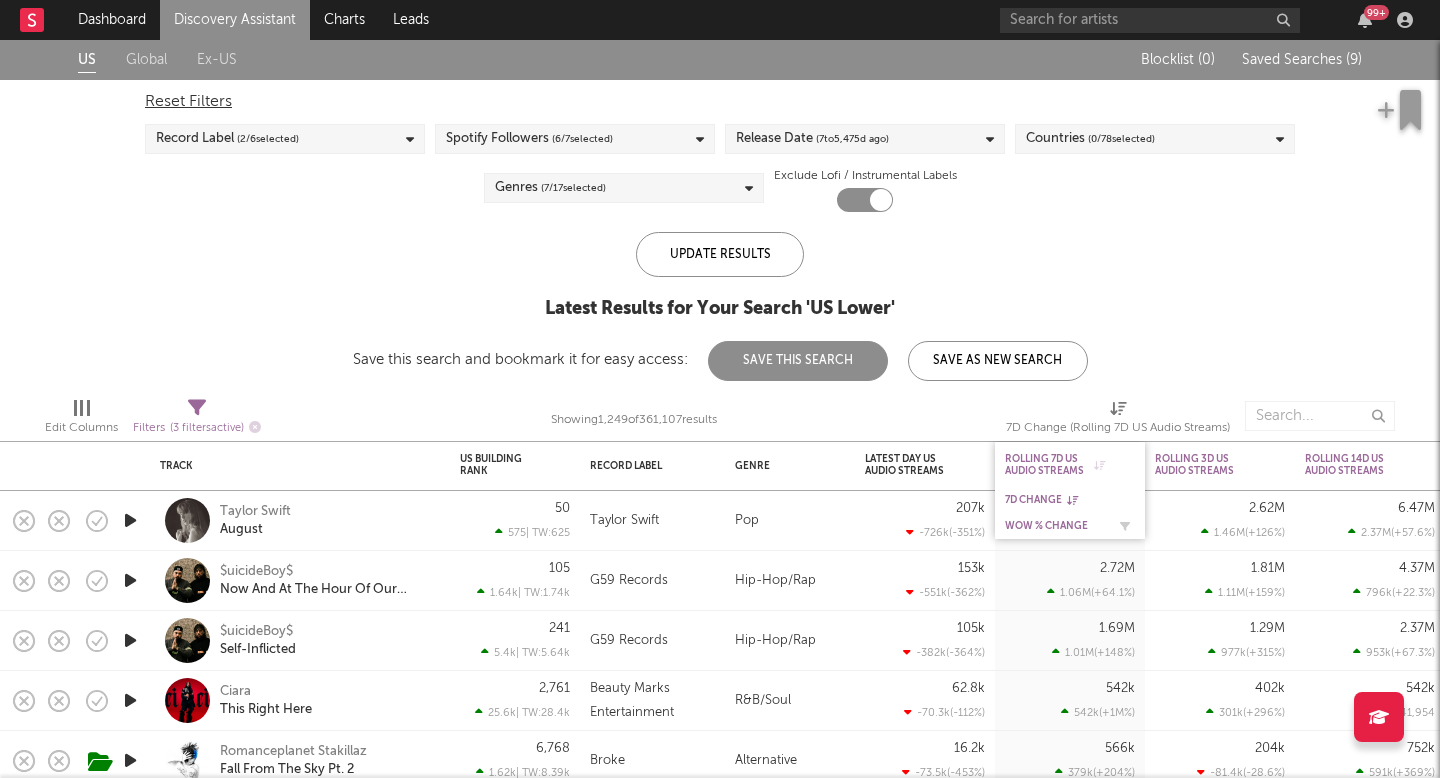 click on "WoW % Change" at bounding box center (1055, 526) 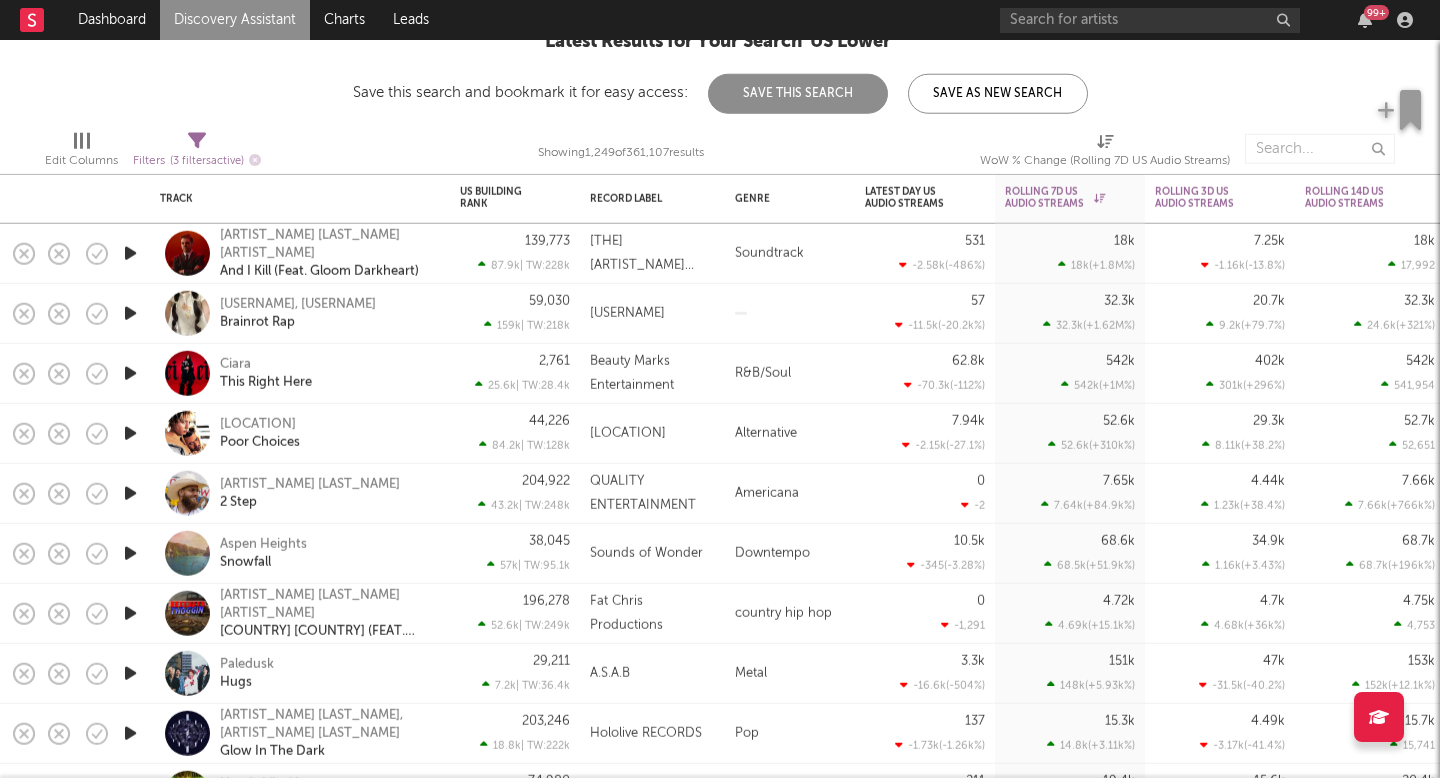 click at bounding box center [130, 613] 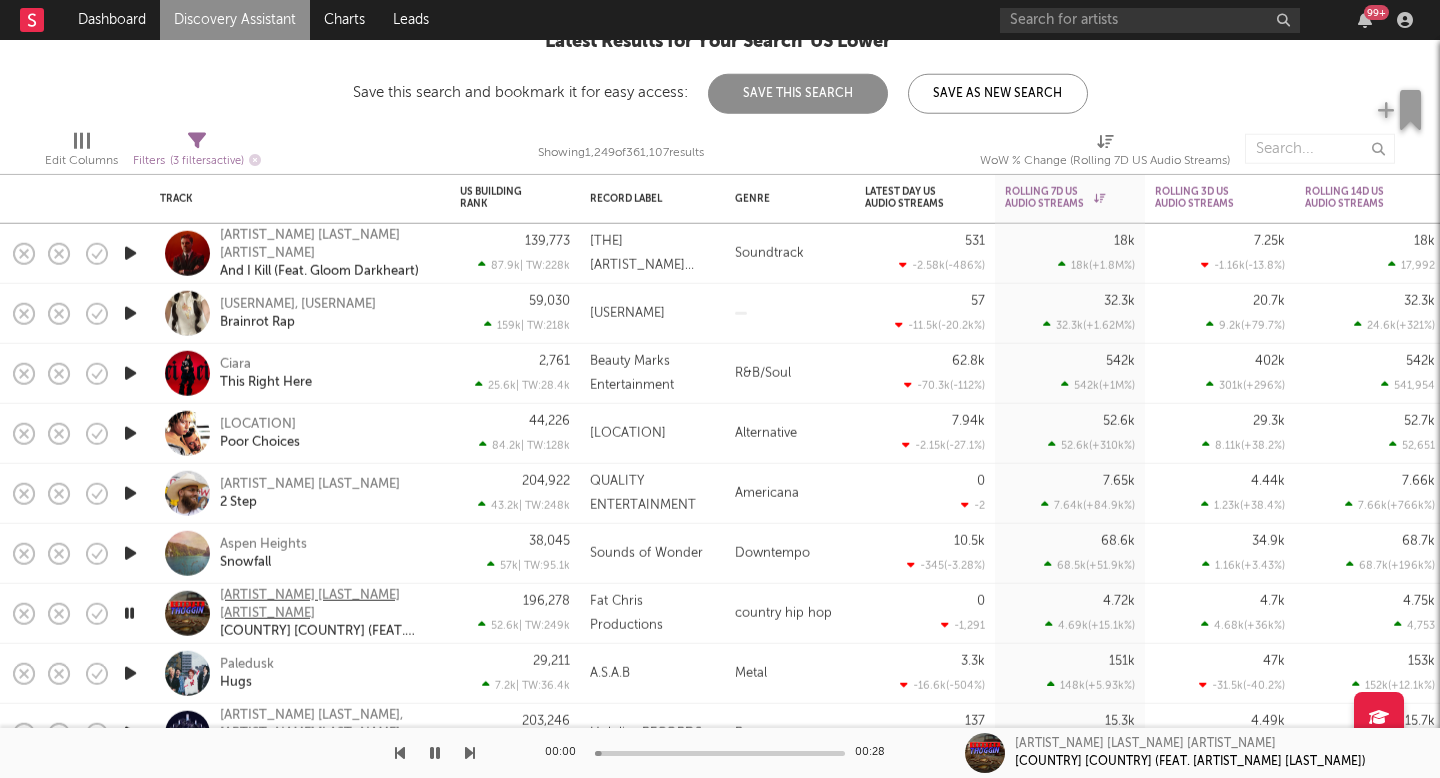 click on "Trailer Trash Chris" at bounding box center (327, 604) 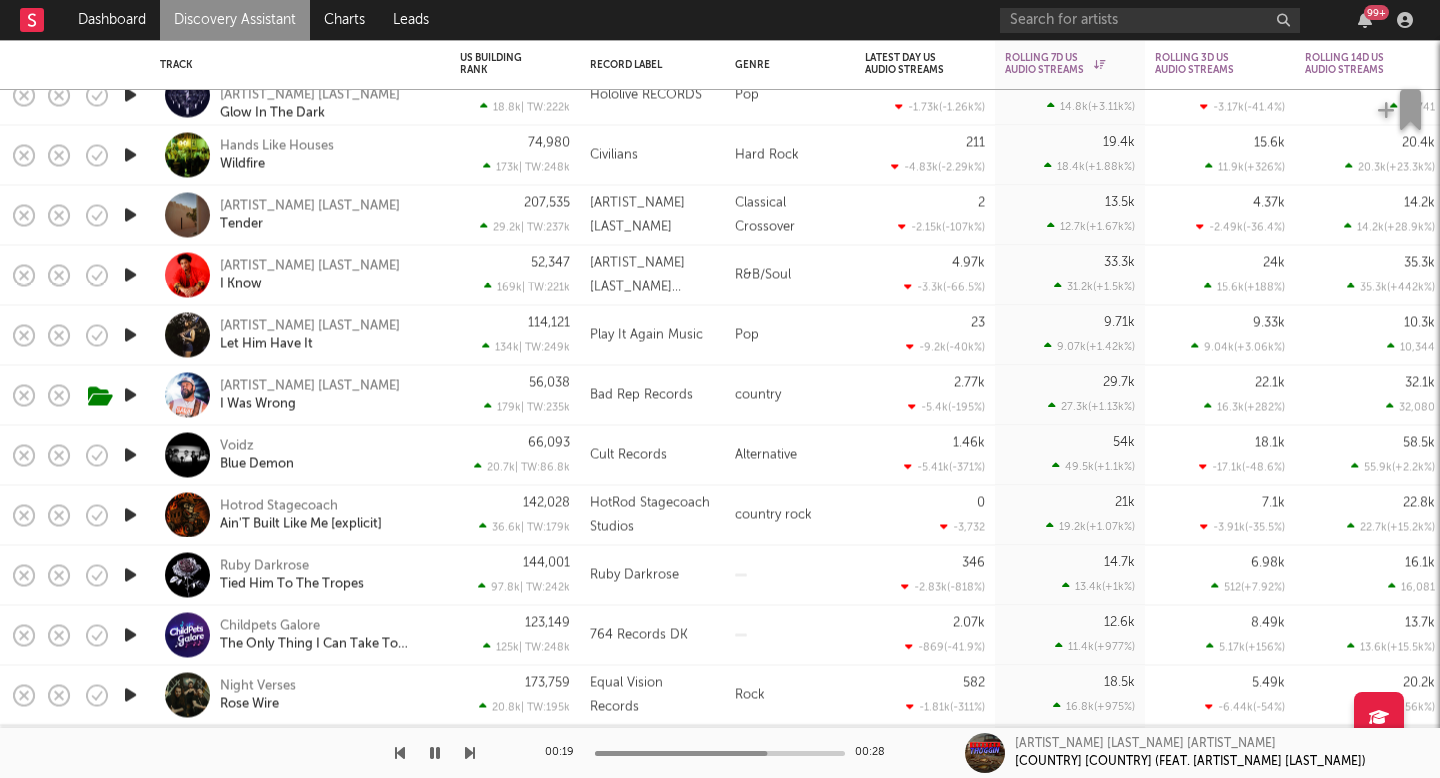 click at bounding box center (130, 514) 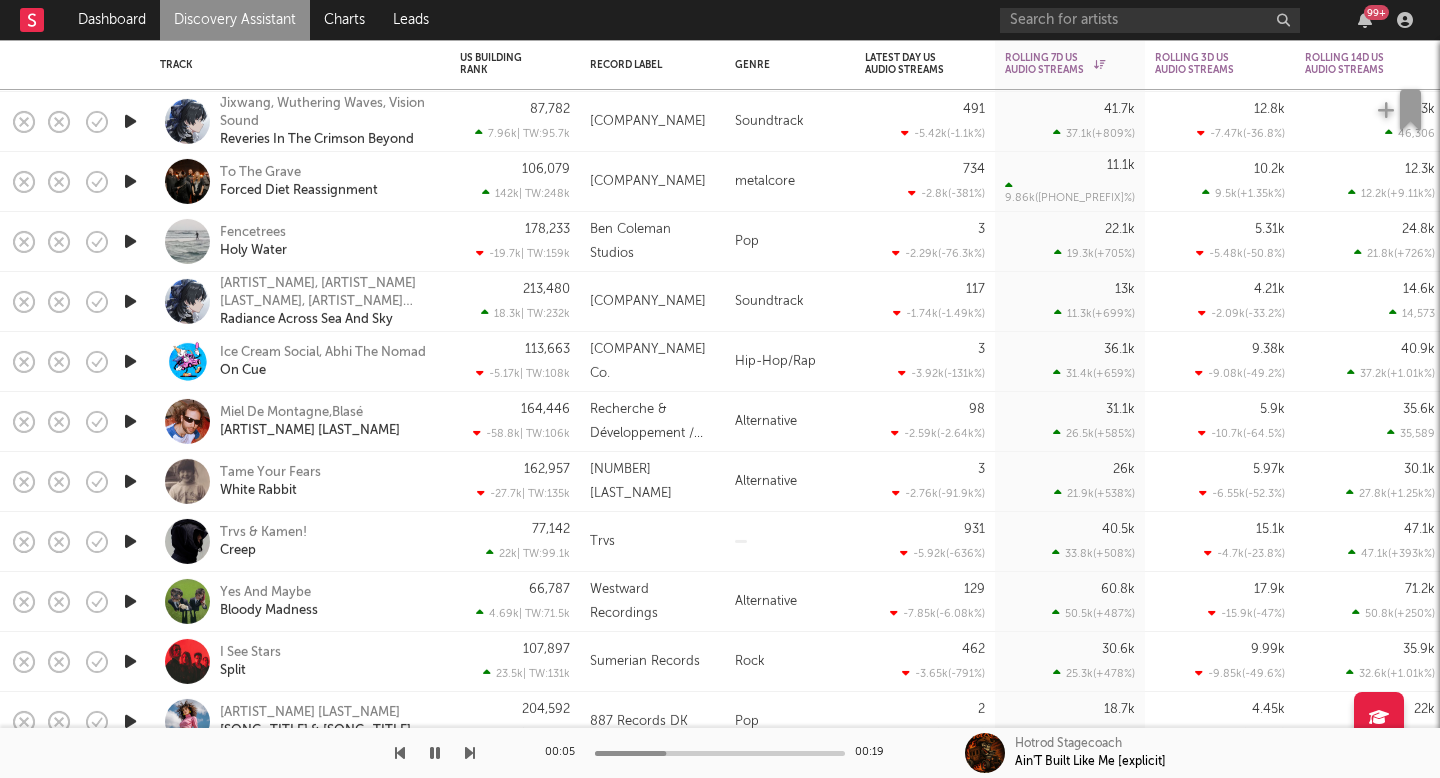 click at bounding box center [130, 601] 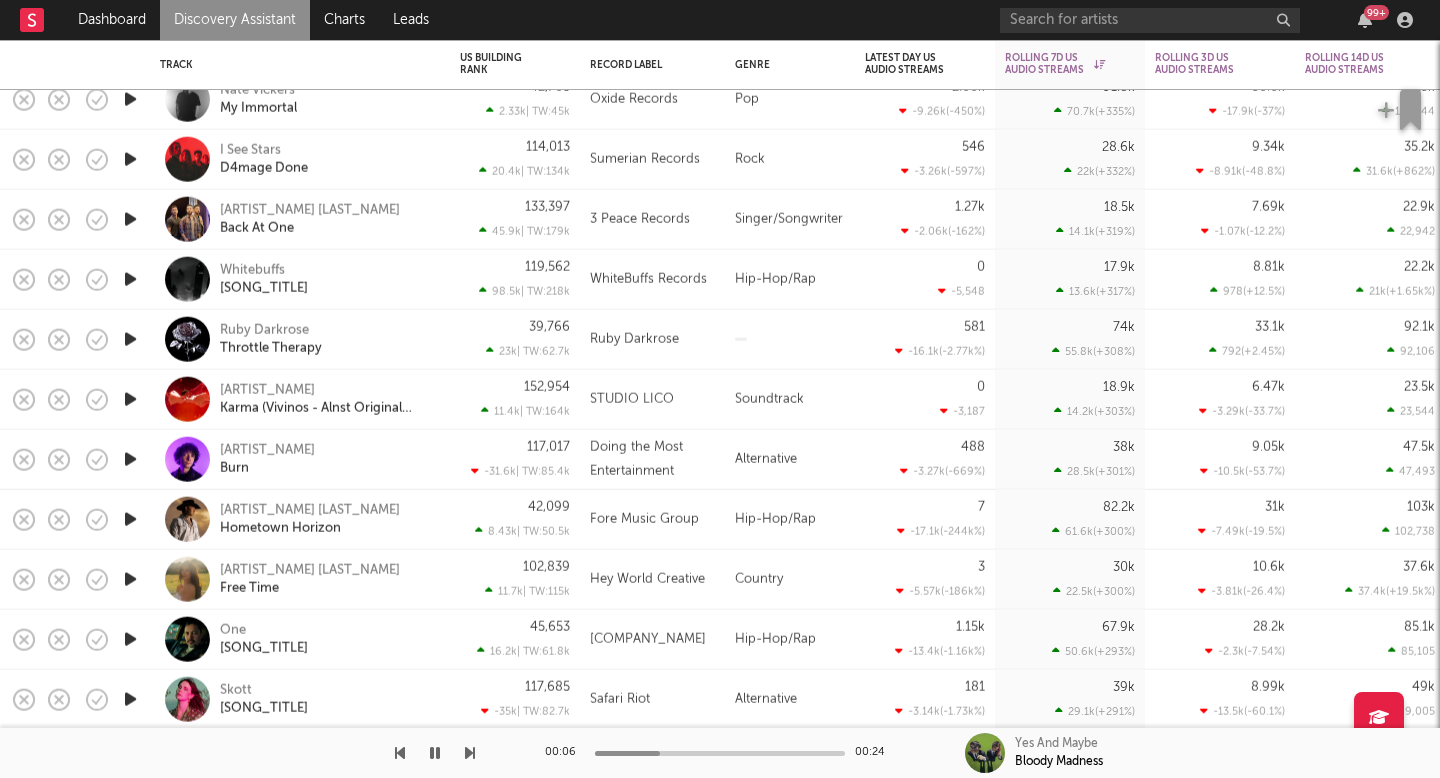 click at bounding box center (130, 639) 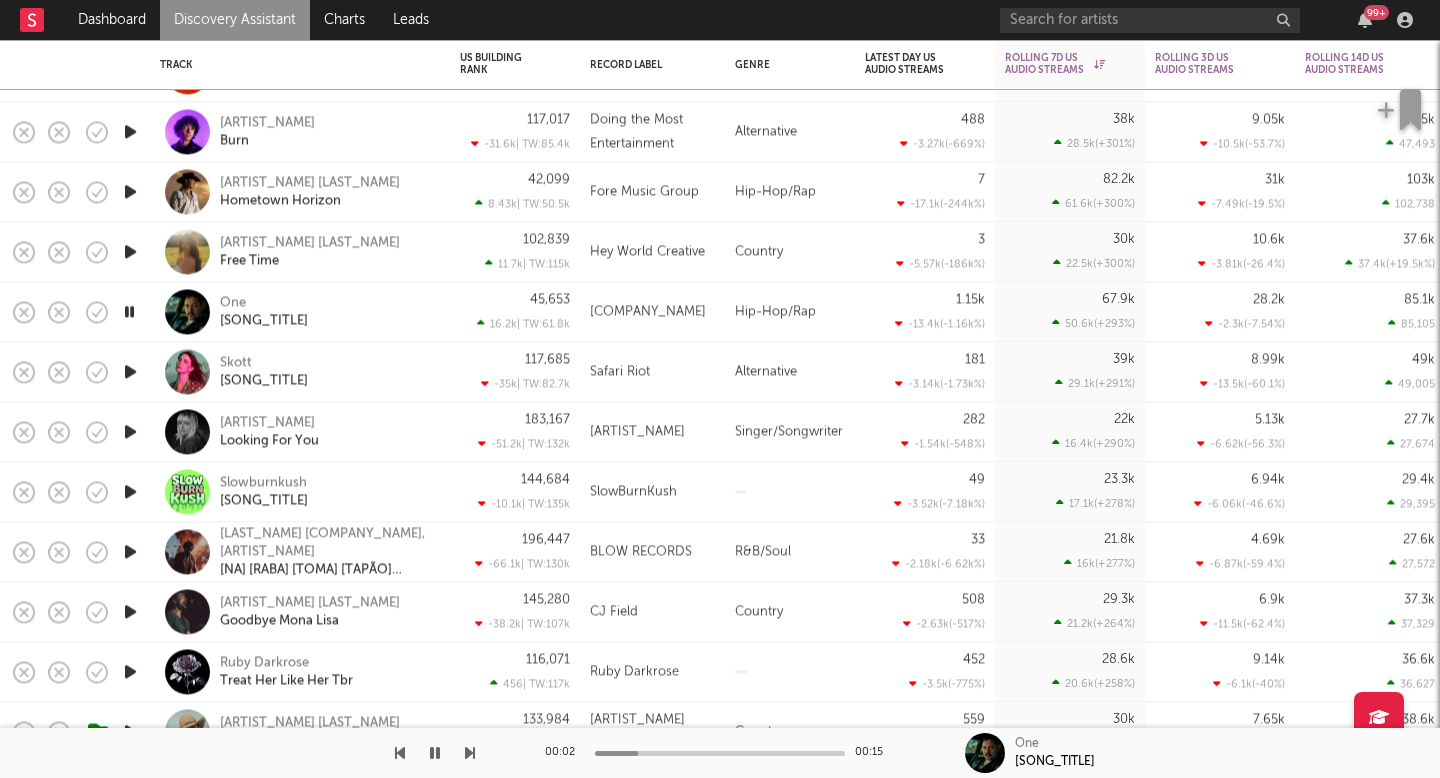 click at bounding box center [130, 611] 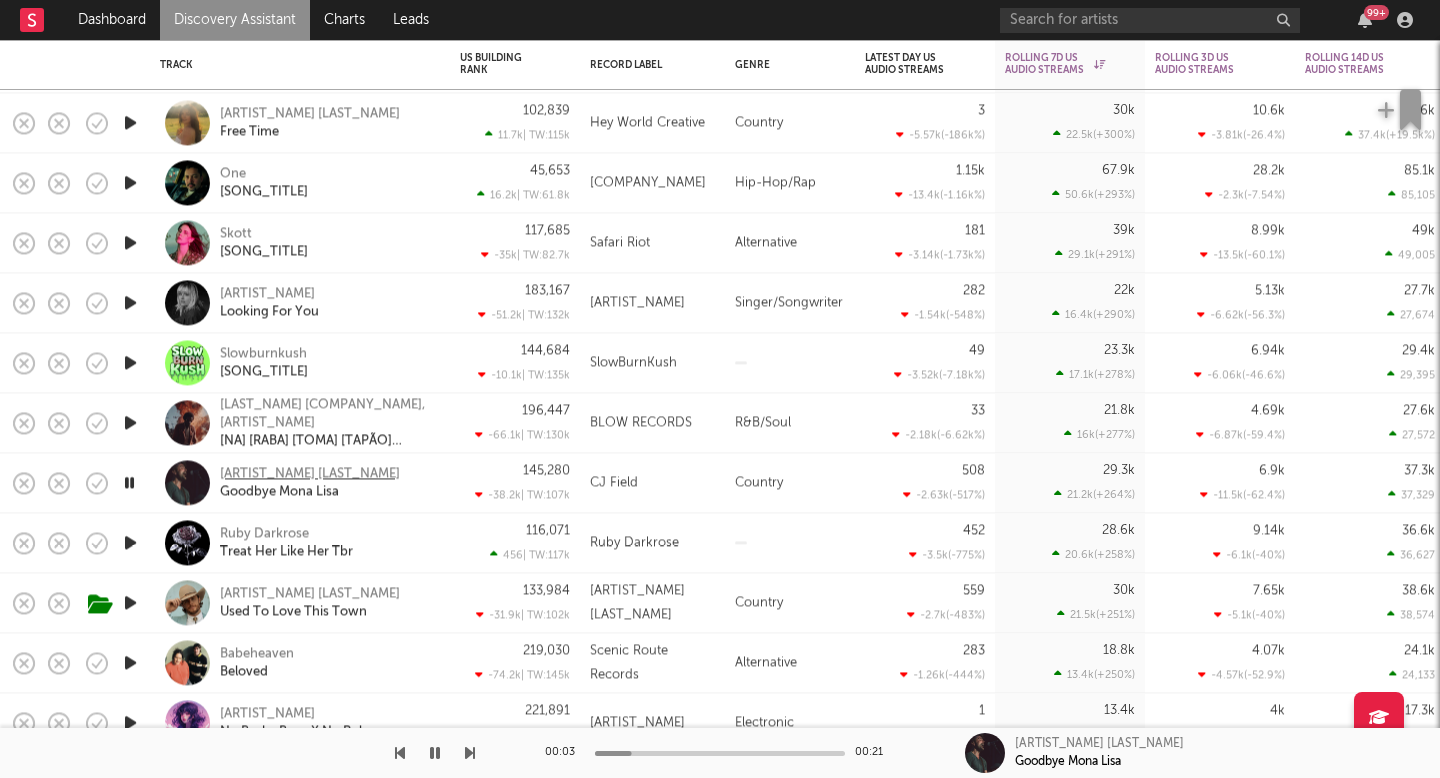 click on "Cj Field" at bounding box center [310, 474] 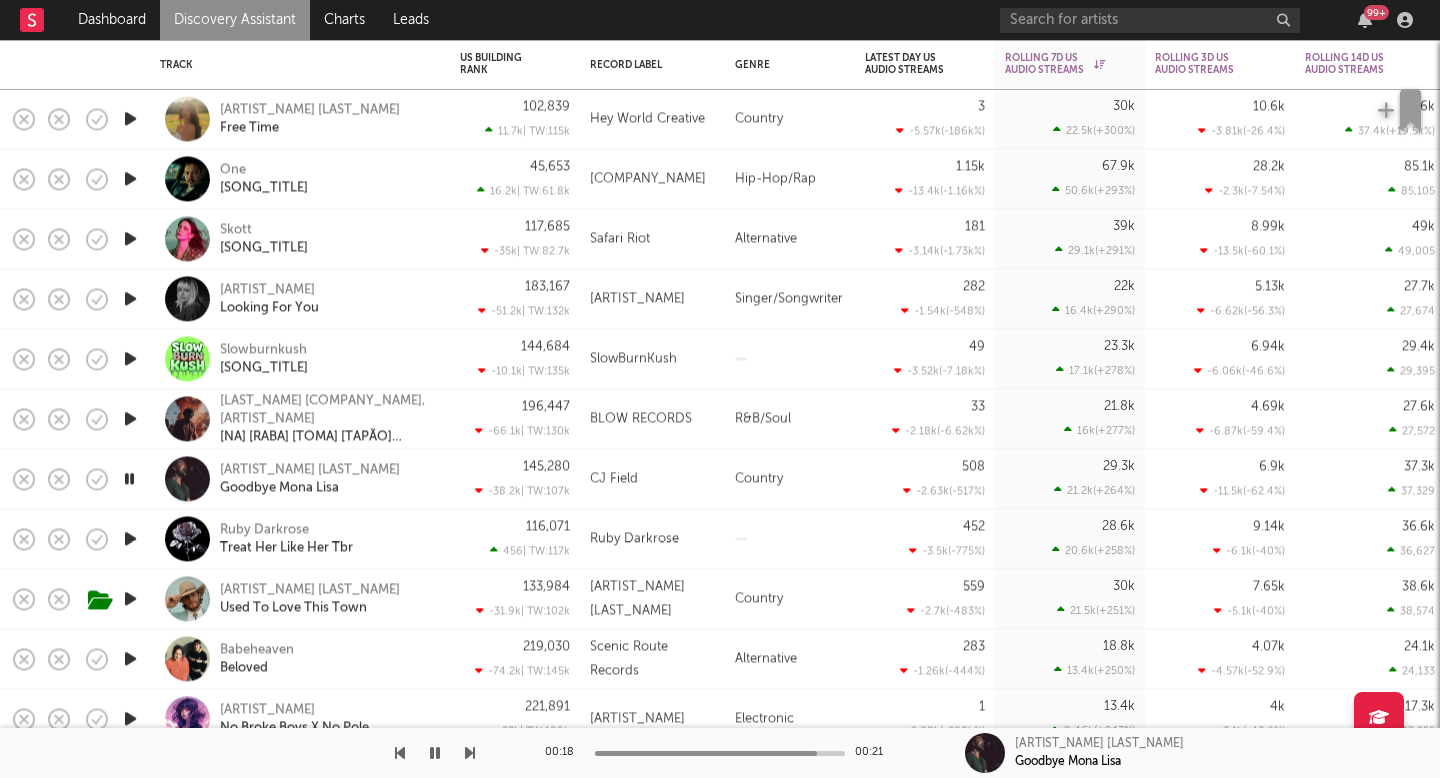 click at bounding box center [130, 658] 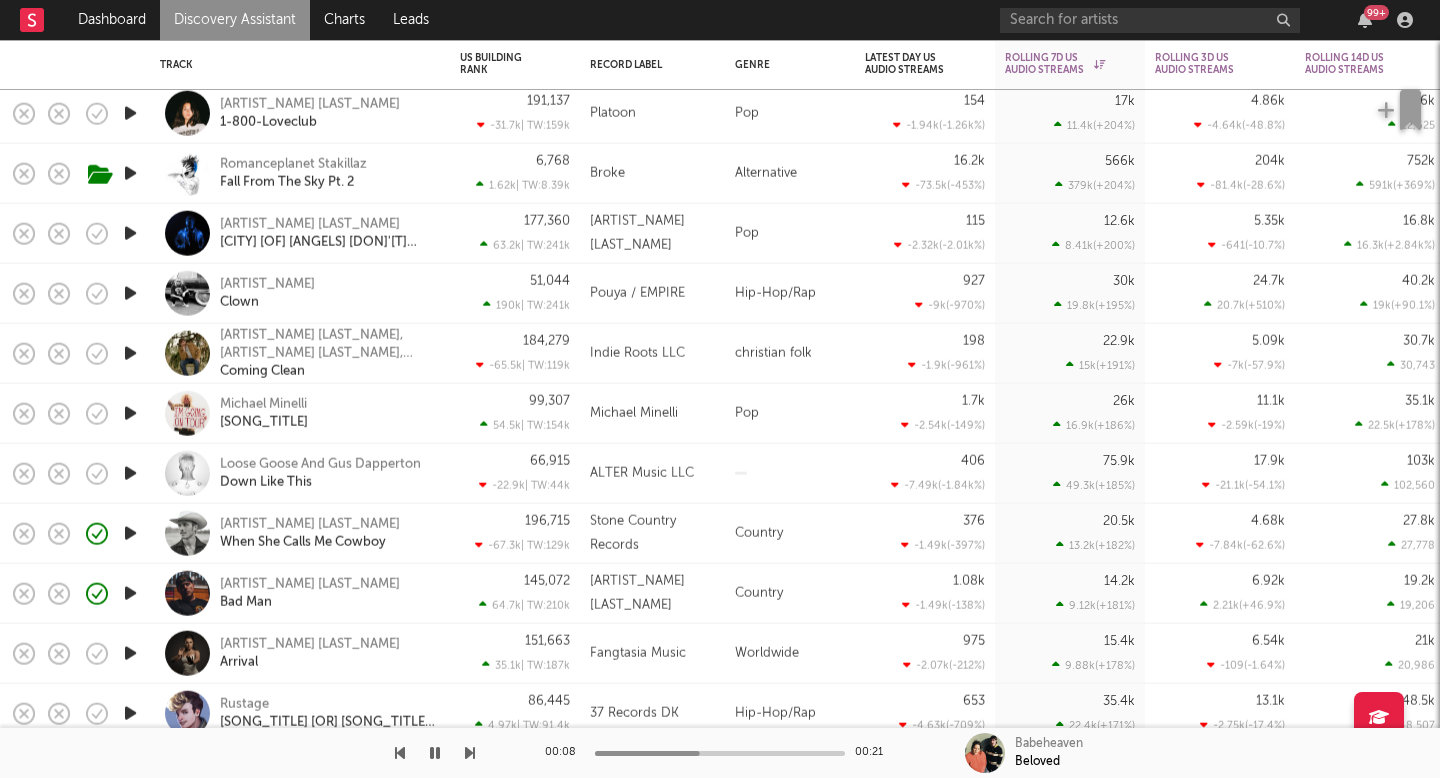 click at bounding box center (130, 353) 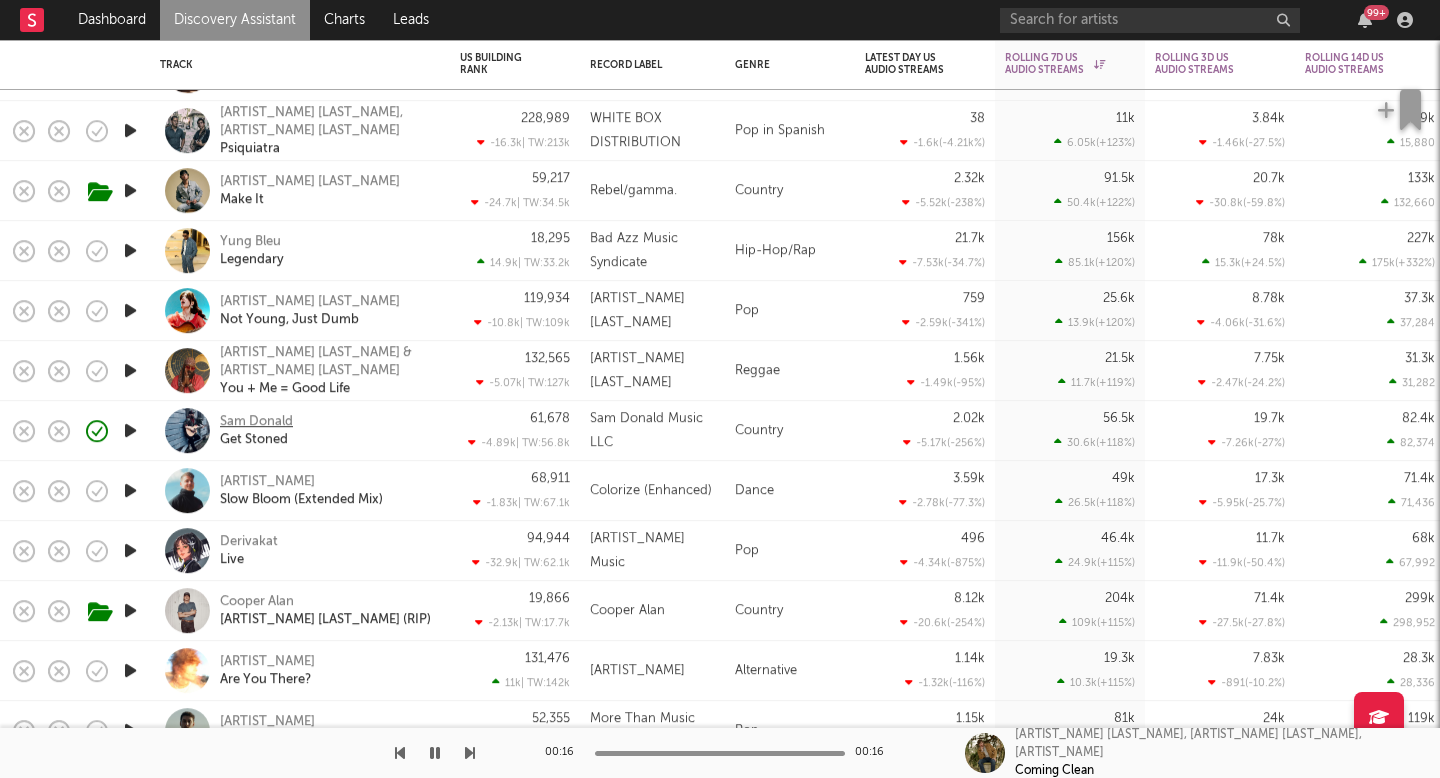 click on "Sam Donald" at bounding box center (256, 422) 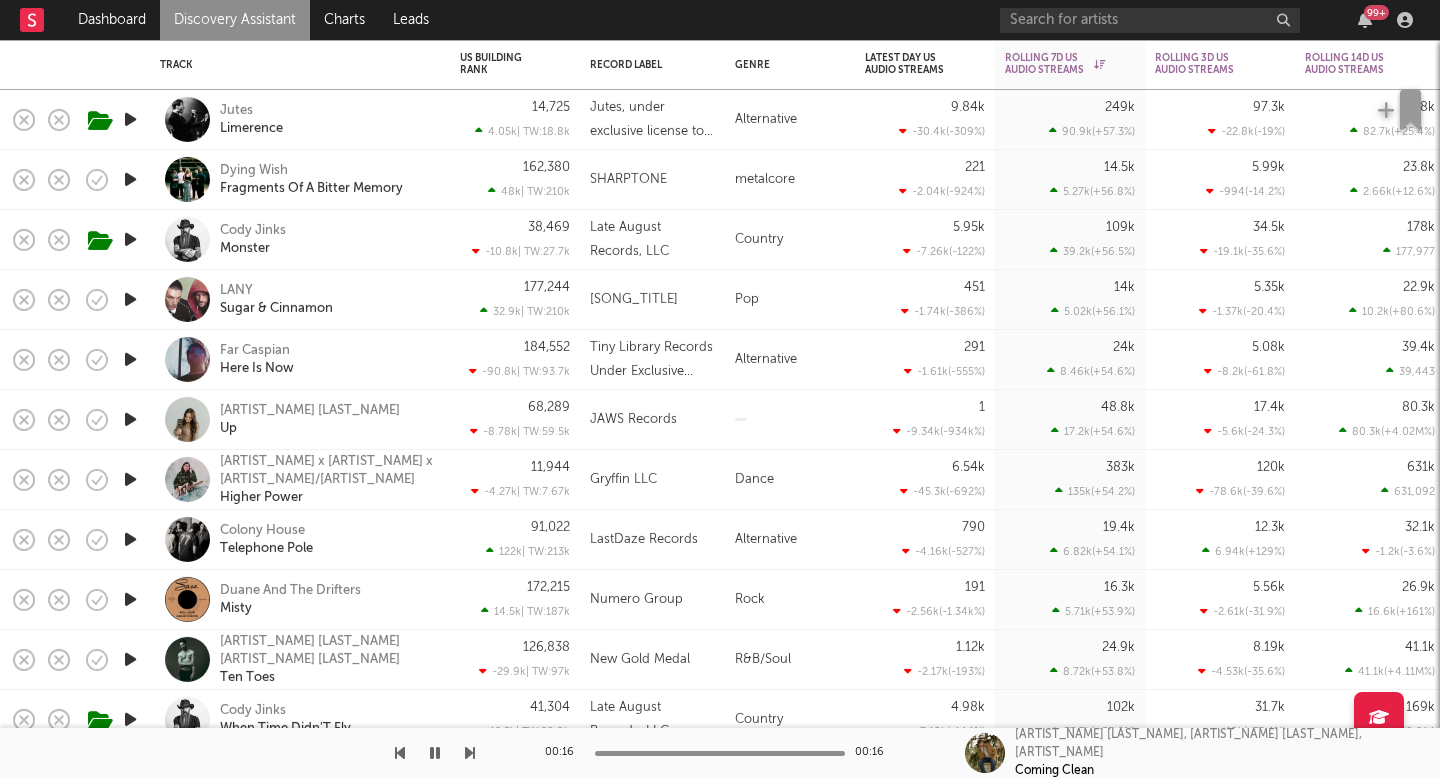 click on "Discovery Assistant" at bounding box center [235, 20] 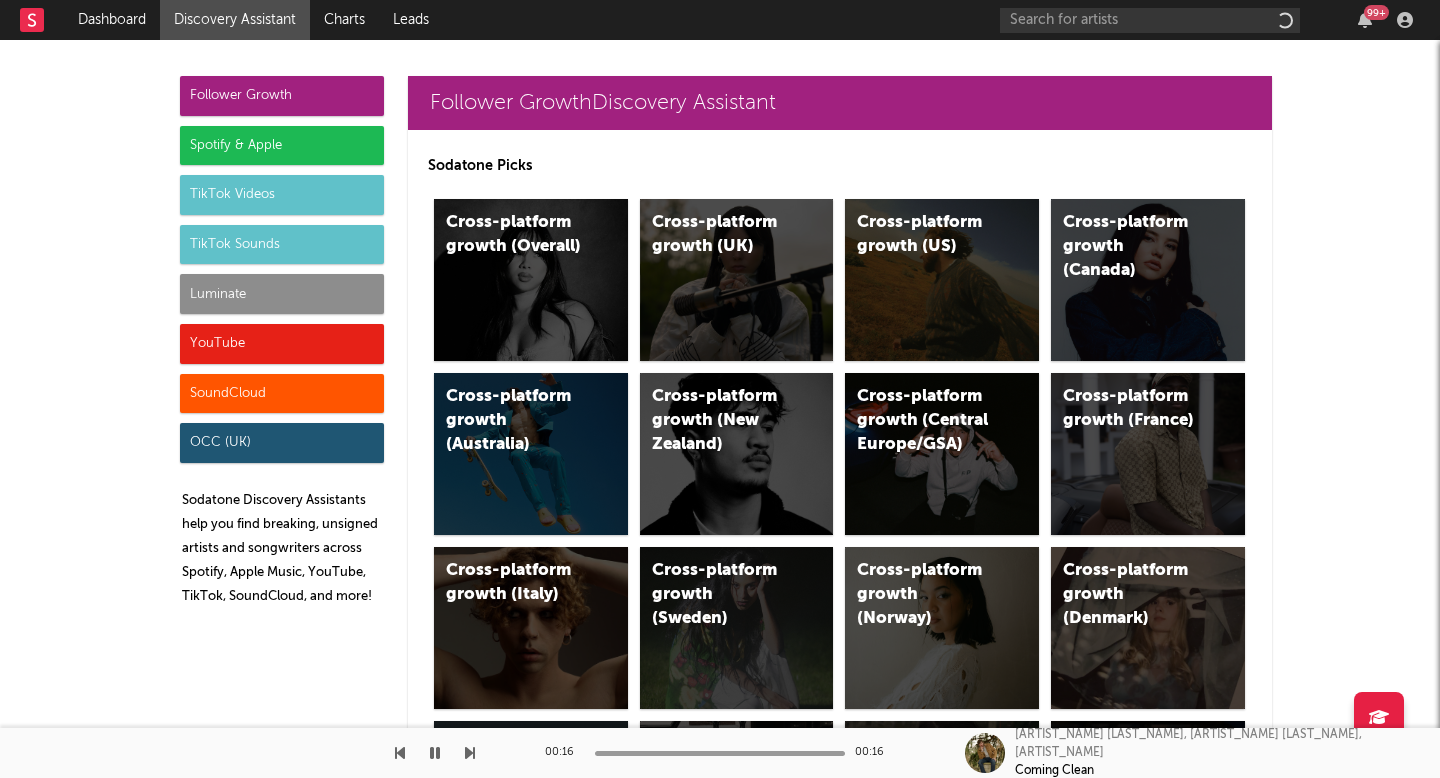 click on "Luminate" at bounding box center [282, 294] 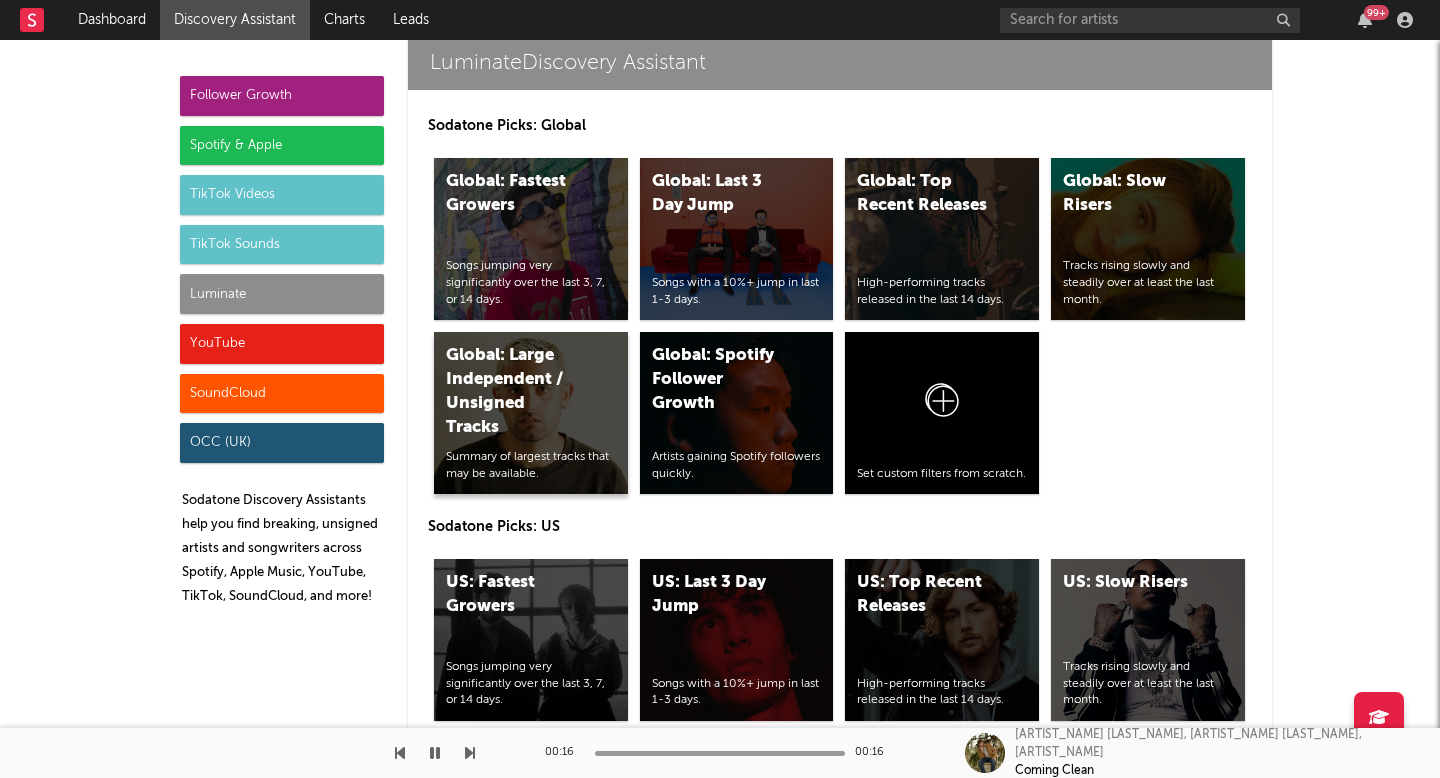 scroll, scrollTop: 9745, scrollLeft: 0, axis: vertical 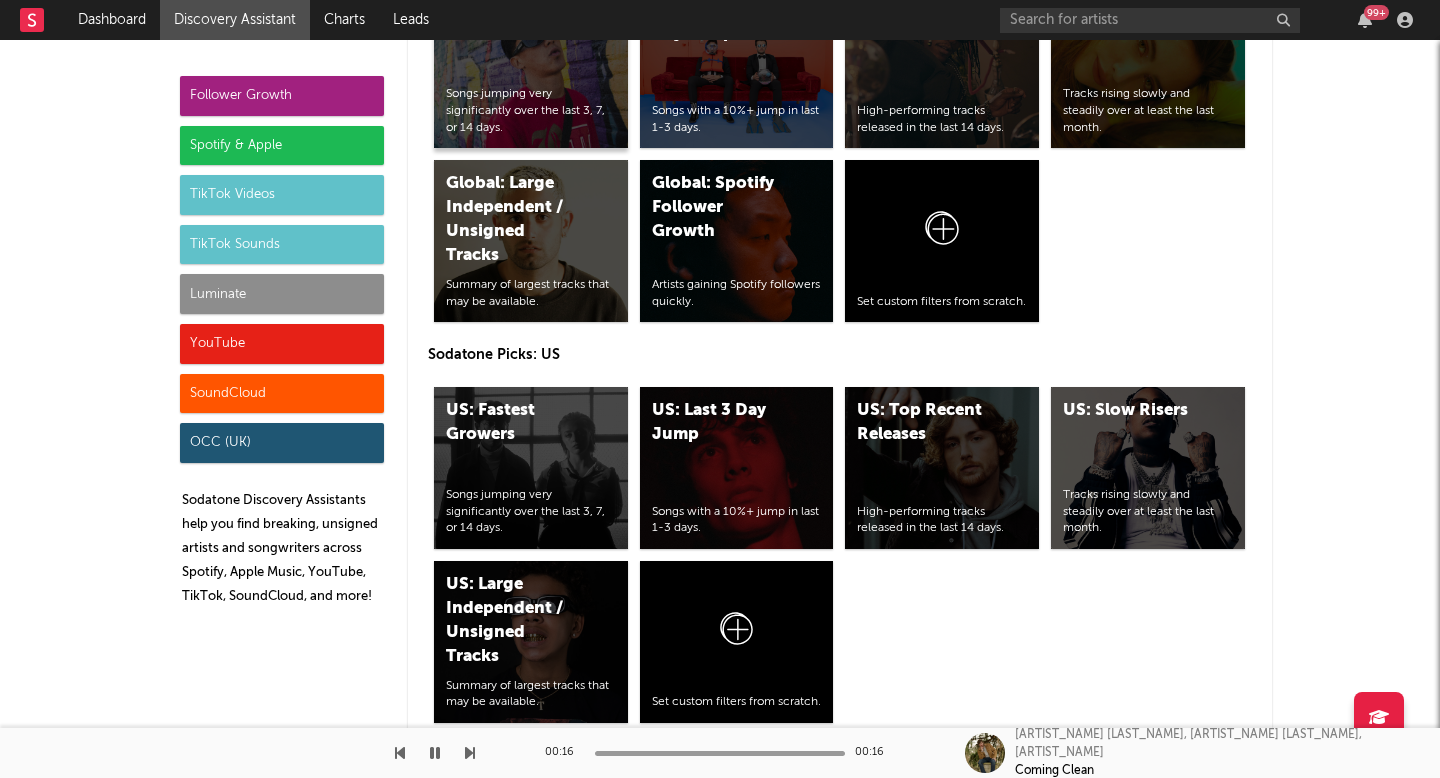 click on "Global: Fastest Growers Songs jumping very significantly over the last 3, 7, or 14 days." at bounding box center (531, 67) 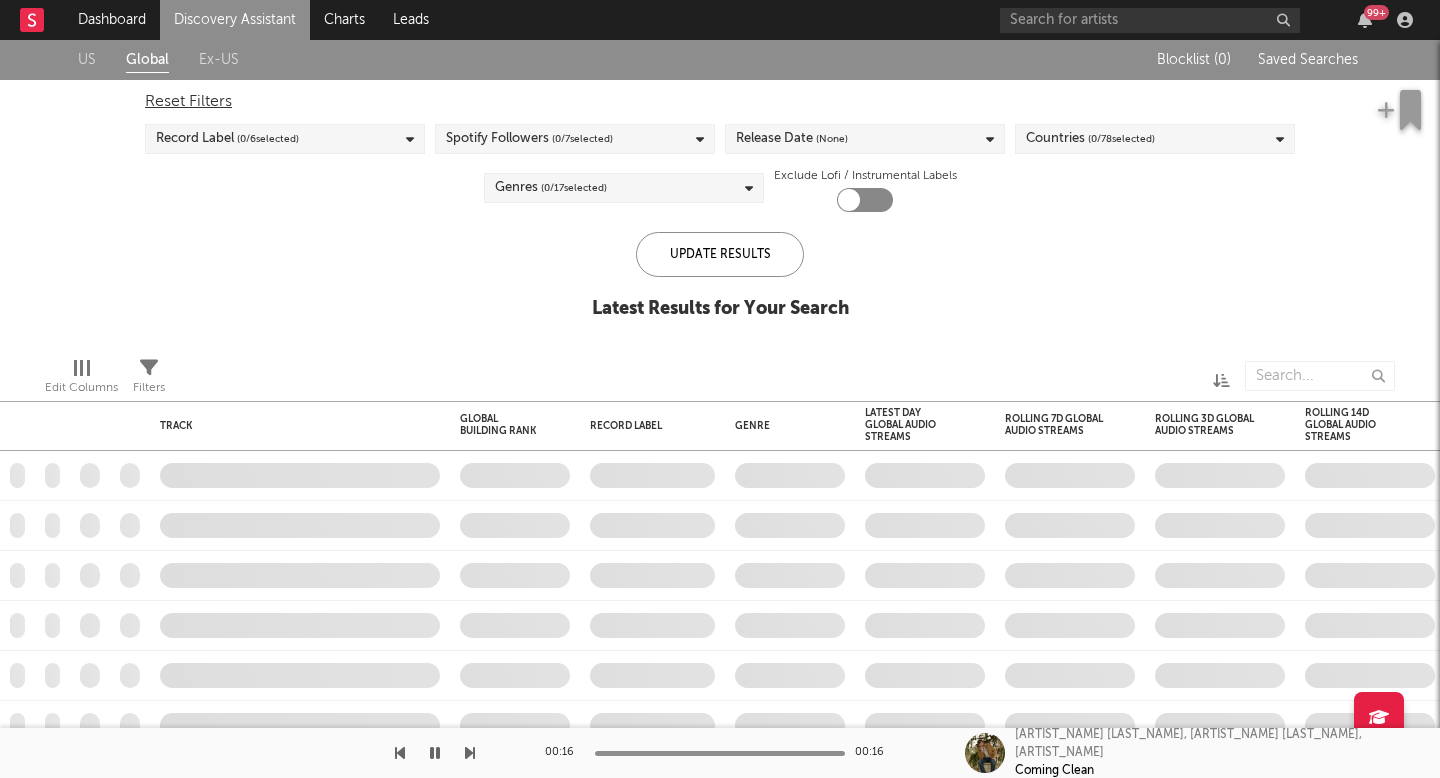 checkbox on "true" 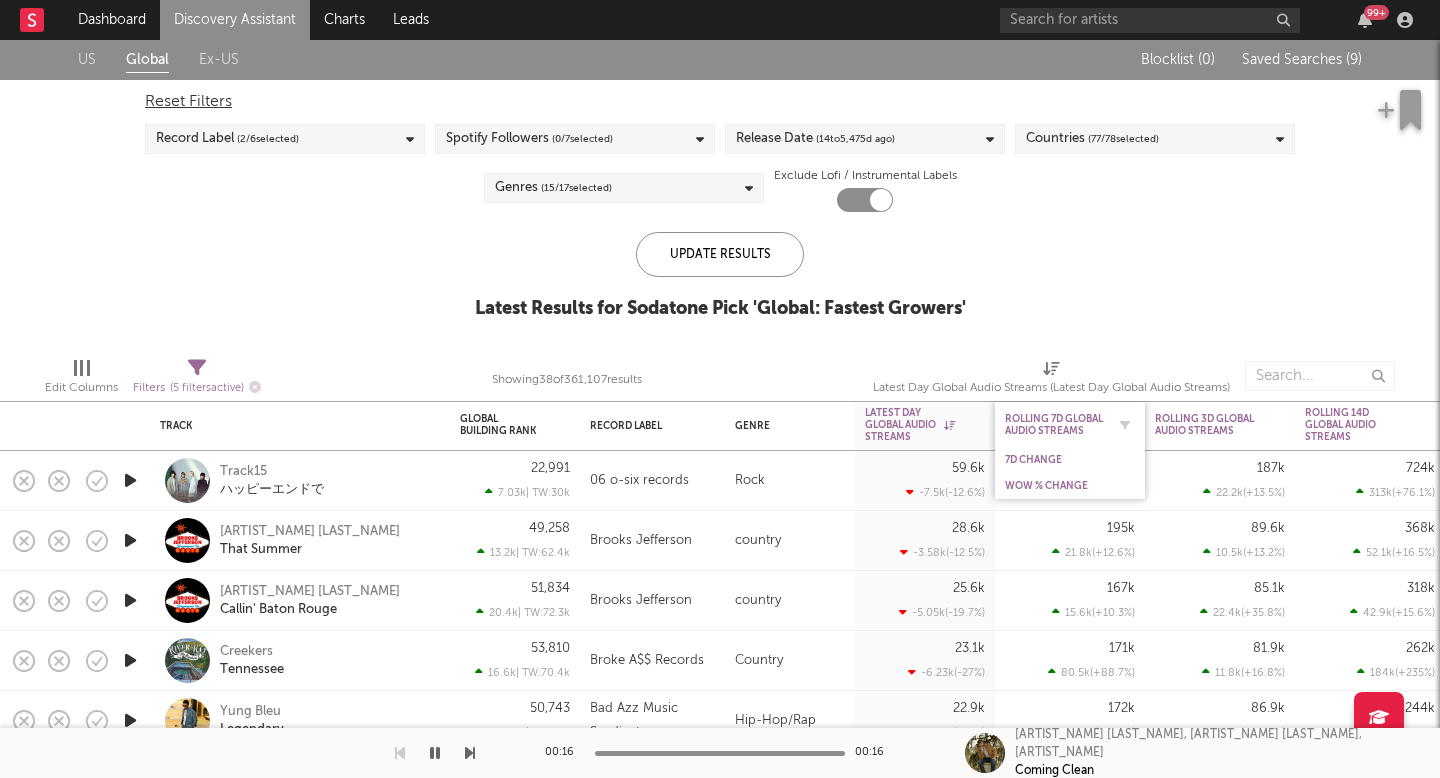 click on "Rolling 7D Global Audio Streams" at bounding box center (1055, 425) 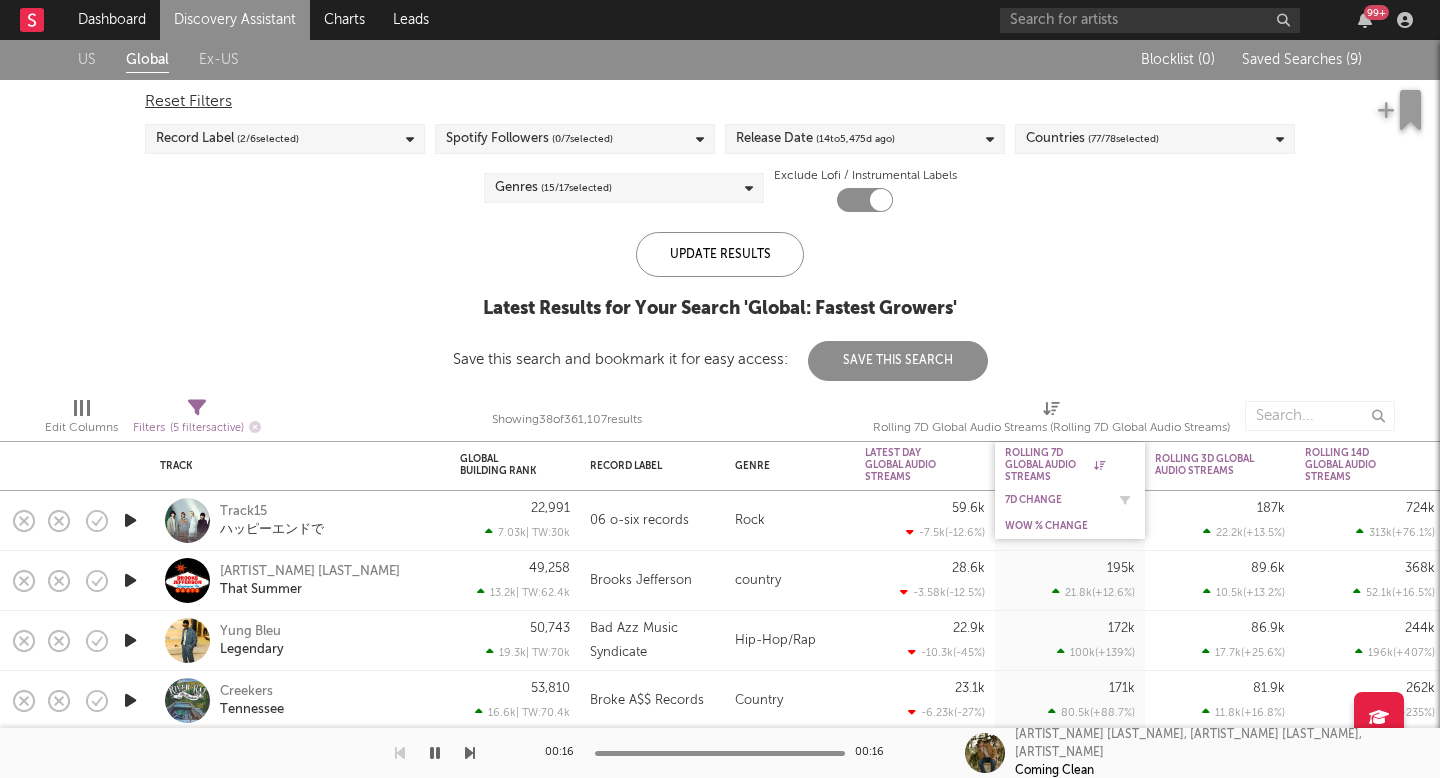 click on "7D Change" at bounding box center (1055, 500) 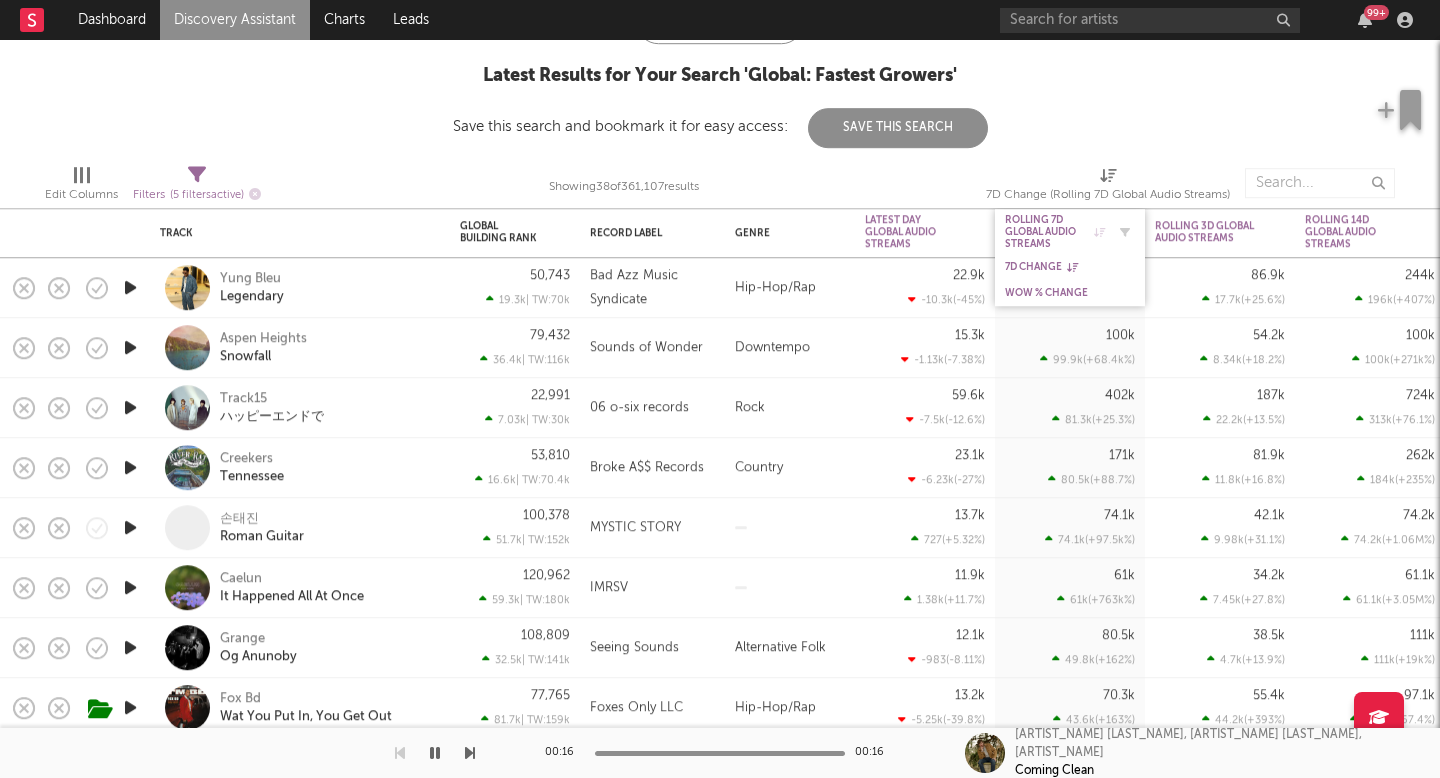 click on "Rolling 7D Global Audio Streams" at bounding box center [1055, 232] 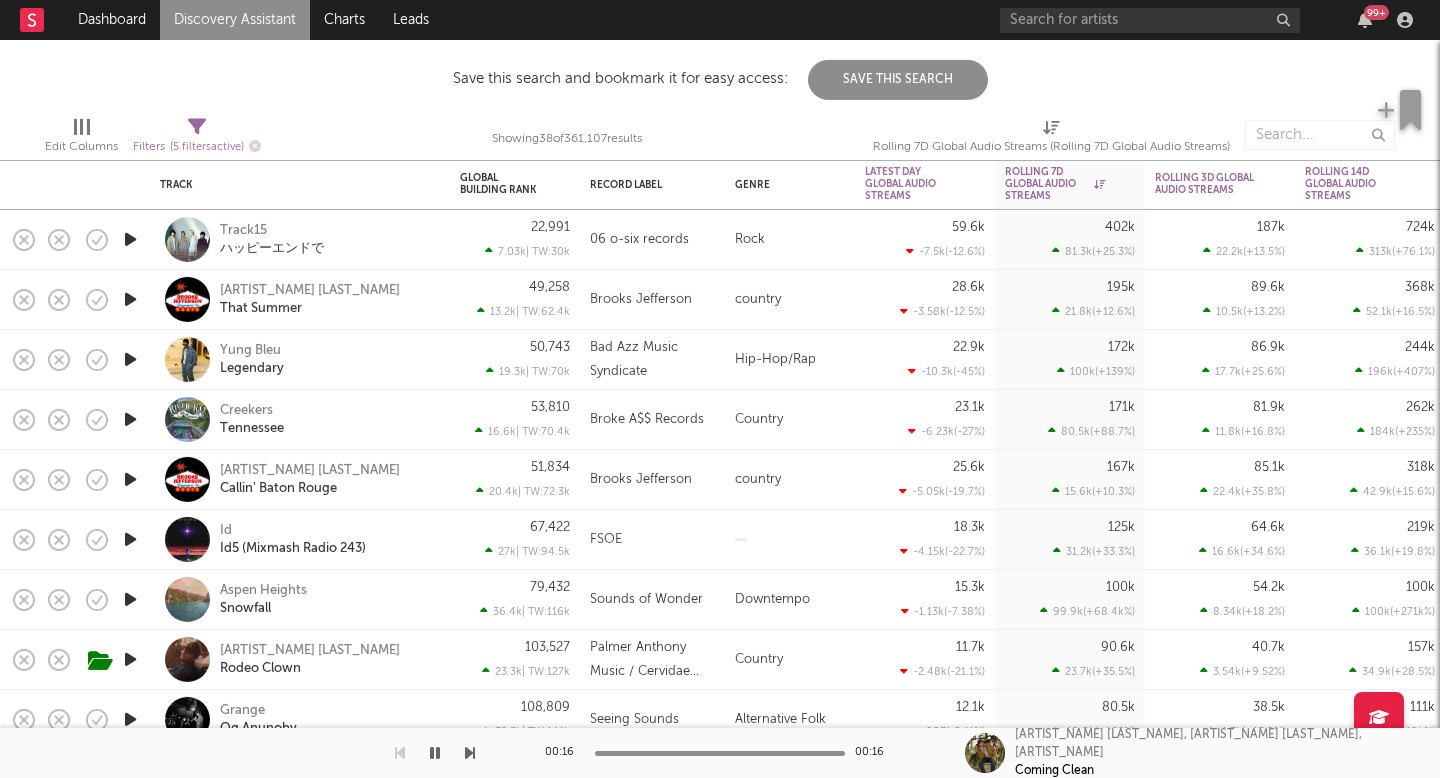 click at bounding box center [130, 659] 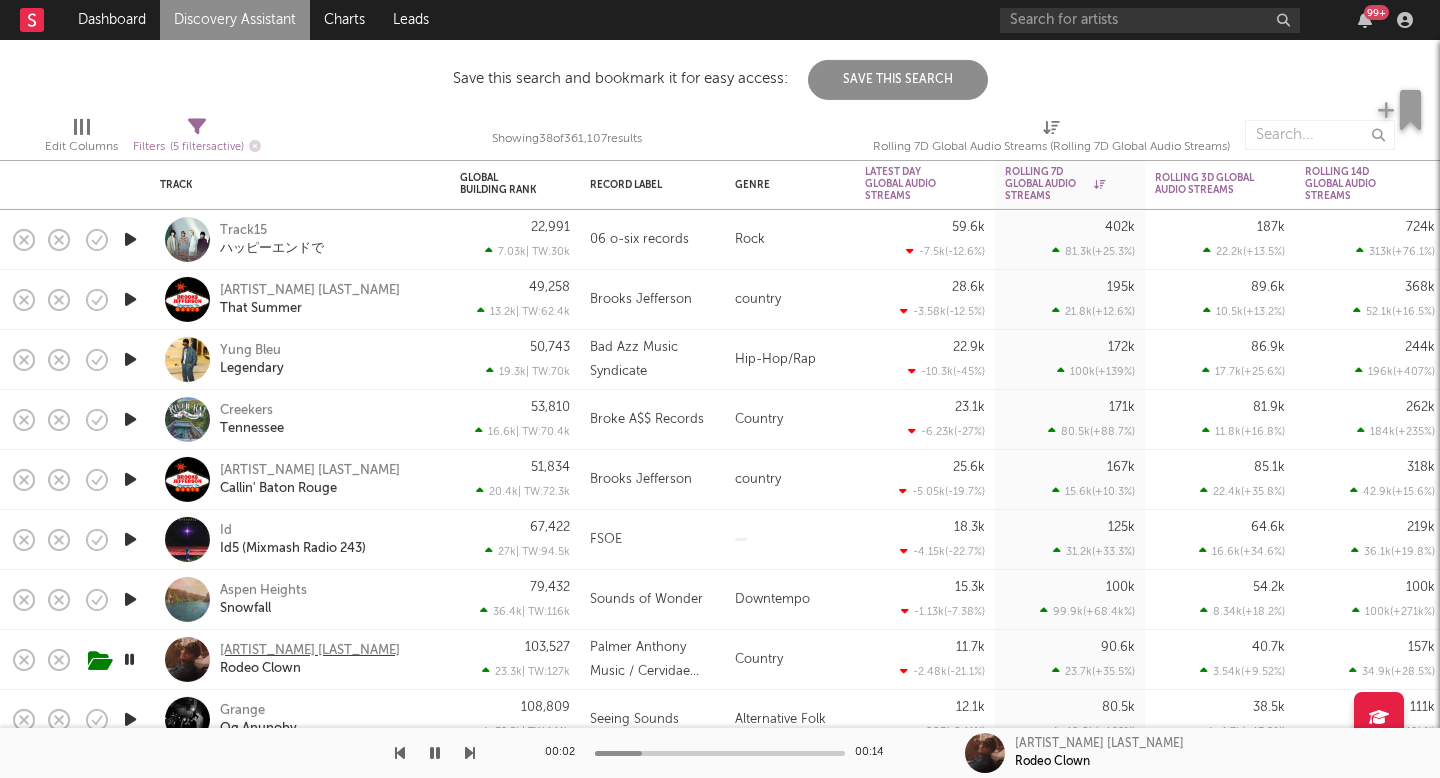 click on "Palmer Anthony" at bounding box center (310, 650) 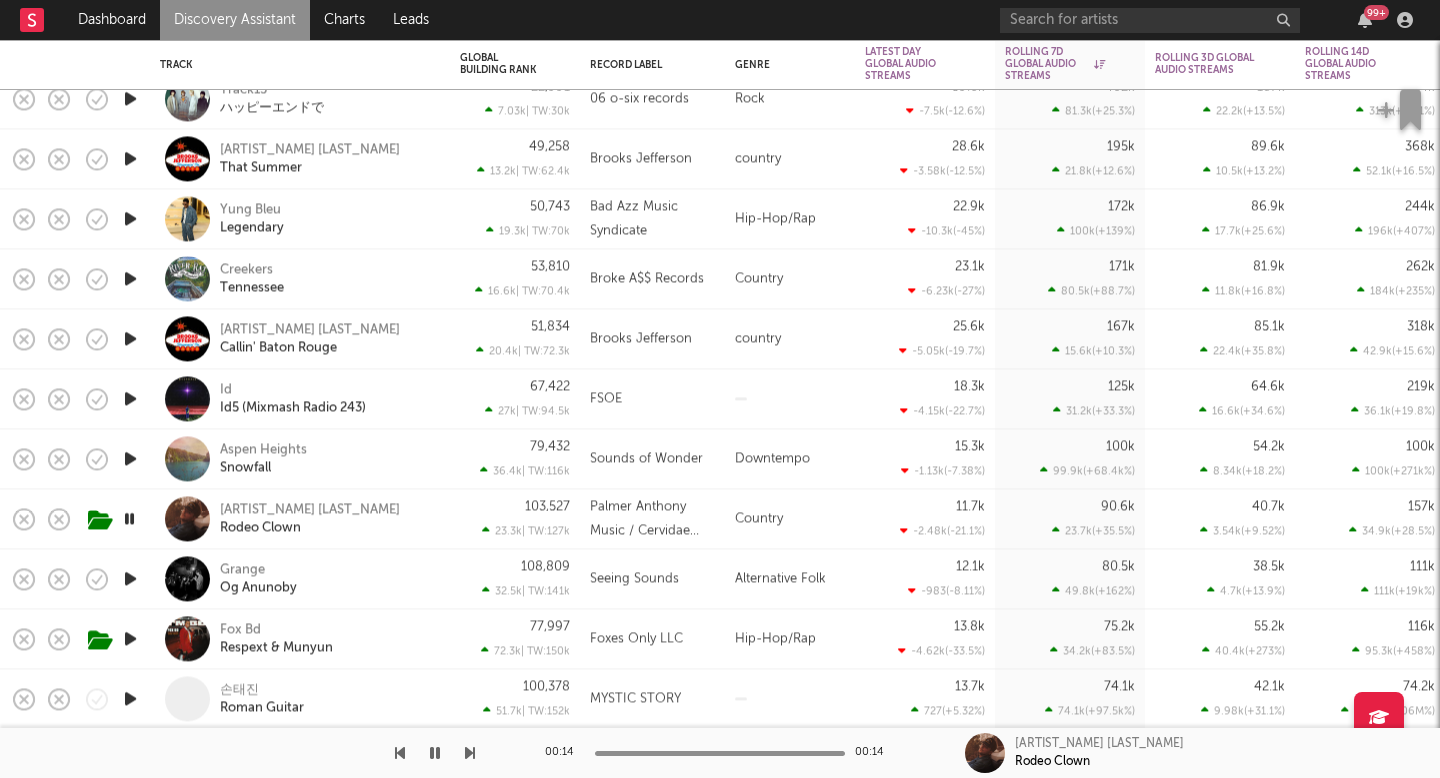 click at bounding box center (130, 578) 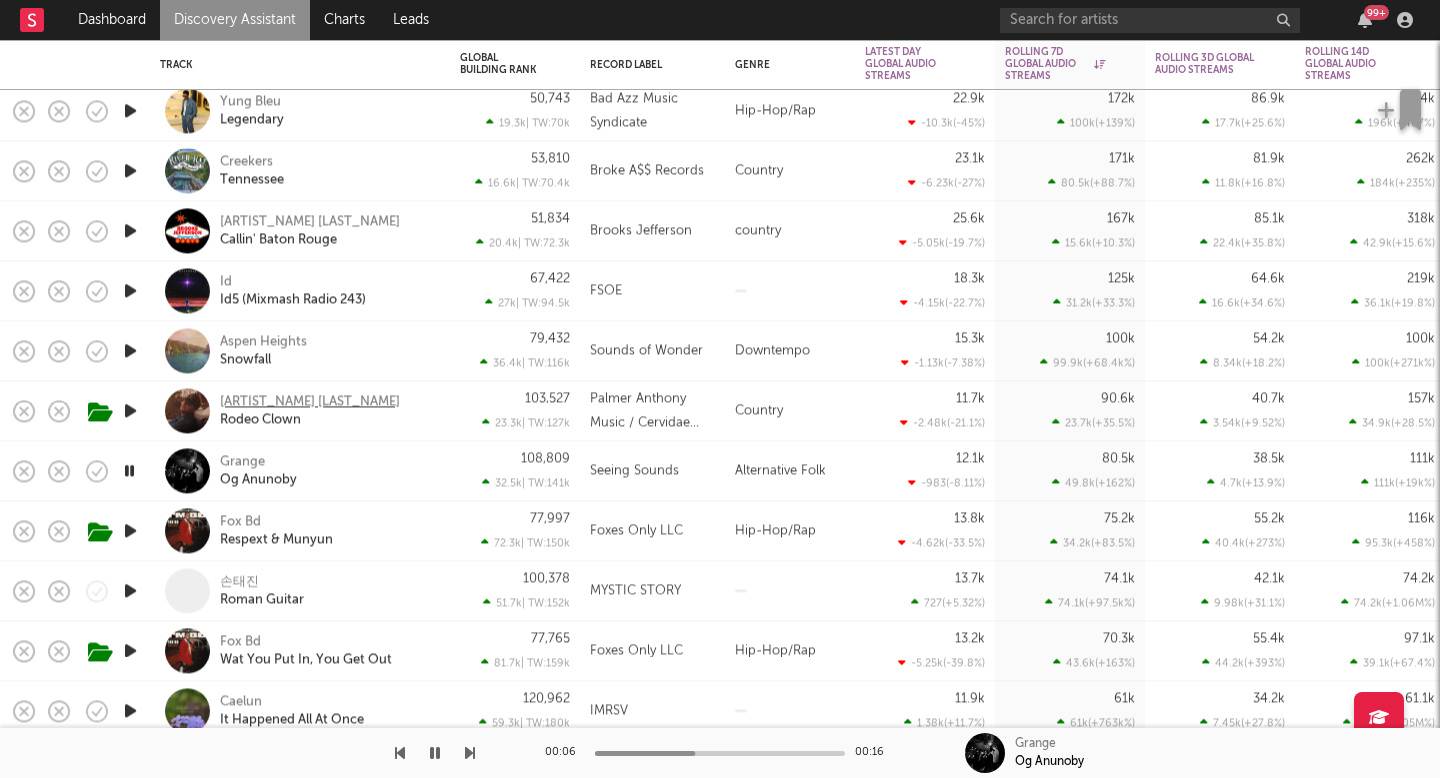 click on "Palmer Anthony" at bounding box center (310, 402) 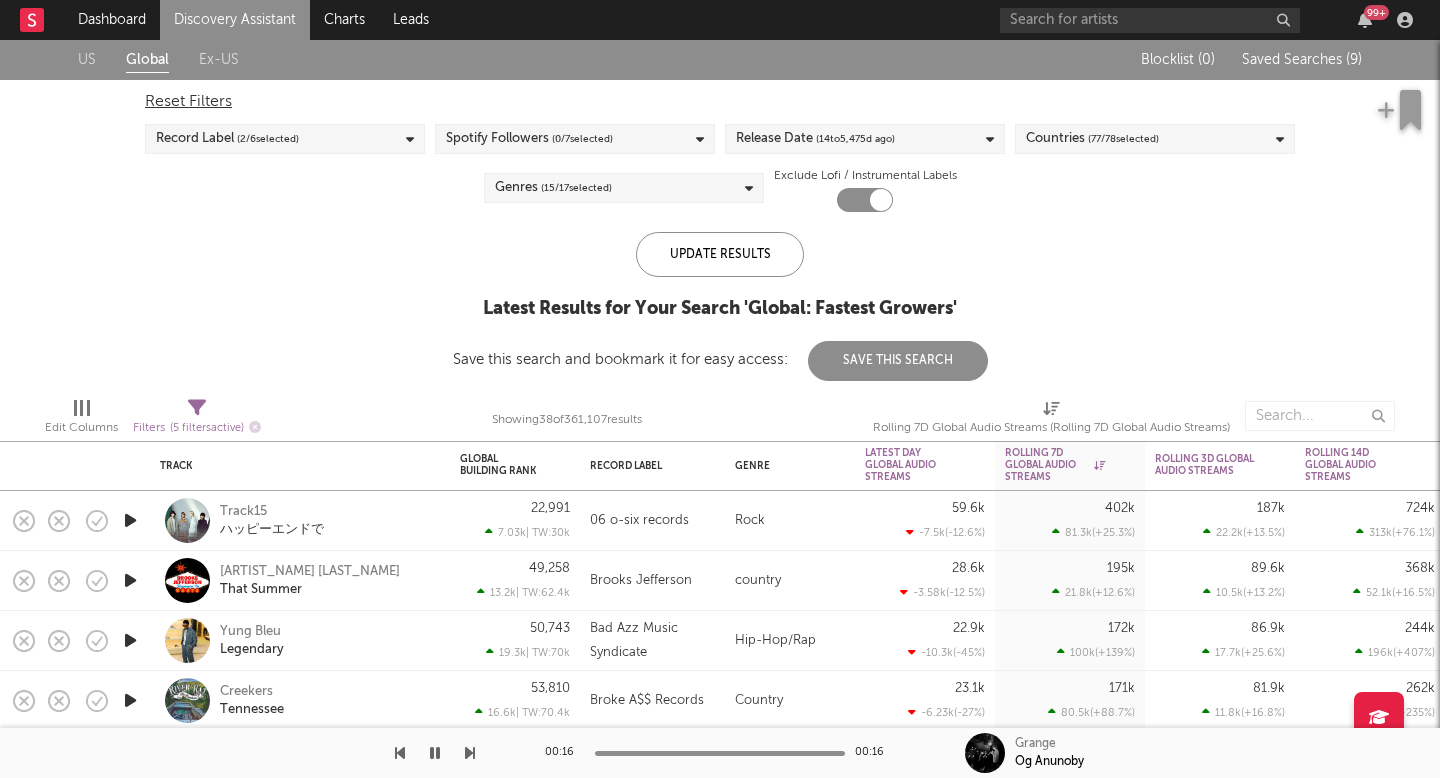 click on "Discovery Assistant" at bounding box center (235, 20) 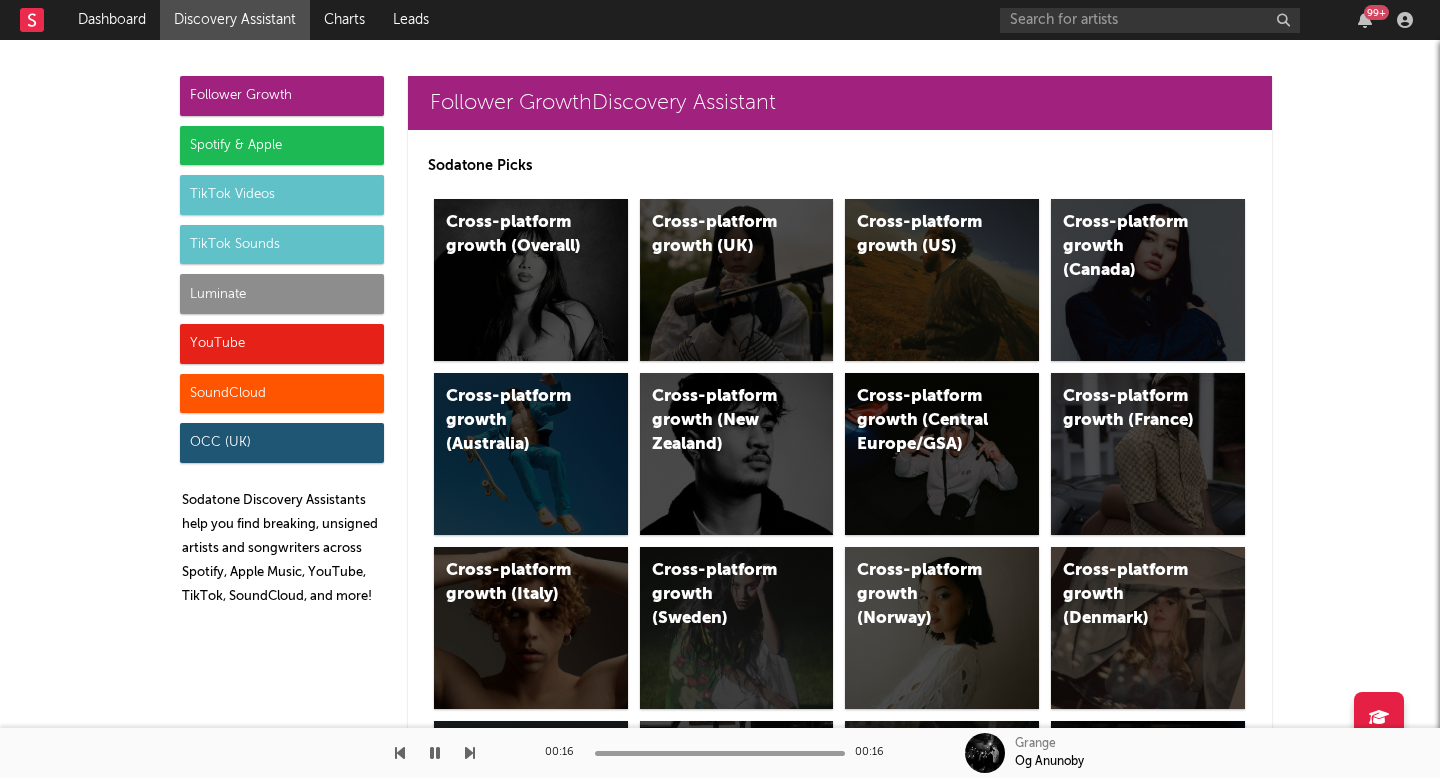 click on "Luminate" at bounding box center [282, 294] 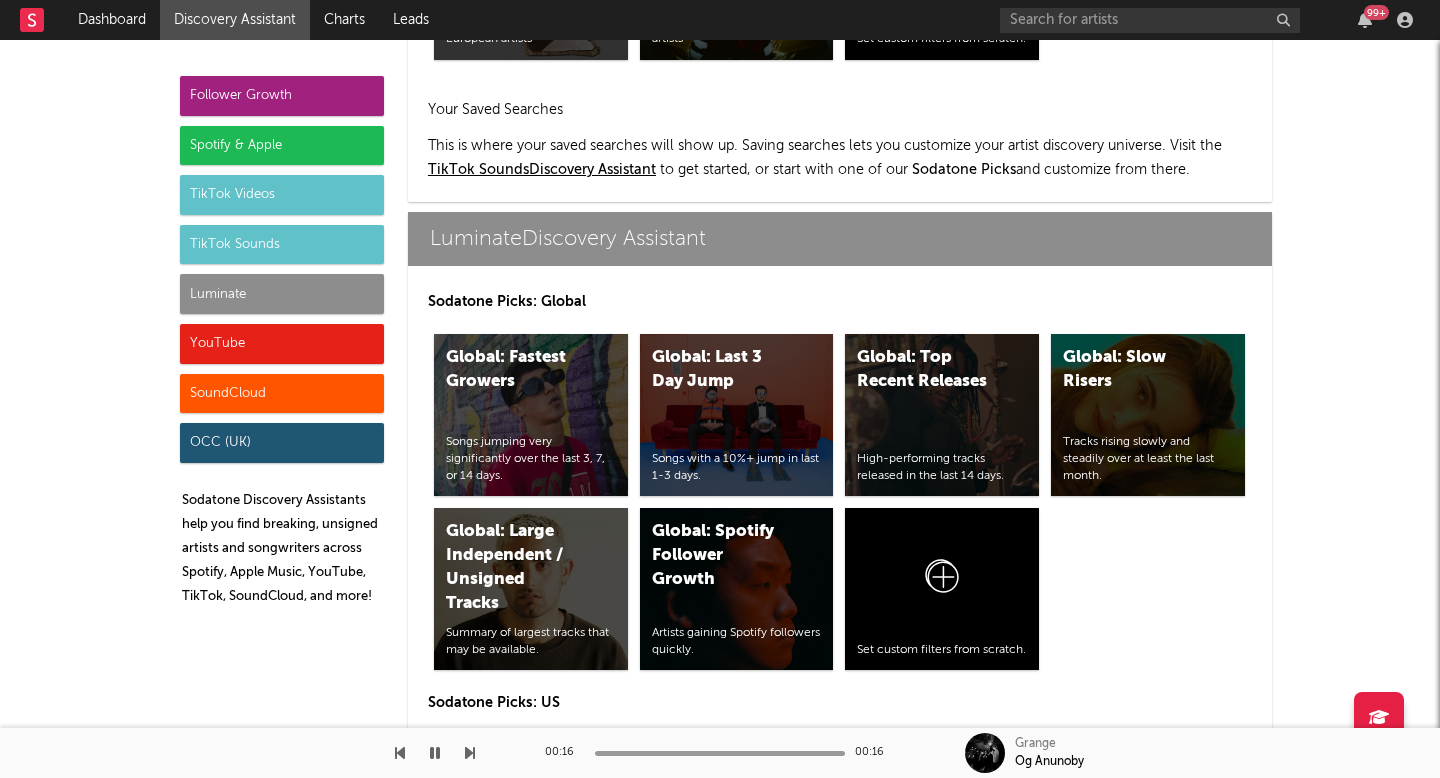 scroll, scrollTop: 9529, scrollLeft: 0, axis: vertical 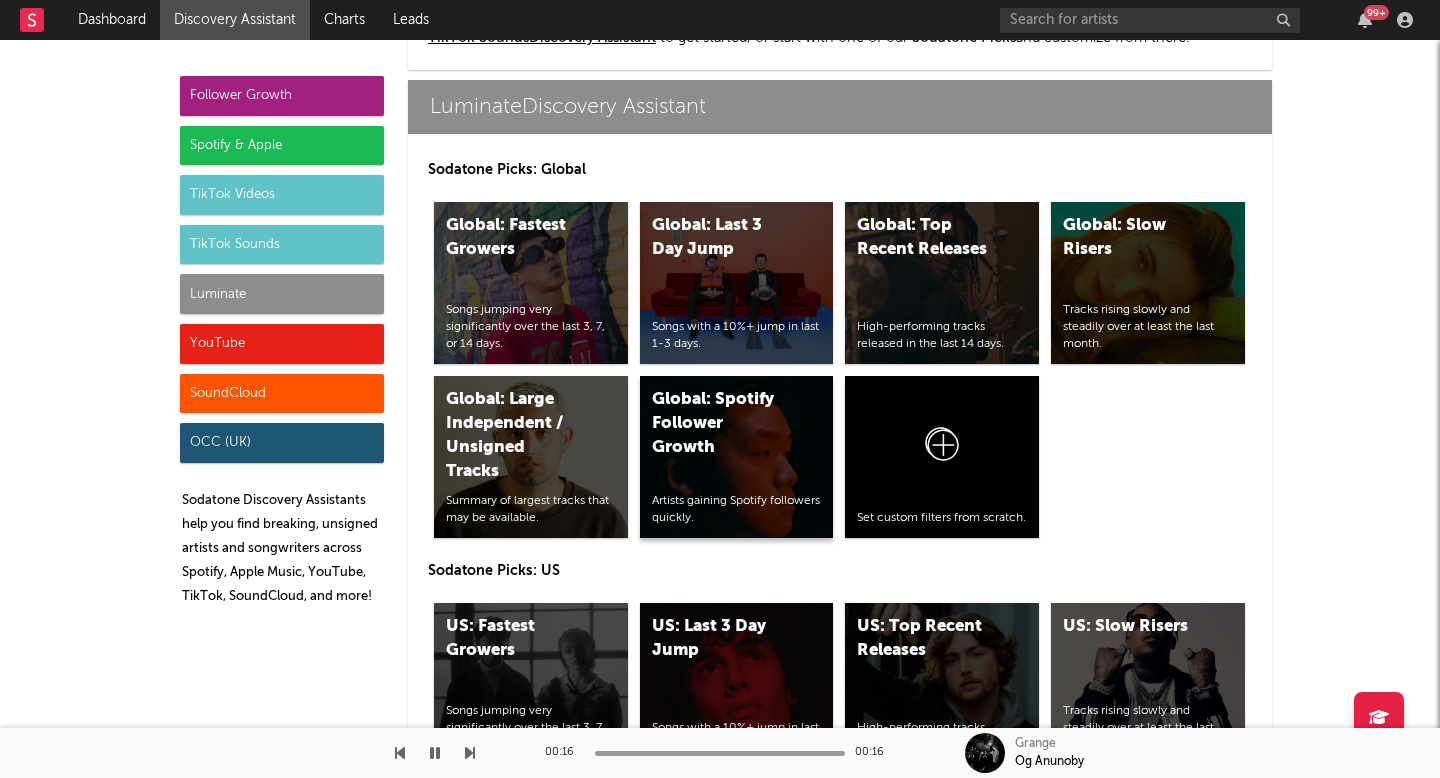 click on "Global: Spotify Follower Growth Artists gaining Spotify followers quickly." at bounding box center [737, 457] 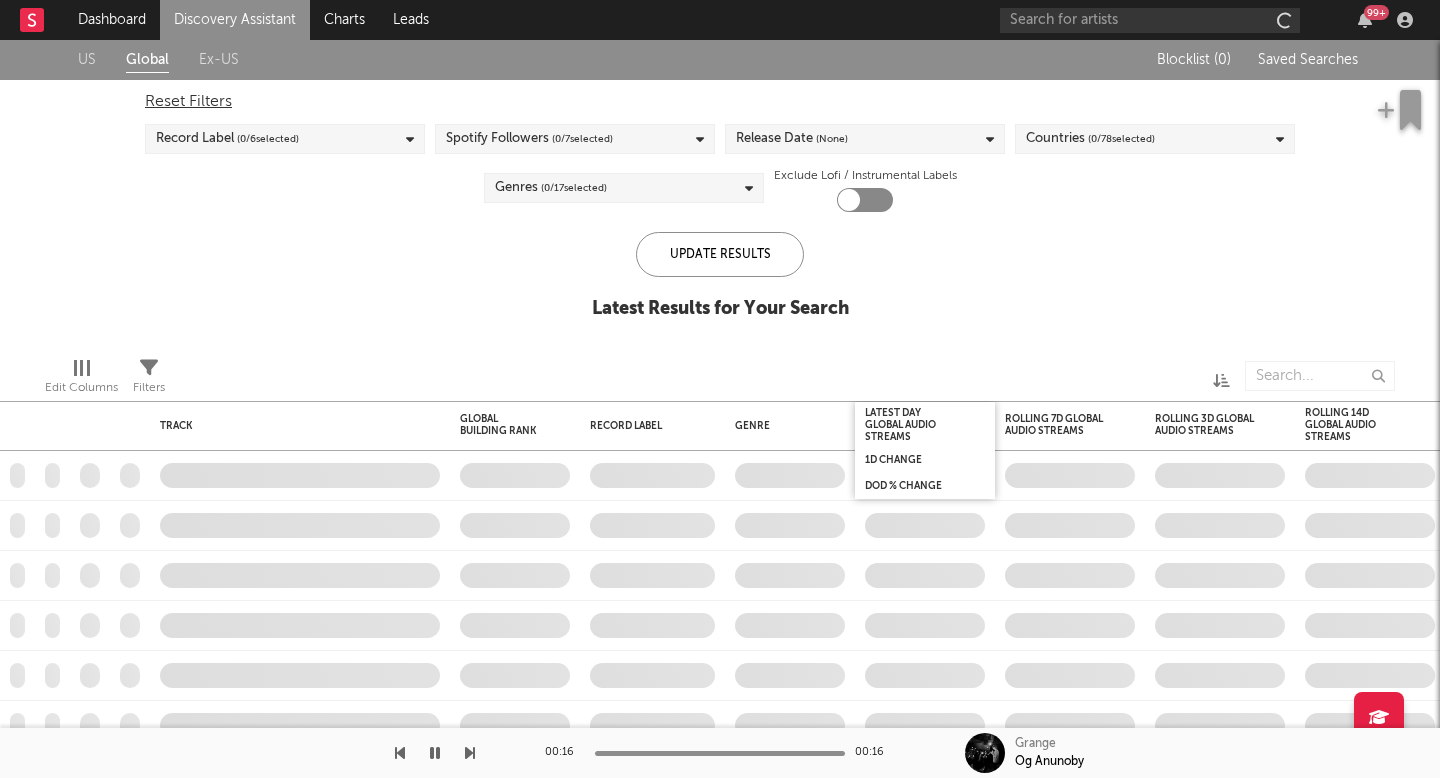 checkbox on "true" 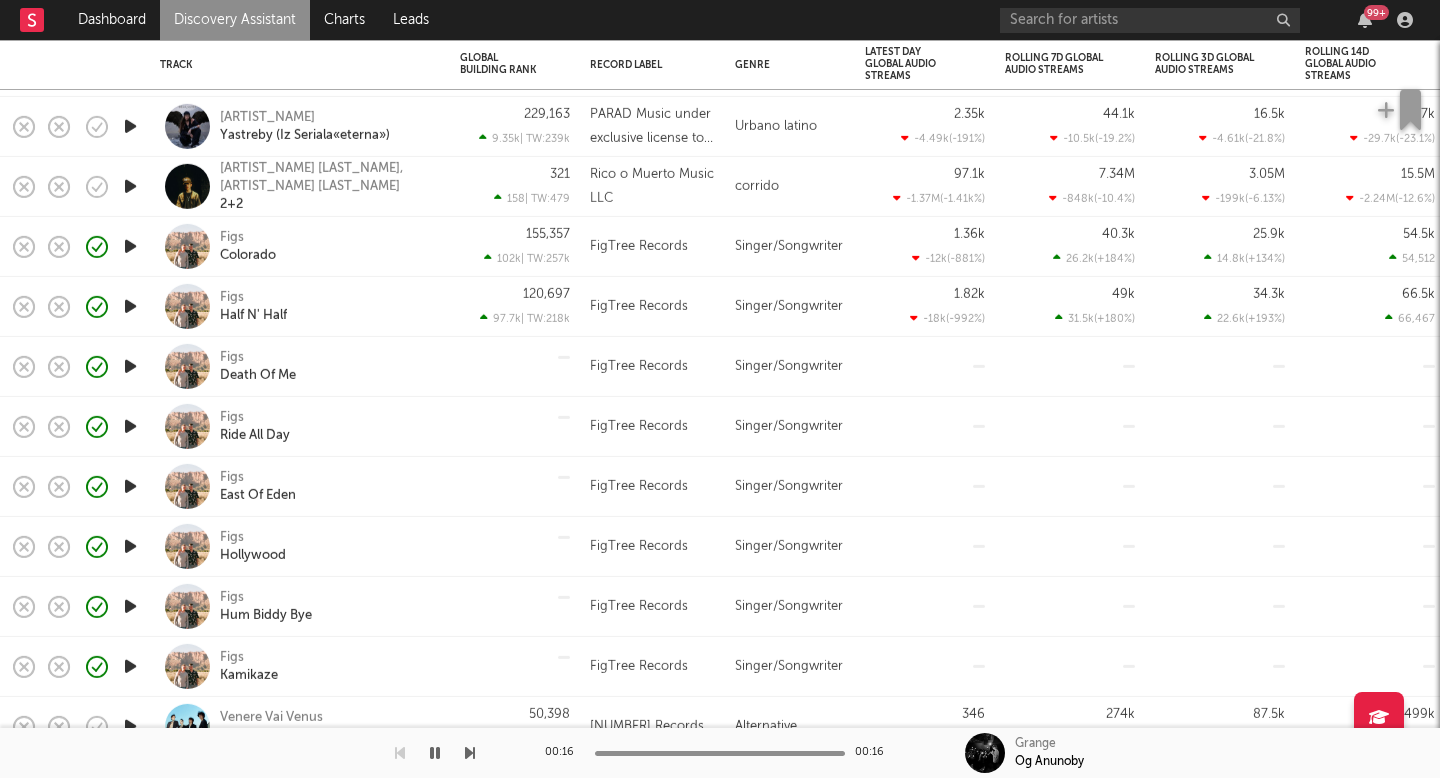 click at bounding box center [130, 486] 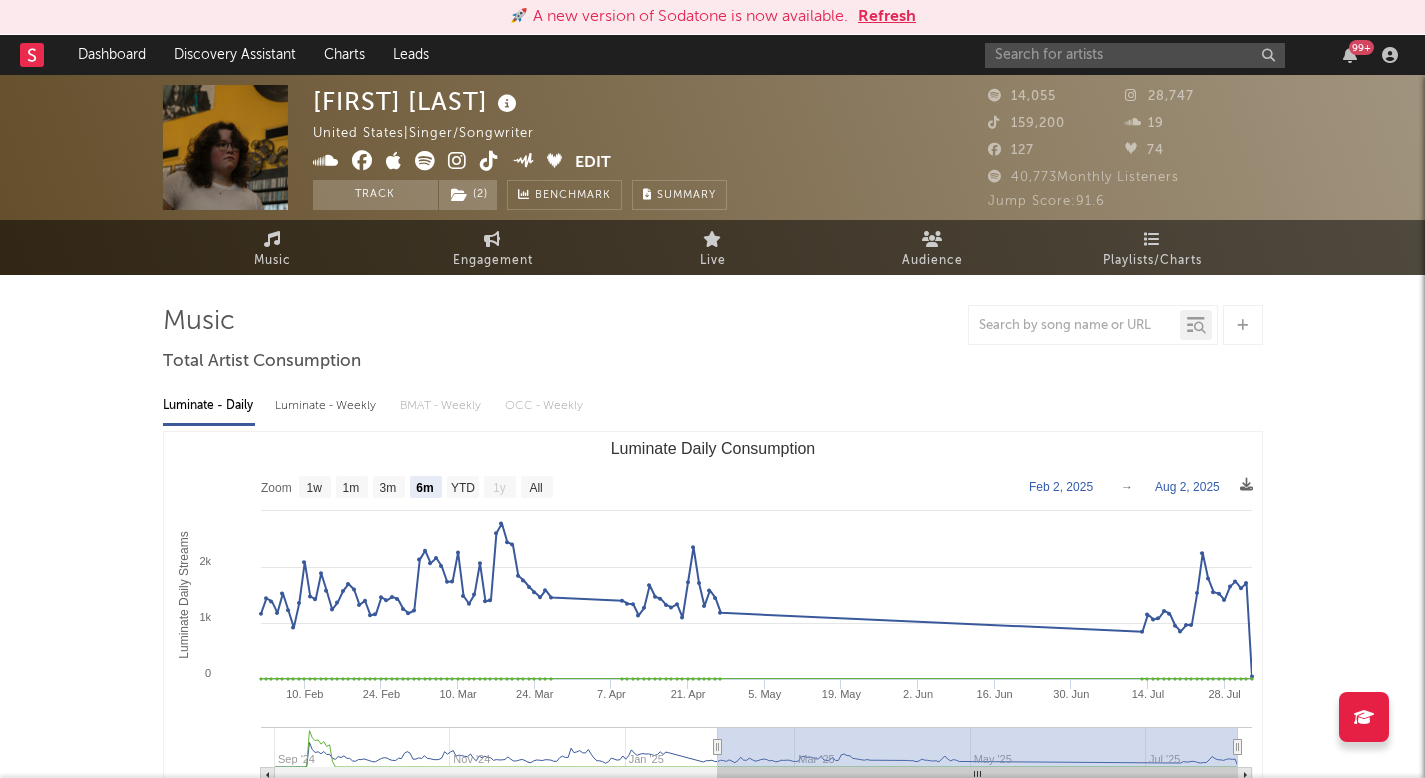 select on "6m" 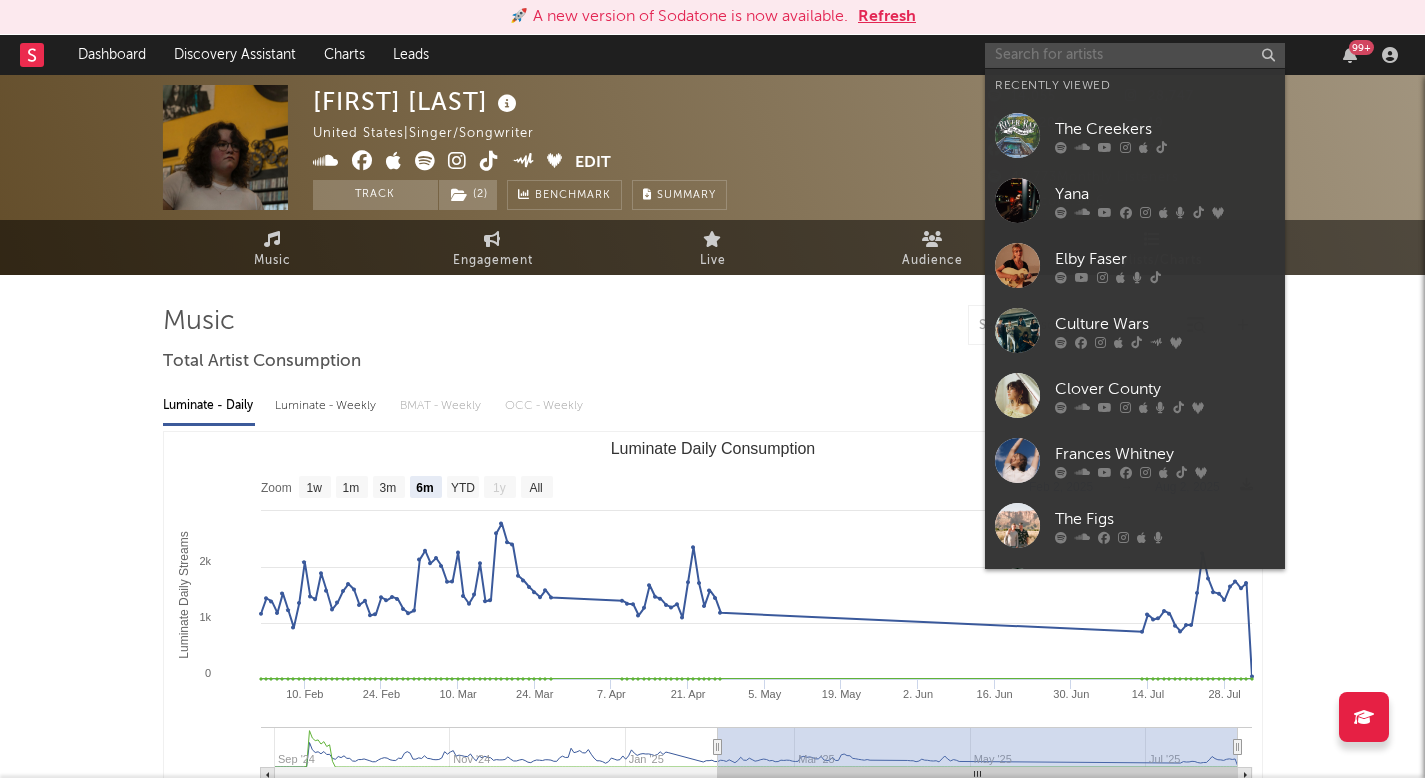 click at bounding box center [1135, 55] 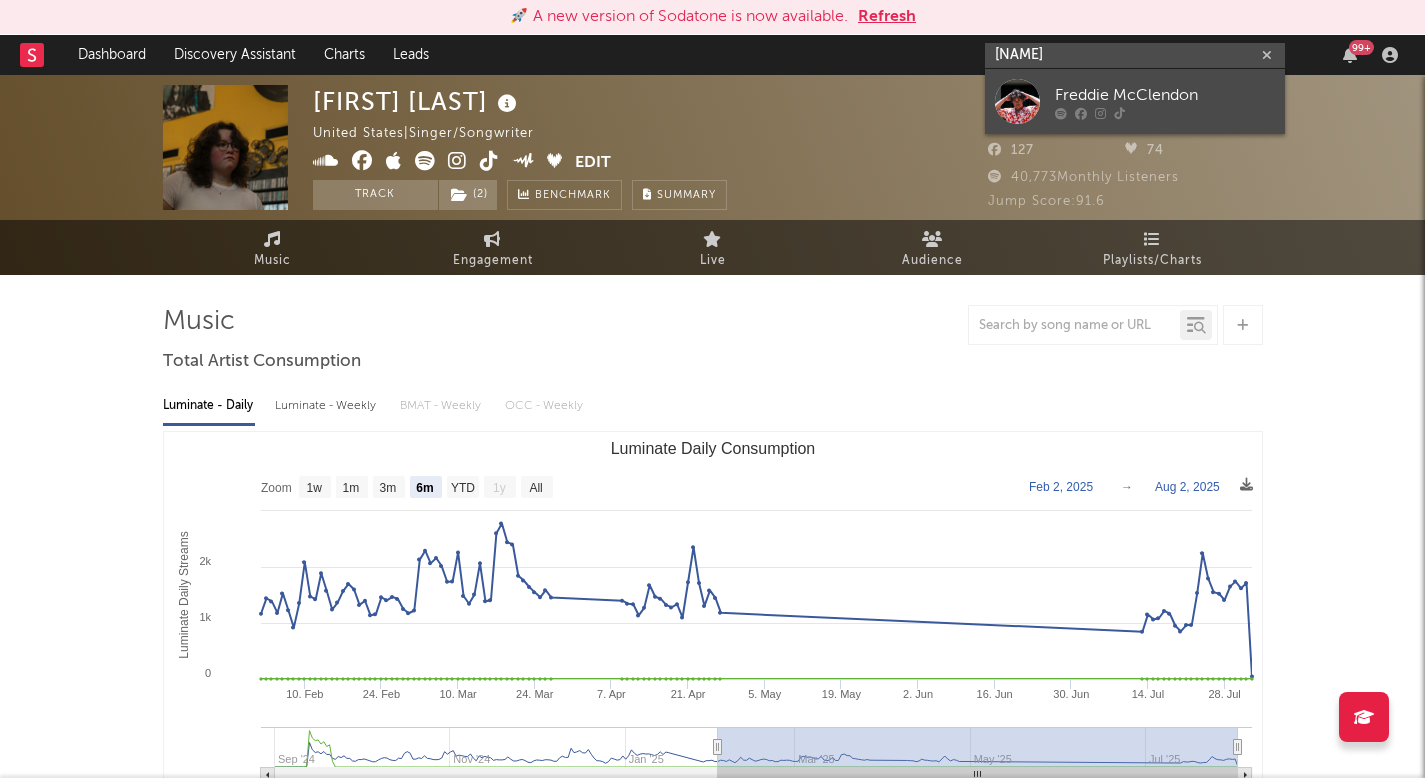 type on "freddie mcclen" 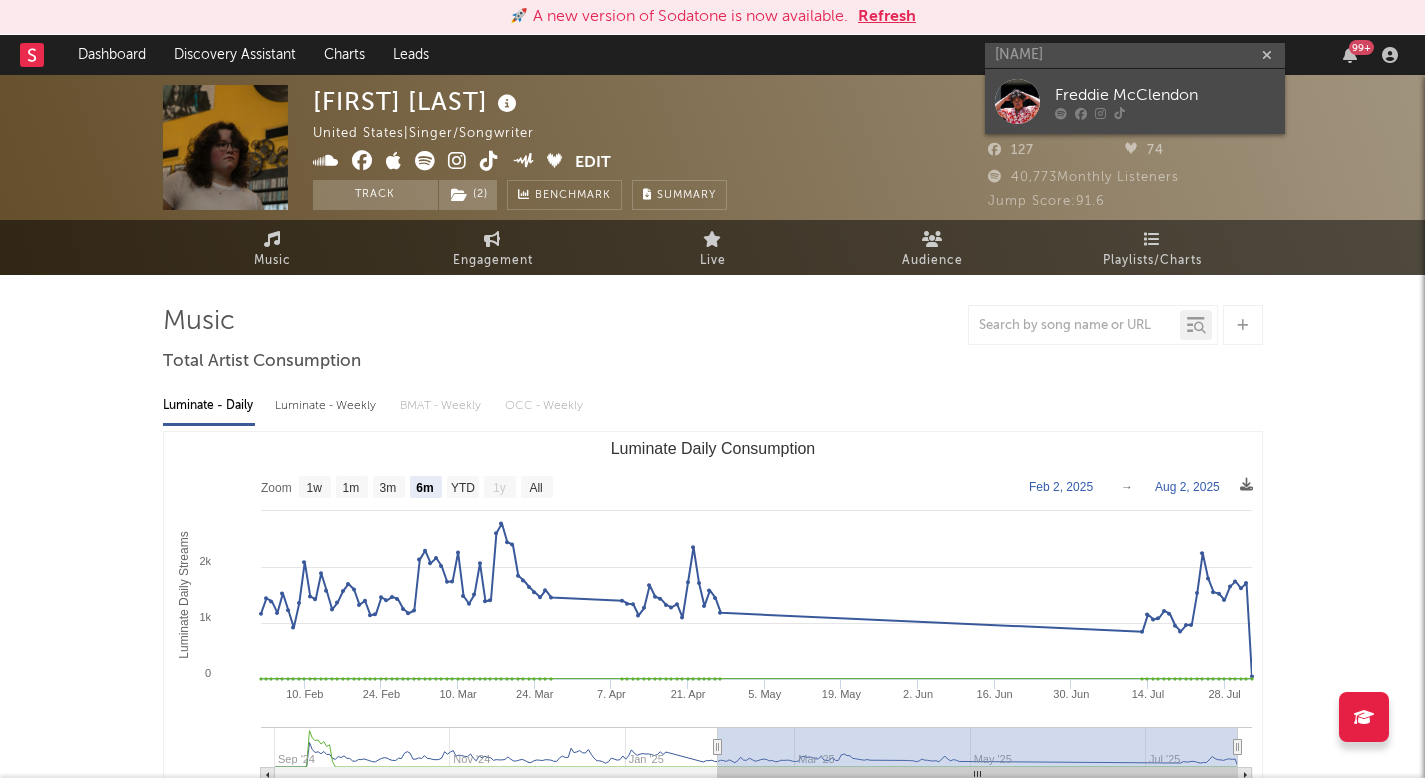 click on "Freddie McClendon" at bounding box center (1165, 95) 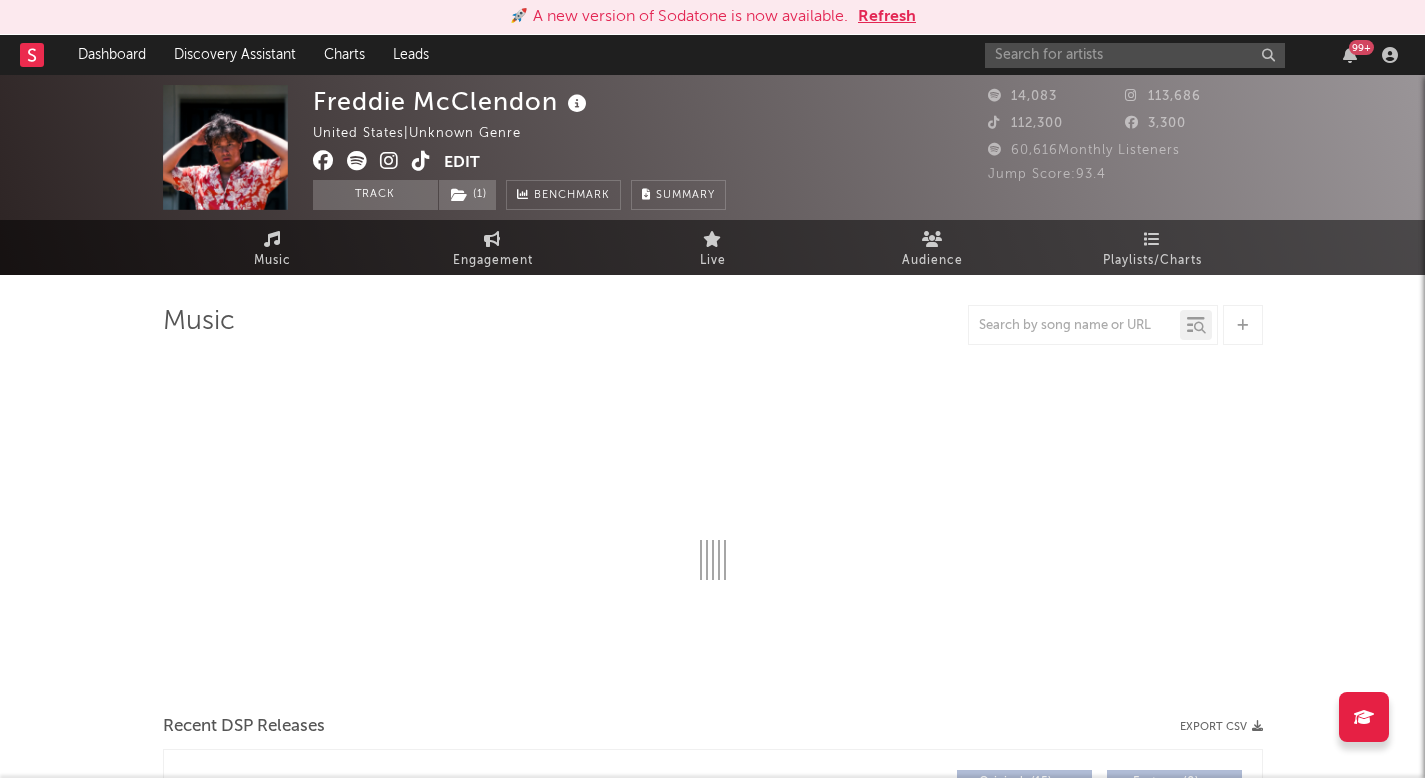 select on "1w" 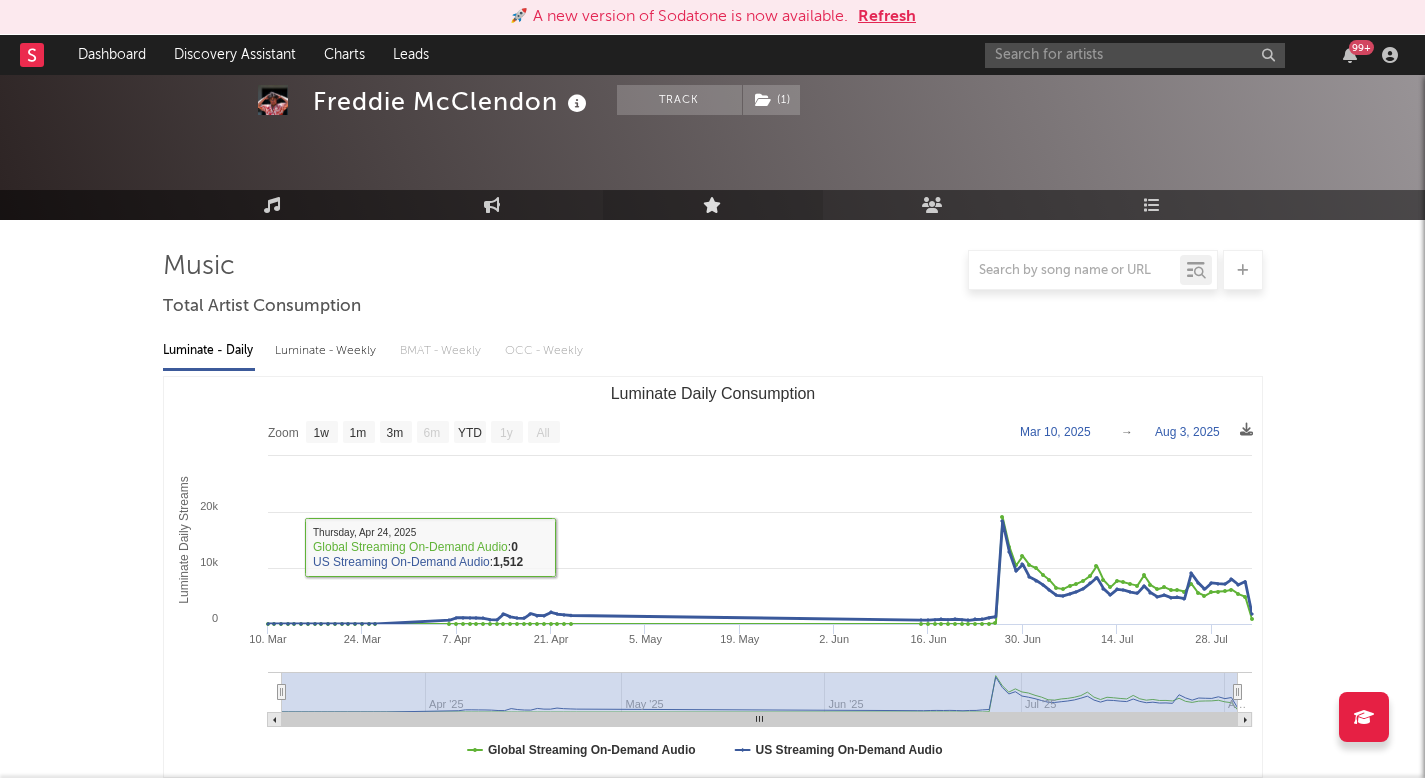 scroll, scrollTop: 0, scrollLeft: 0, axis: both 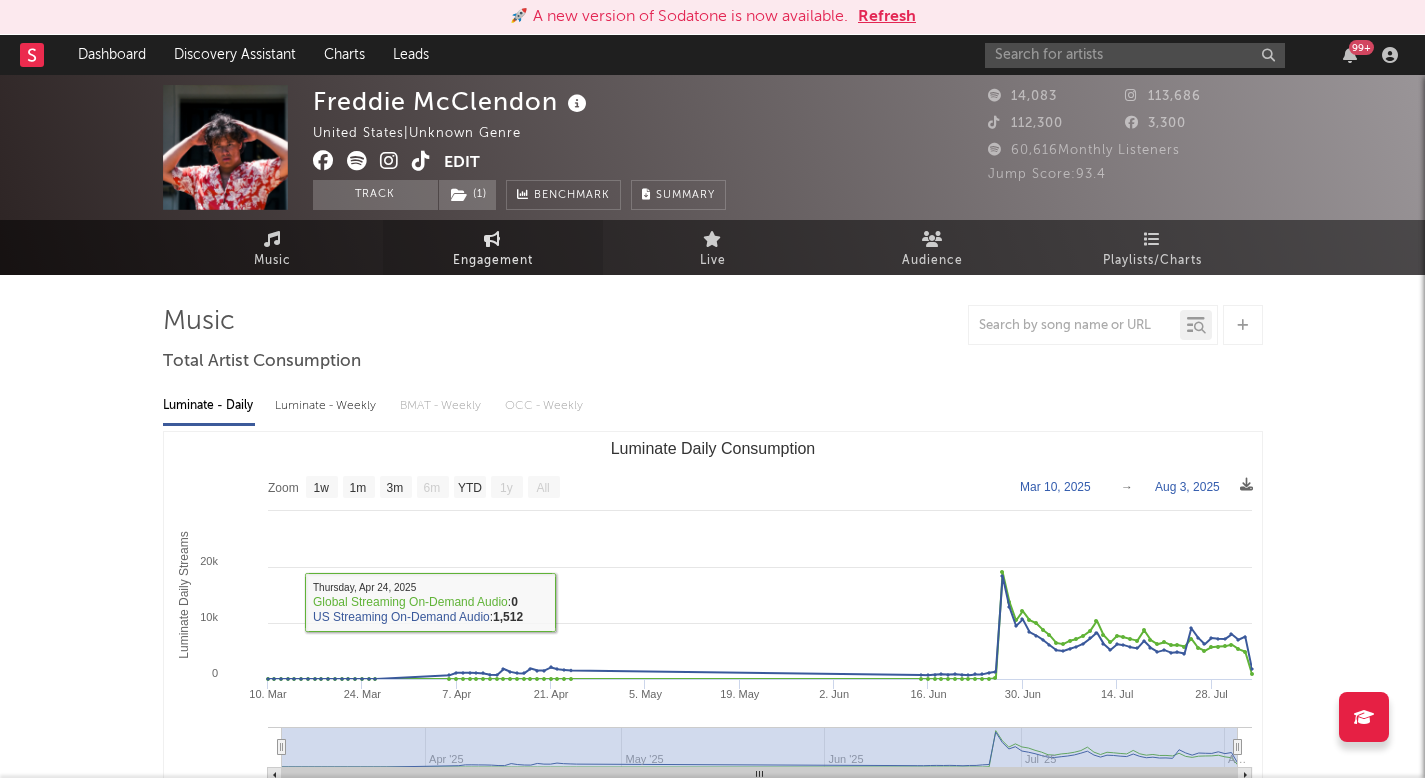click on "Engagement" at bounding box center (493, 247) 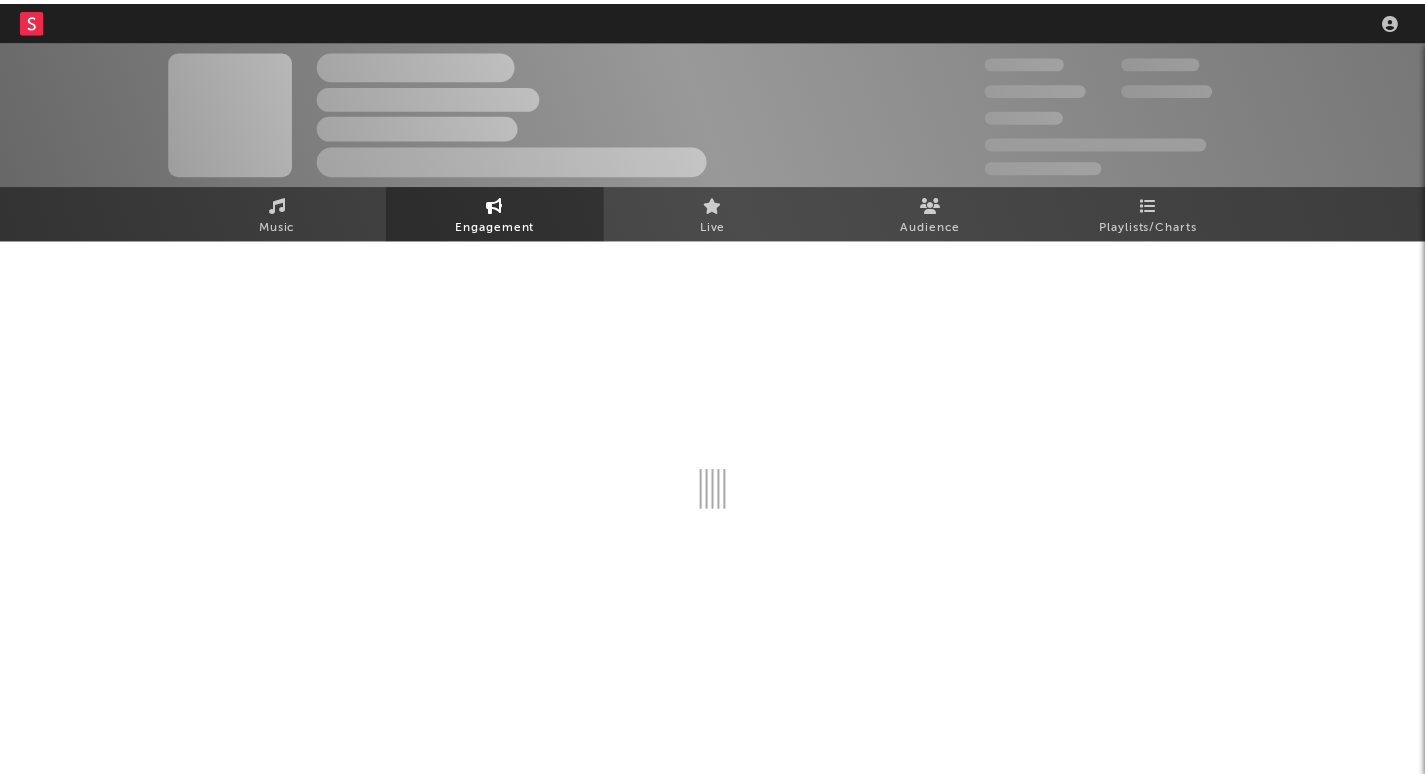 scroll, scrollTop: 0, scrollLeft: 0, axis: both 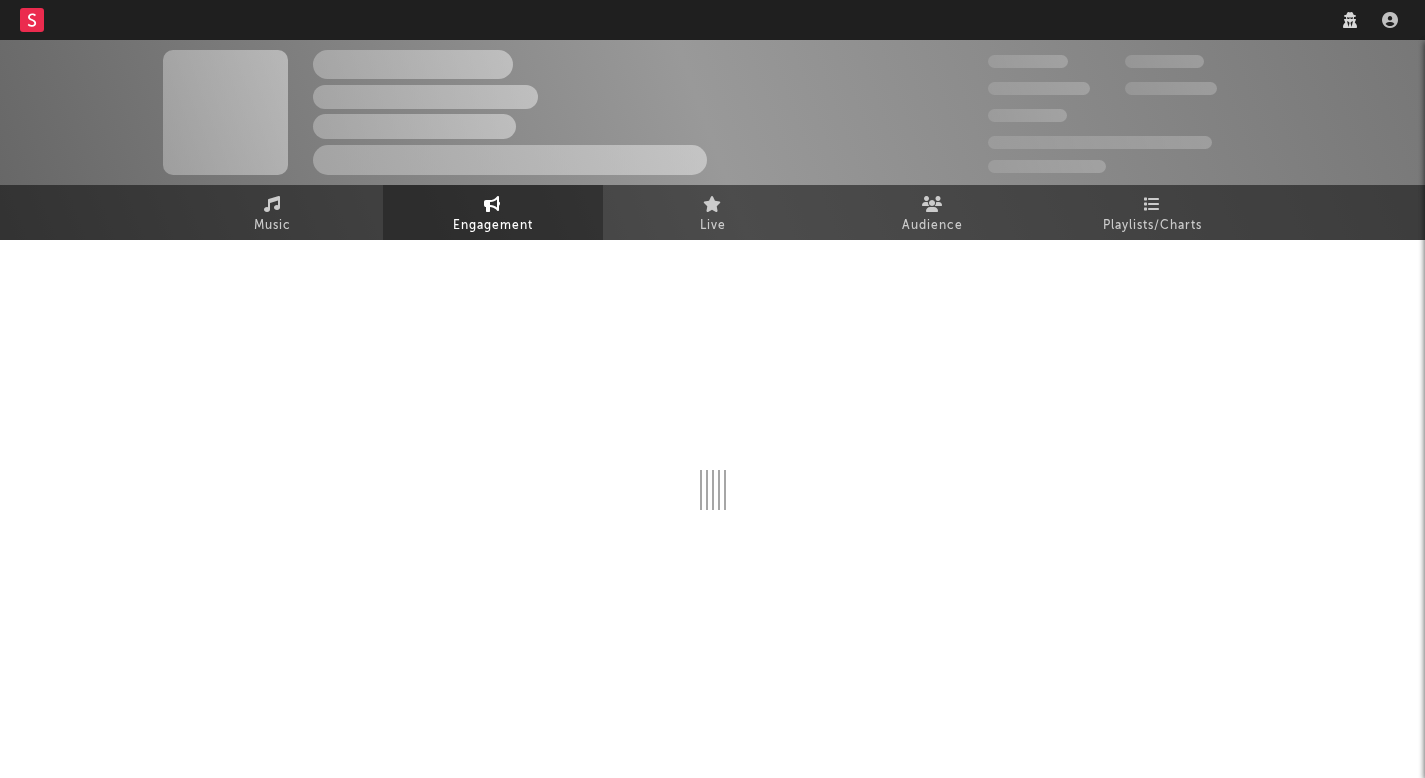 select on "1w" 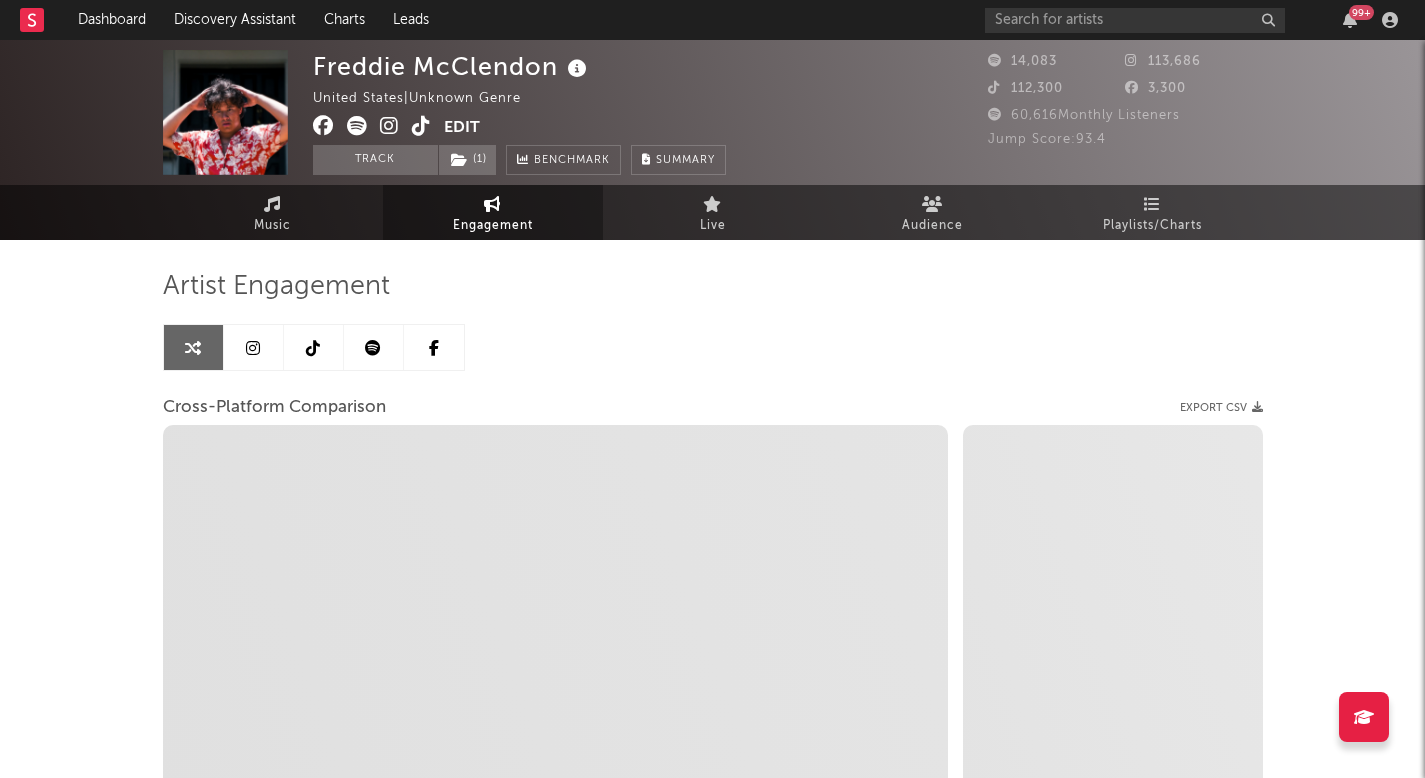 select on "1m" 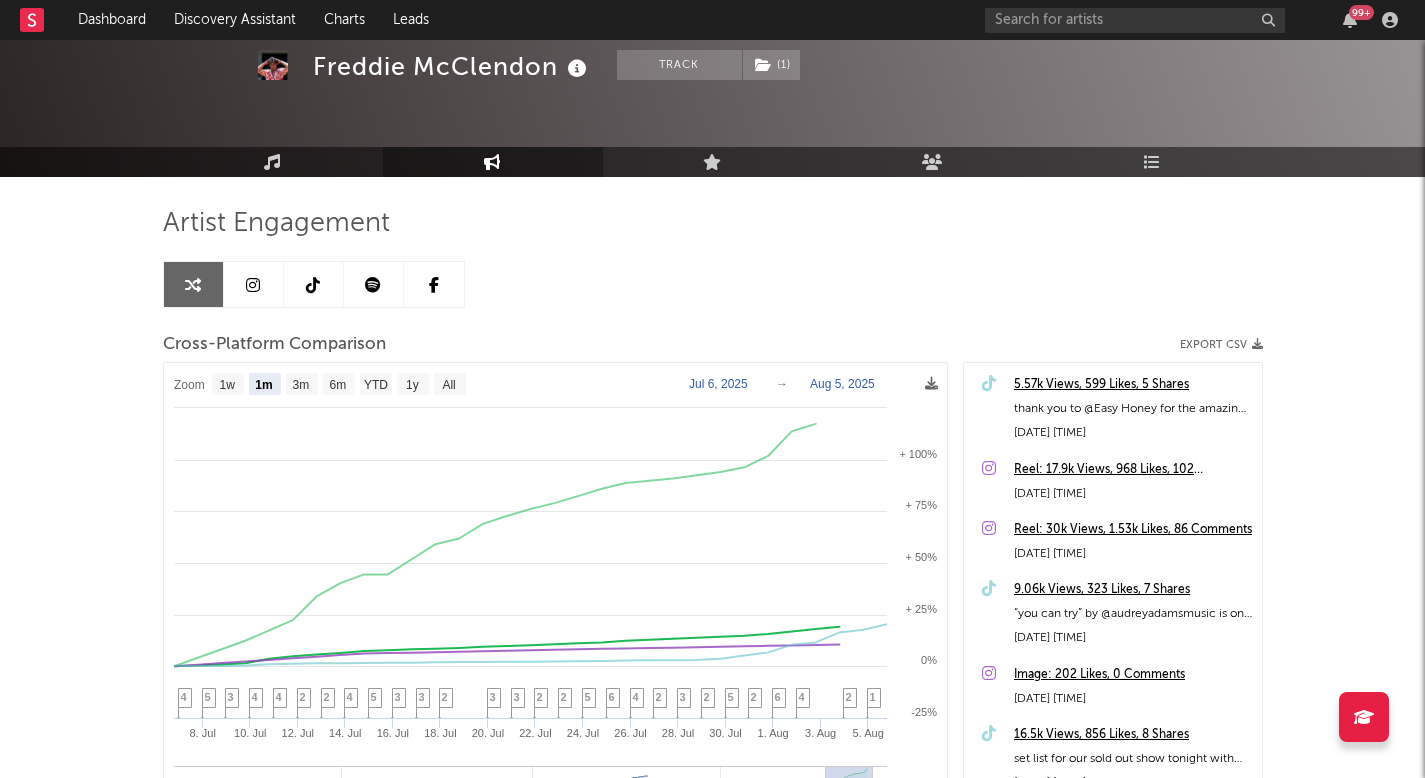 scroll, scrollTop: 87, scrollLeft: 0, axis: vertical 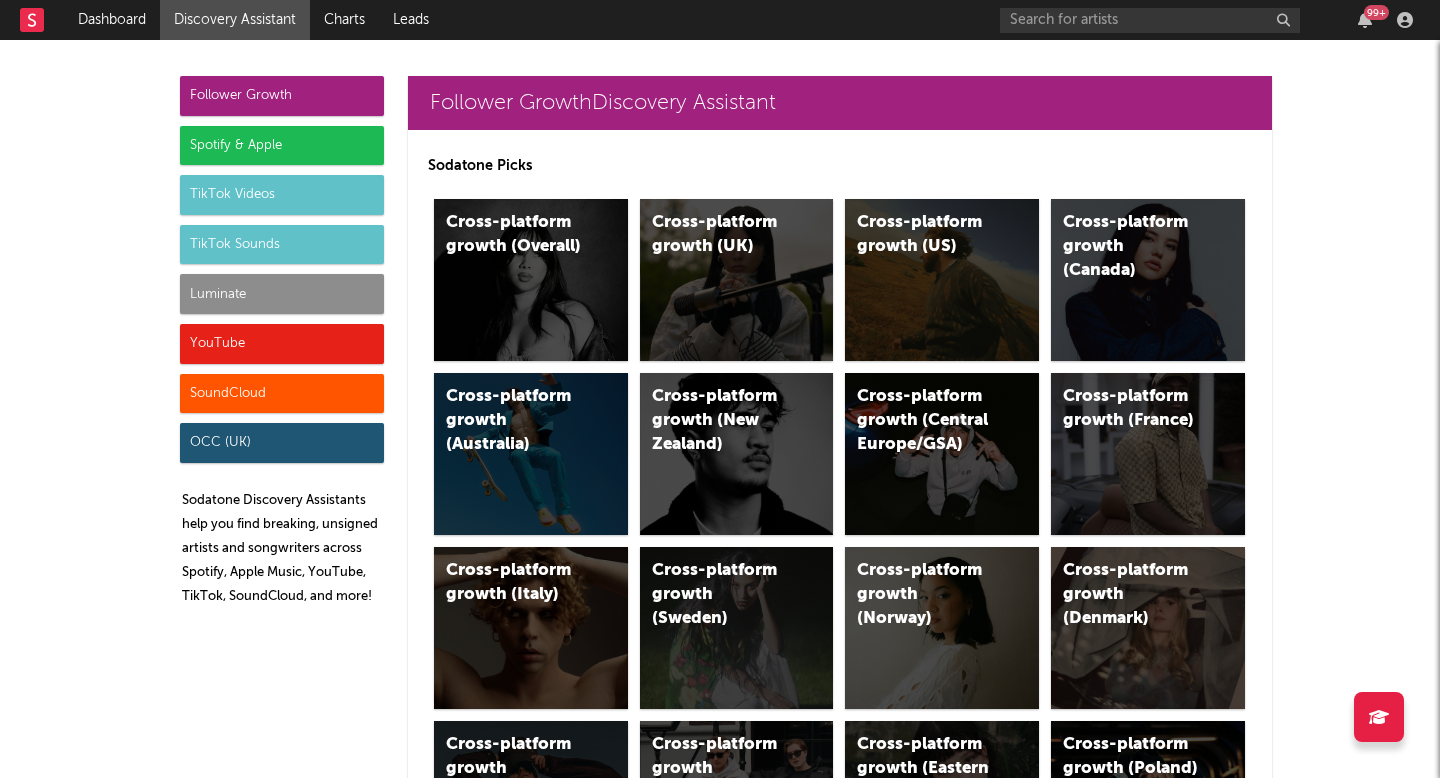 click on "Luminate" at bounding box center (282, 294) 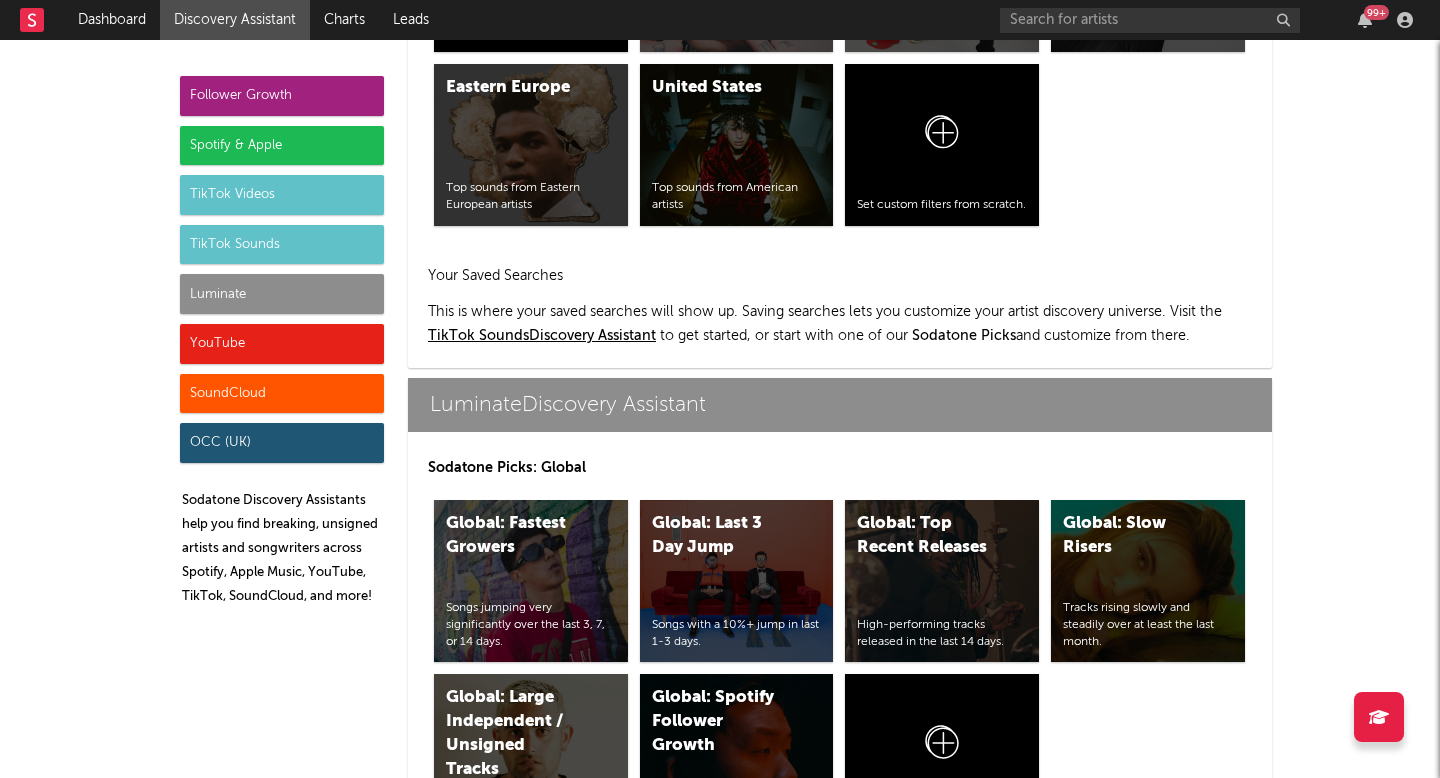 scroll, scrollTop: 9529, scrollLeft: 0, axis: vertical 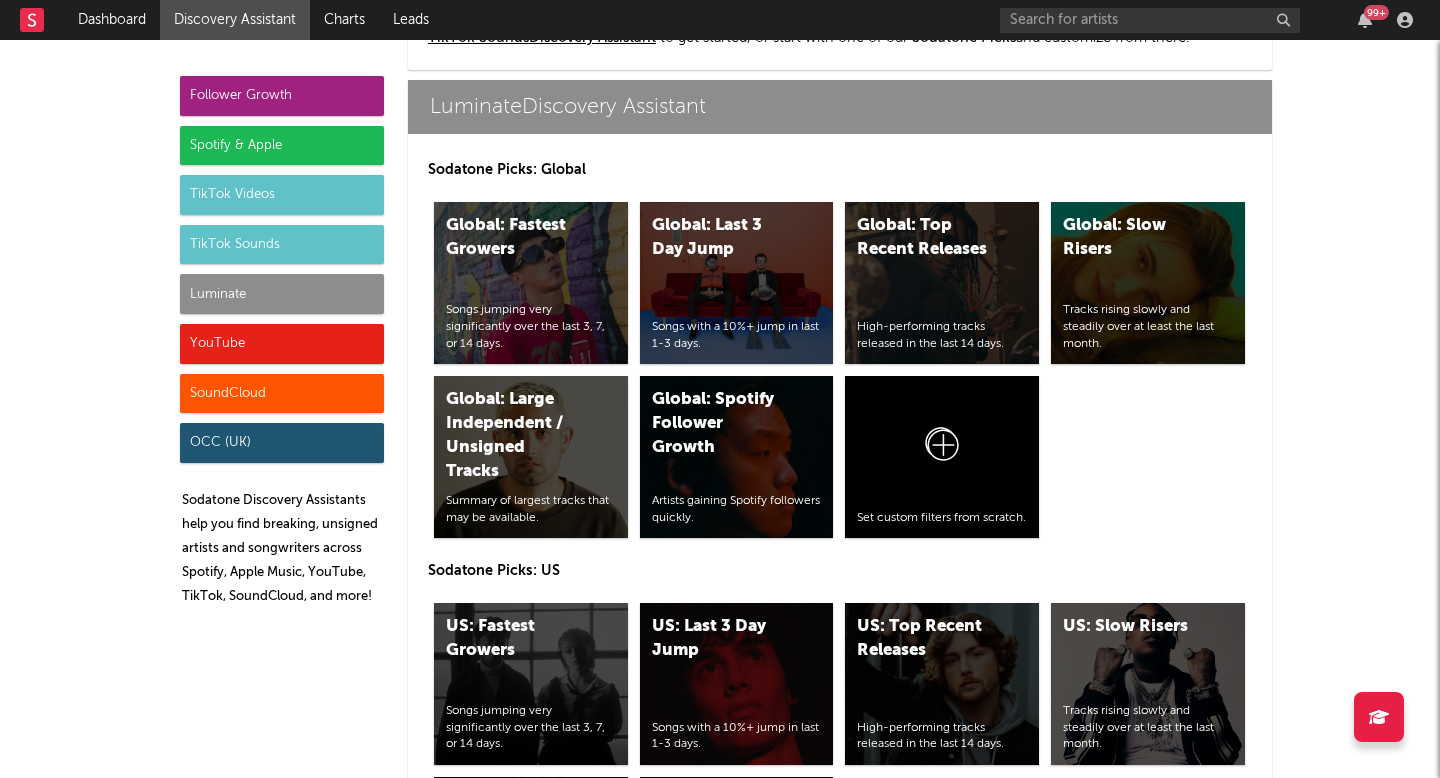 click on "Follower Growth" at bounding box center [282, 96] 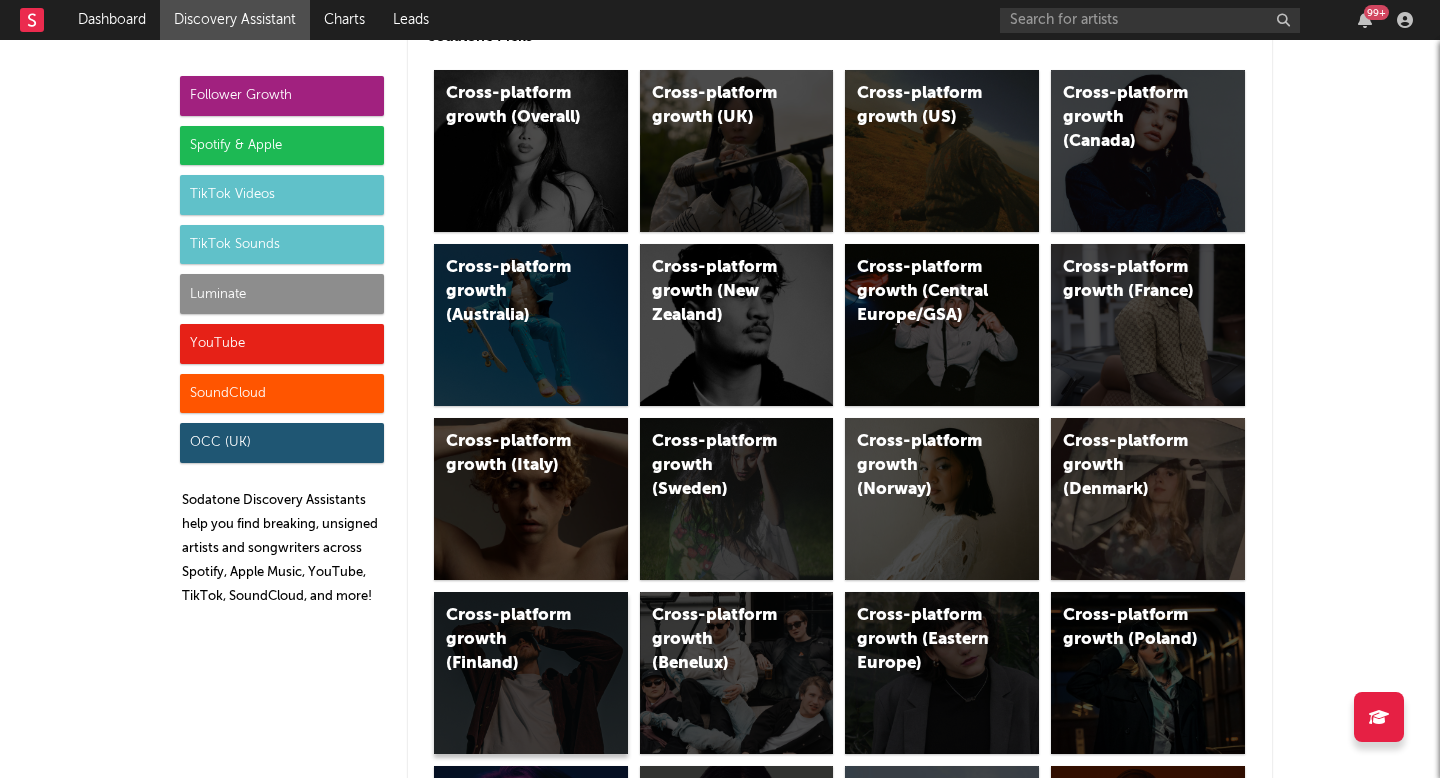 scroll, scrollTop: 0, scrollLeft: 0, axis: both 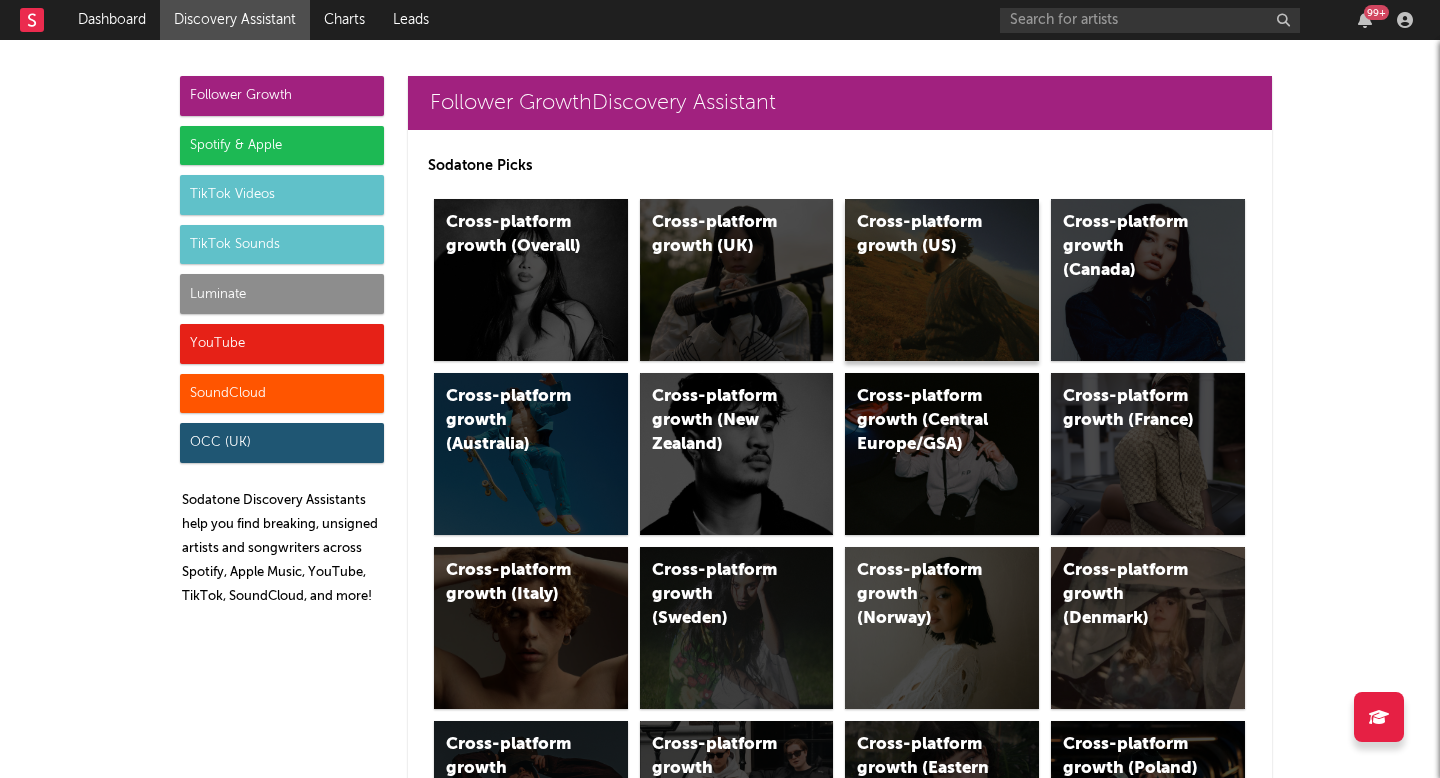 click on "Cross-platform growth (US)" at bounding box center (942, 280) 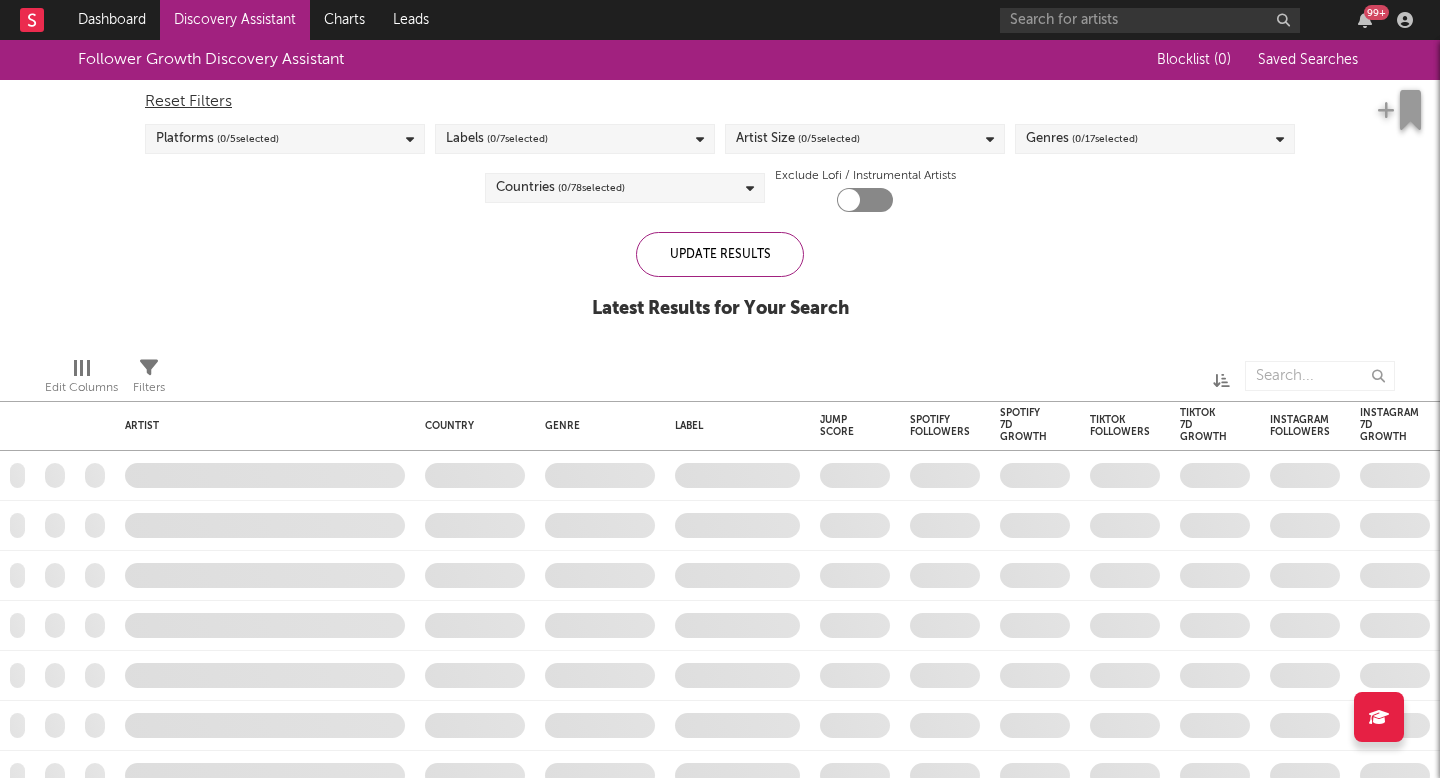 checkbox on "true" 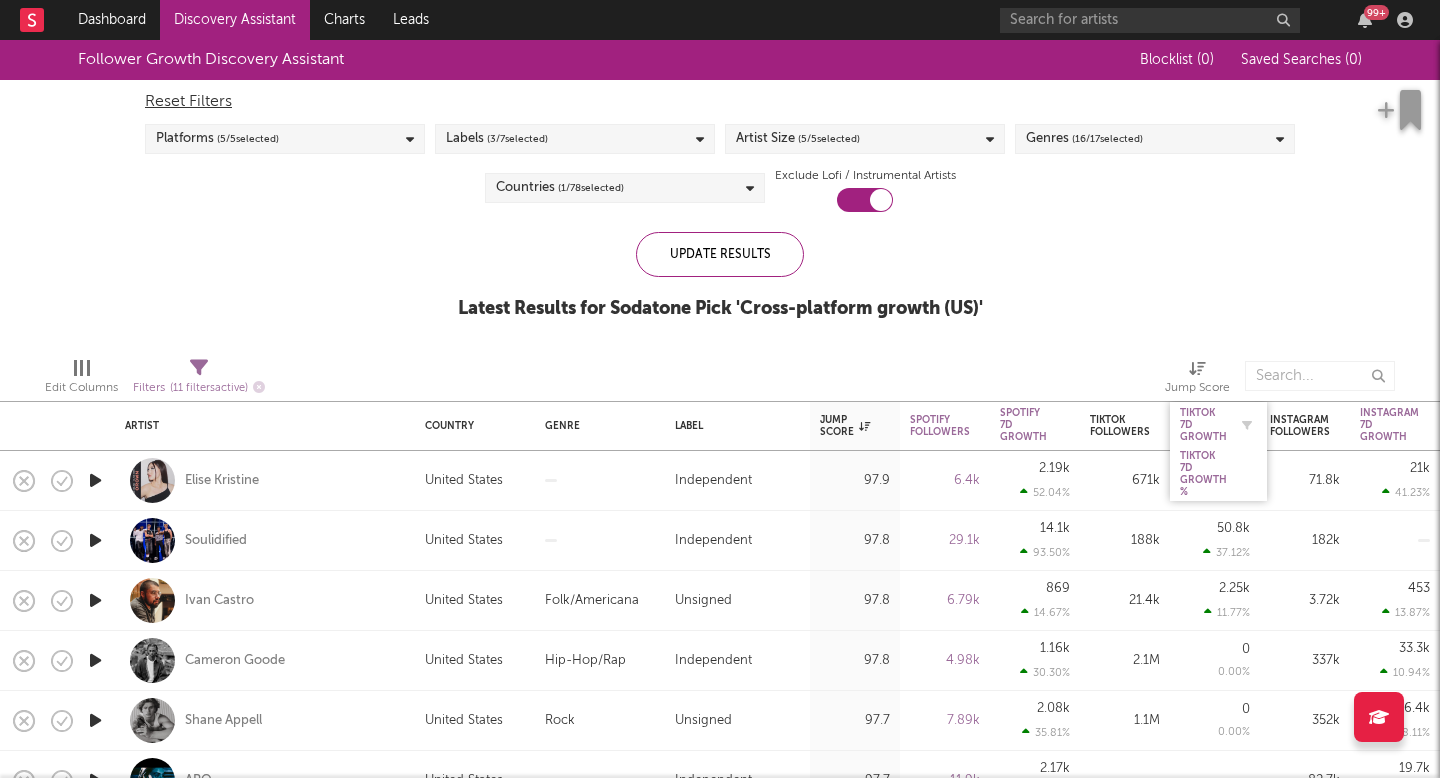 click on "Tiktok 7D Growth" at bounding box center (1203, 425) 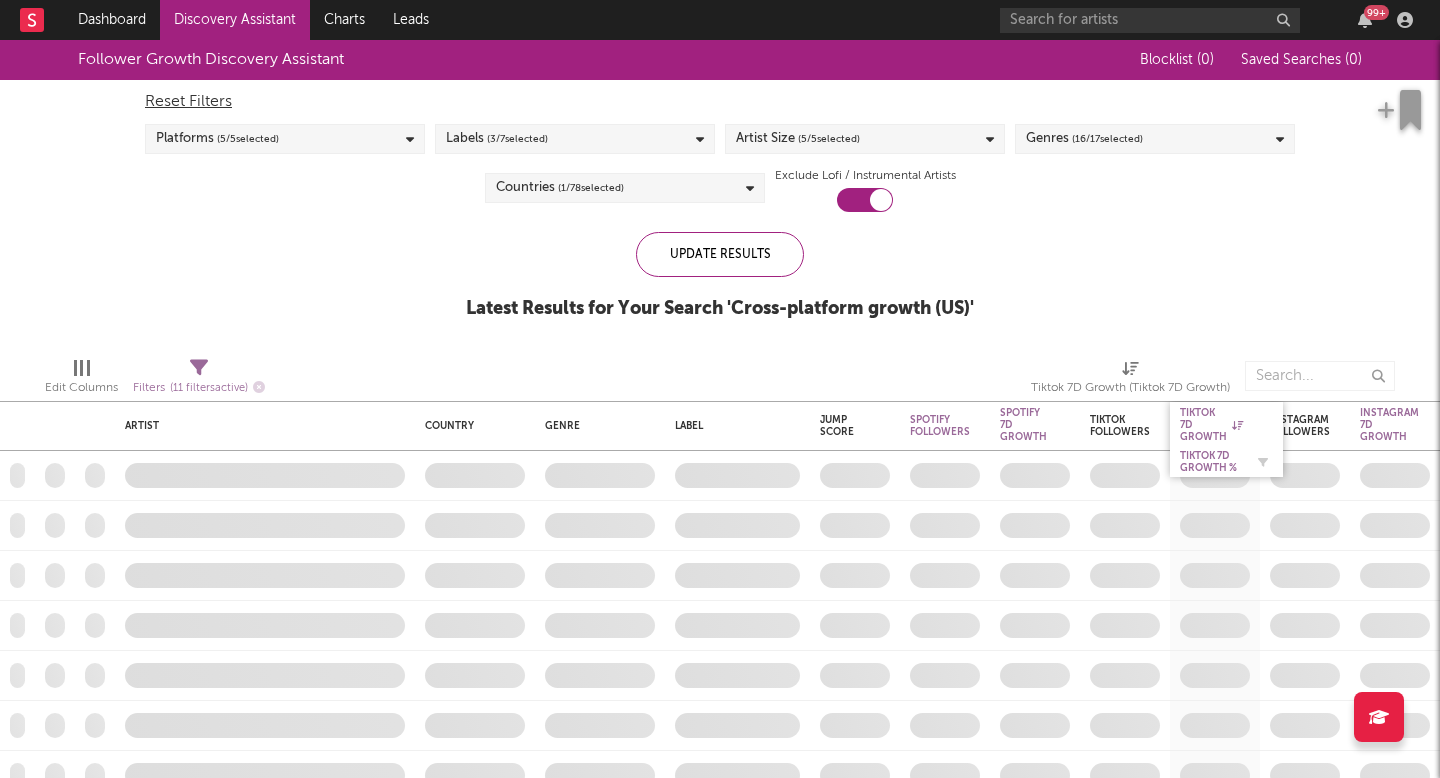 click on "Tiktok 7D Growth Tiktok 7D Growth %" at bounding box center (1226, 439) 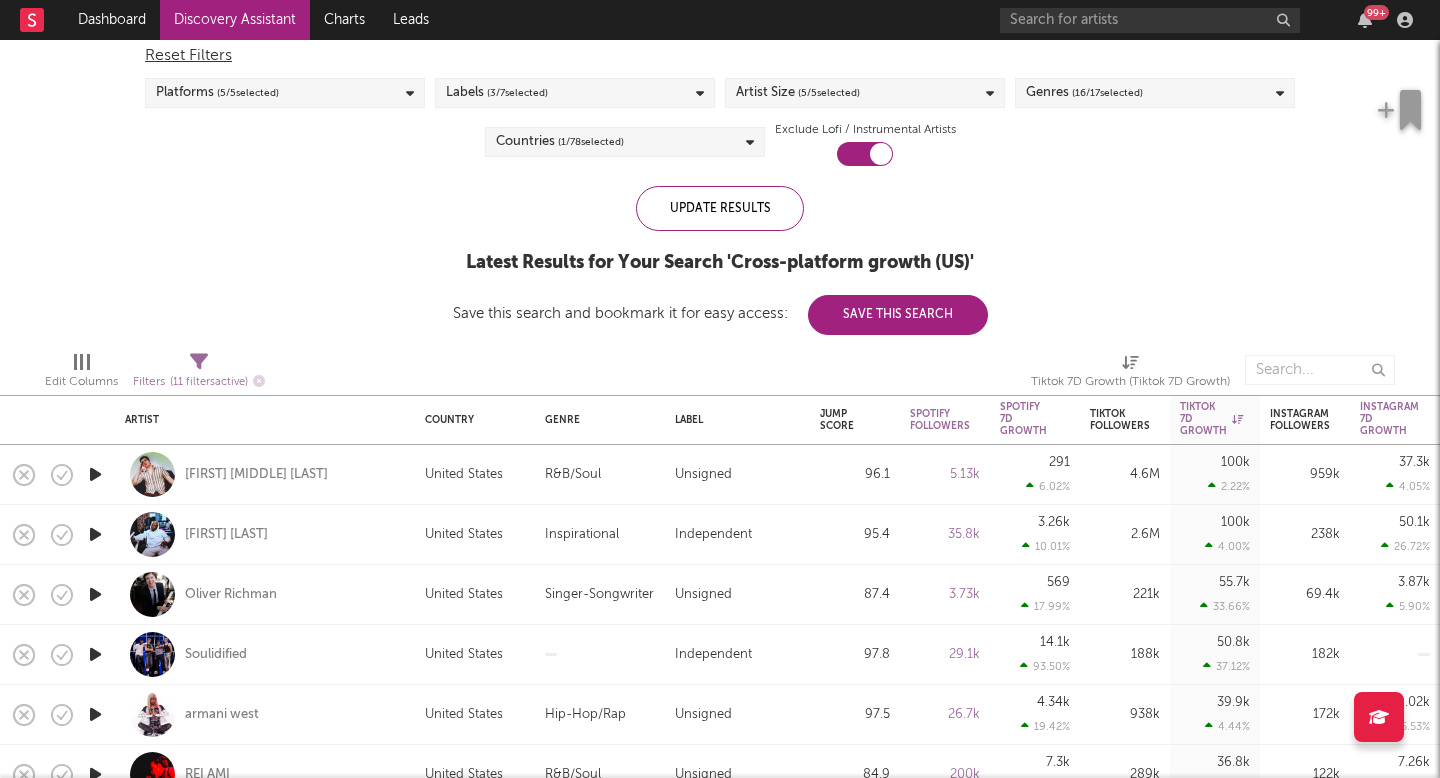 click on "100k 2.22 %" at bounding box center [1215, 474] 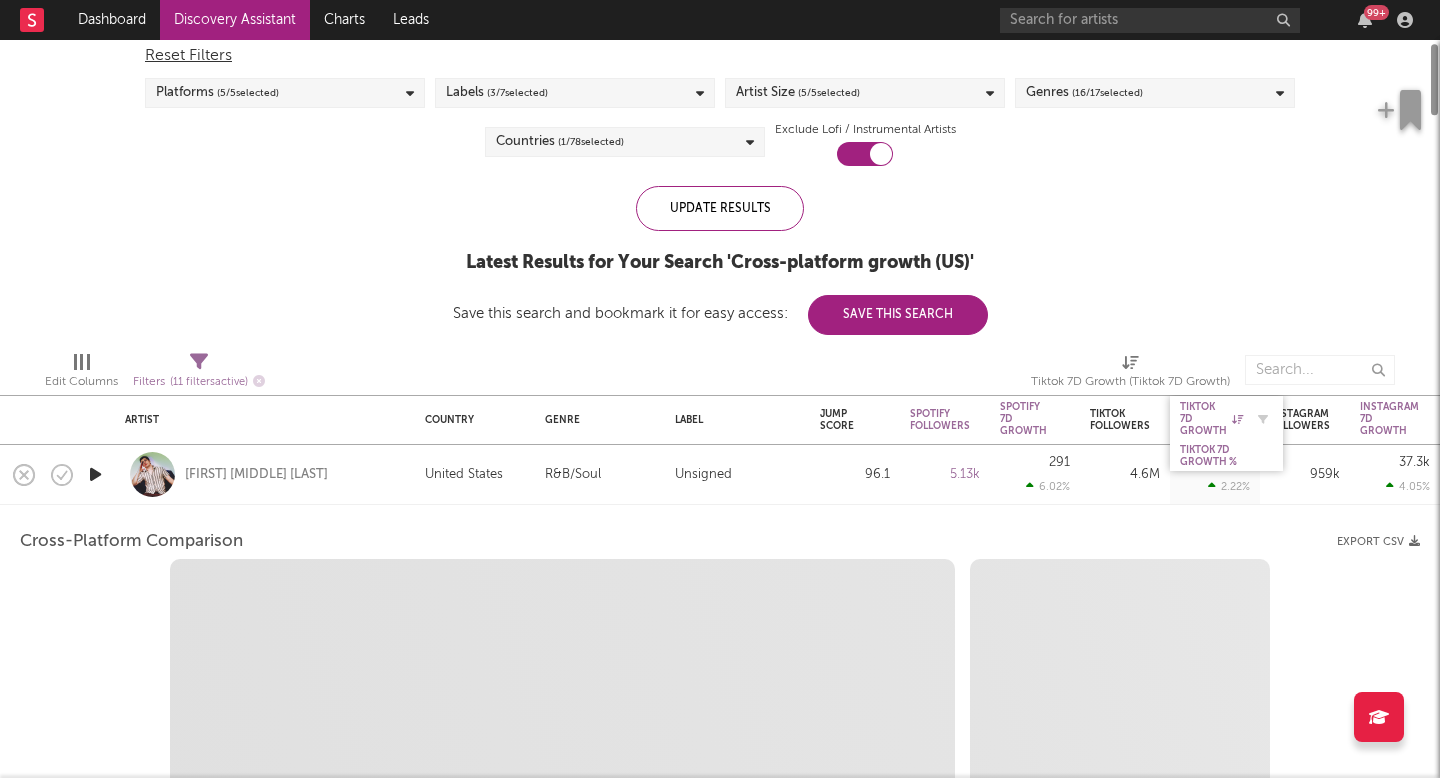 click on "Tiktok 7D Growth" at bounding box center (1211, 419) 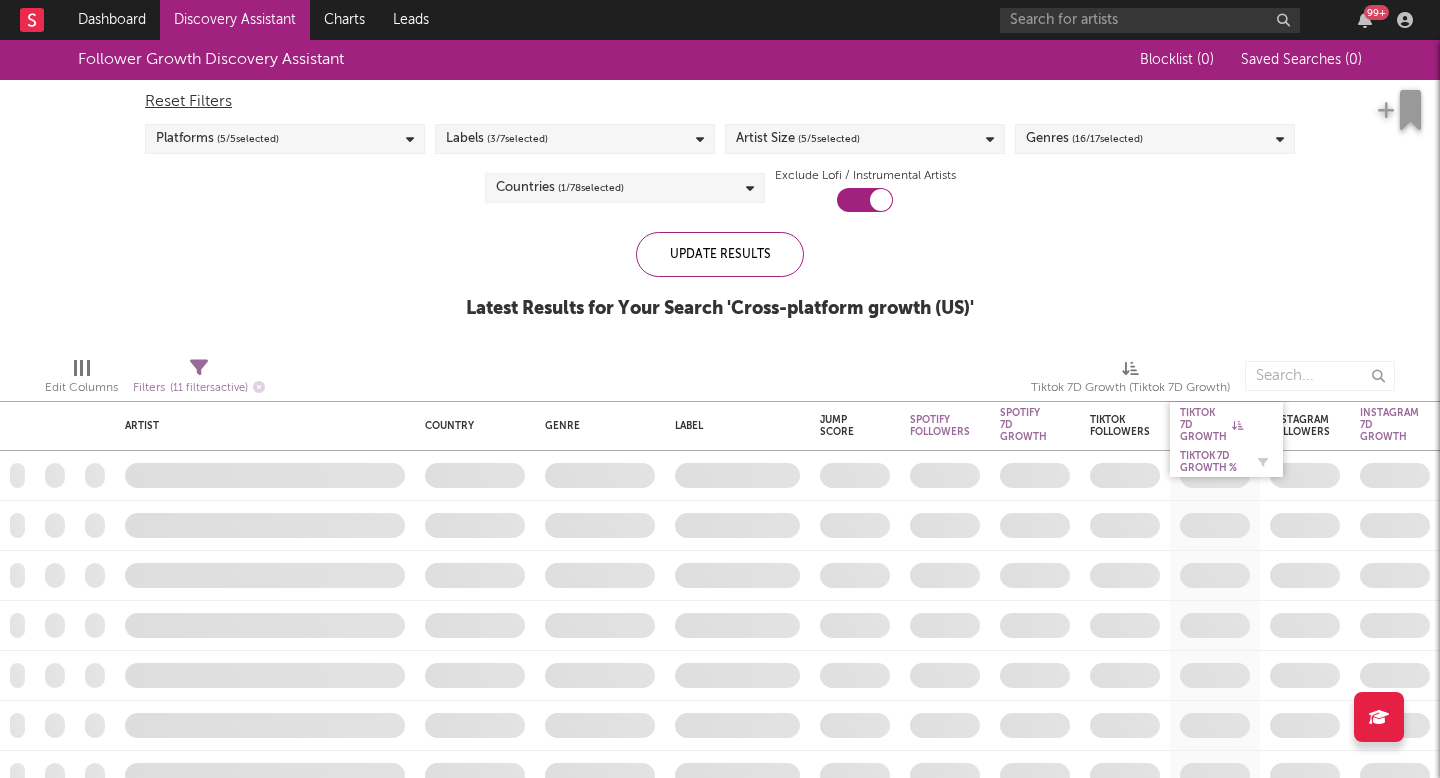 click on "Tiktok 7D Growth %" at bounding box center (1211, 462) 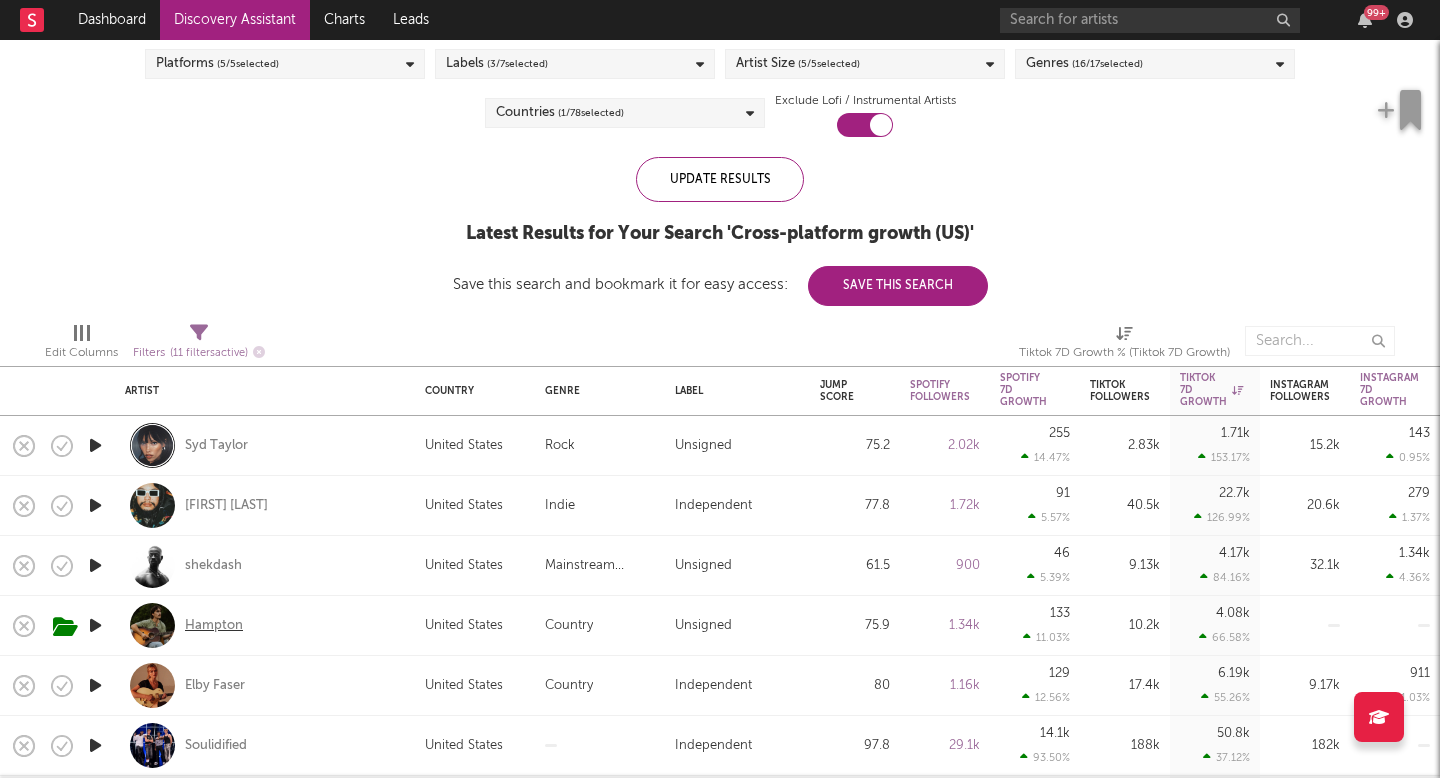 click on "Hampton" at bounding box center [214, 626] 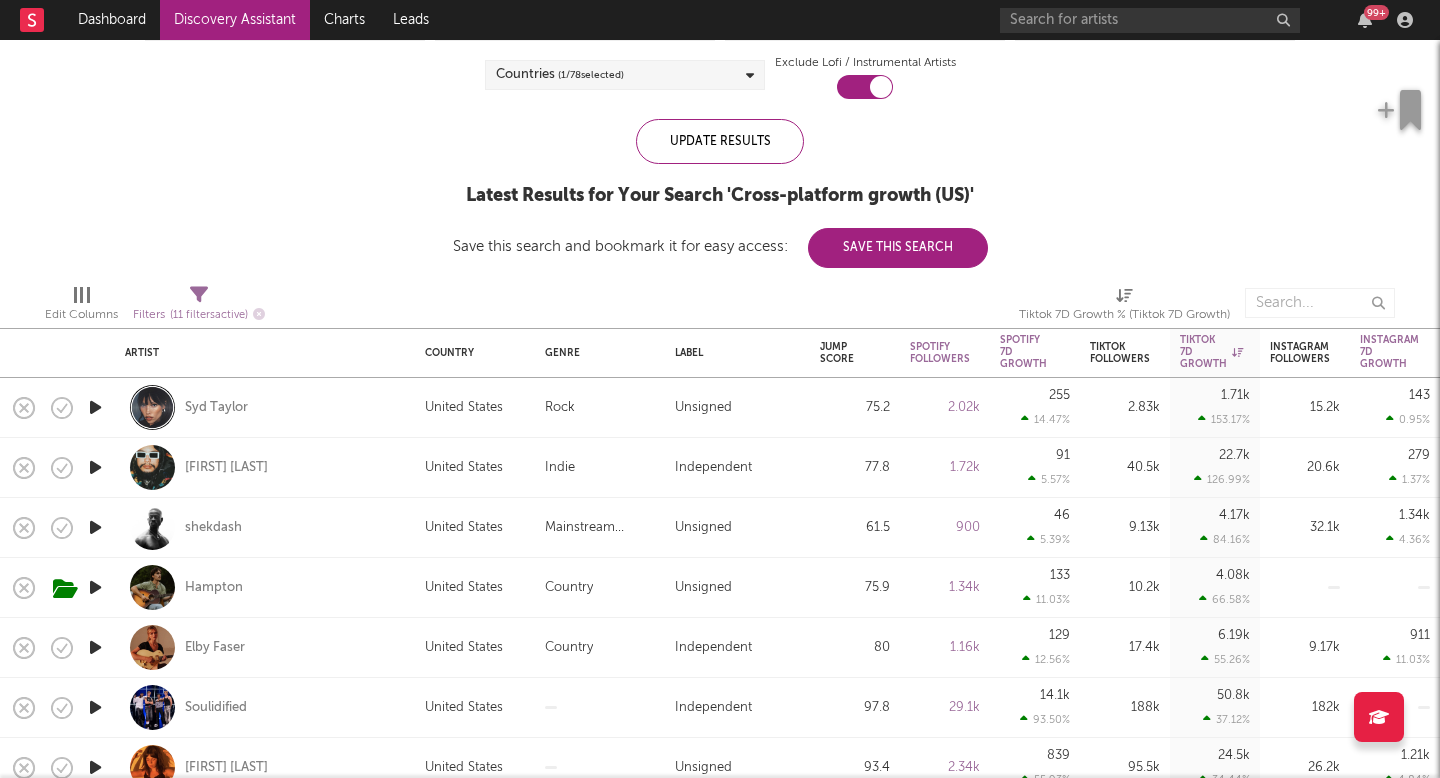 click at bounding box center [95, 647] 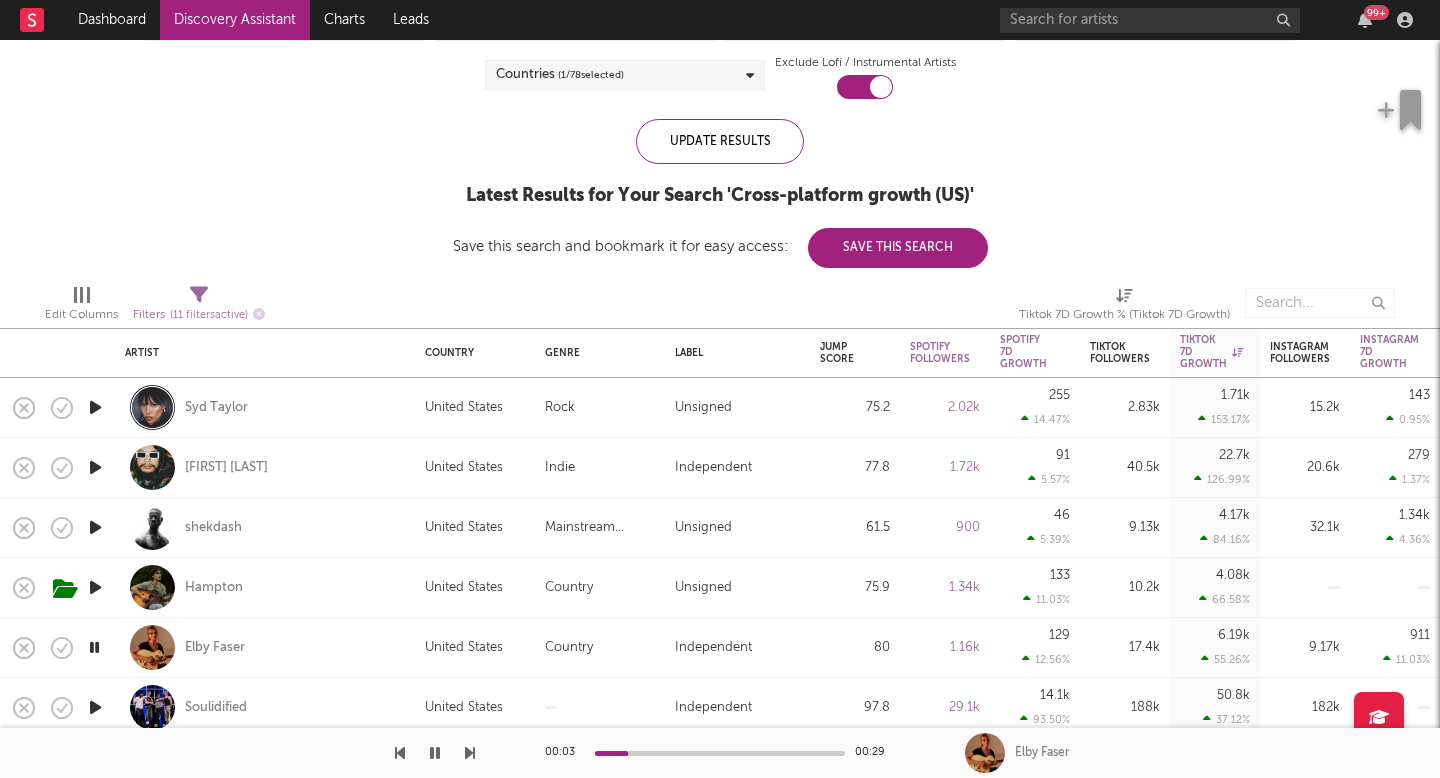 click at bounding box center (94, 647) 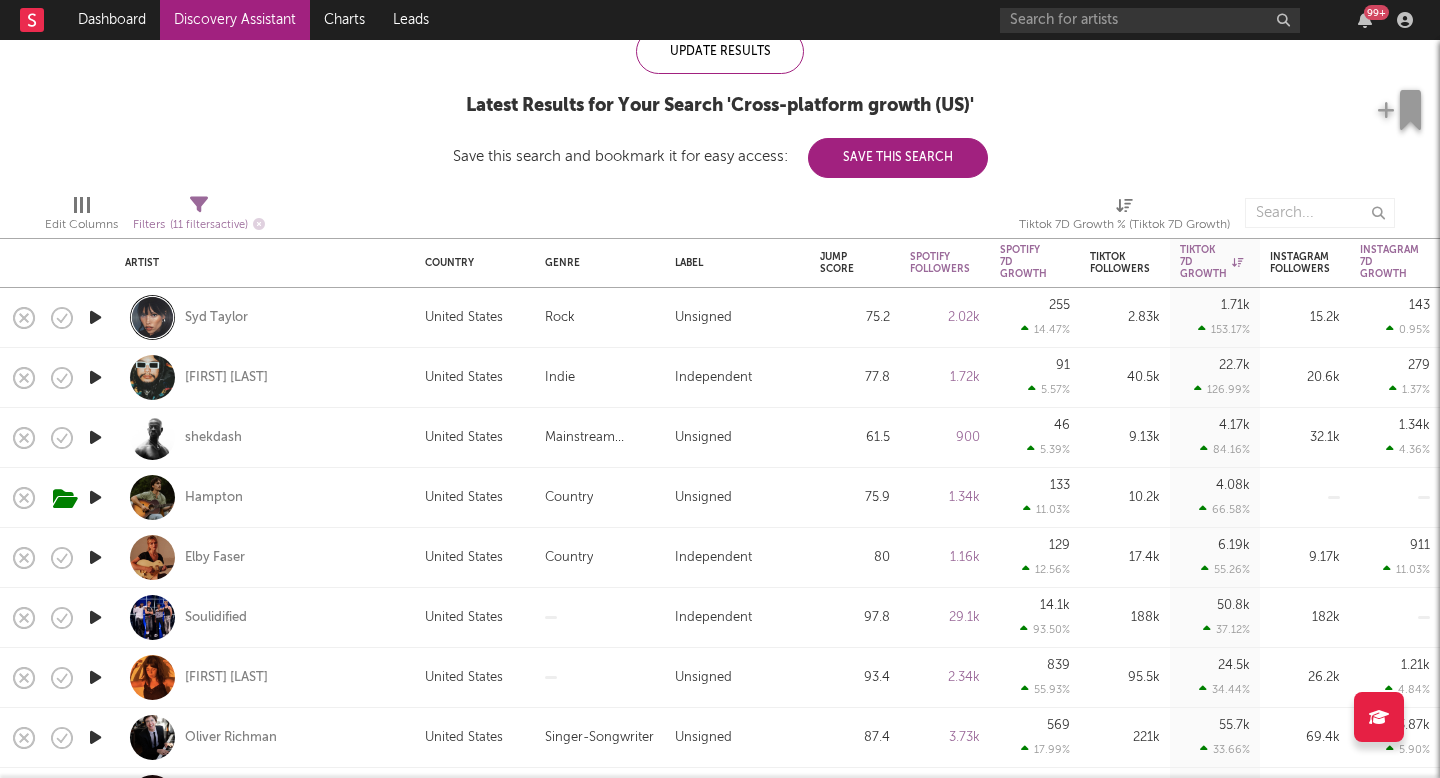 click at bounding box center [95, 677] 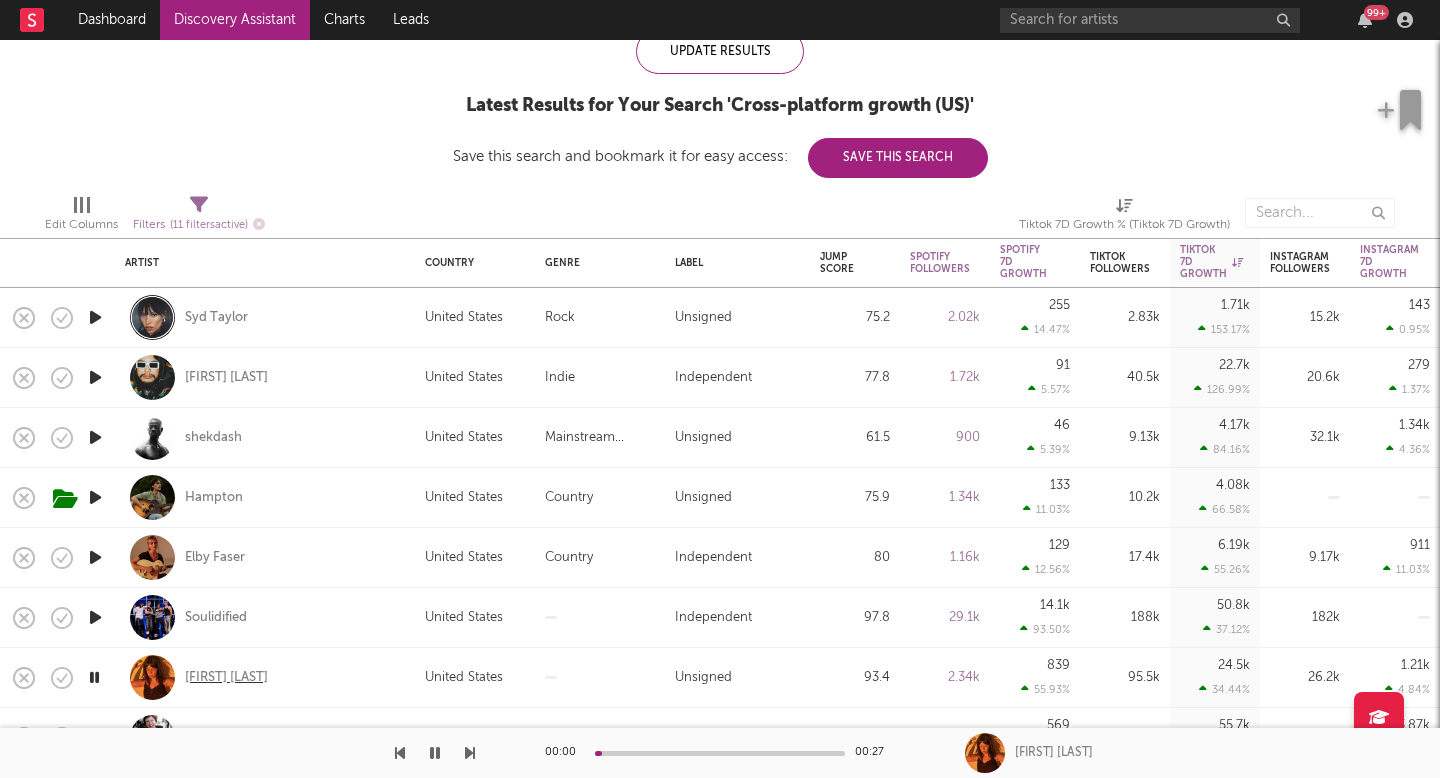 click on "Lydia Kenny" at bounding box center (226, 678) 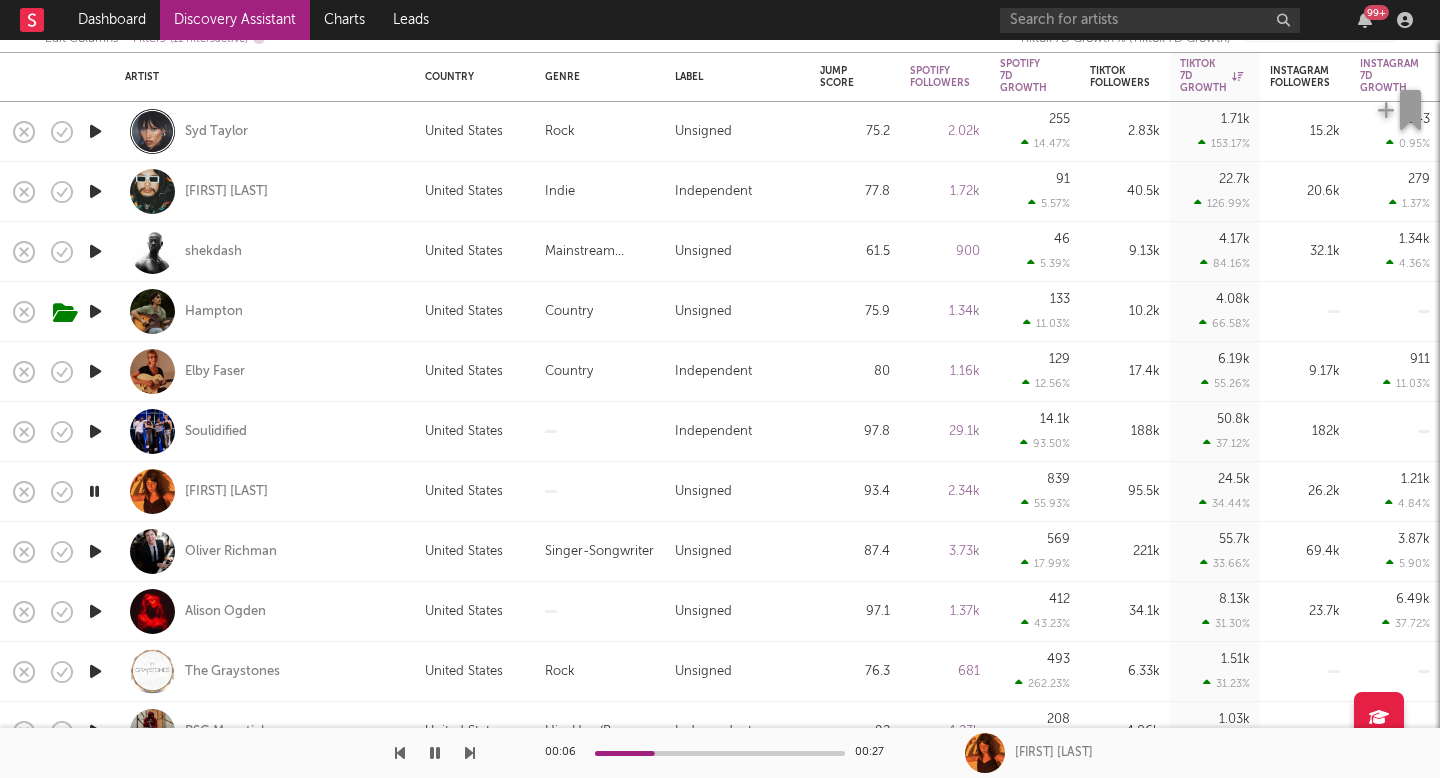 click at bounding box center [95, 551] 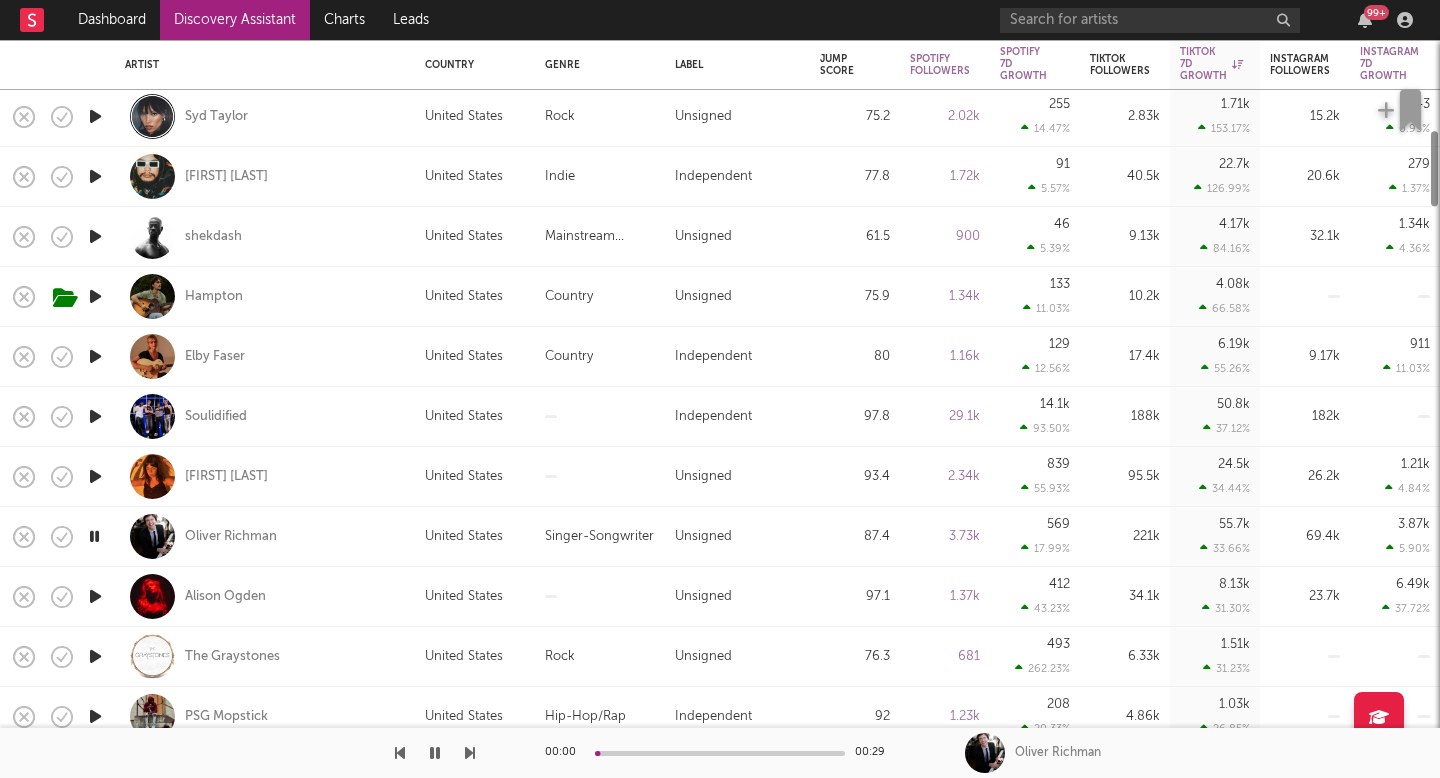 click at bounding box center (95, 596) 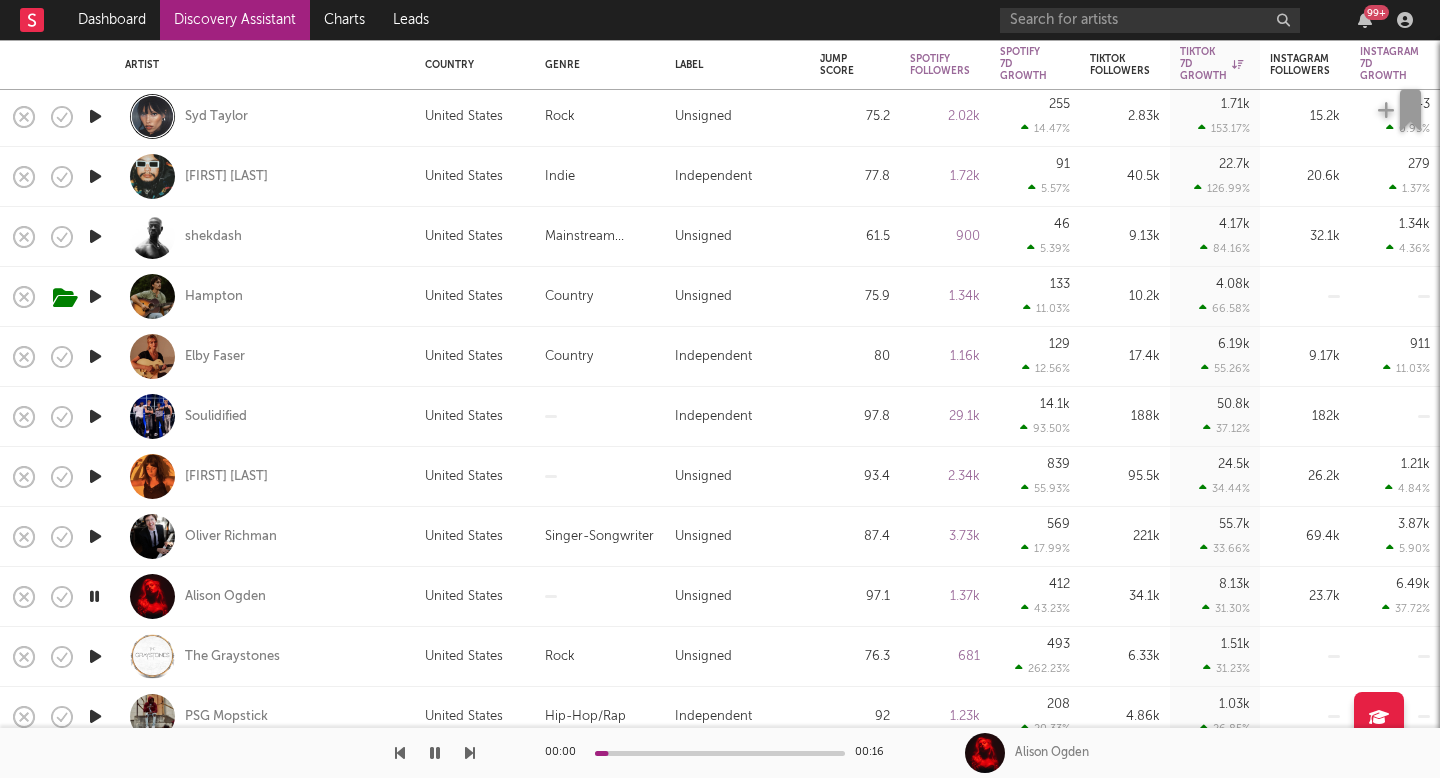 click at bounding box center [95, 656] 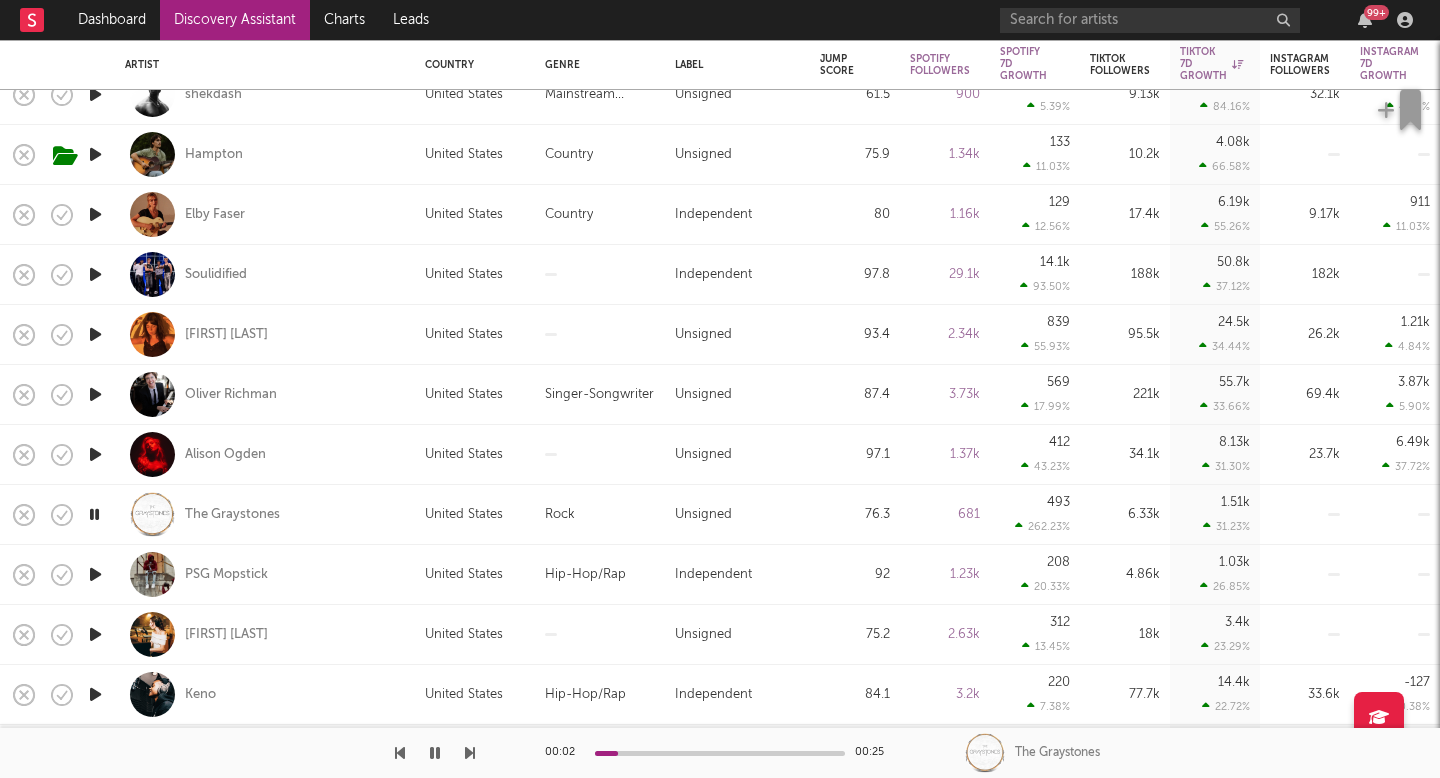 click at bounding box center (95, 634) 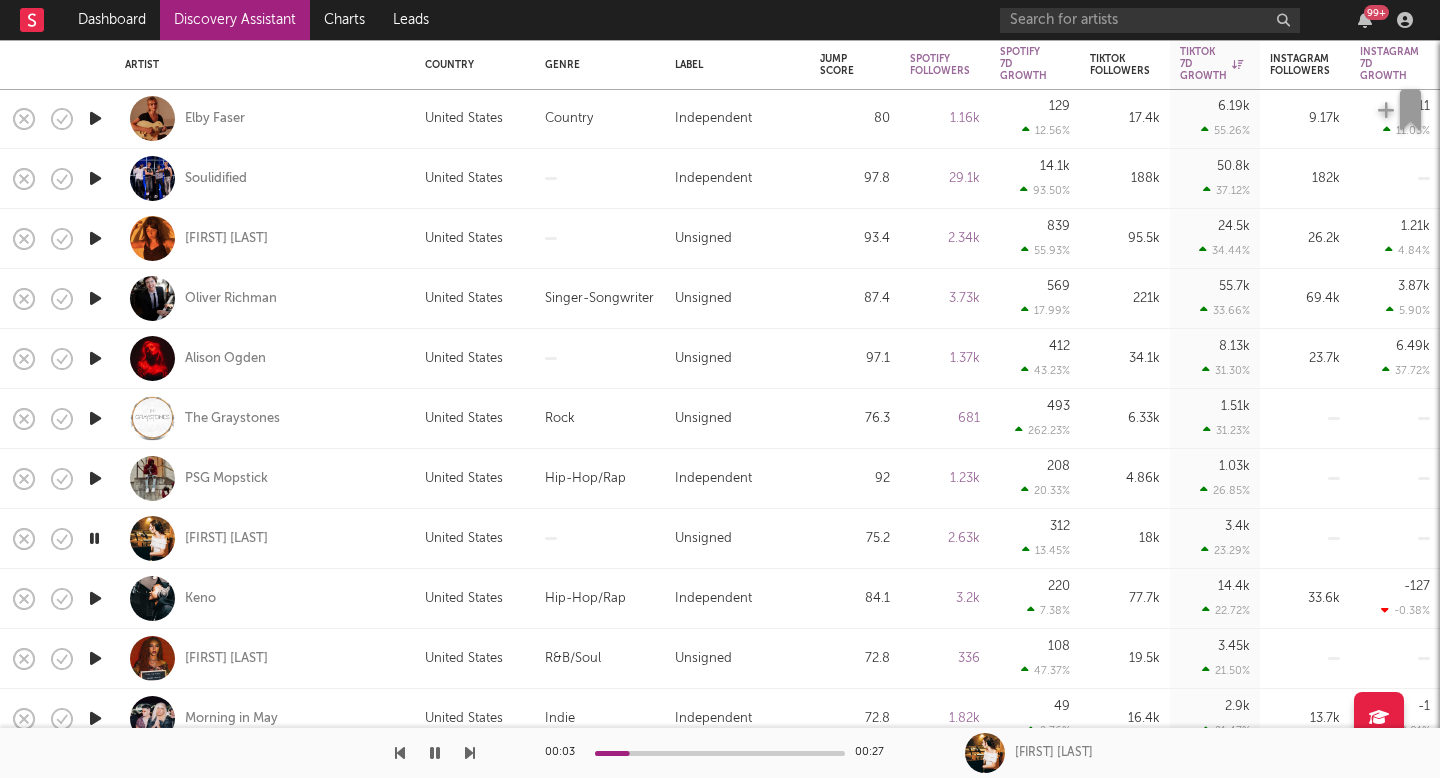 click at bounding box center (95, 598) 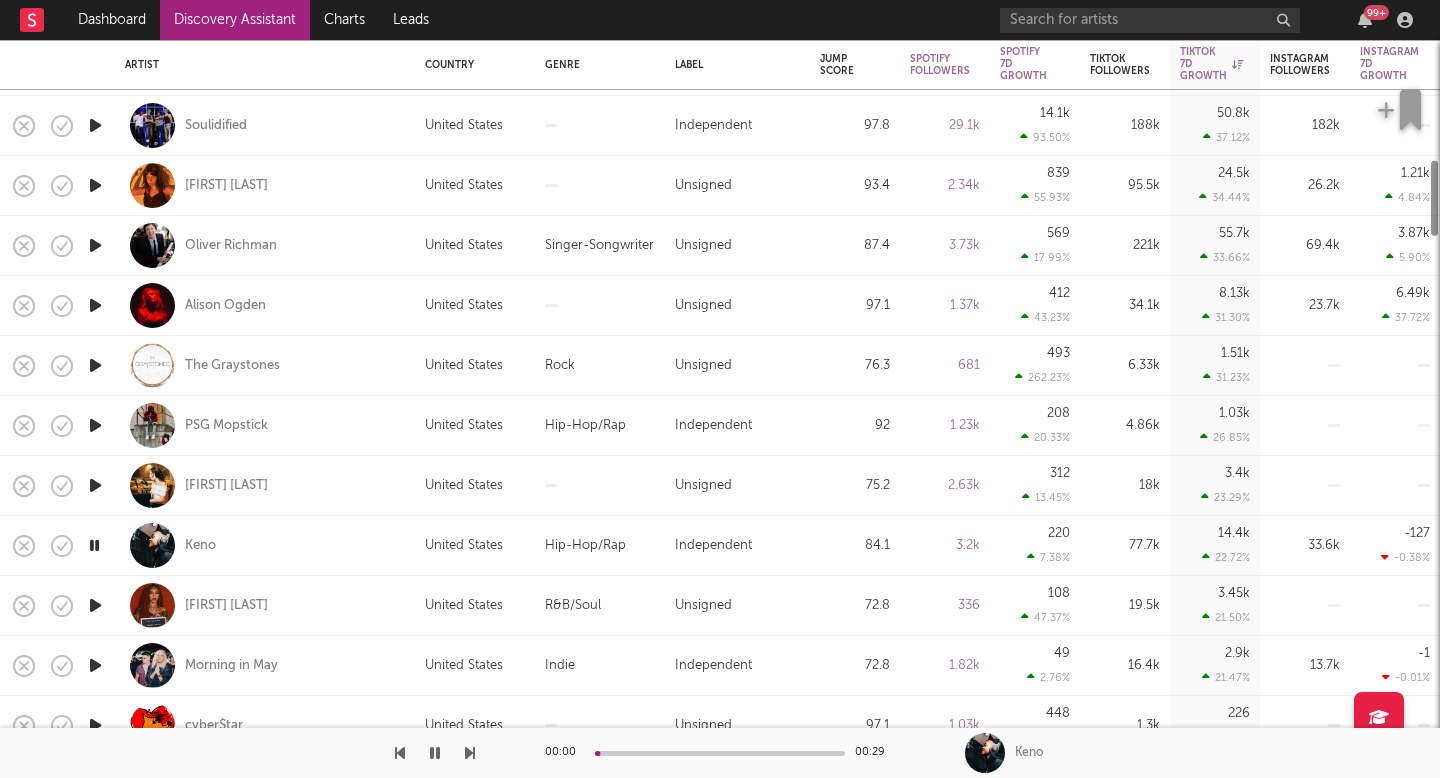 click at bounding box center [95, 605] 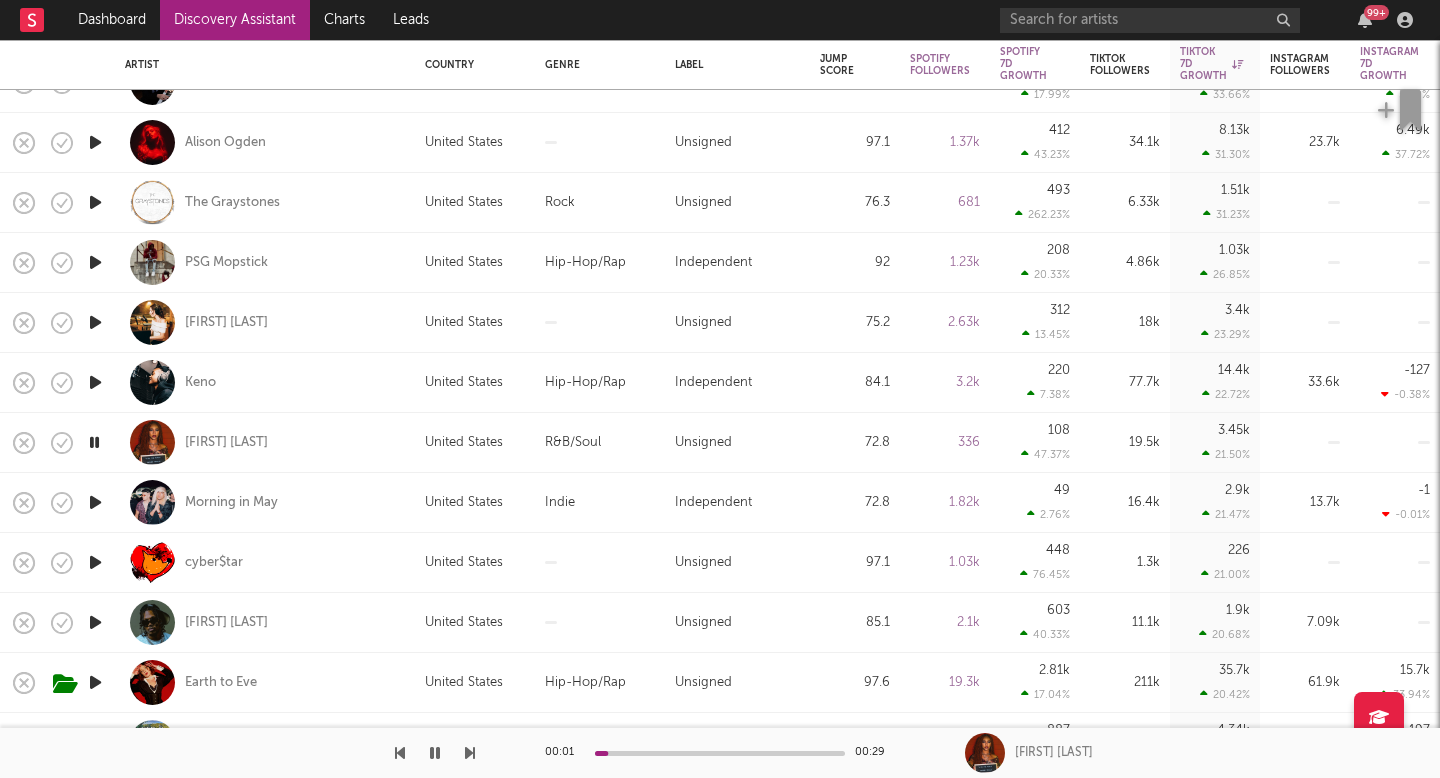 click at bounding box center [95, 622] 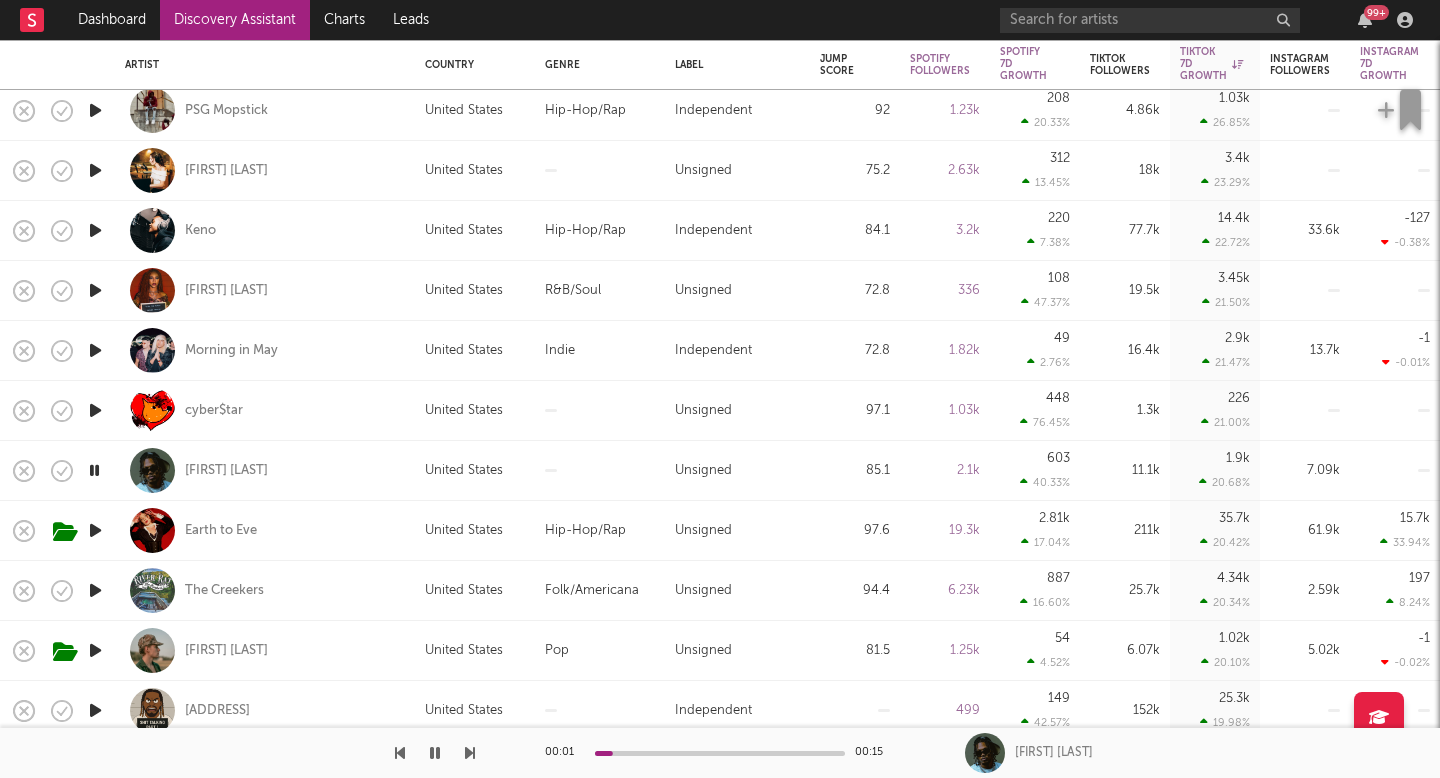 click at bounding box center [95, 591] 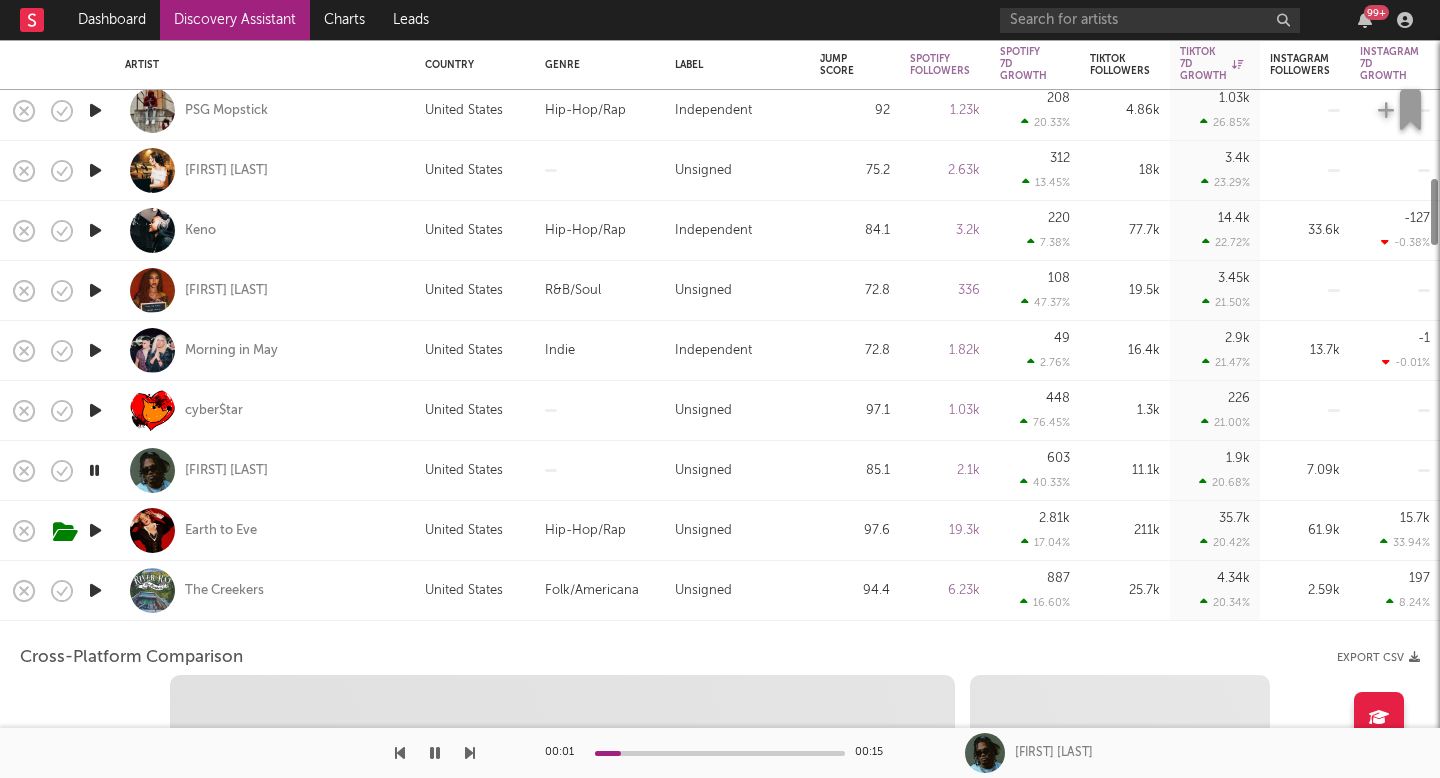 select on "6m" 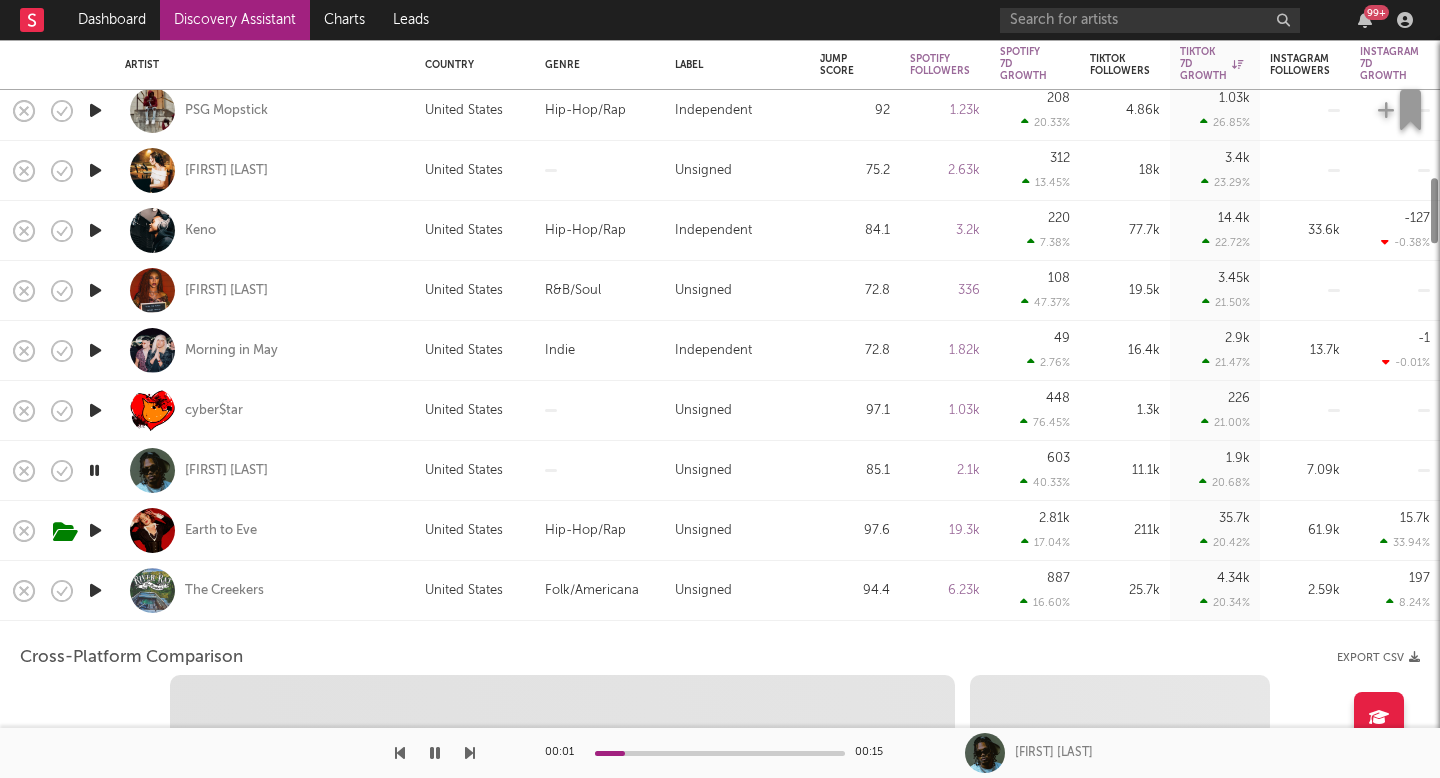 click at bounding box center (95, 591) 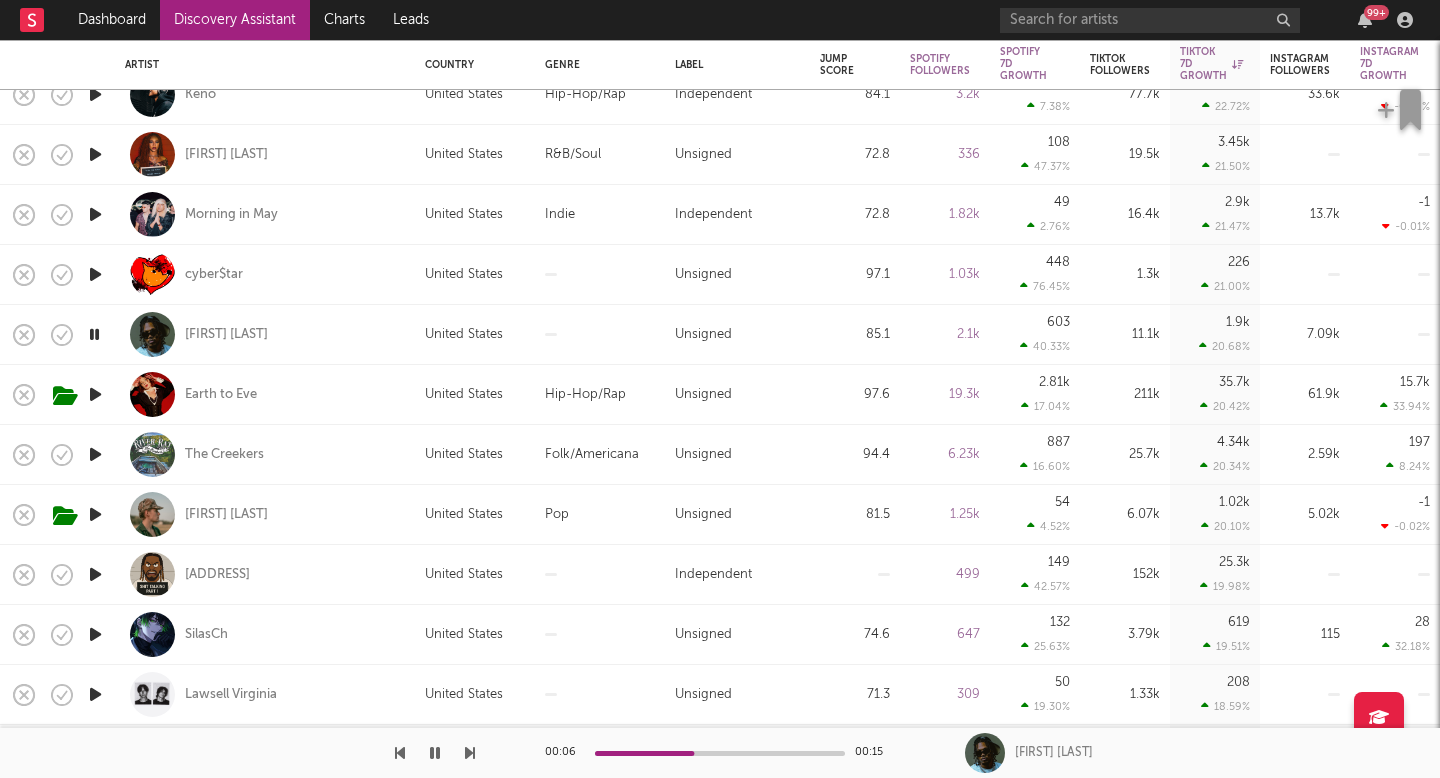 click at bounding box center (95, 454) 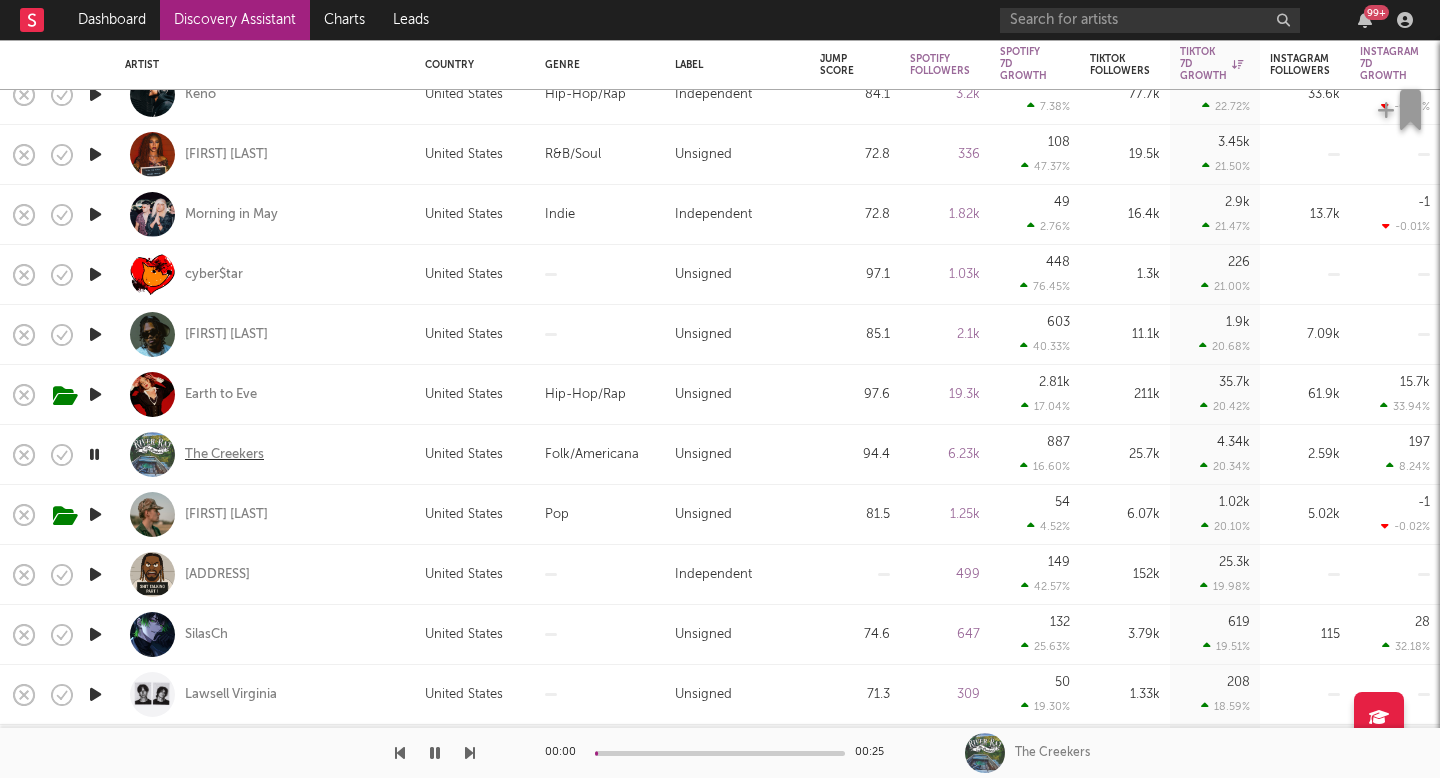 click on "The Creekers" at bounding box center (224, 455) 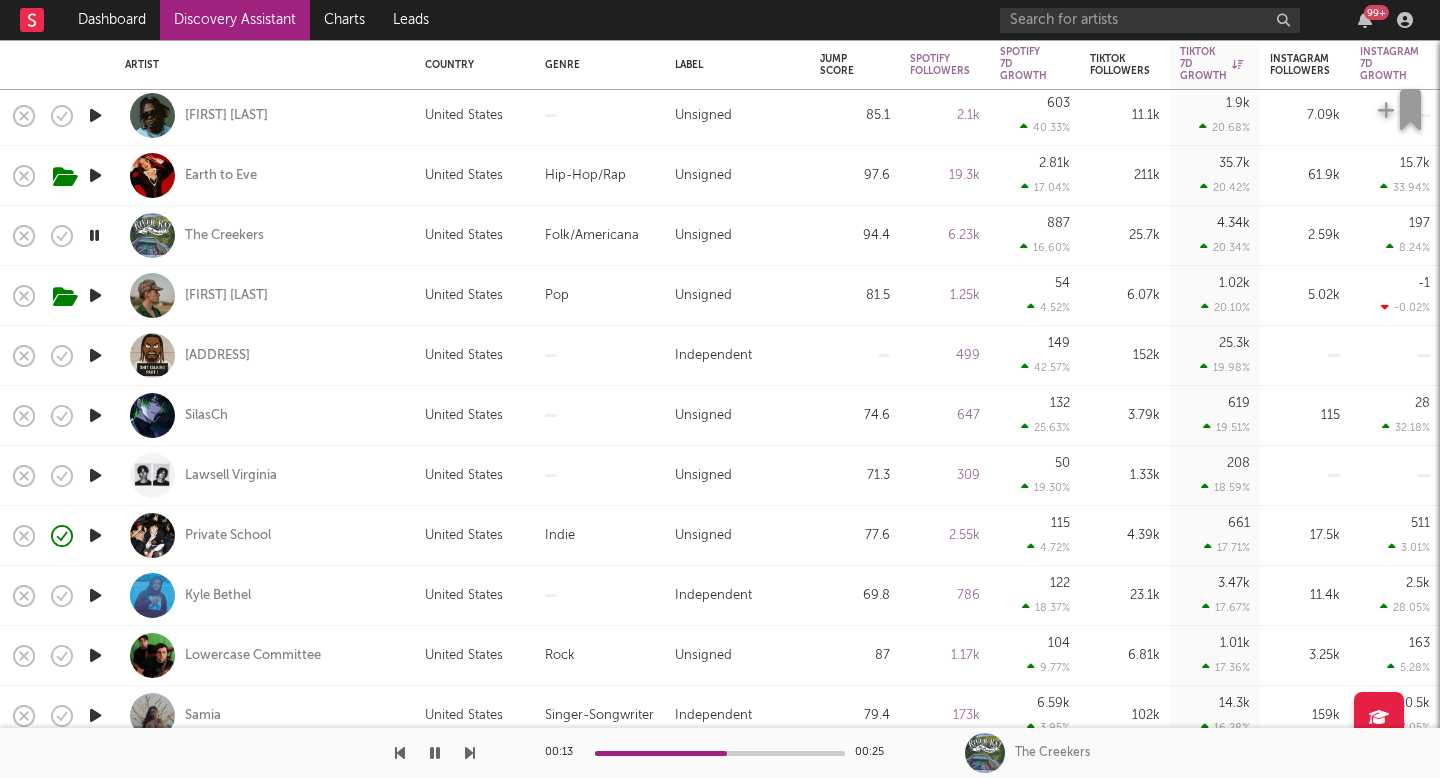 click at bounding box center (95, 535) 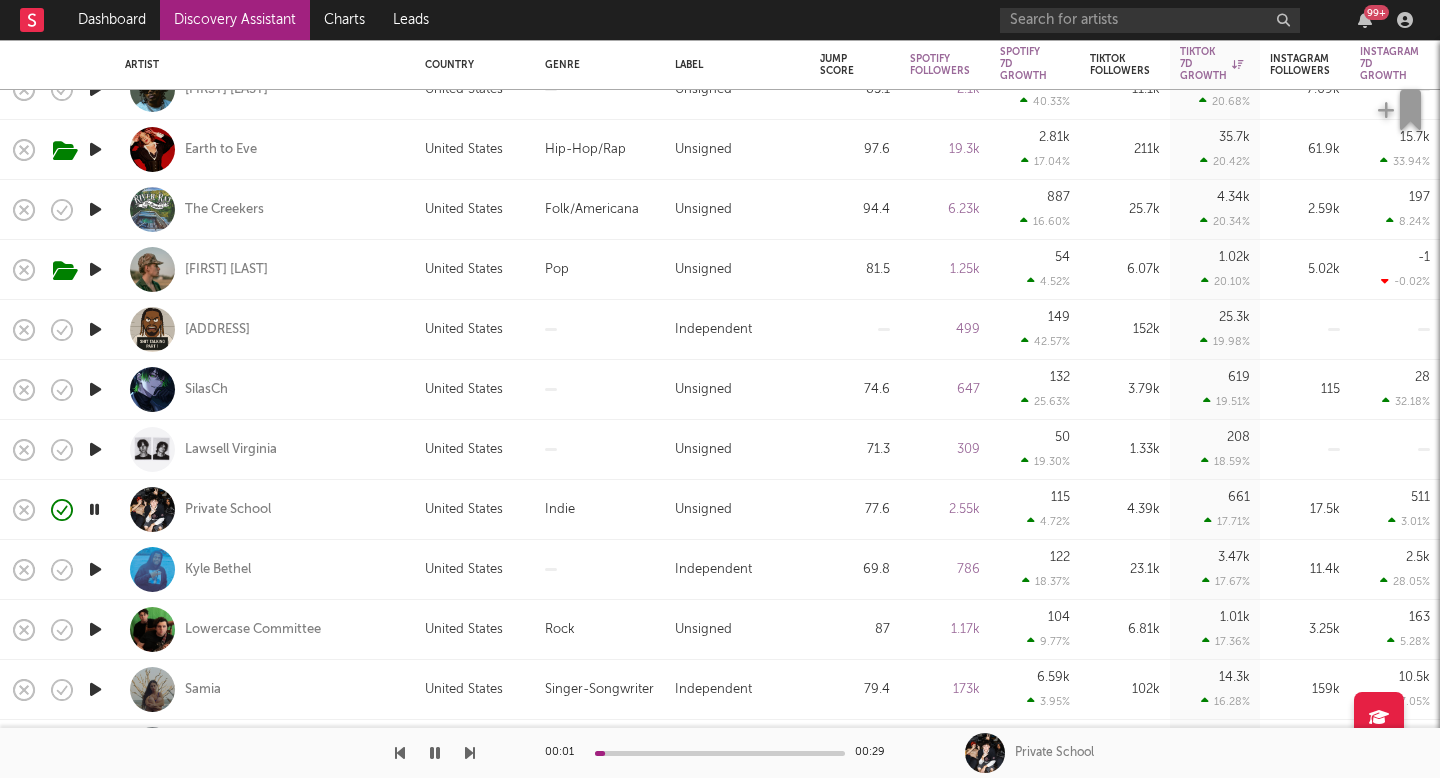 click at bounding box center [95, 569] 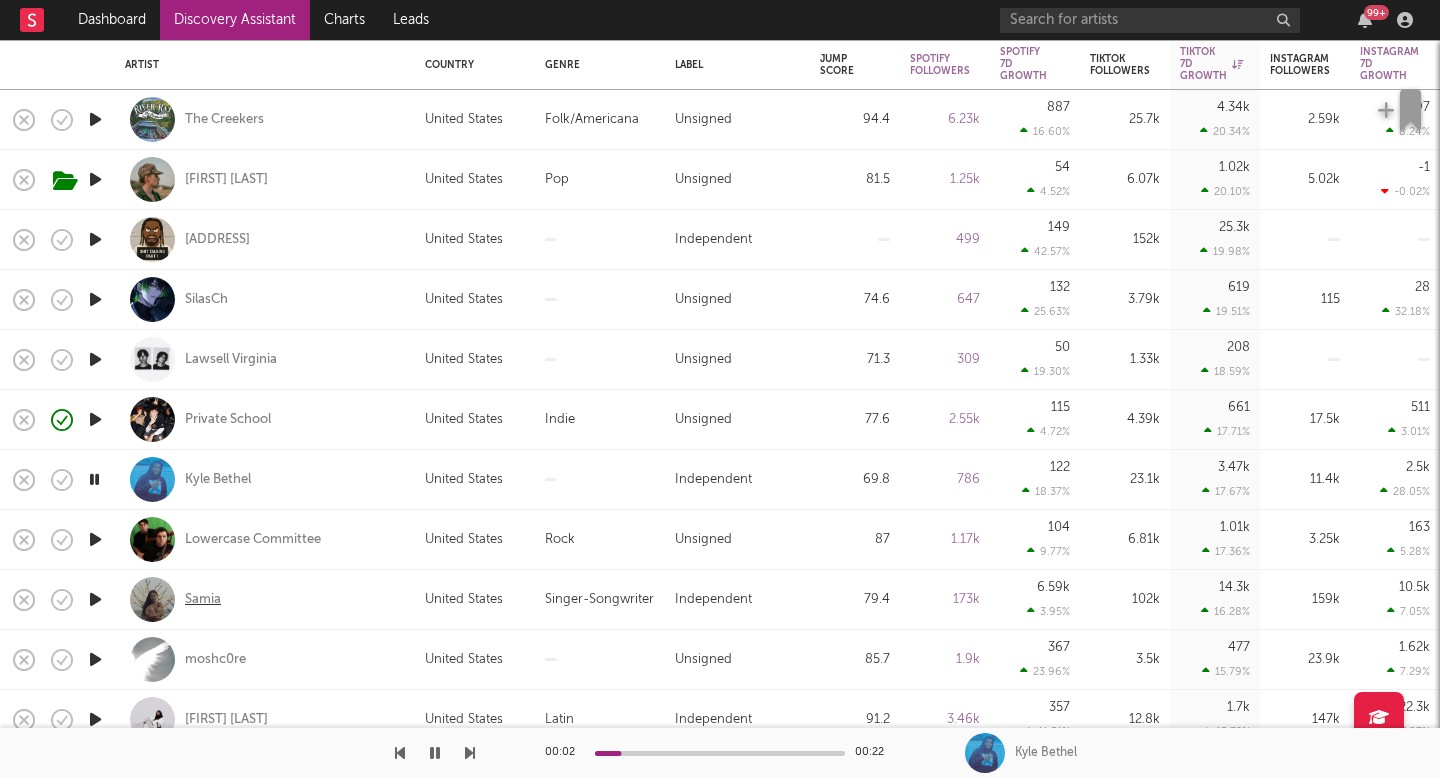 click on "Samia" at bounding box center [203, 600] 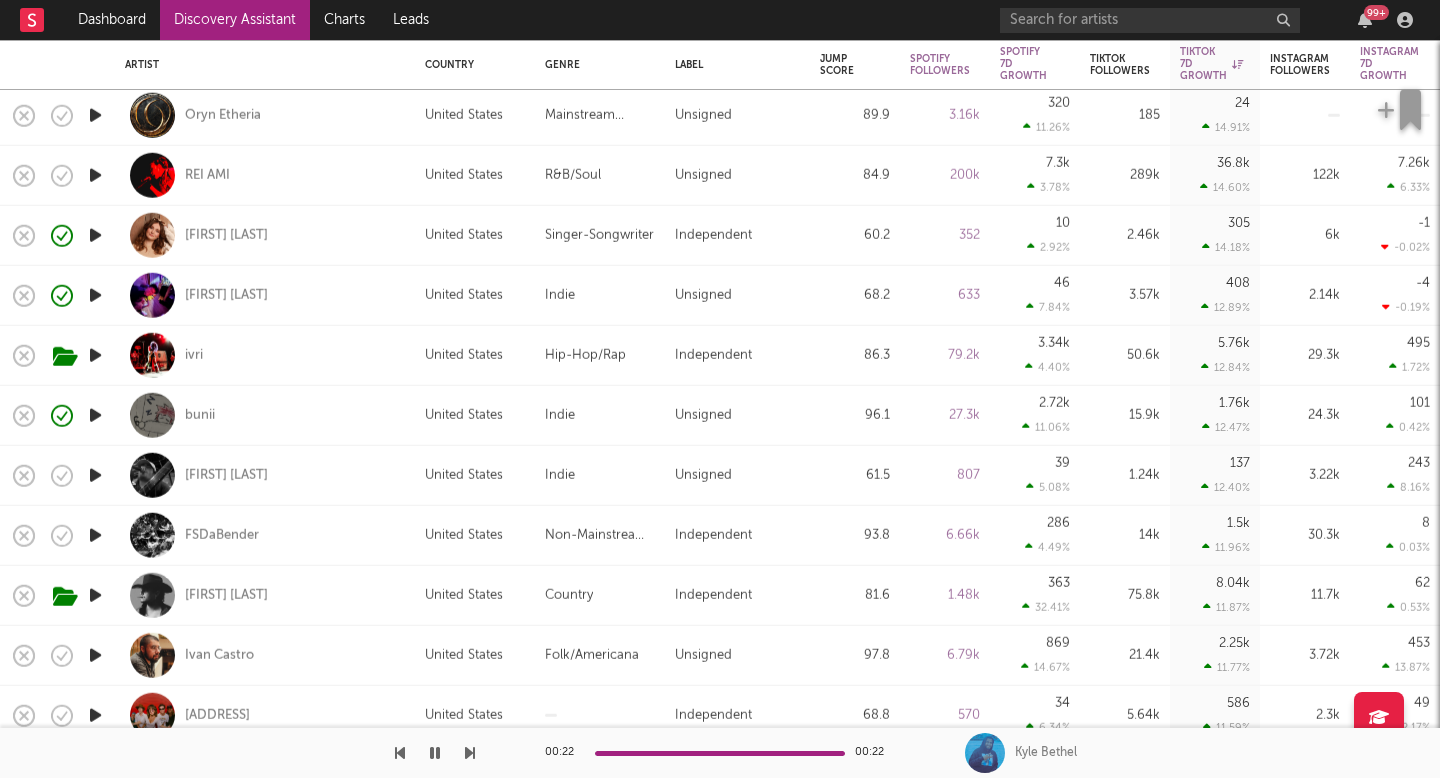 click at bounding box center (95, 595) 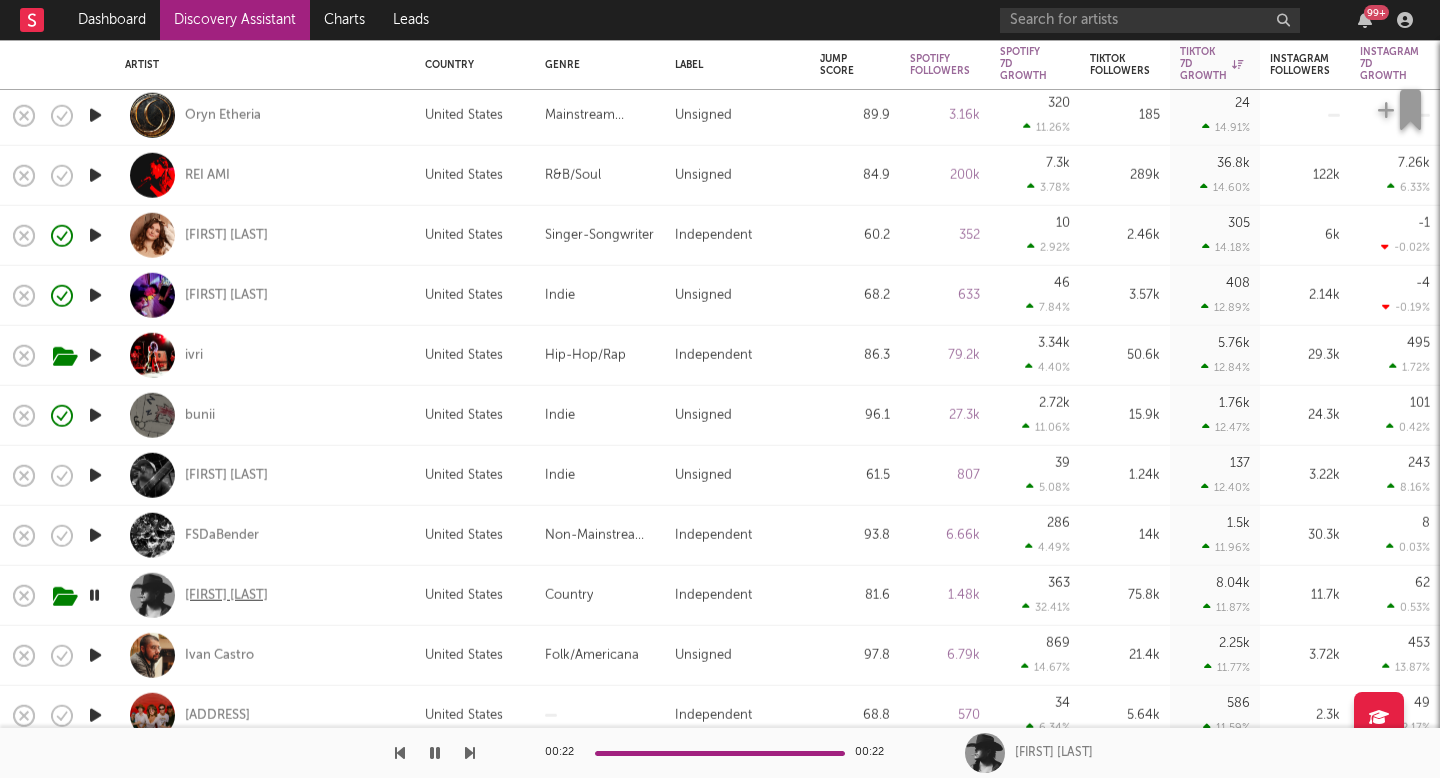 click on "Cash Cortes" at bounding box center (265, 595) 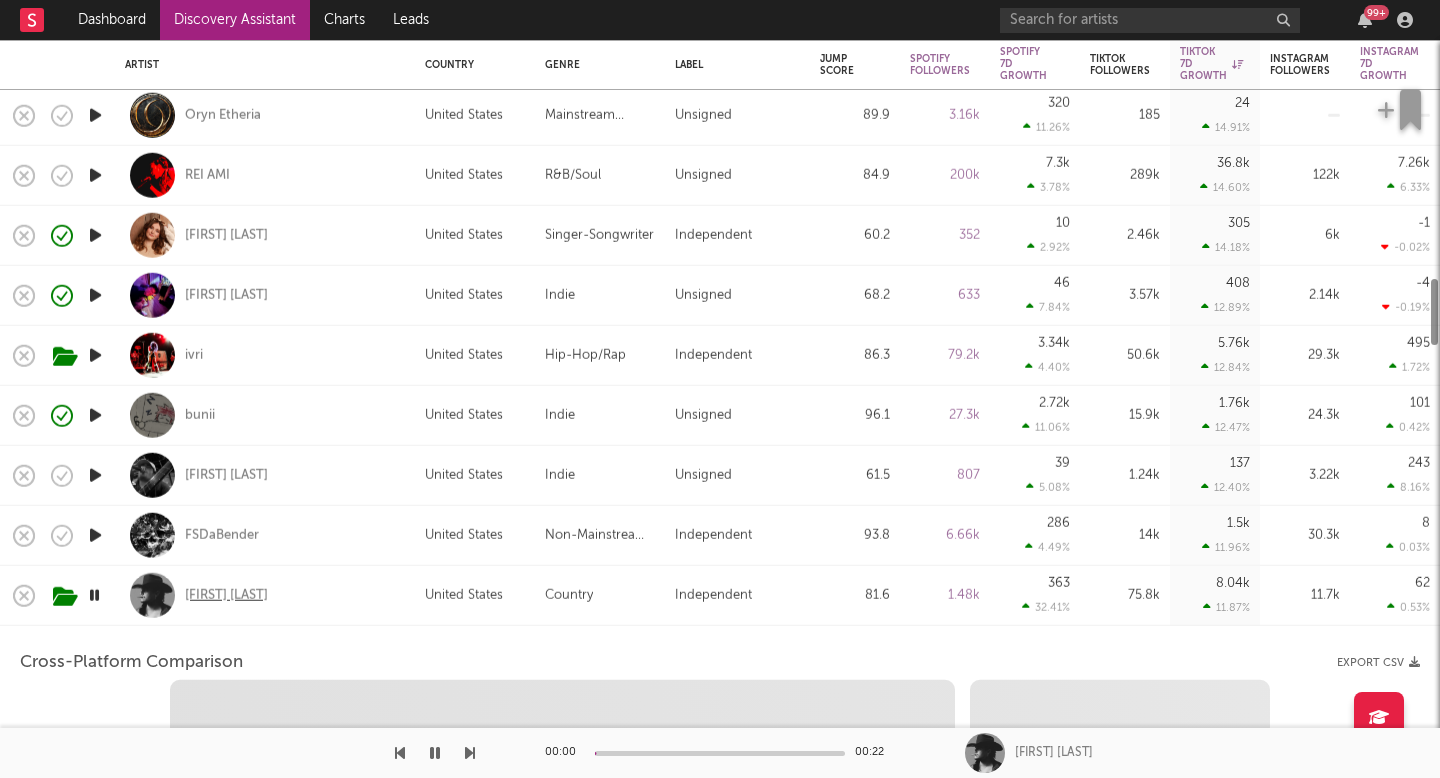 click on "Cash Cortes" at bounding box center [226, 595] 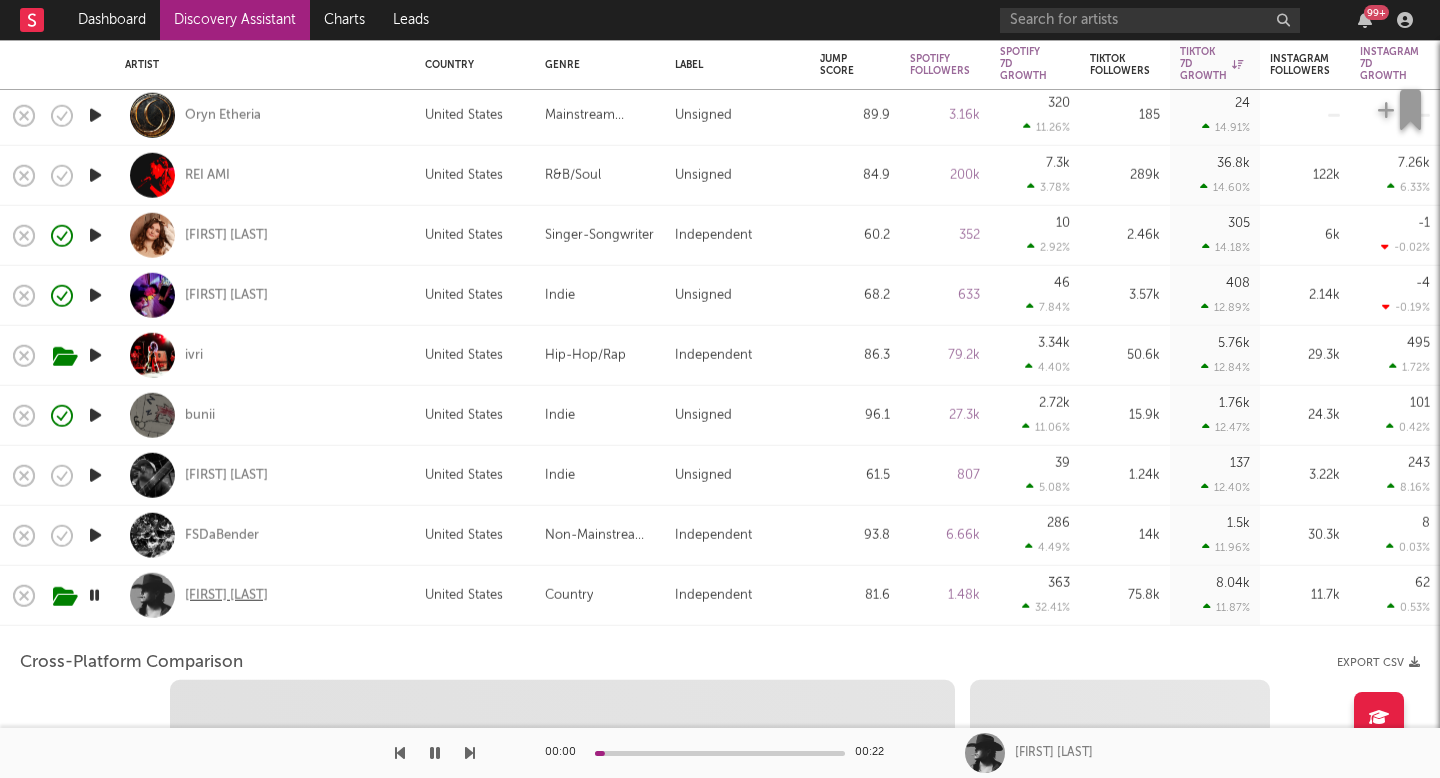 select on "1w" 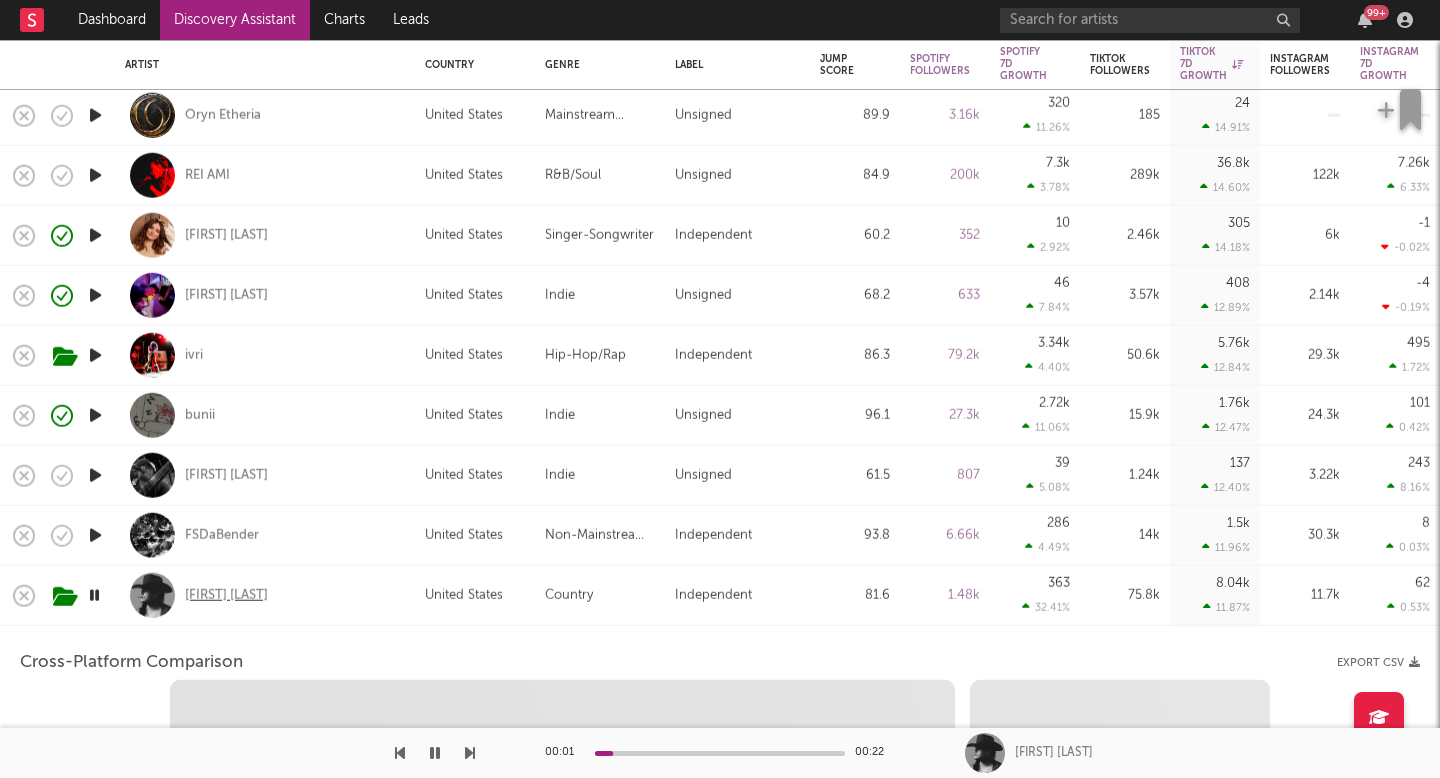 select on "1m" 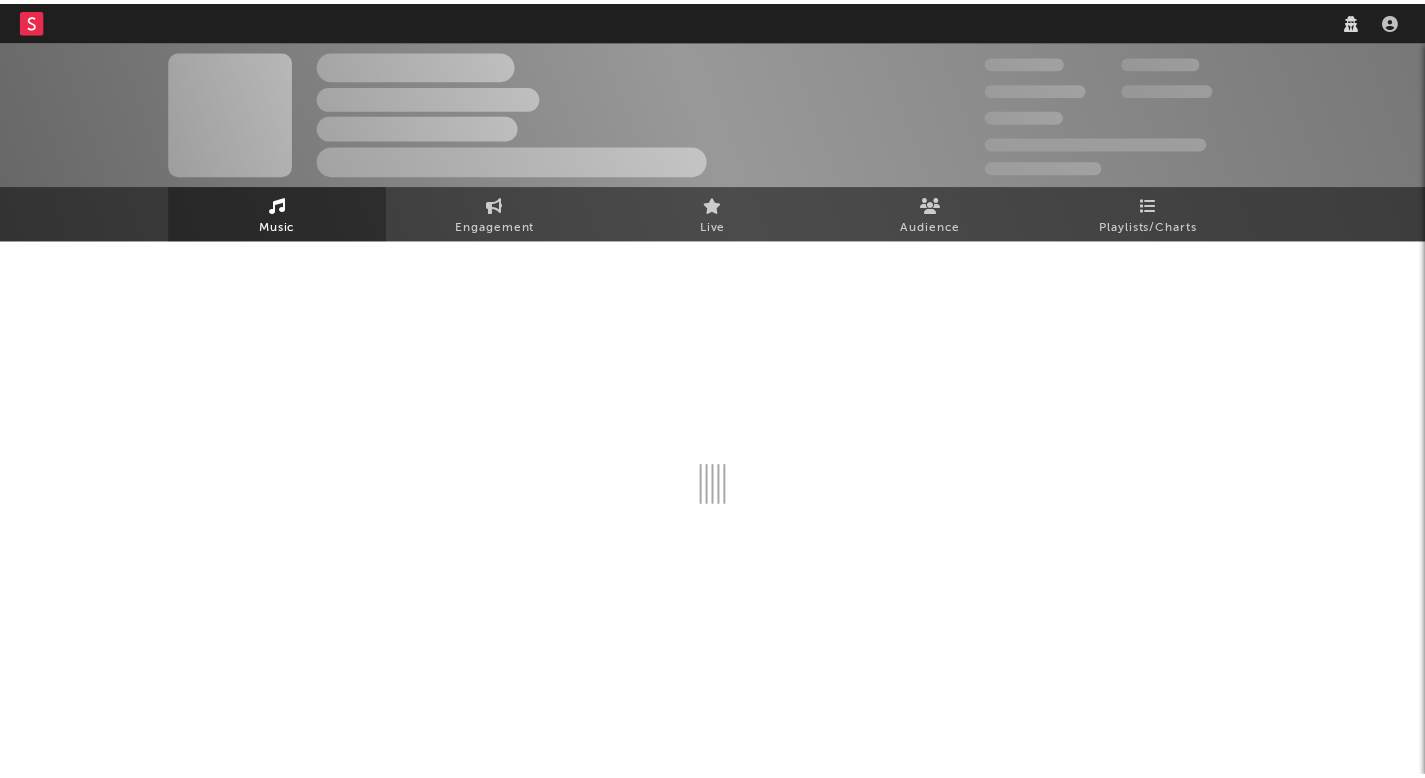 scroll, scrollTop: 0, scrollLeft: 0, axis: both 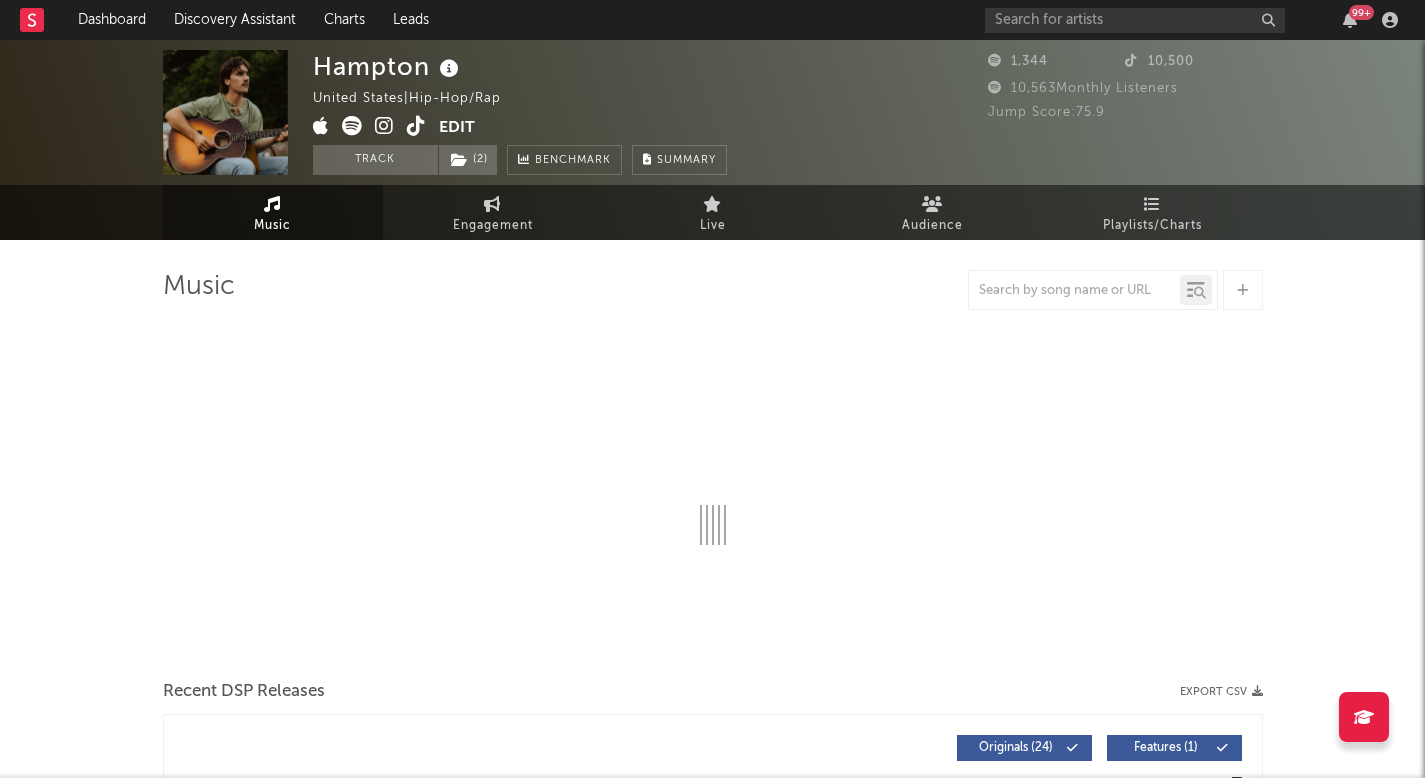 select on "6m" 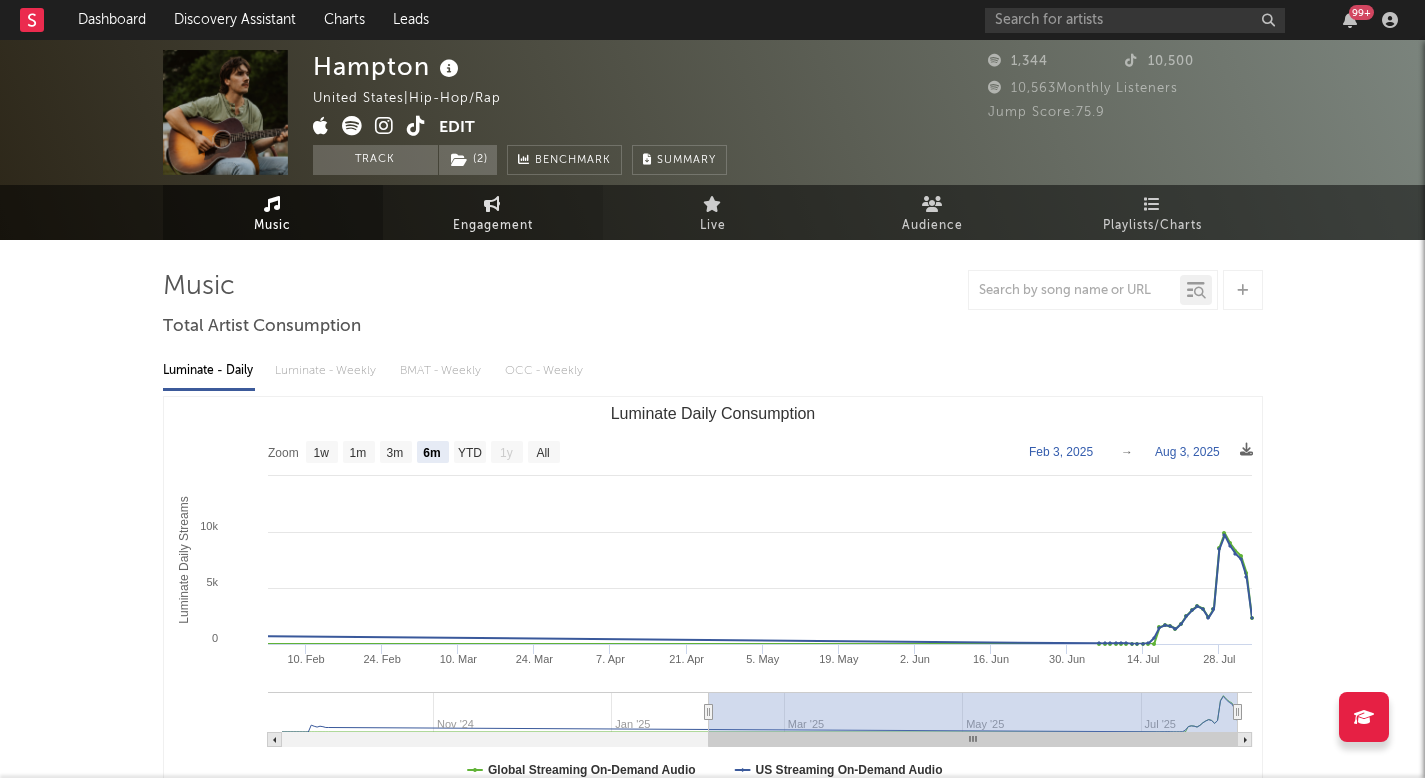 click on "Engagement" at bounding box center [493, 212] 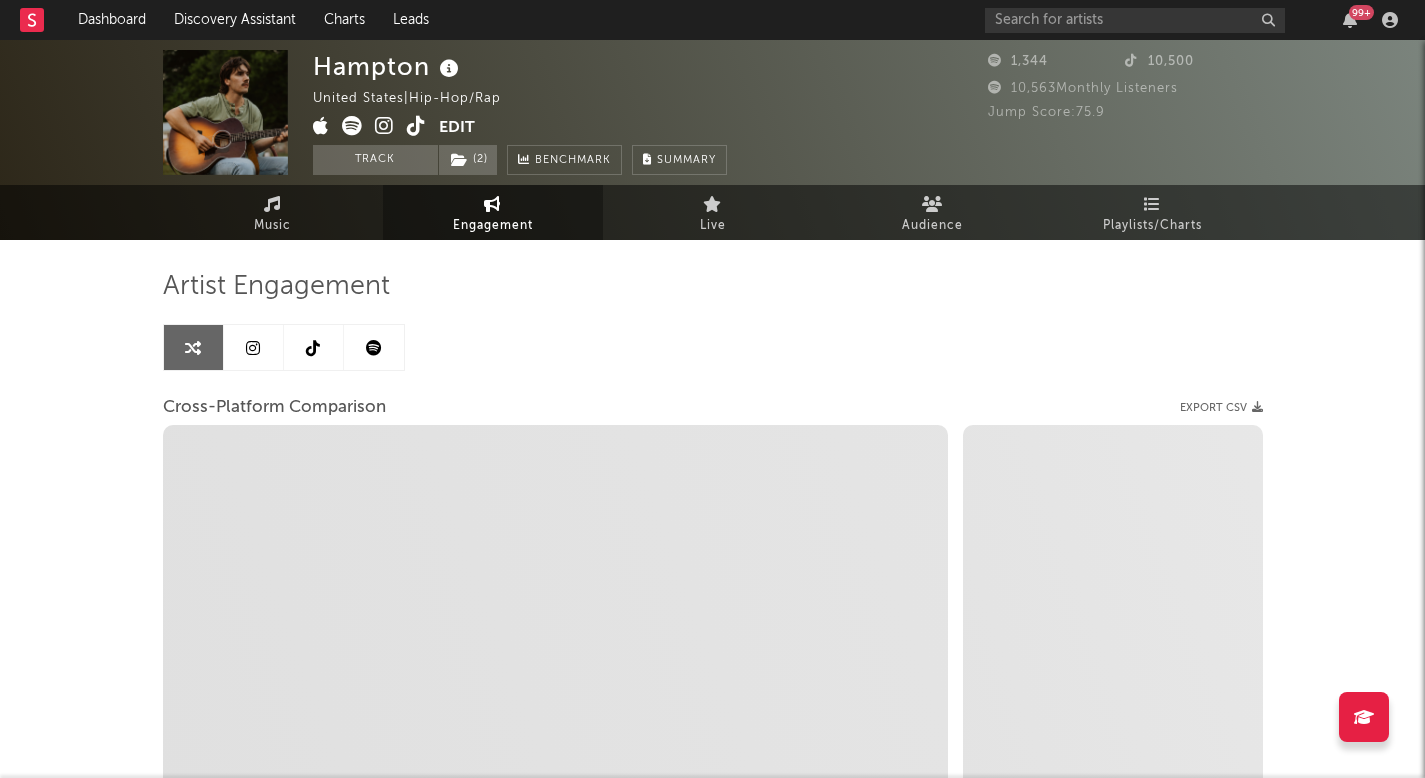 select on "1m" 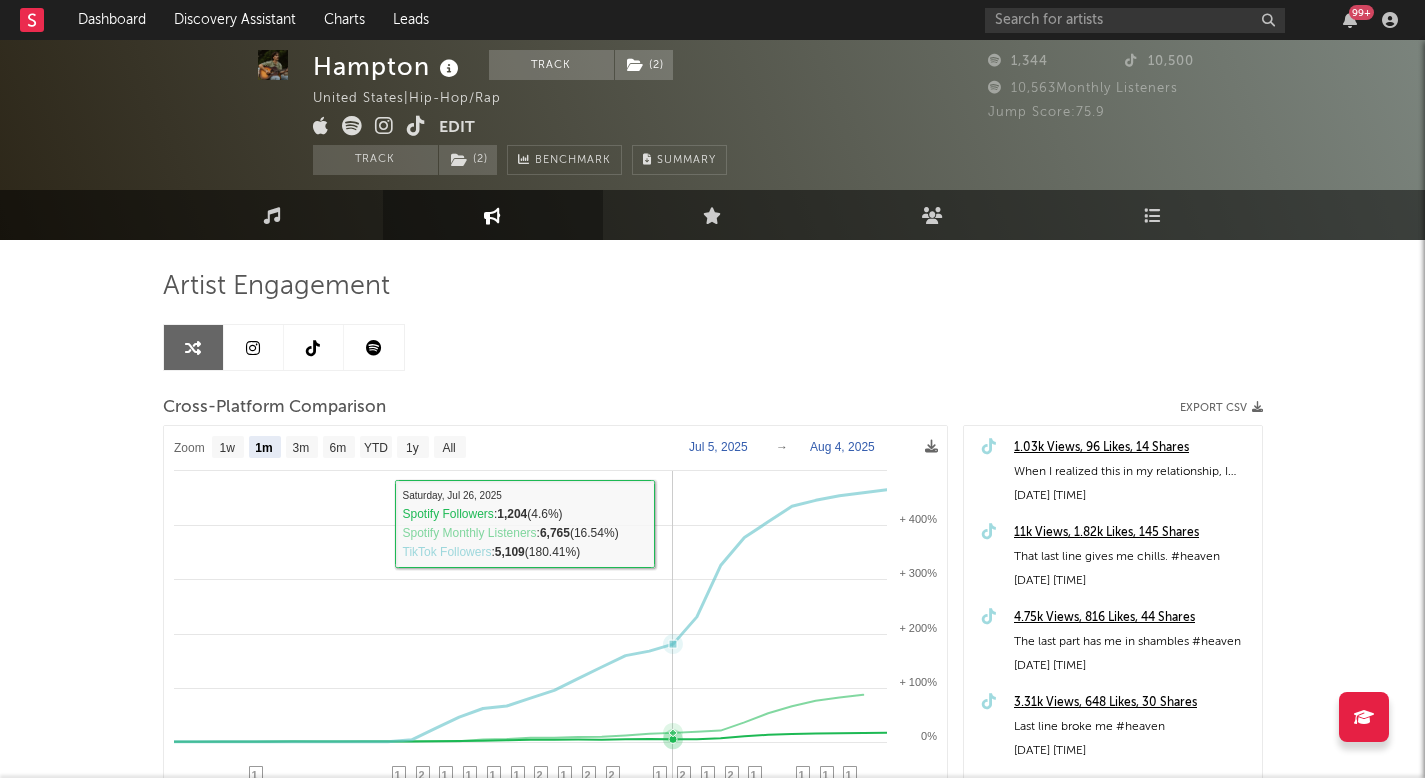 scroll, scrollTop: 90, scrollLeft: 0, axis: vertical 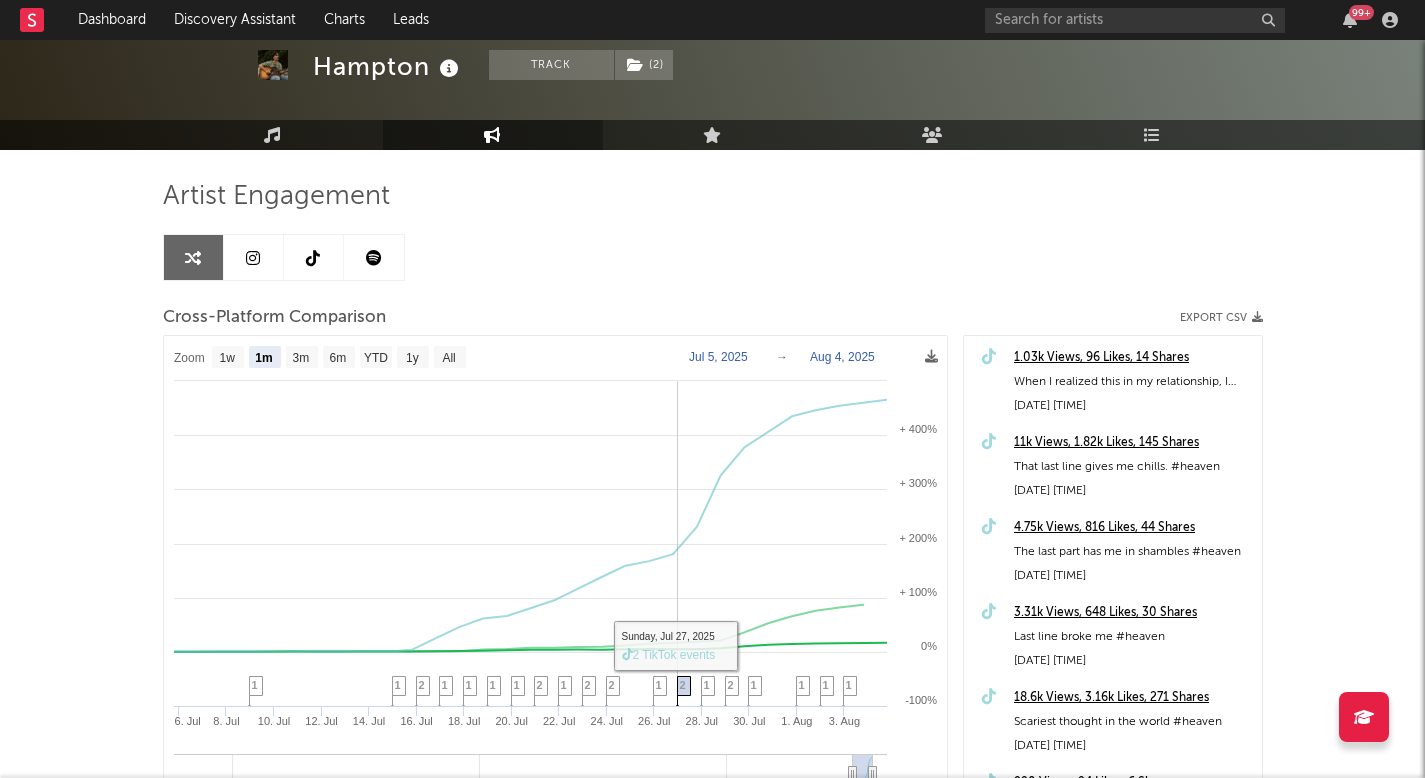click on "2" at bounding box center (683, 685) 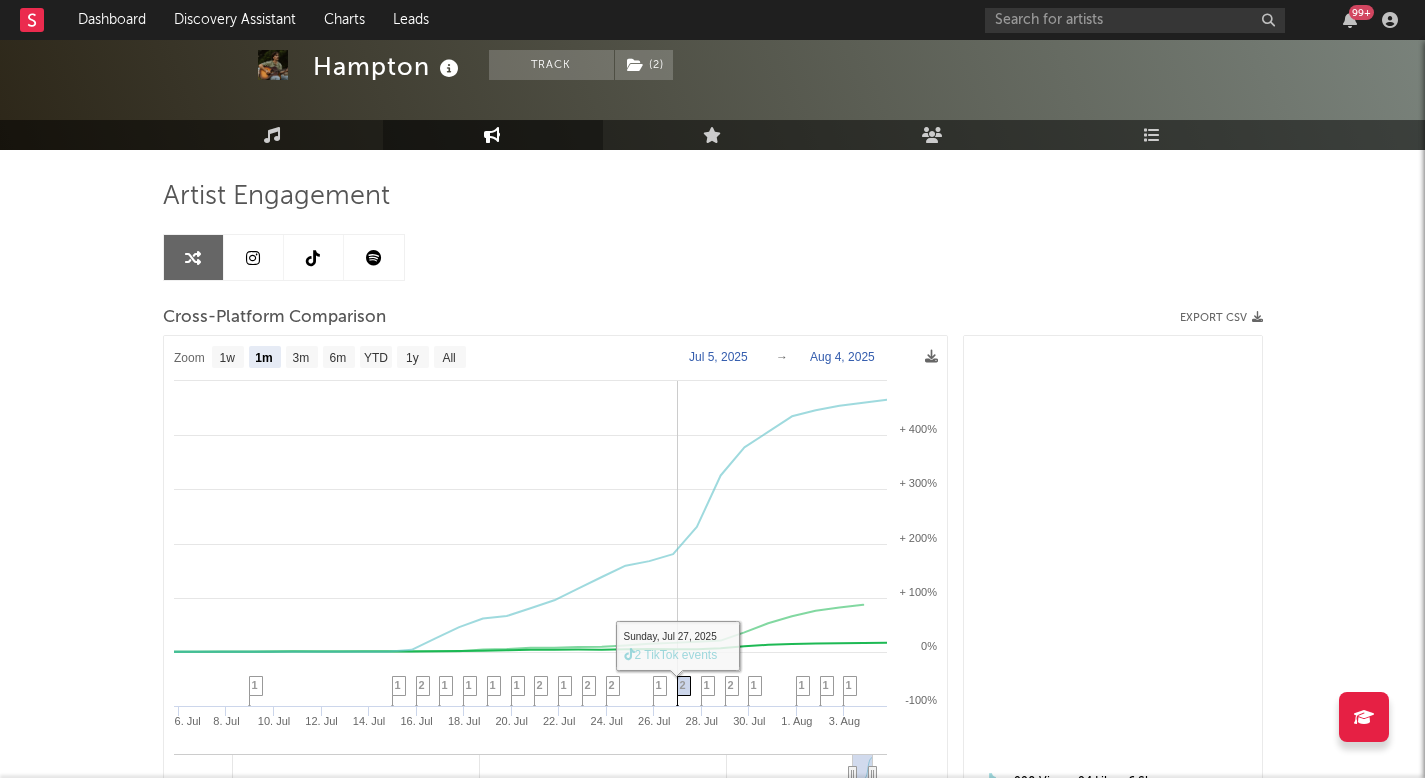 scroll, scrollTop: 595, scrollLeft: 0, axis: vertical 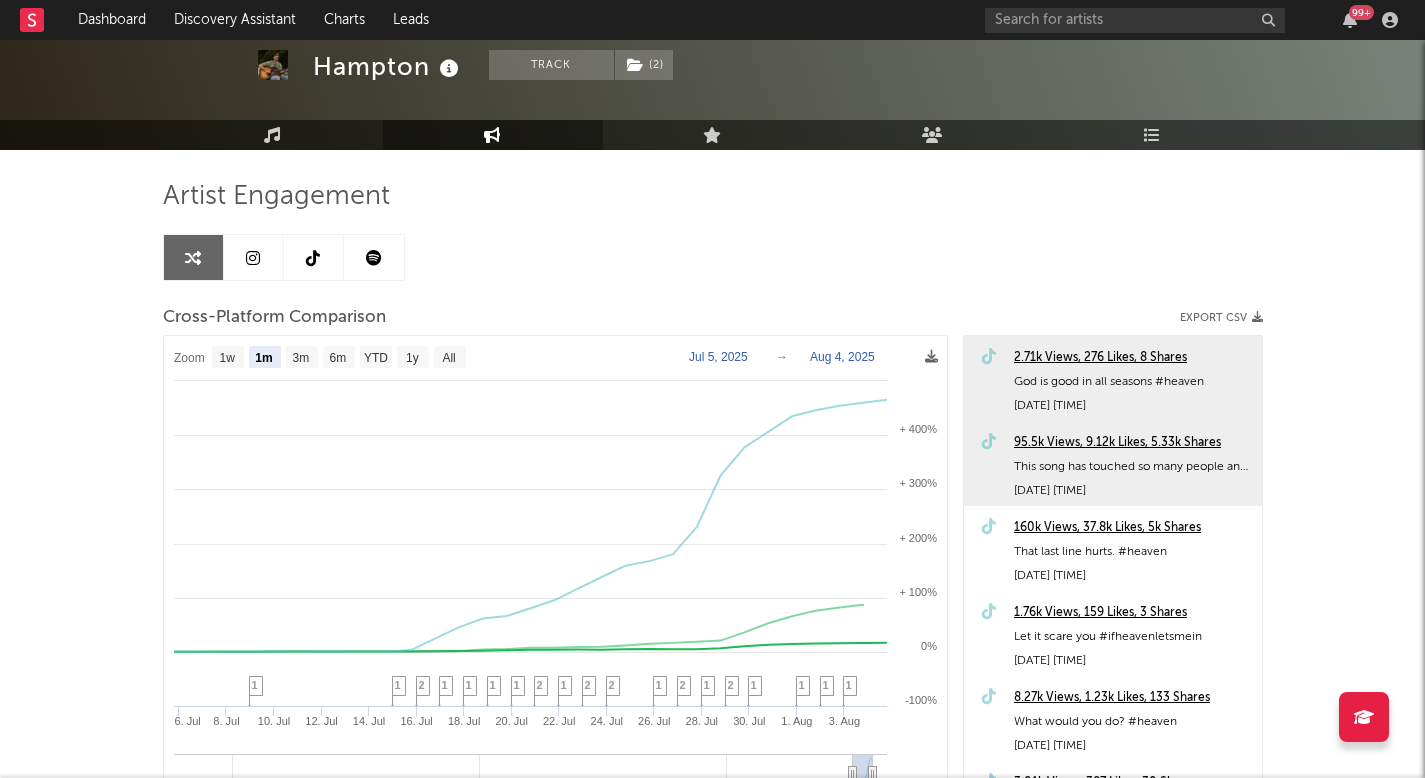 click on "160k Views, 37.8k Likes, 5k Shares" at bounding box center (1133, 528) 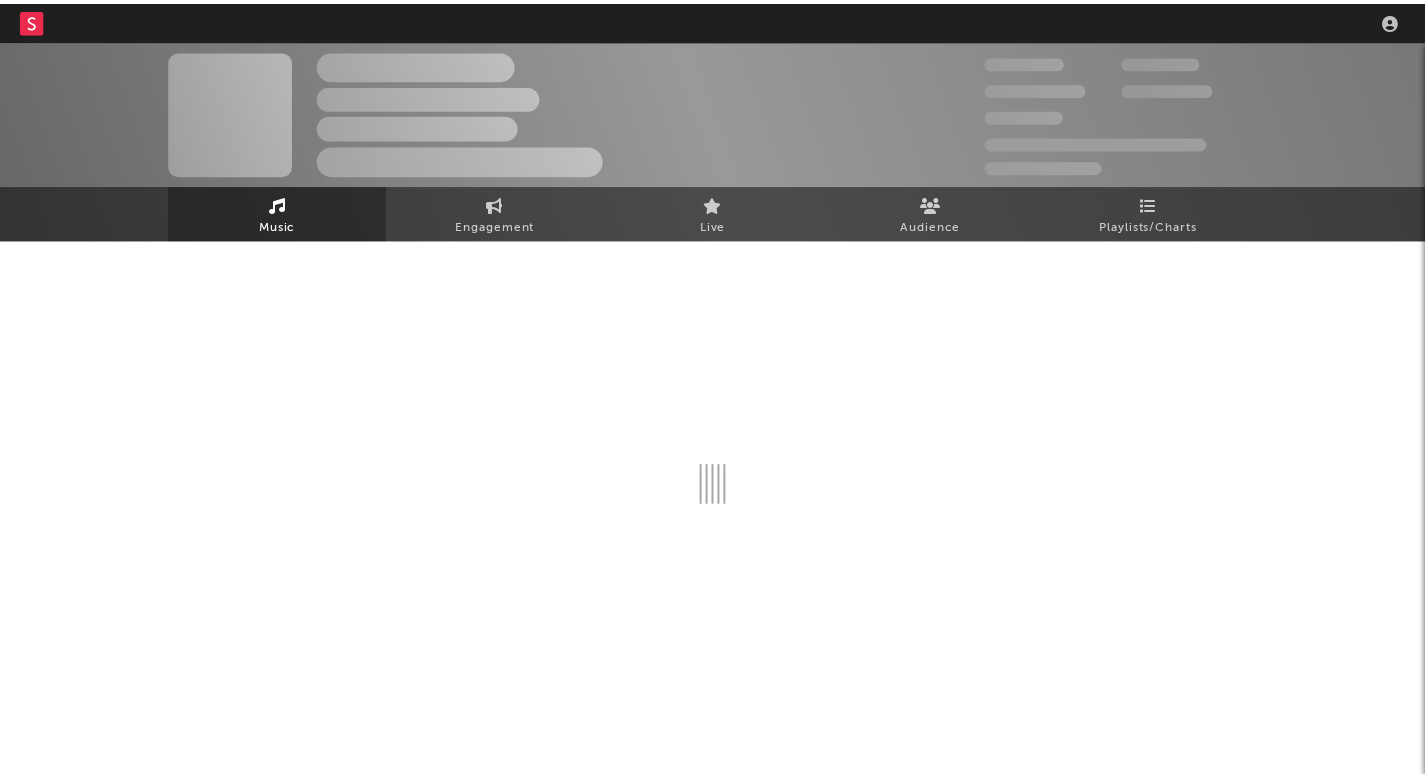 scroll, scrollTop: 0, scrollLeft: 0, axis: both 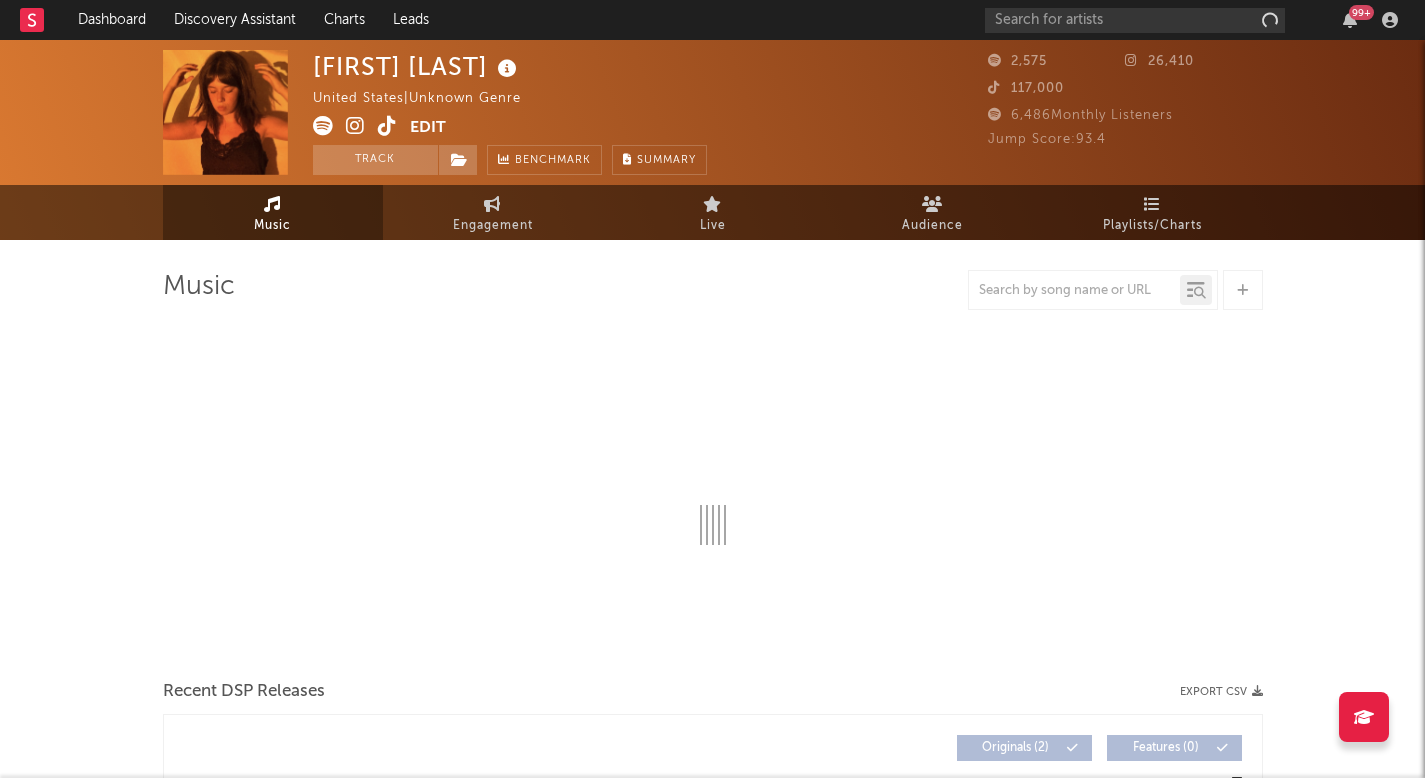 select on "1w" 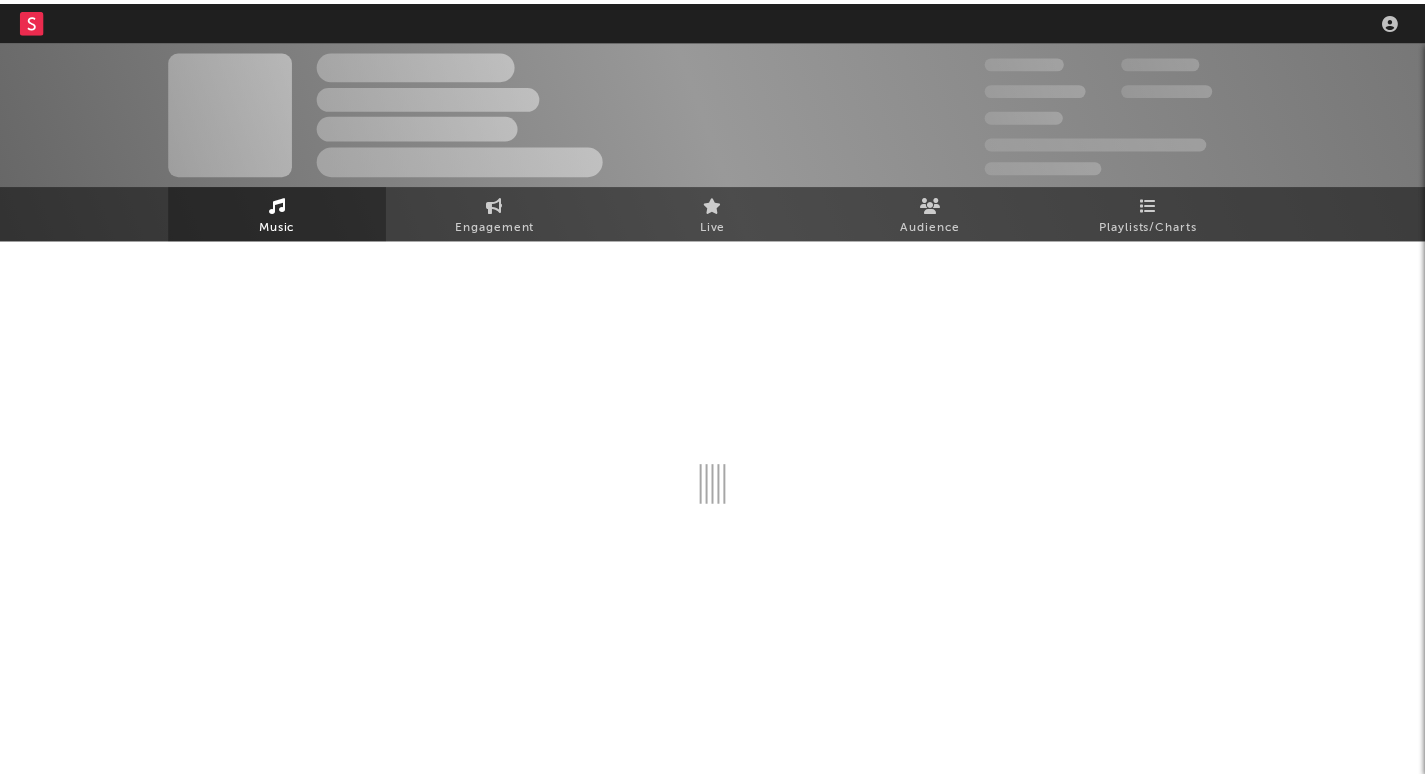 scroll, scrollTop: 0, scrollLeft: 0, axis: both 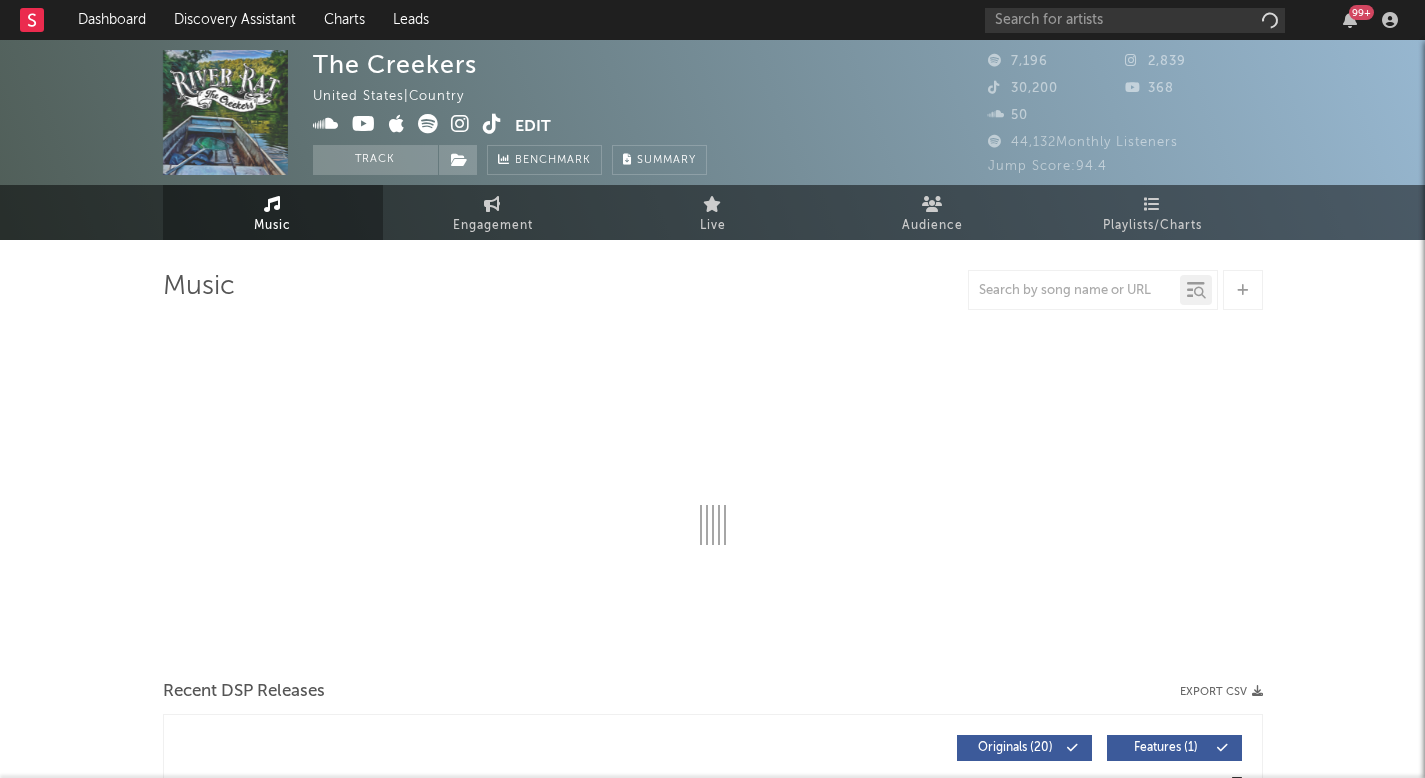 select on "6m" 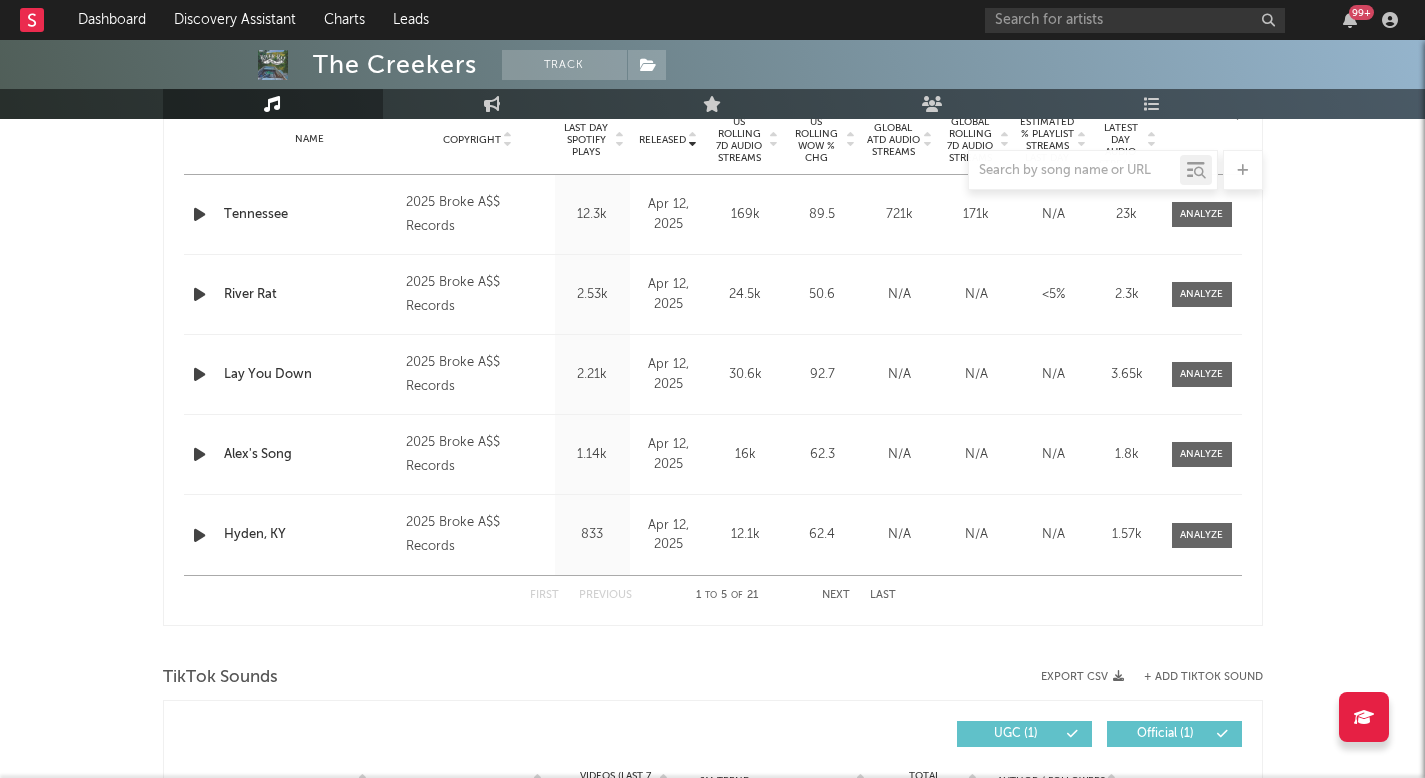 scroll, scrollTop: 839, scrollLeft: 0, axis: vertical 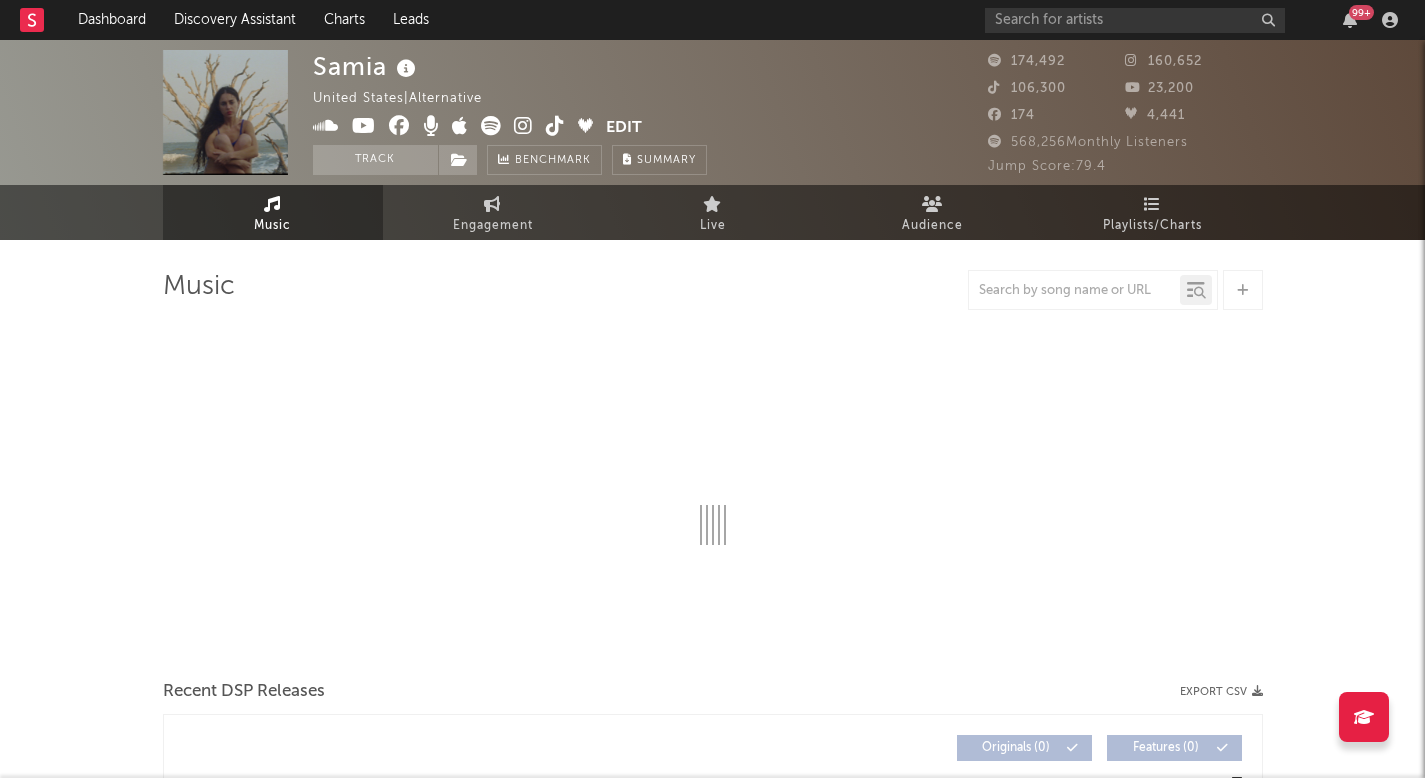 select on "6m" 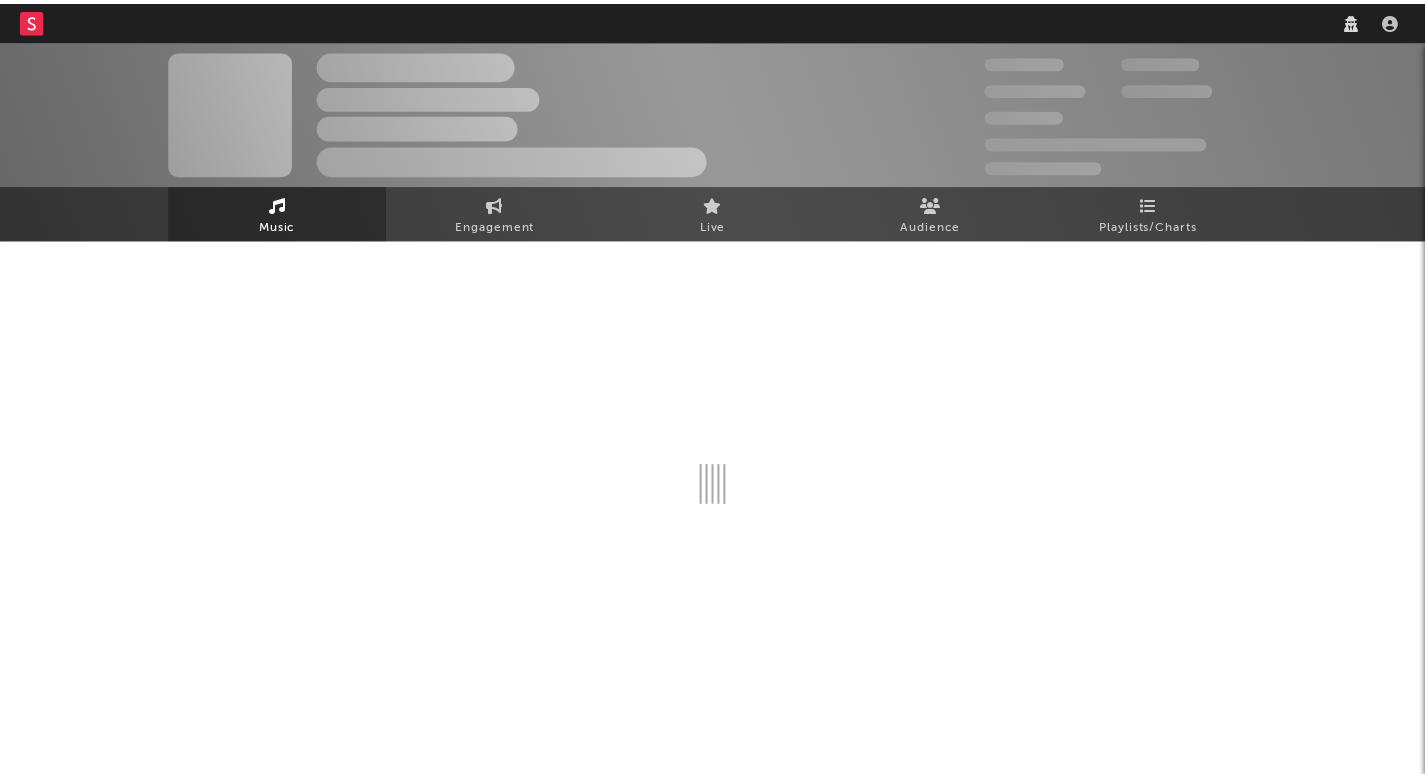 scroll, scrollTop: 0, scrollLeft: 0, axis: both 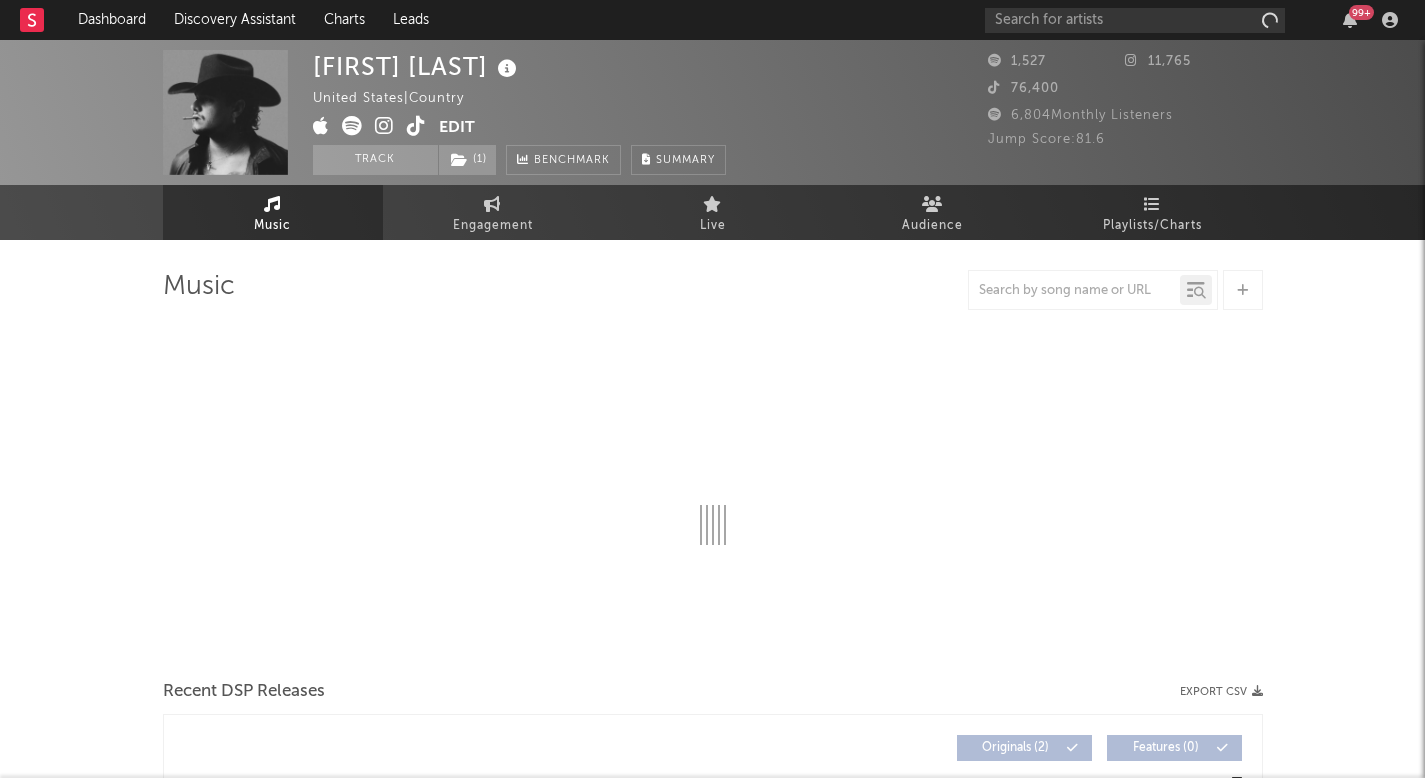 select on "1w" 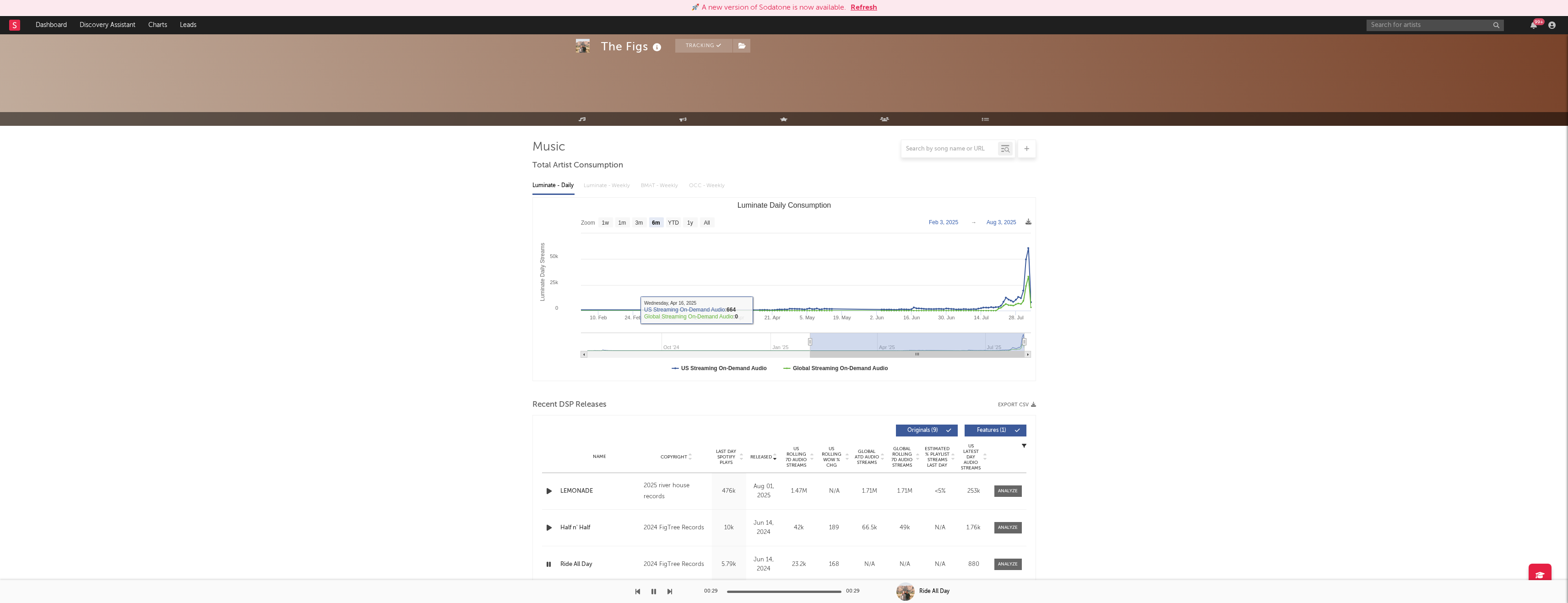 select on "6m" 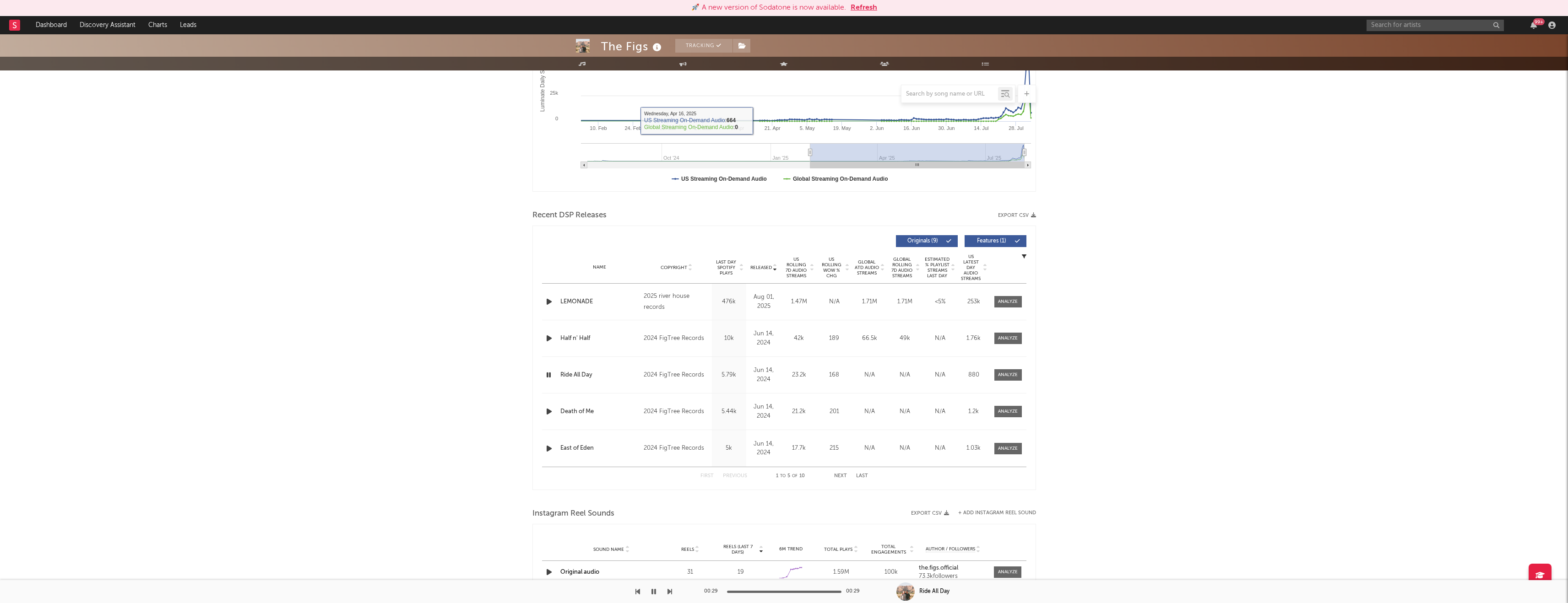 scroll, scrollTop: 189, scrollLeft: 0, axis: vertical 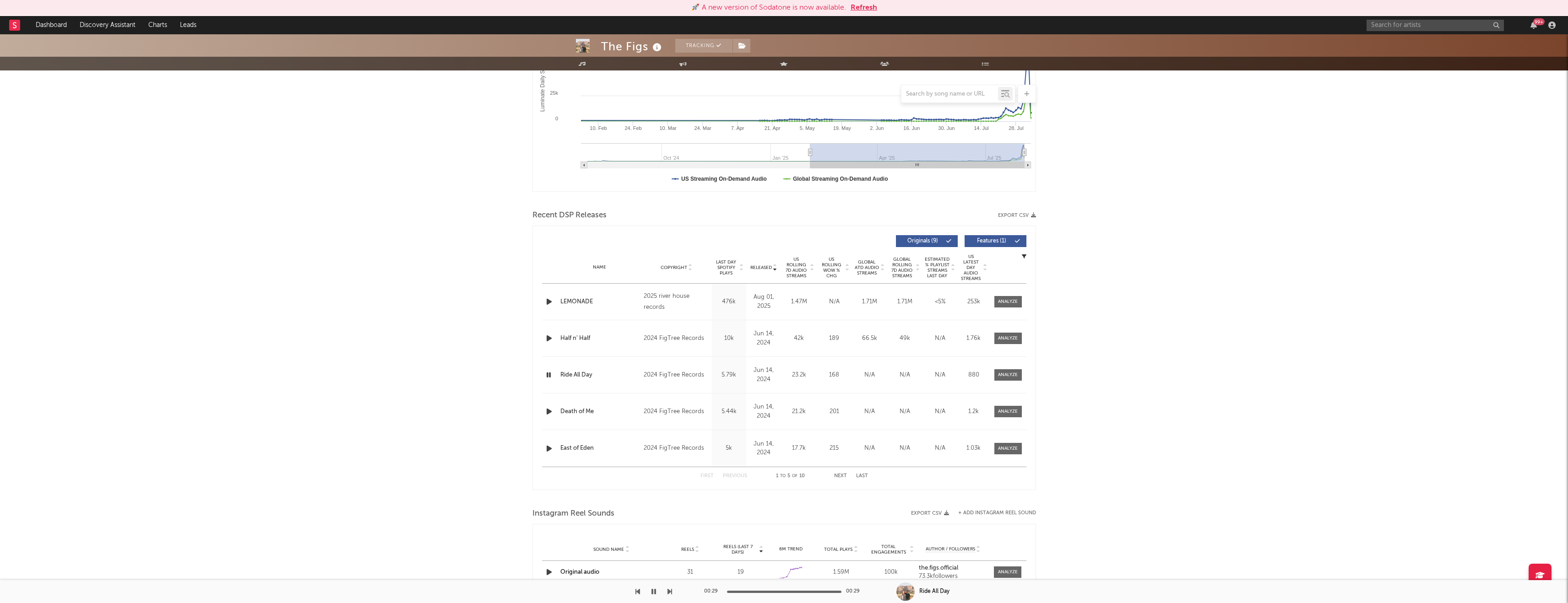 click on "Name Half n' Half Copyright 2024 FigTree Records Label FigTree Records Album Names The Figs Present: The Figs Composer Names 7 Day Spotify Plays 30k Last Day Spotify Plays 10k ATD Spotify Plays 311k Spotify Popularity 46 Total US Streams 135k Total US SES 1.06k Total UK Streams N/A Total UK Audio Streams N/A UK Weekly Streams N/A UK Weekly Audio Streams N/A Released Jun 14, 2024 US ATD Audio Streams 275k US Rolling 7D Audio Streams 42k US Rolling WoW % Chg 189 Global ATD Audio Streams 66.5k Global Rolling 7D Audio Streams 49k Global Rolling WoW % Chg 180 Estimated % Playlist Streams Last Day N/A Global Streaming Trend (Last 60D) Created with Highcharts 10.3.3 Ex-US Streaming Trend (Last 60D) US Streaming Trend (Last 60D) Created with Highcharts 10.3.3 Global Latest Day Audio Streams 1.82k US Latest Day Audio Streams 1.76k" at bounding box center [784, 338] 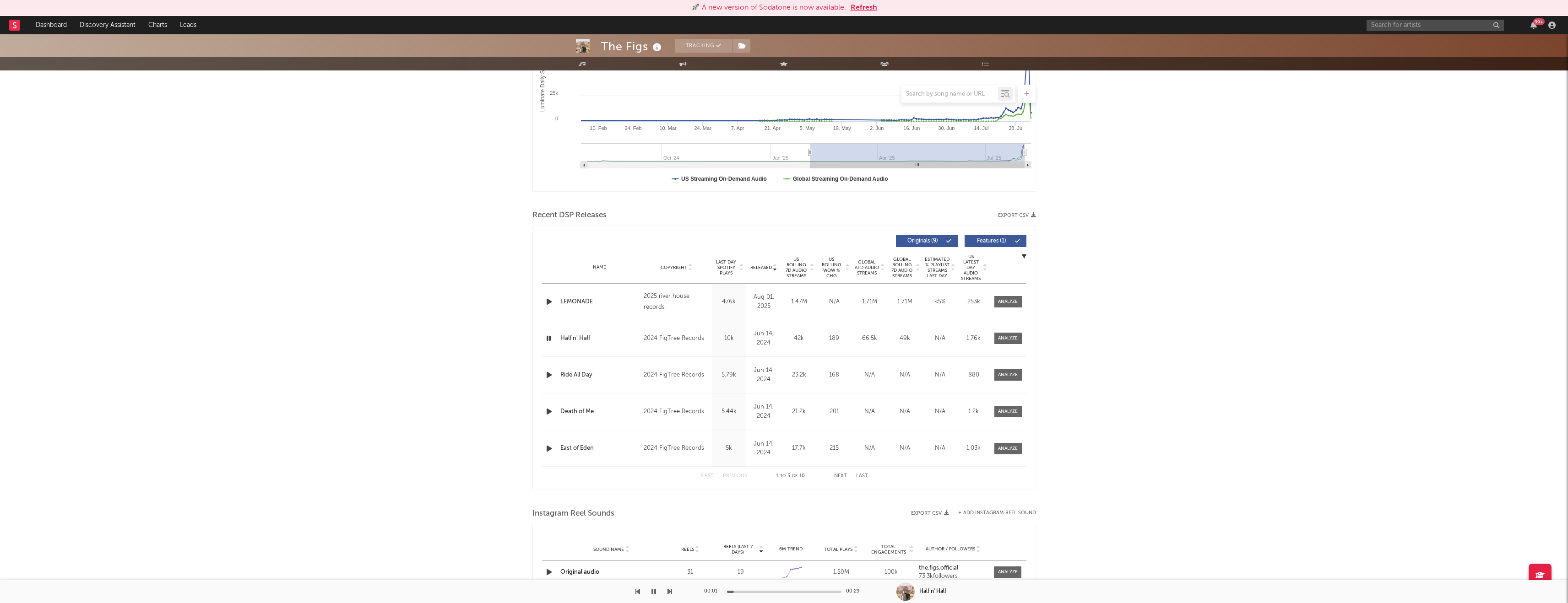click on "00:01 00:29" at bounding box center (784, 592) 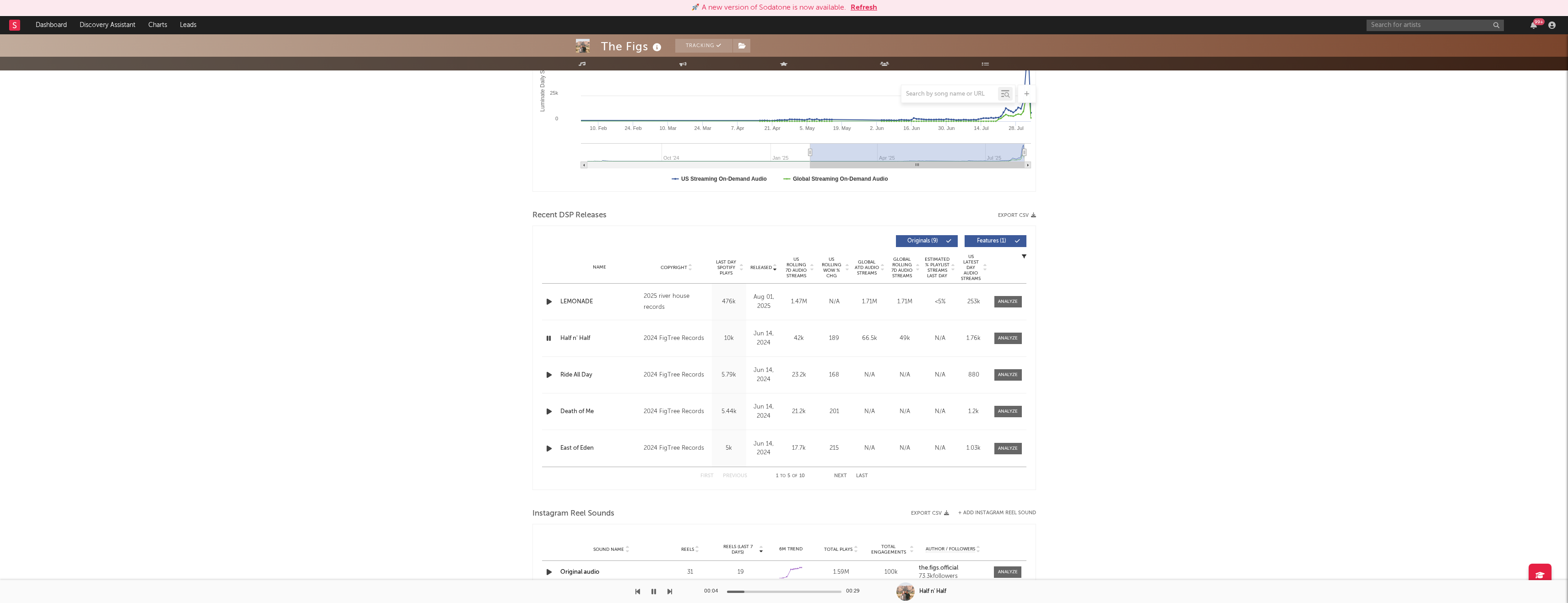click on "00:04 00:29" at bounding box center (784, 592) 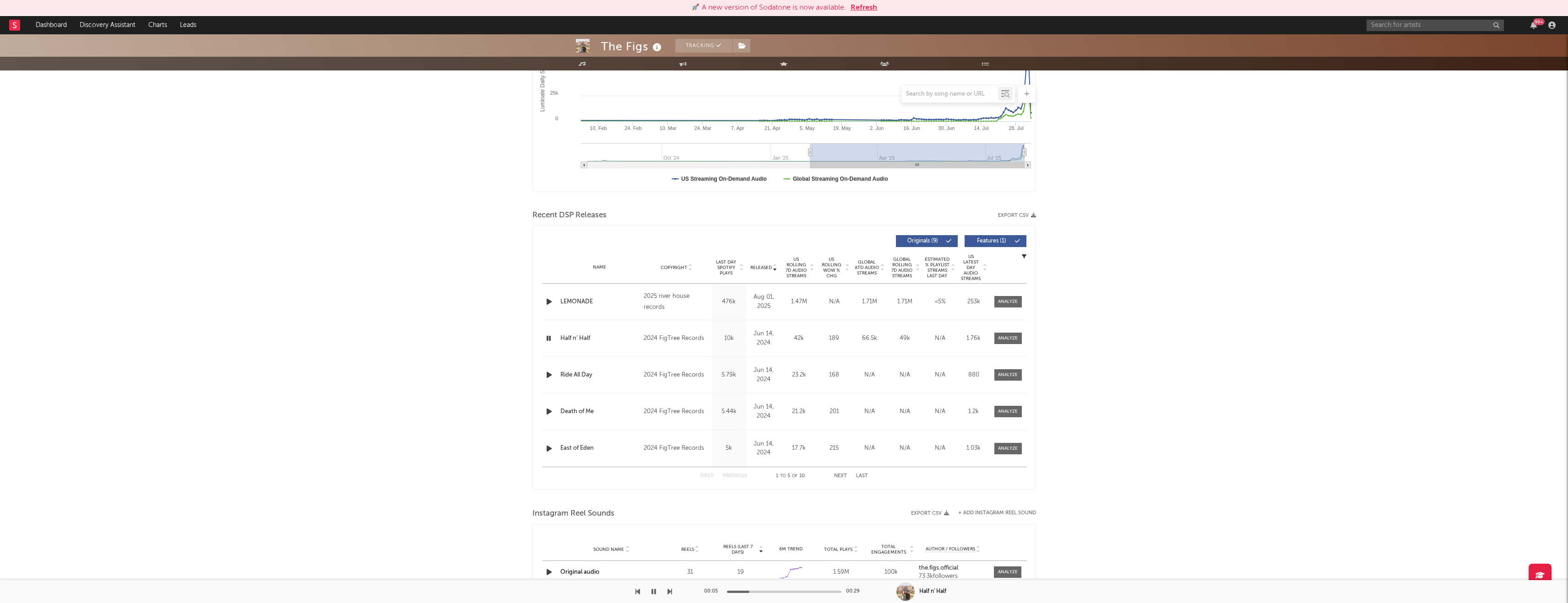click at bounding box center [549, 411] 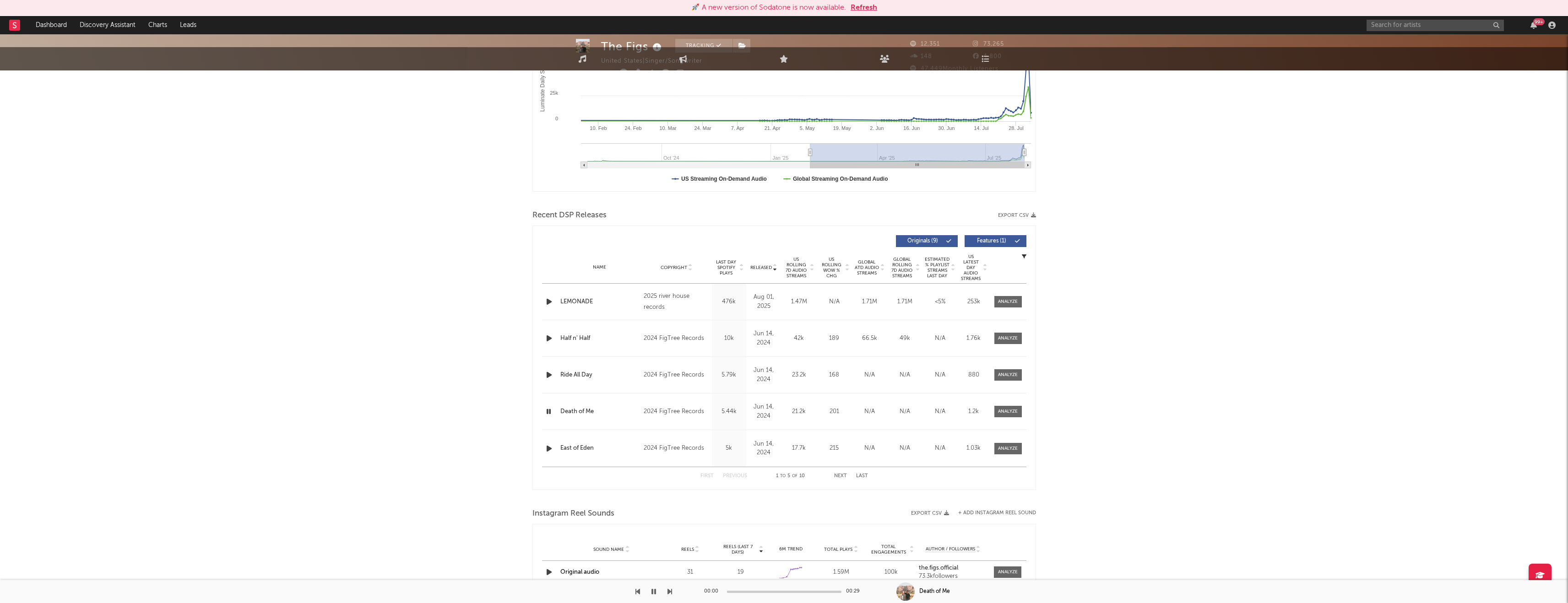 scroll, scrollTop: 0, scrollLeft: 0, axis: both 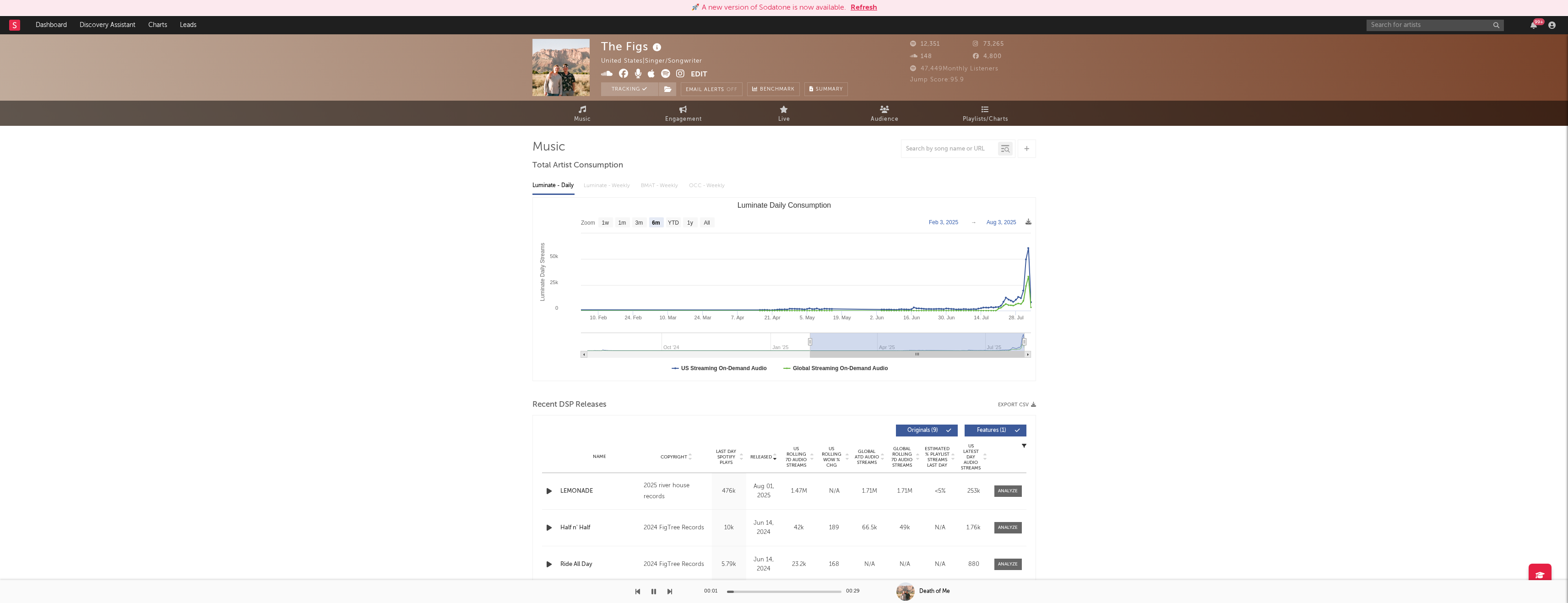 click at bounding box center [680, 74] 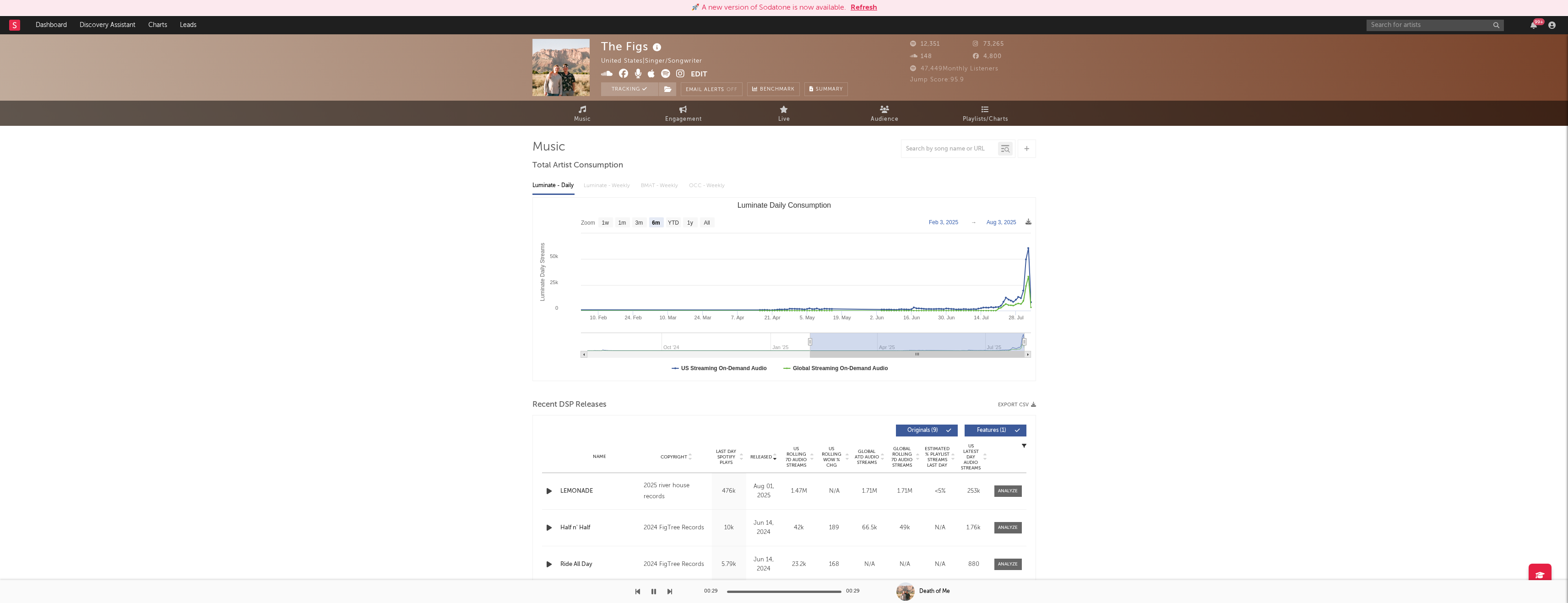 click at bounding box center [549, 491] 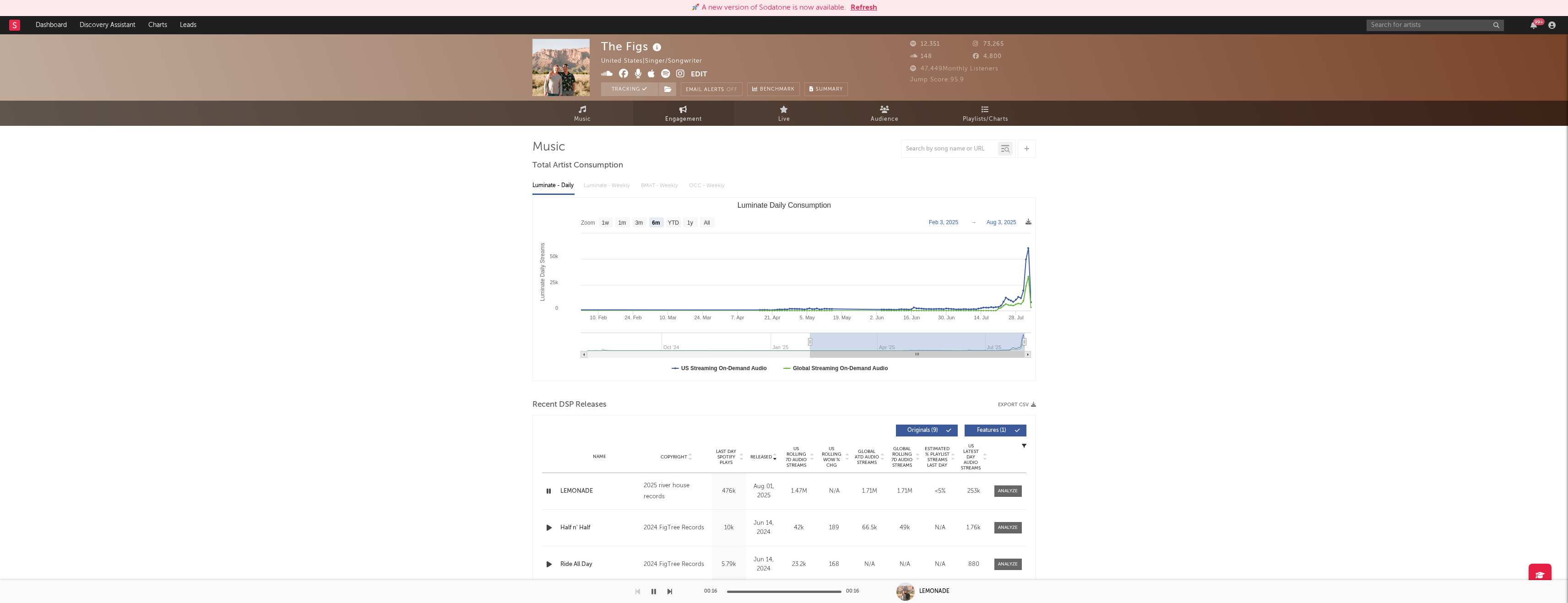 click on "Engagement" at bounding box center [684, 113] 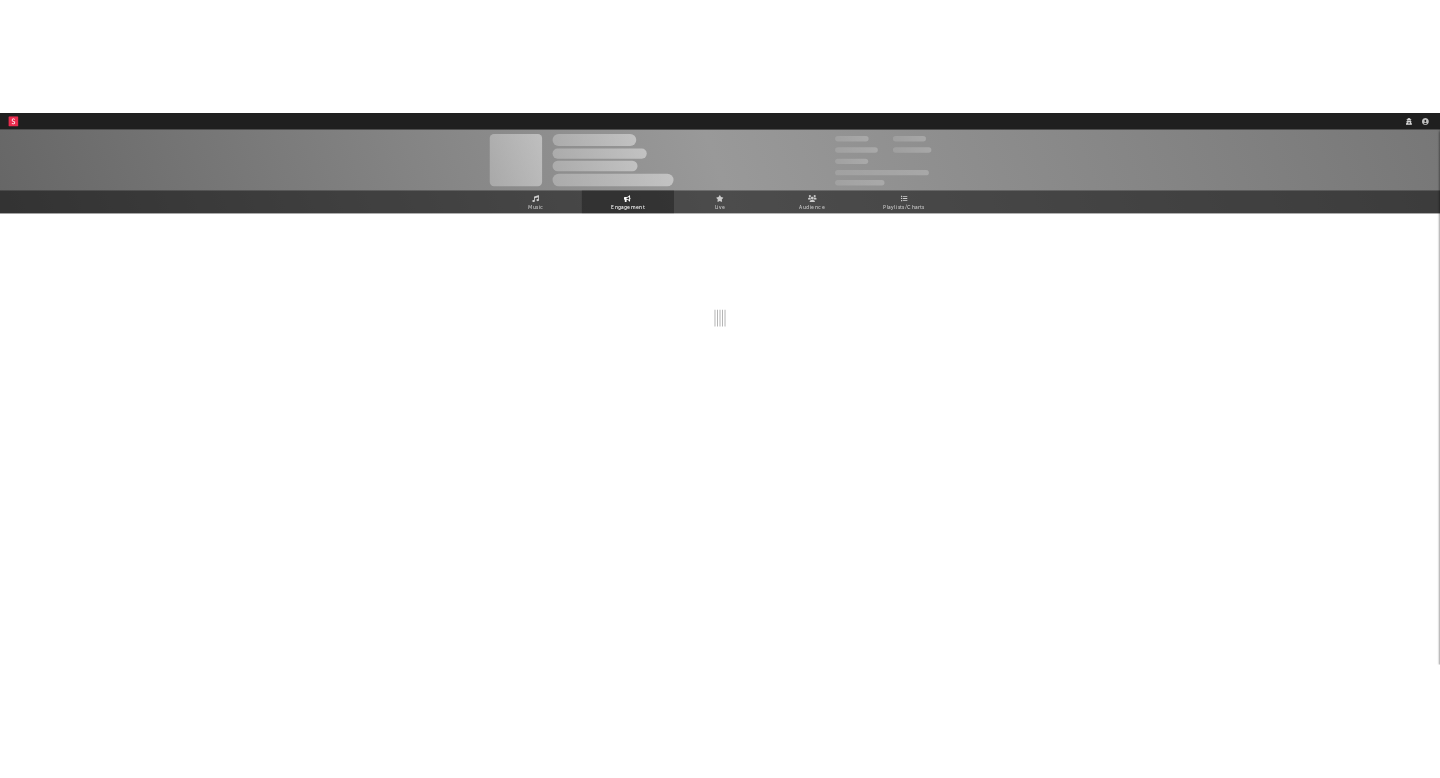 scroll, scrollTop: 0, scrollLeft: 0, axis: both 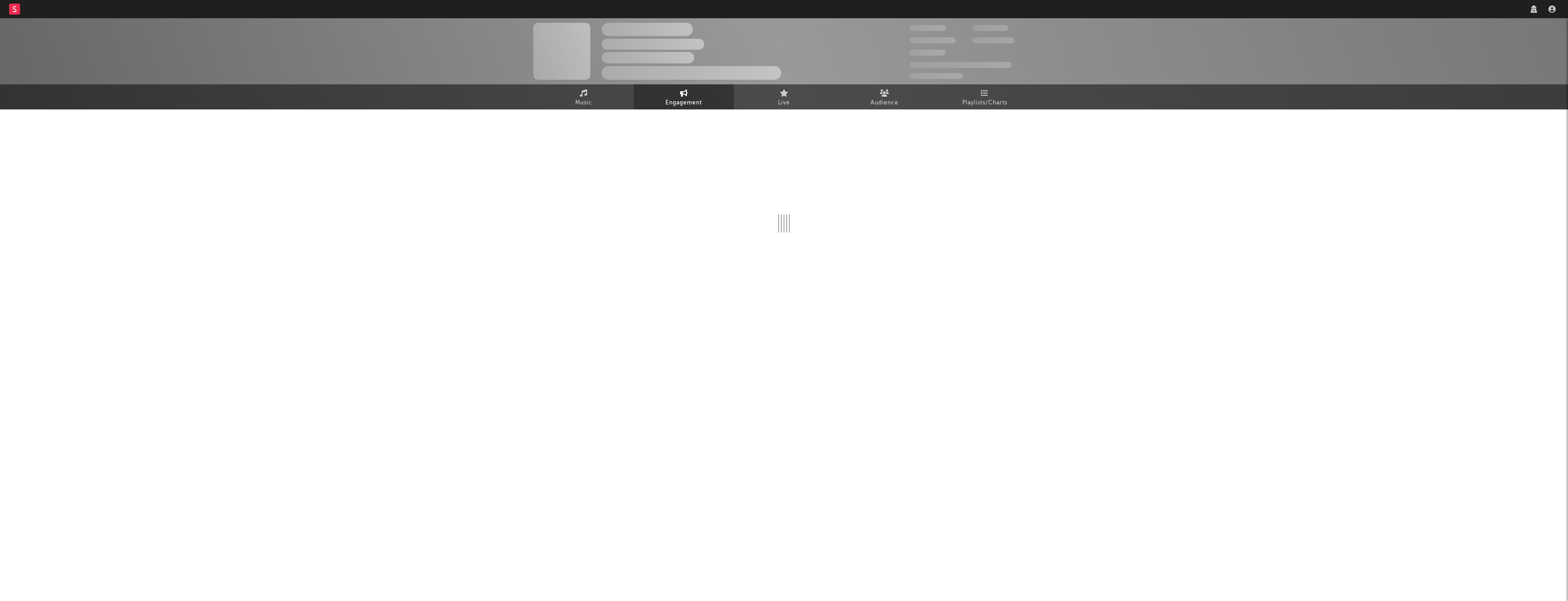 select on "1w" 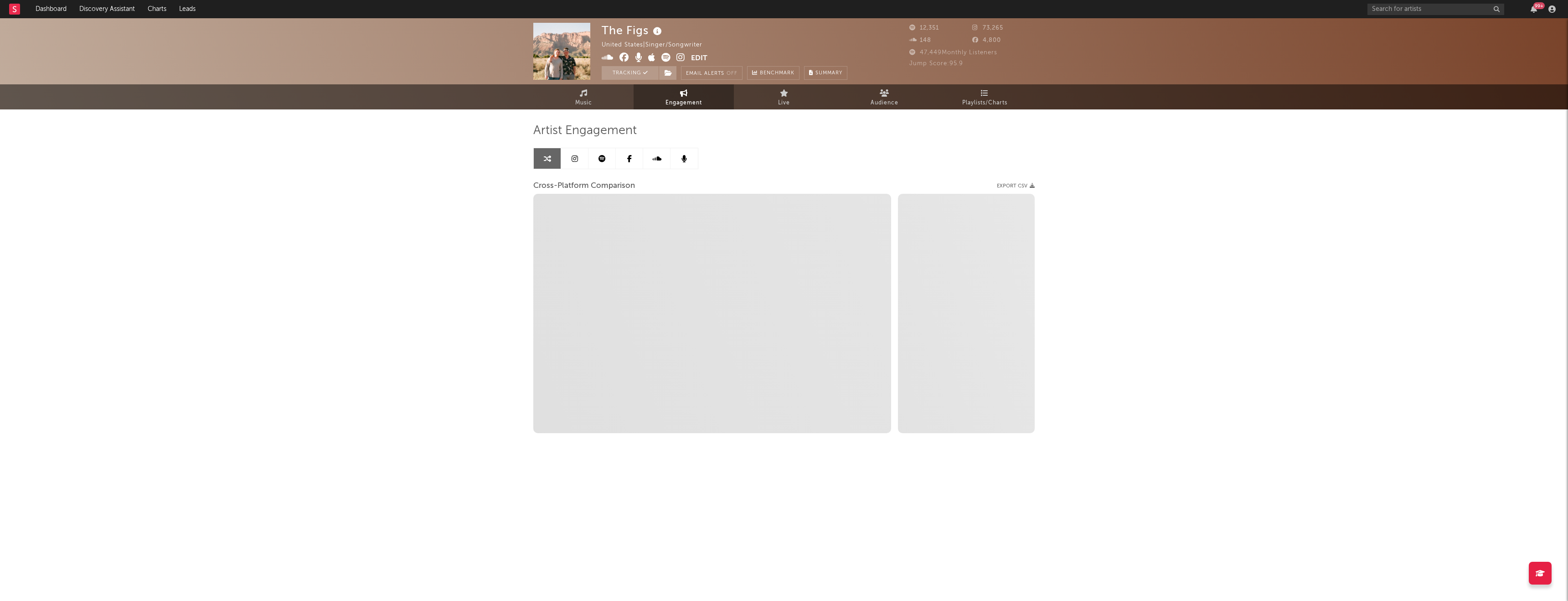 select on "1m" 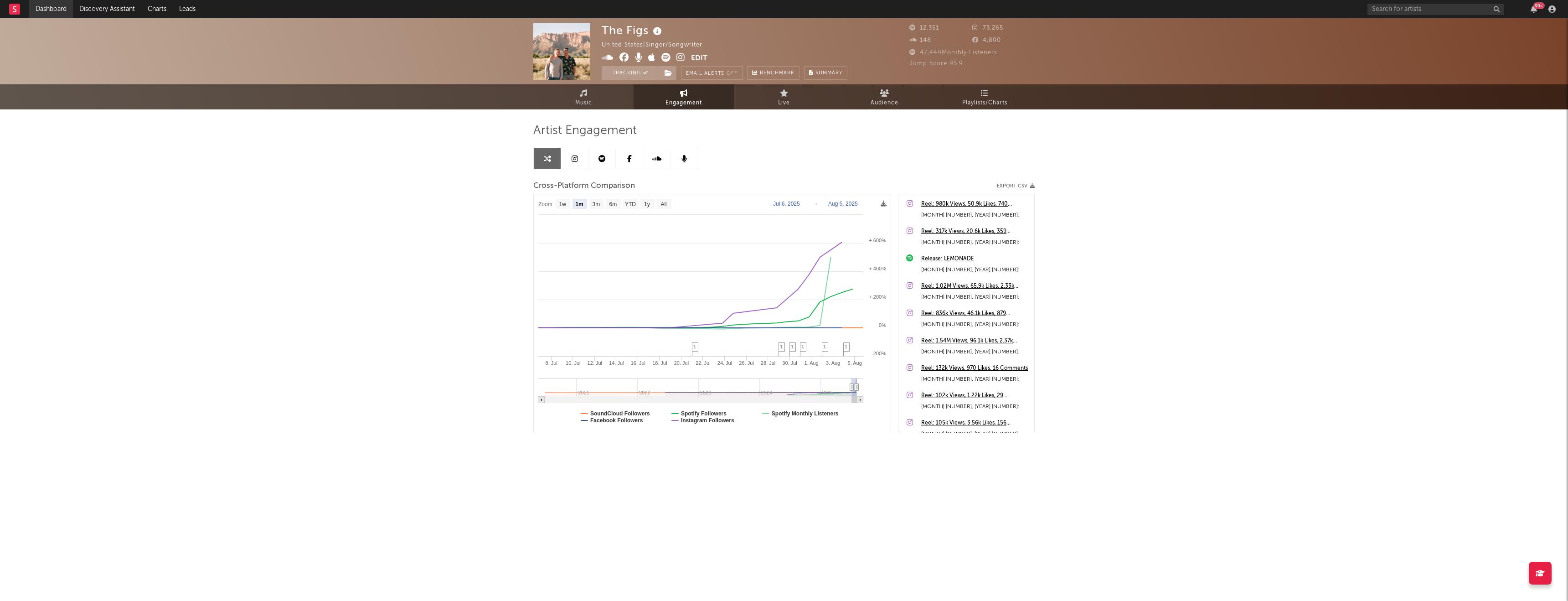 click on "Dashboard" at bounding box center (51, 9) 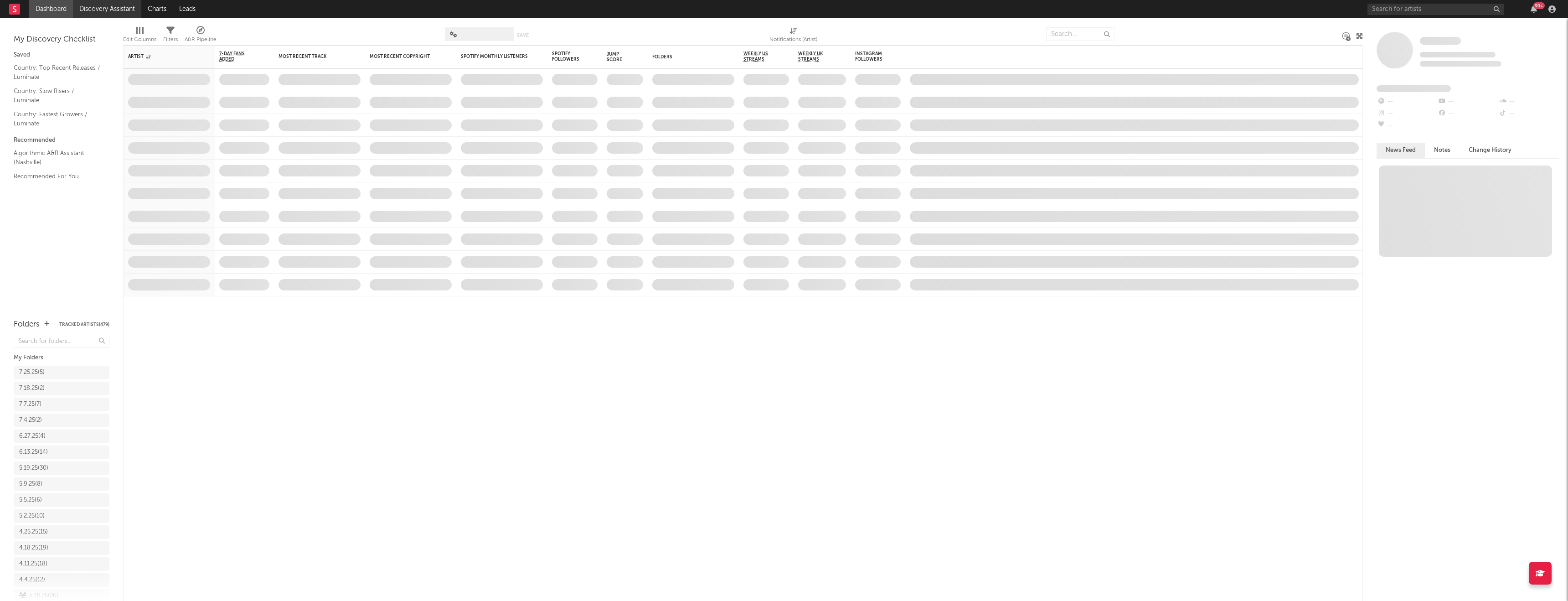 click on "Discovery Assistant" at bounding box center (107, 9) 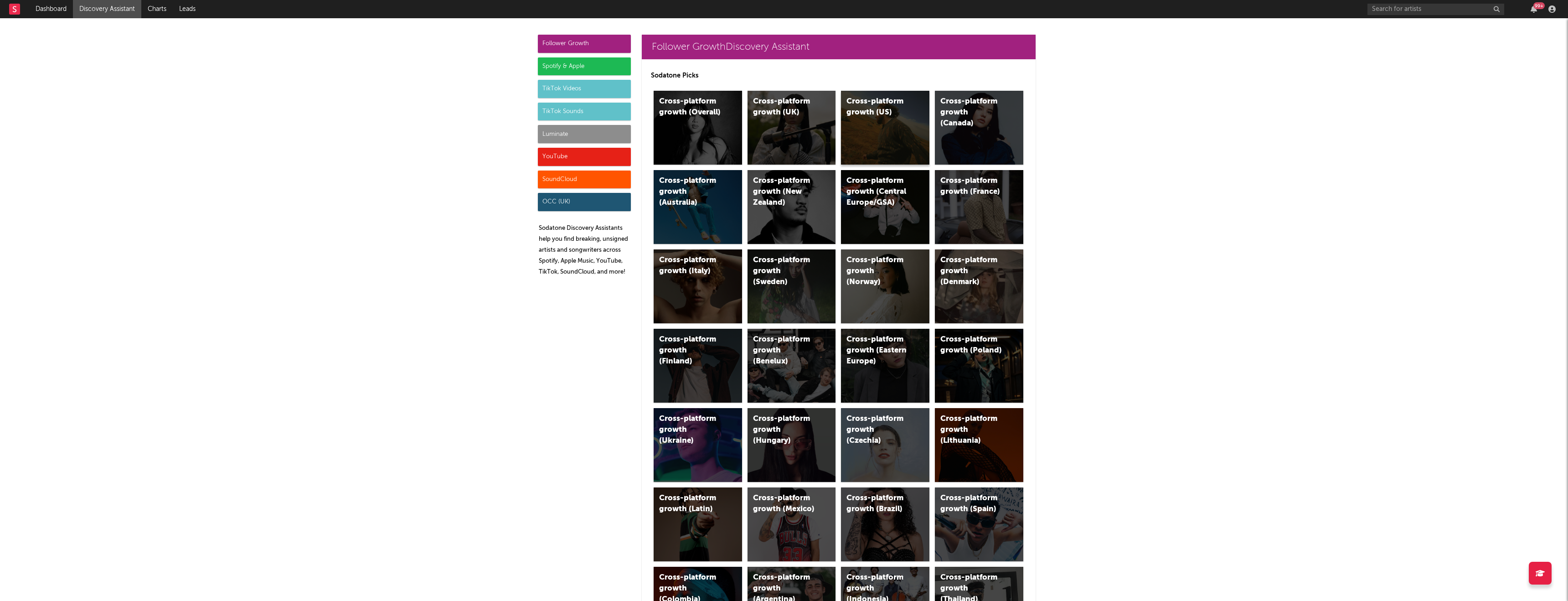 click on "Cross-platform growth (US)" at bounding box center (877, 107) 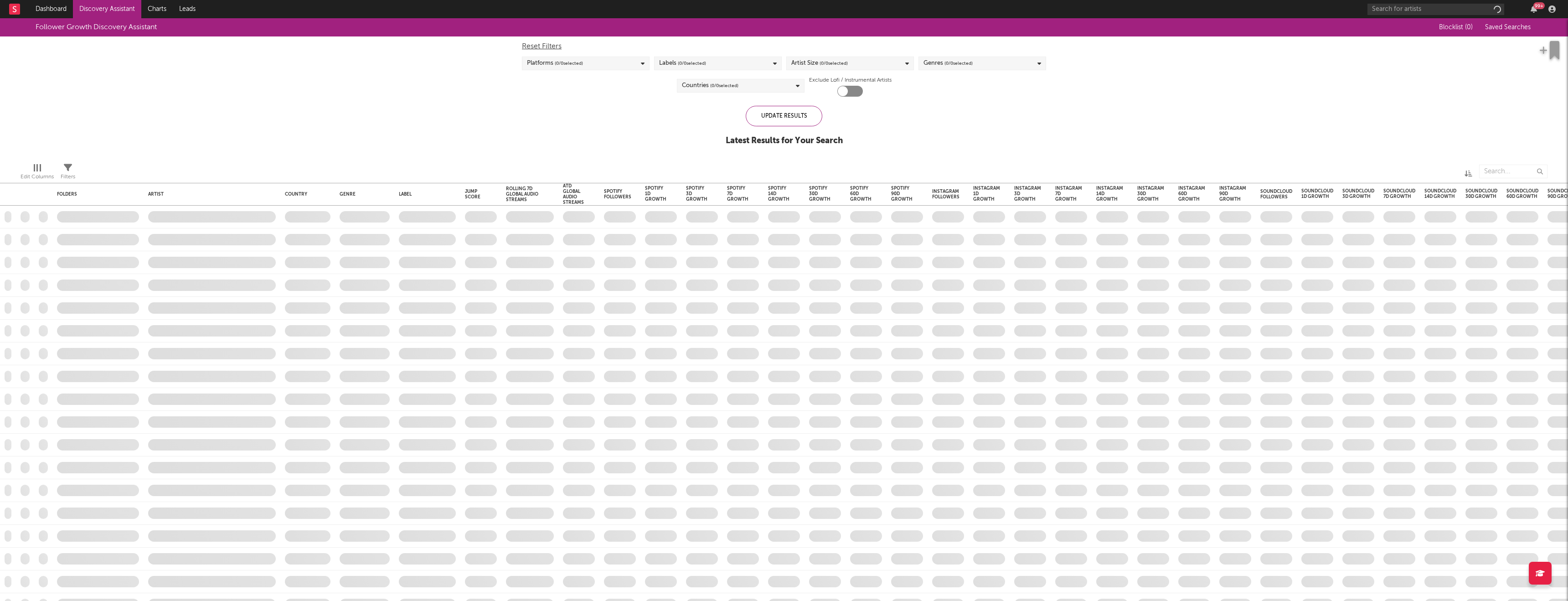 checkbox on "true" 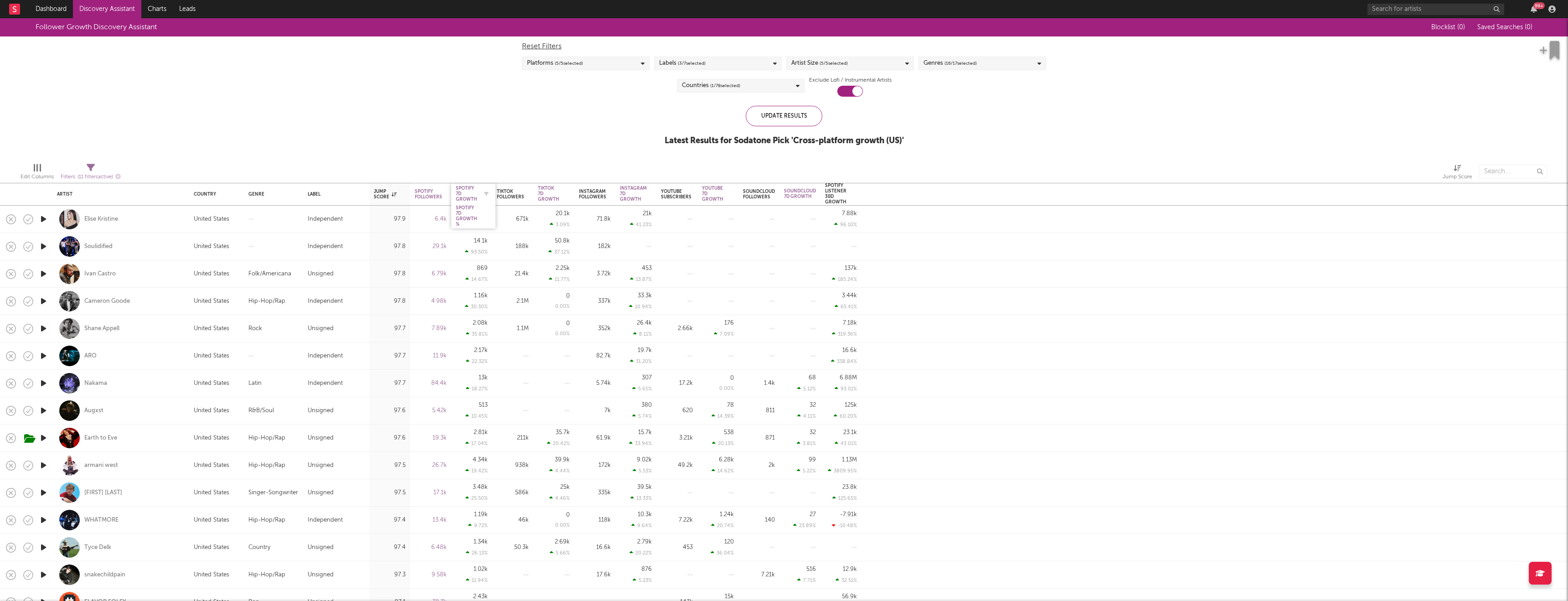 click on "Spotify 7D Growth" at bounding box center [466, 194] 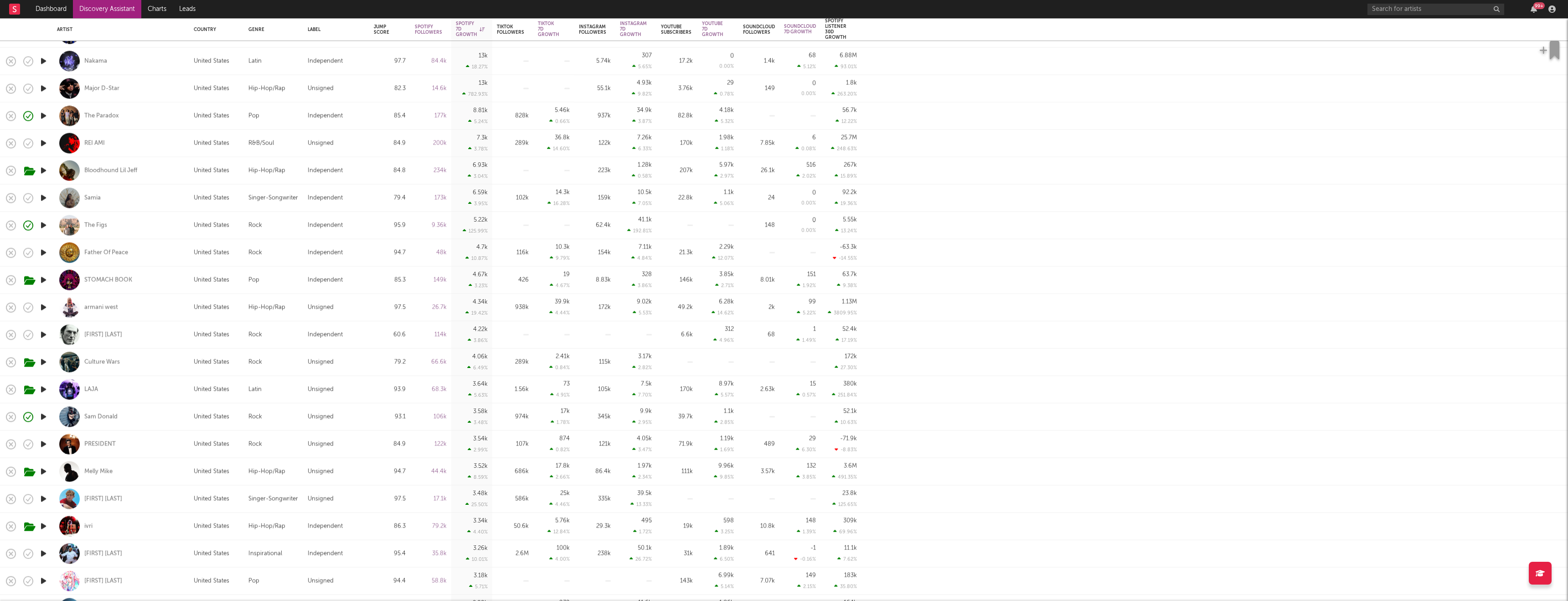 click at bounding box center [43, 362] 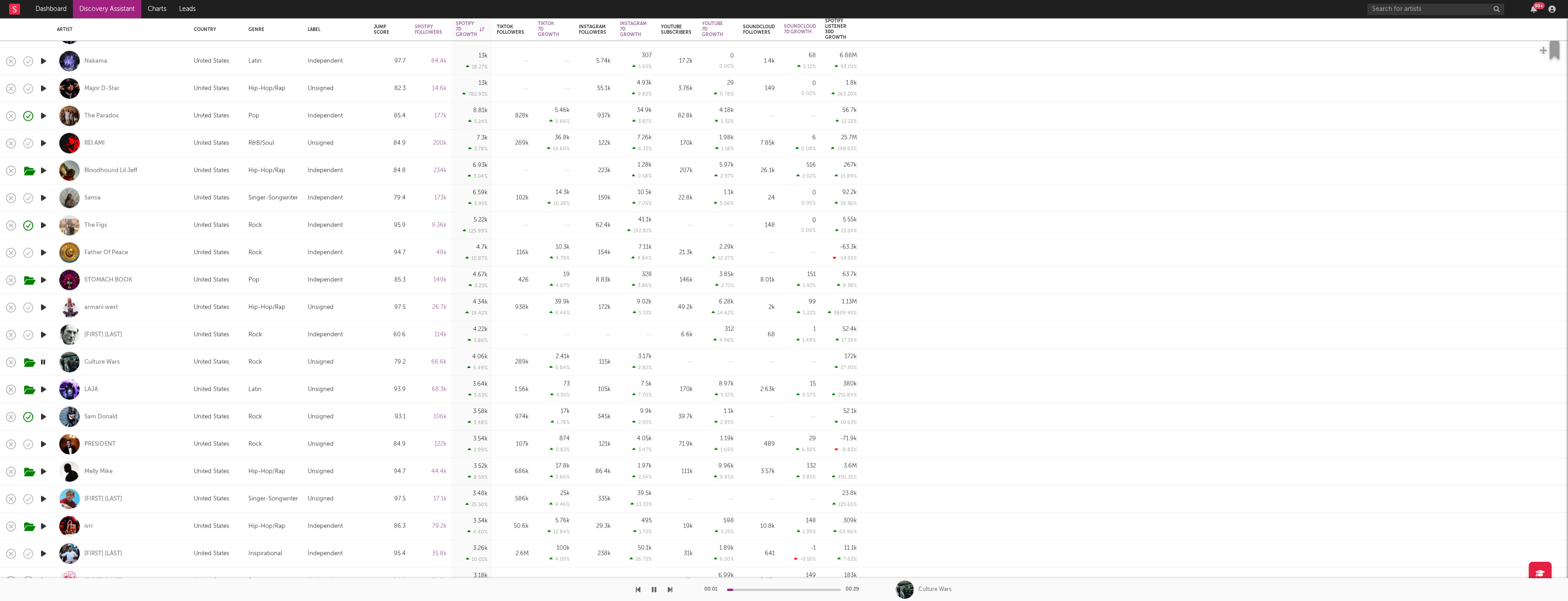 click at bounding box center [43, 471] 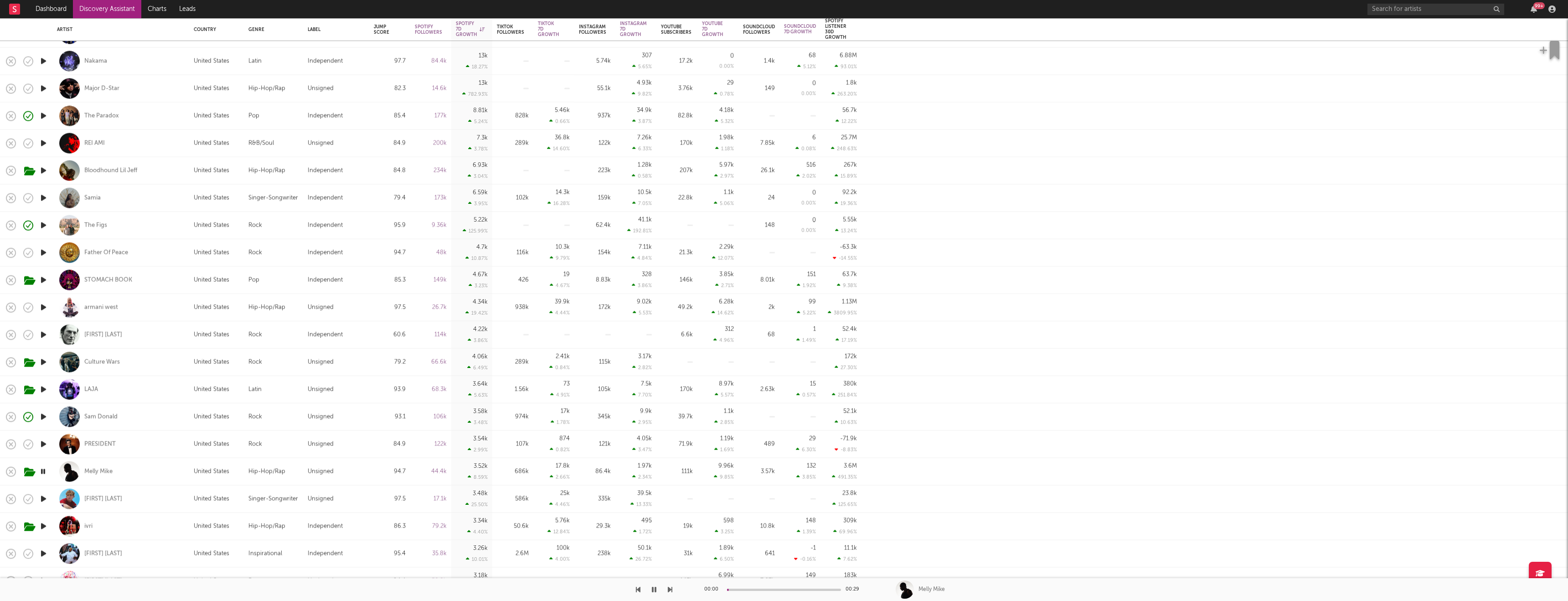 click at bounding box center (43, 499) 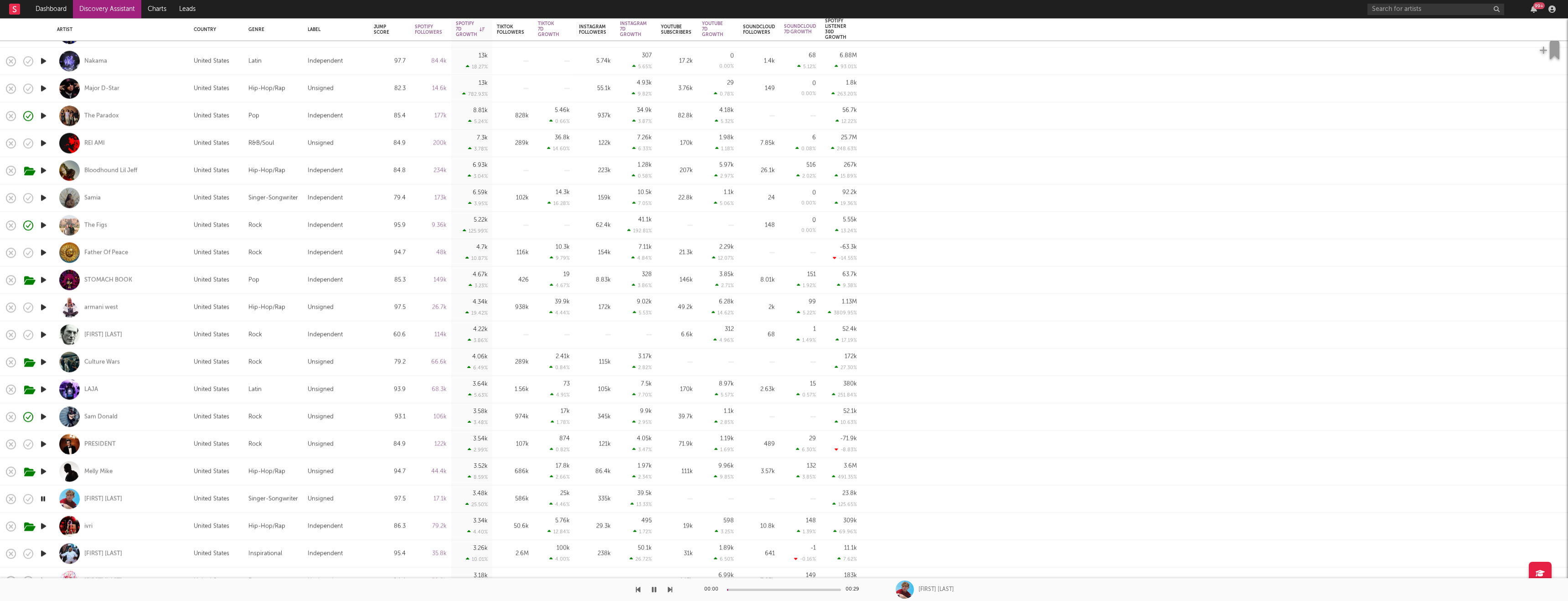 click at bounding box center [43, 526] 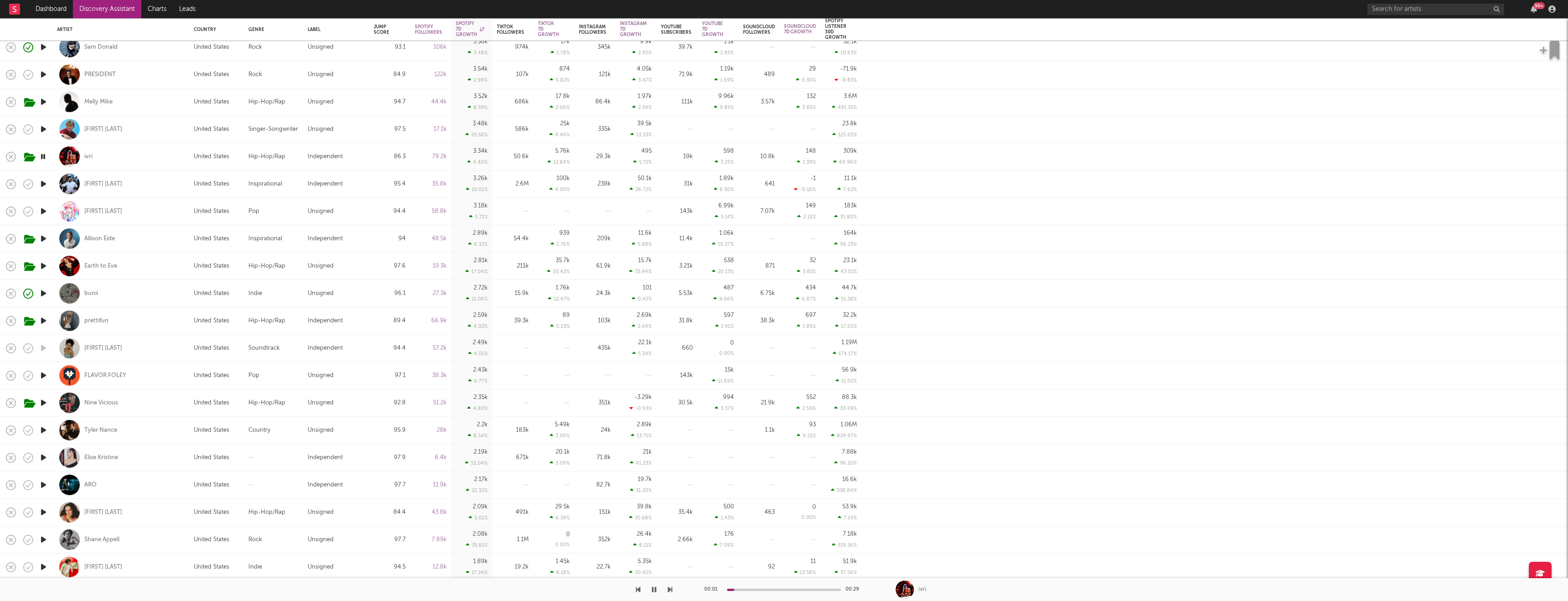 click at bounding box center (43, 321) 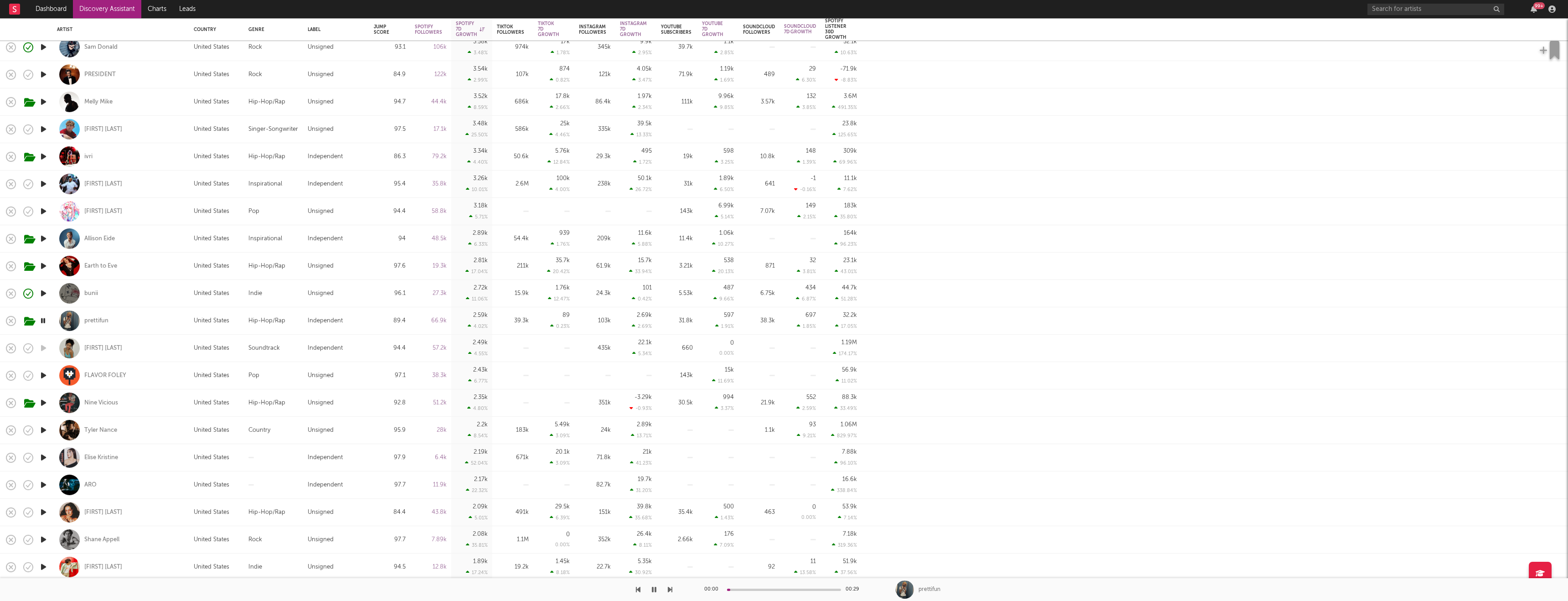 click at bounding box center [43, 403] 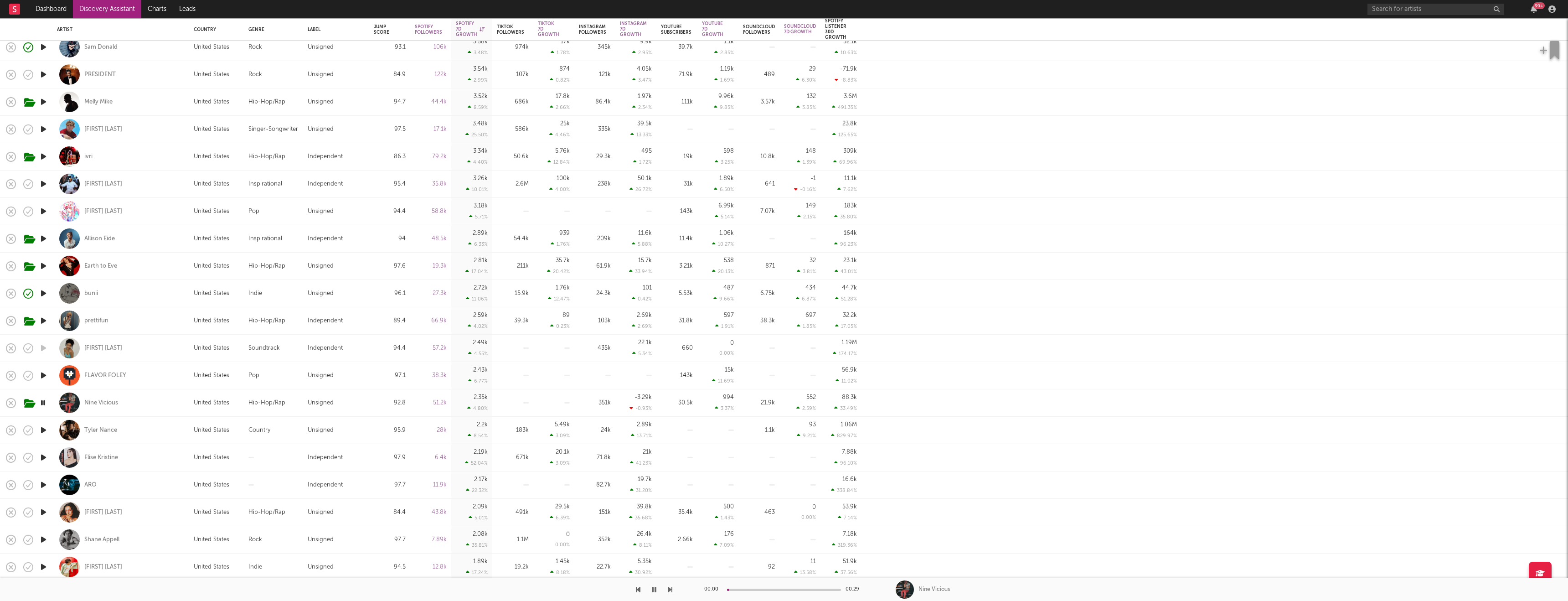 click at bounding box center (43, 430) 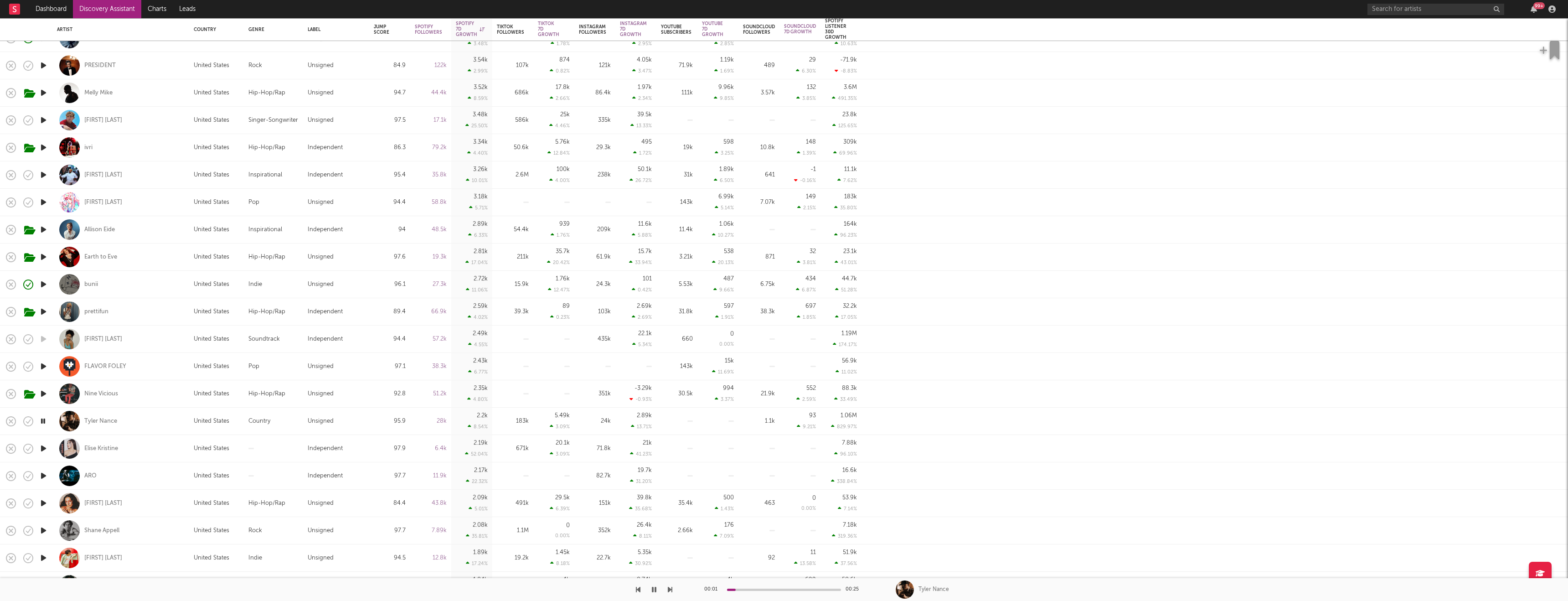 click at bounding box center [43, 448] 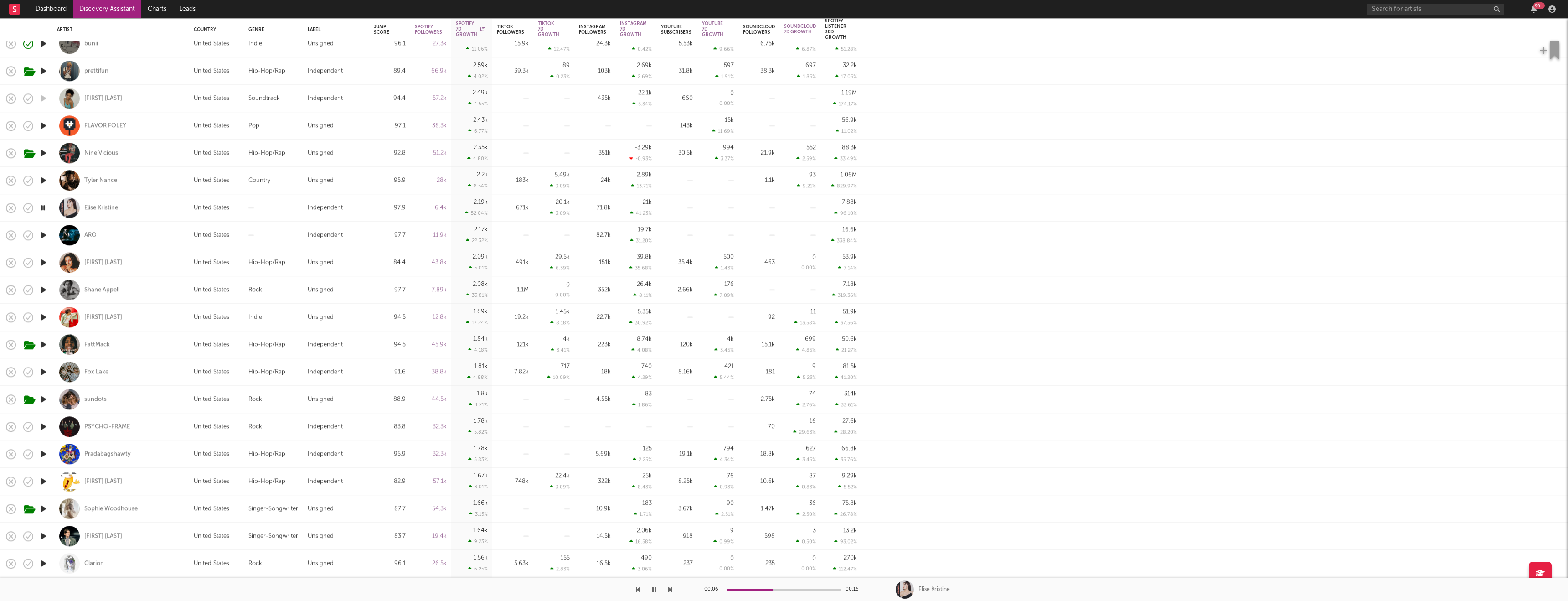 click at bounding box center (43, 399) 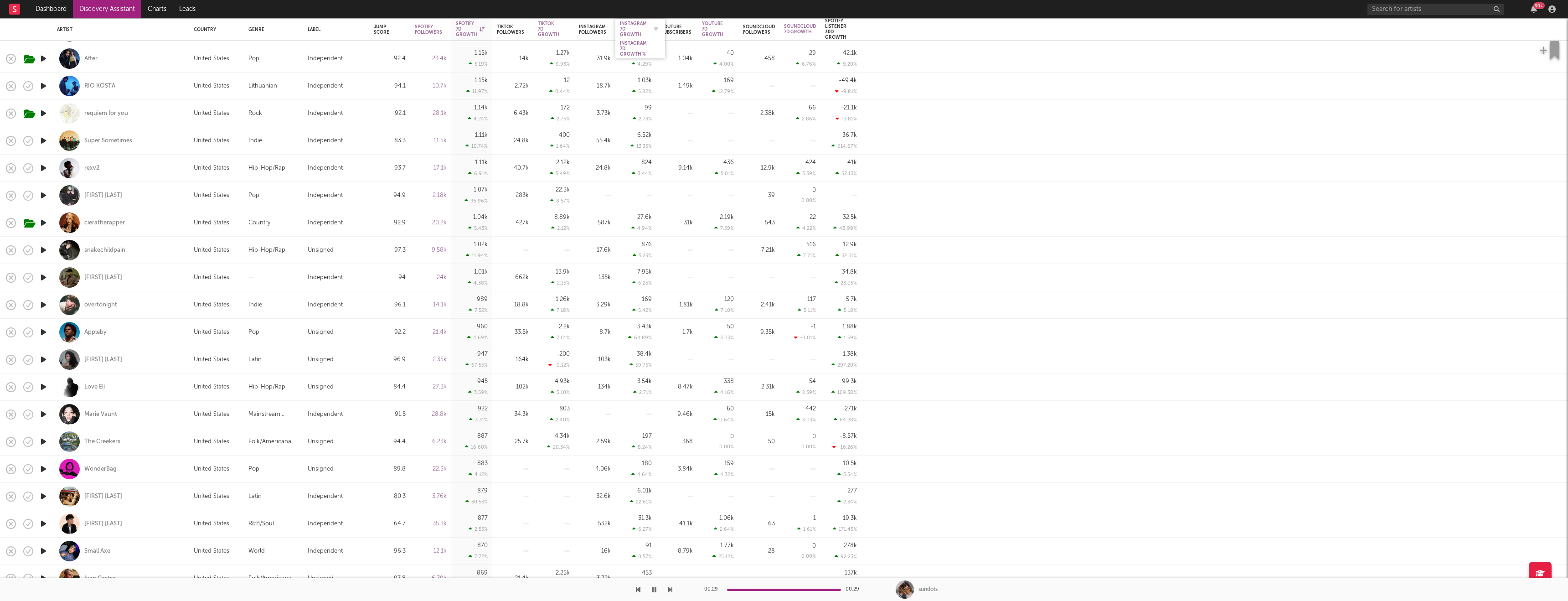 click on "Instagram 7D Growth" at bounding box center [633, 29] 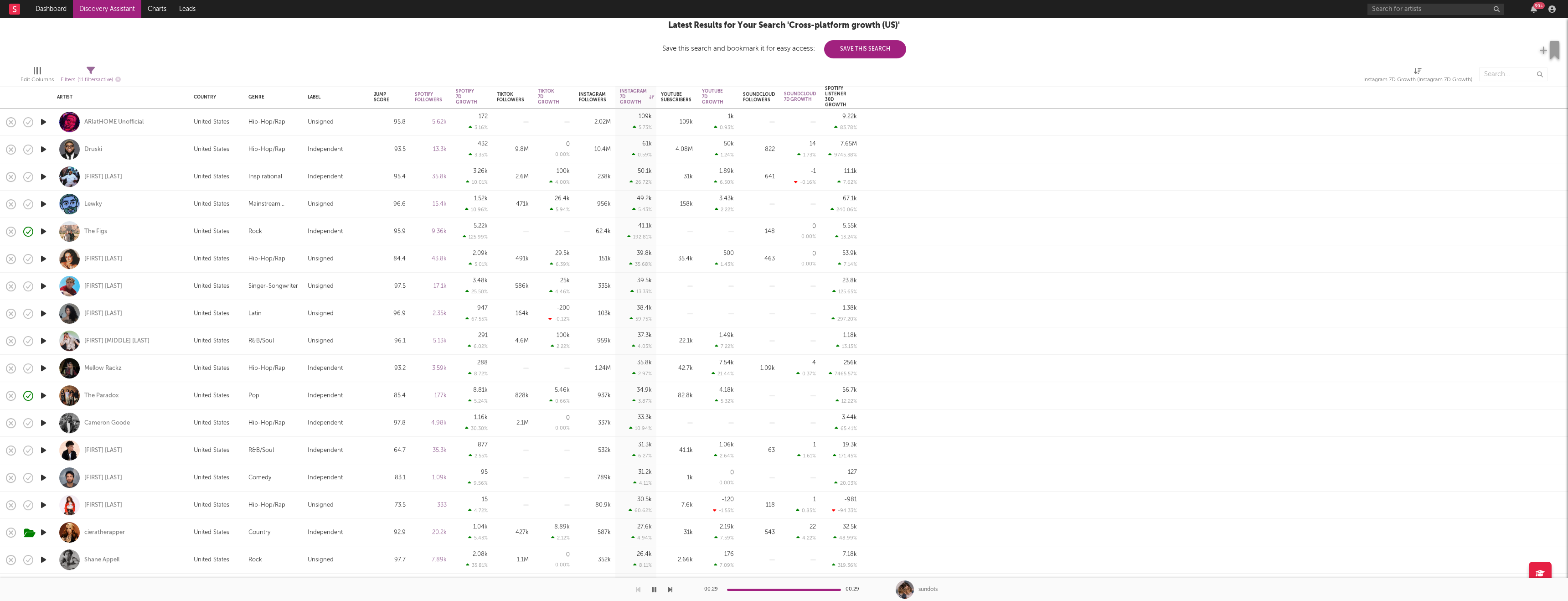 click at bounding box center (43, 477) 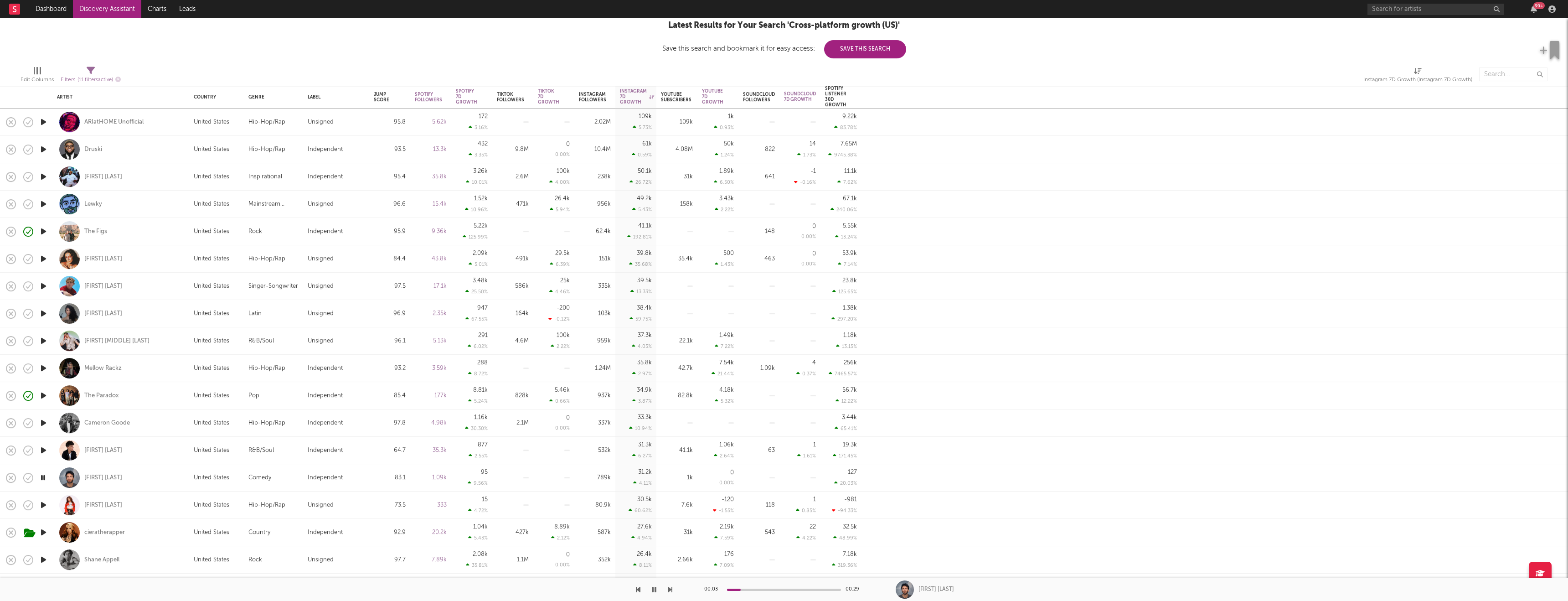 click at bounding box center (43, 505) 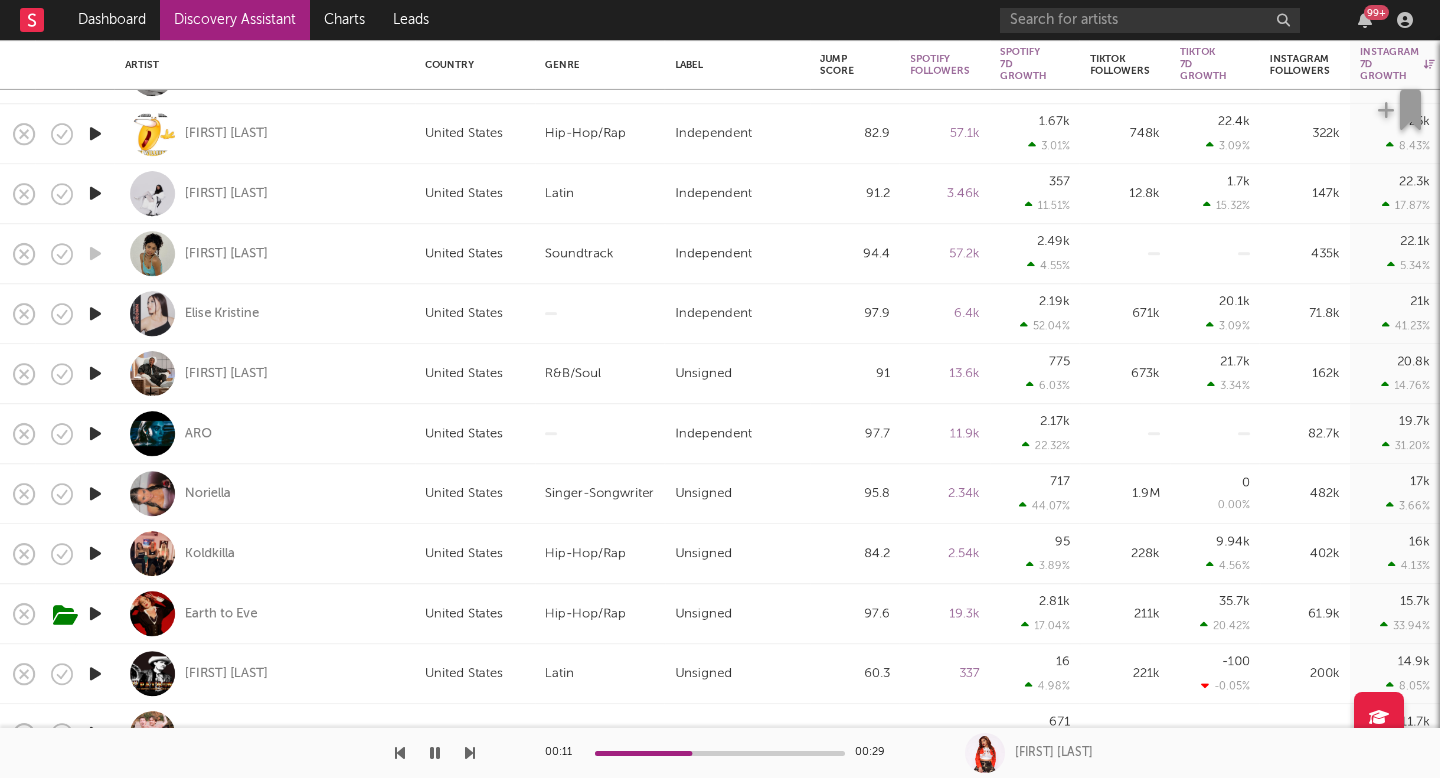 click on "Discovery Assistant" at bounding box center [235, 20] 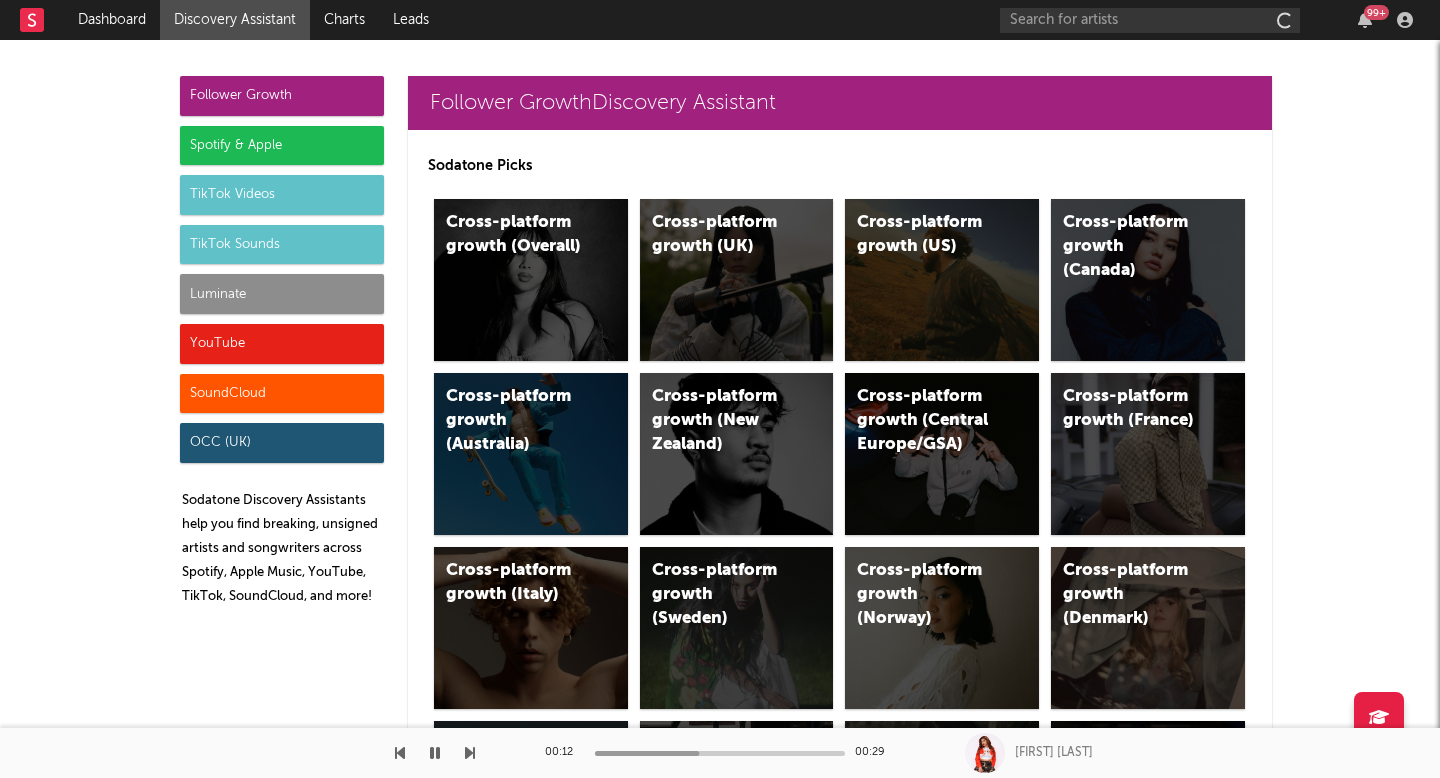 click on "Luminate" at bounding box center [282, 294] 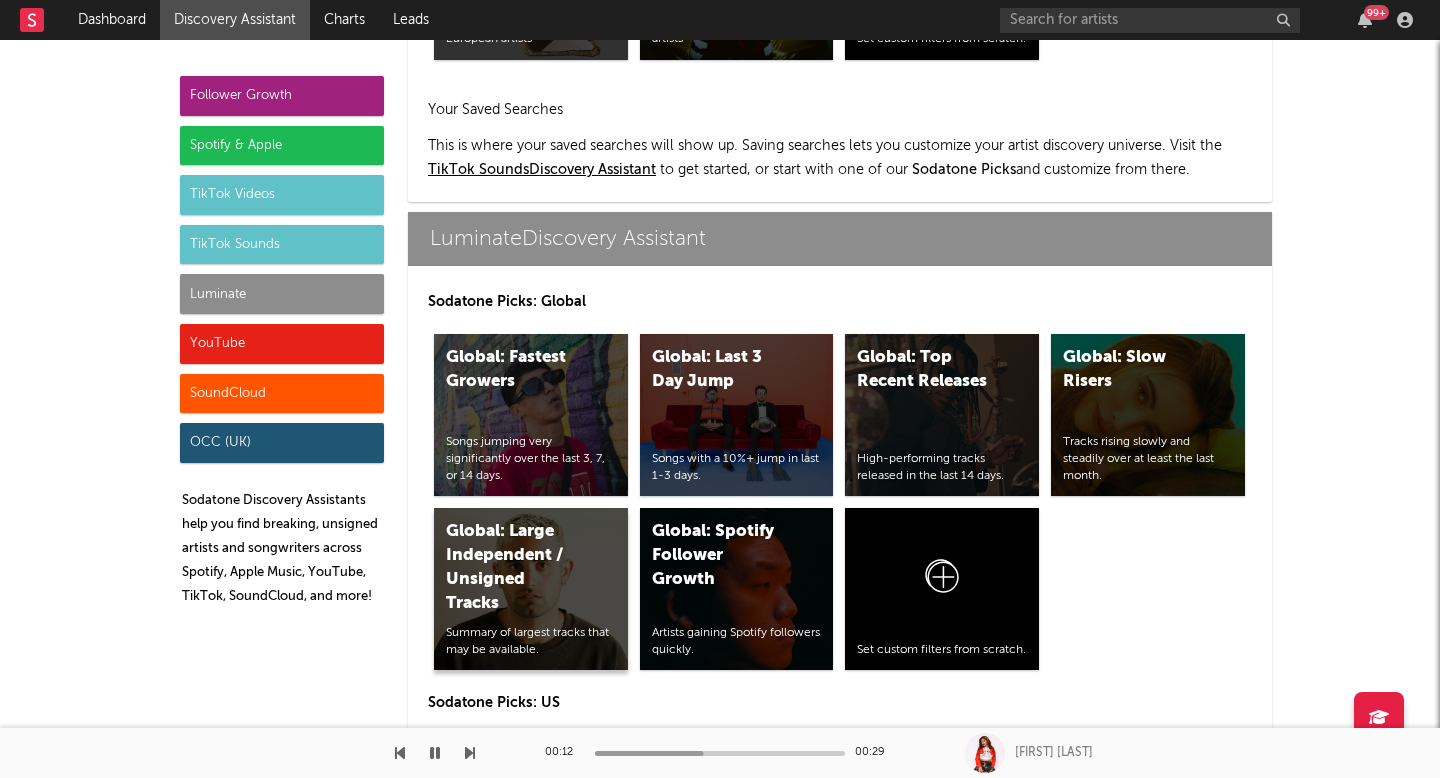 scroll, scrollTop: 9529, scrollLeft: 0, axis: vertical 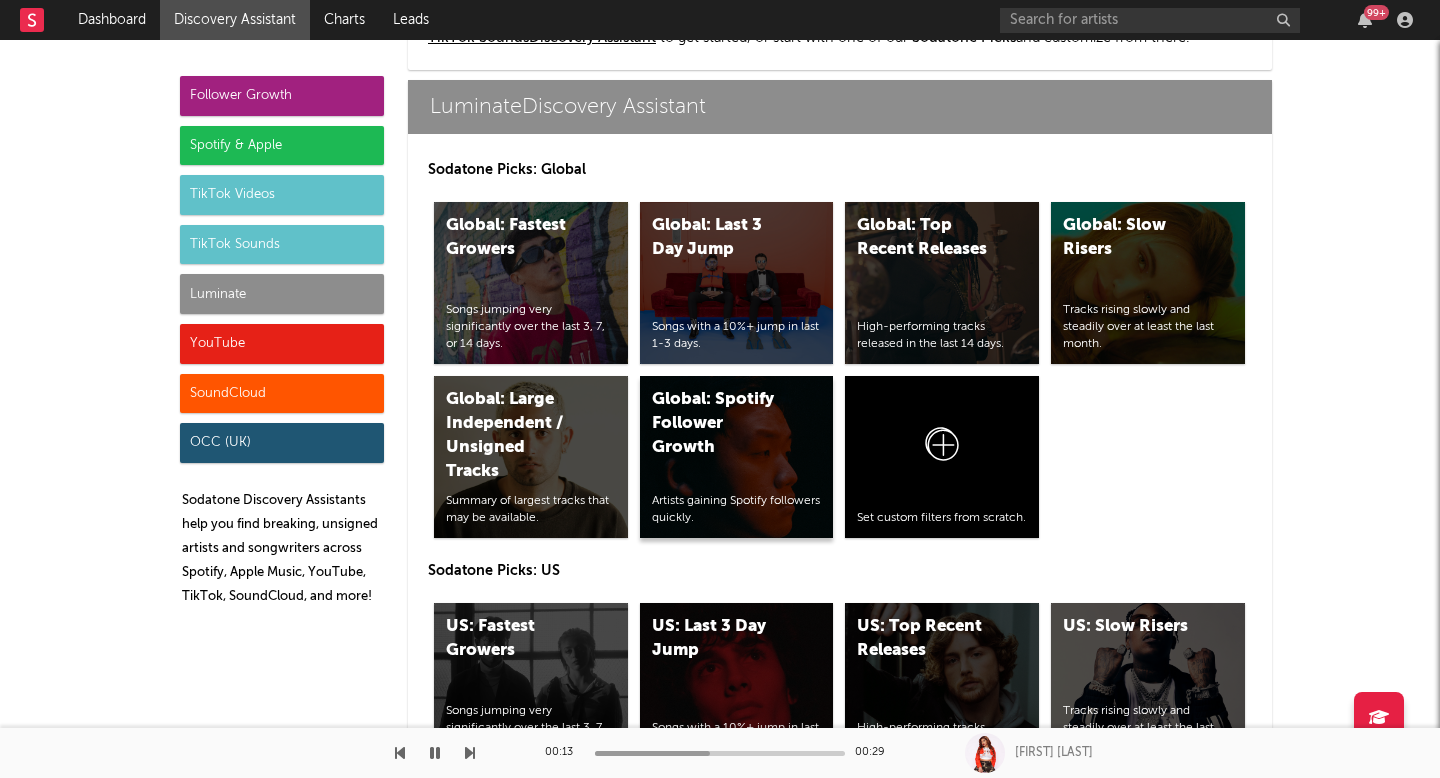 click on "Global: Spotify Follower Growth" at bounding box center (720, 424) 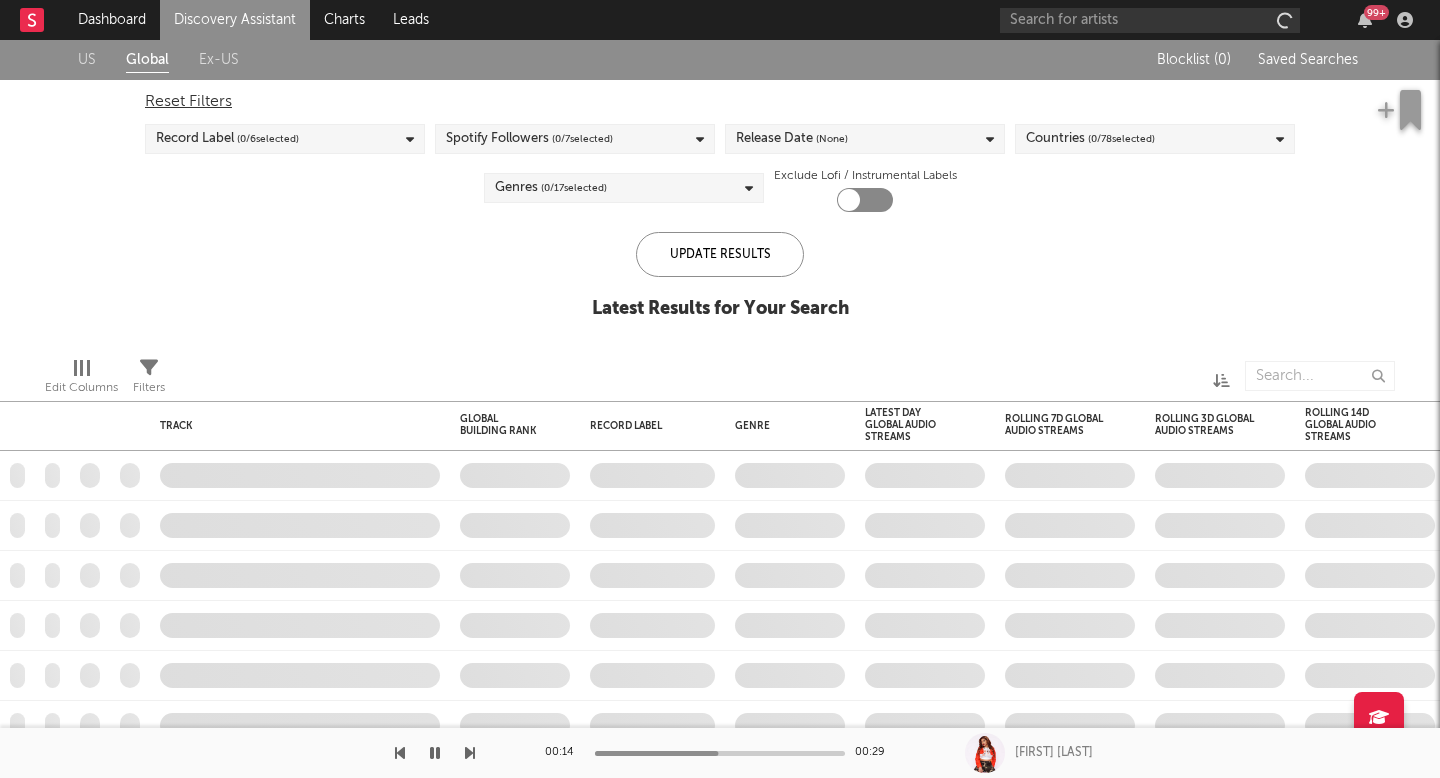 checkbox on "true" 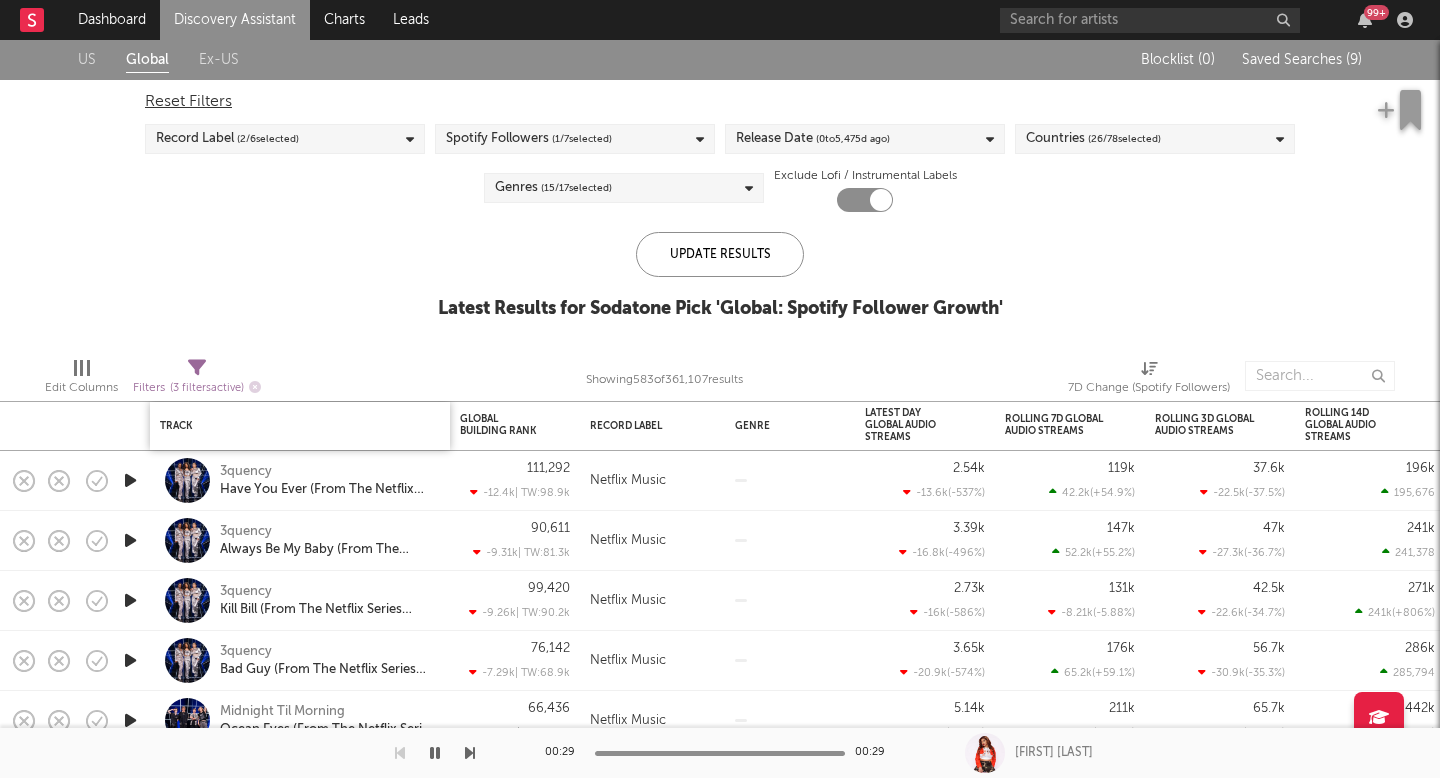 drag, startPoint x: 432, startPoint y: 756, endPoint x: 448, endPoint y: 403, distance: 353.36243 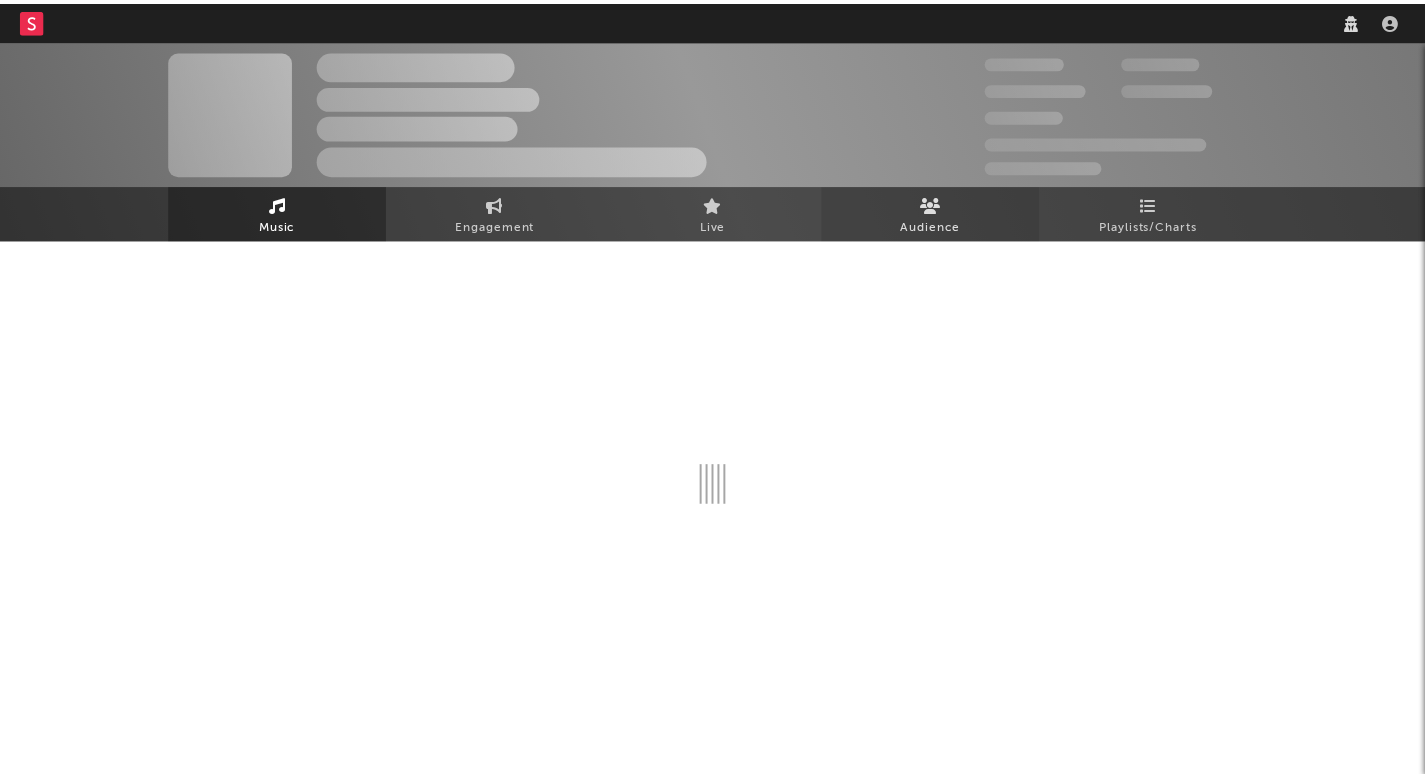scroll, scrollTop: 0, scrollLeft: 0, axis: both 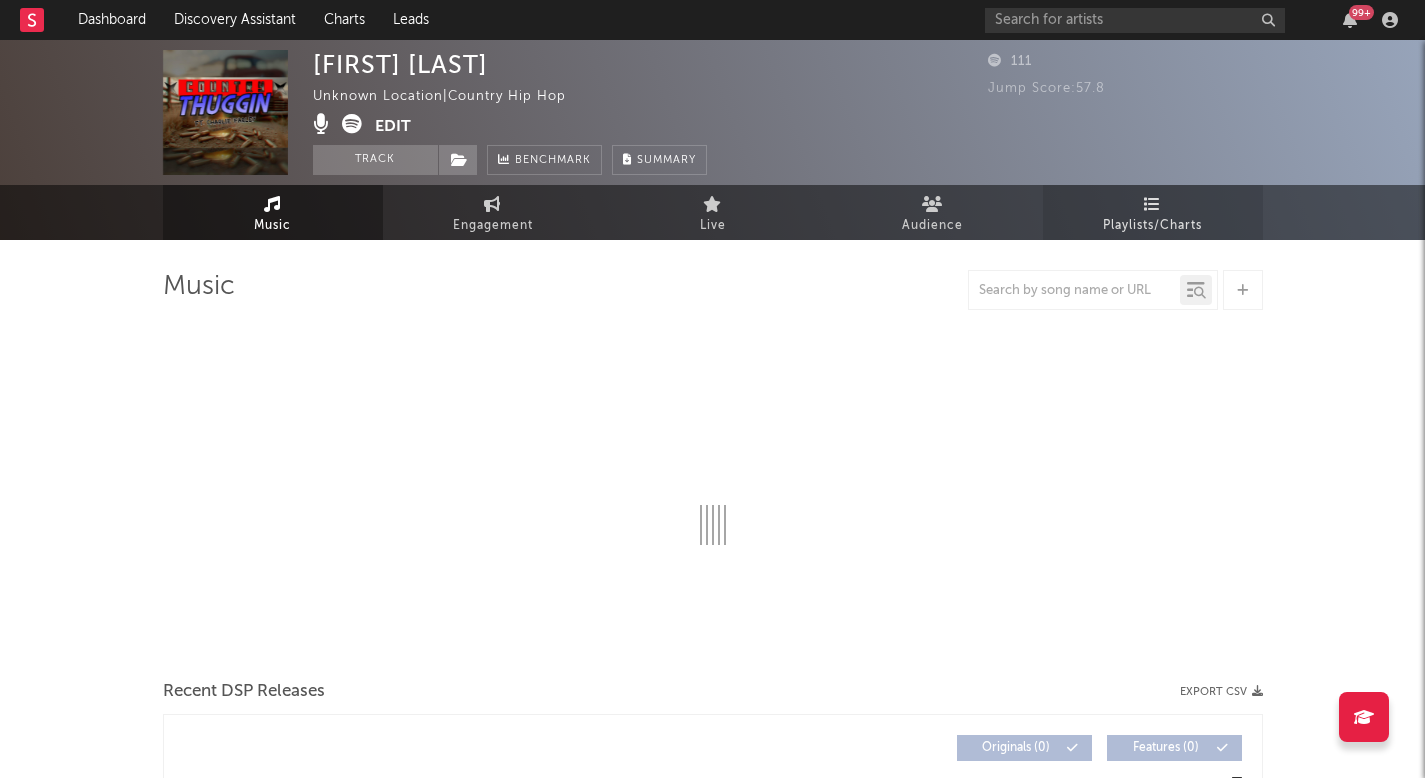 select on "1w" 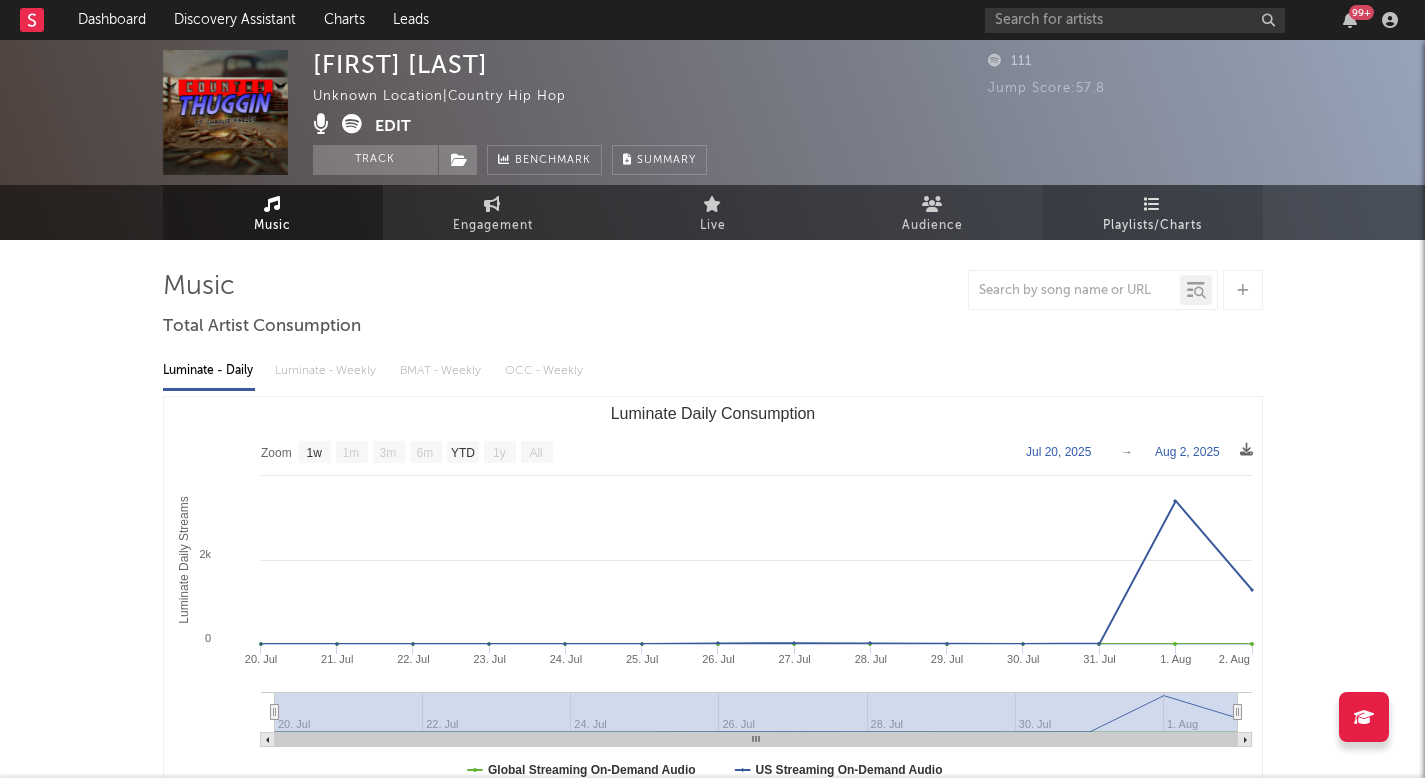 click on "Playlists/Charts" at bounding box center (1153, 212) 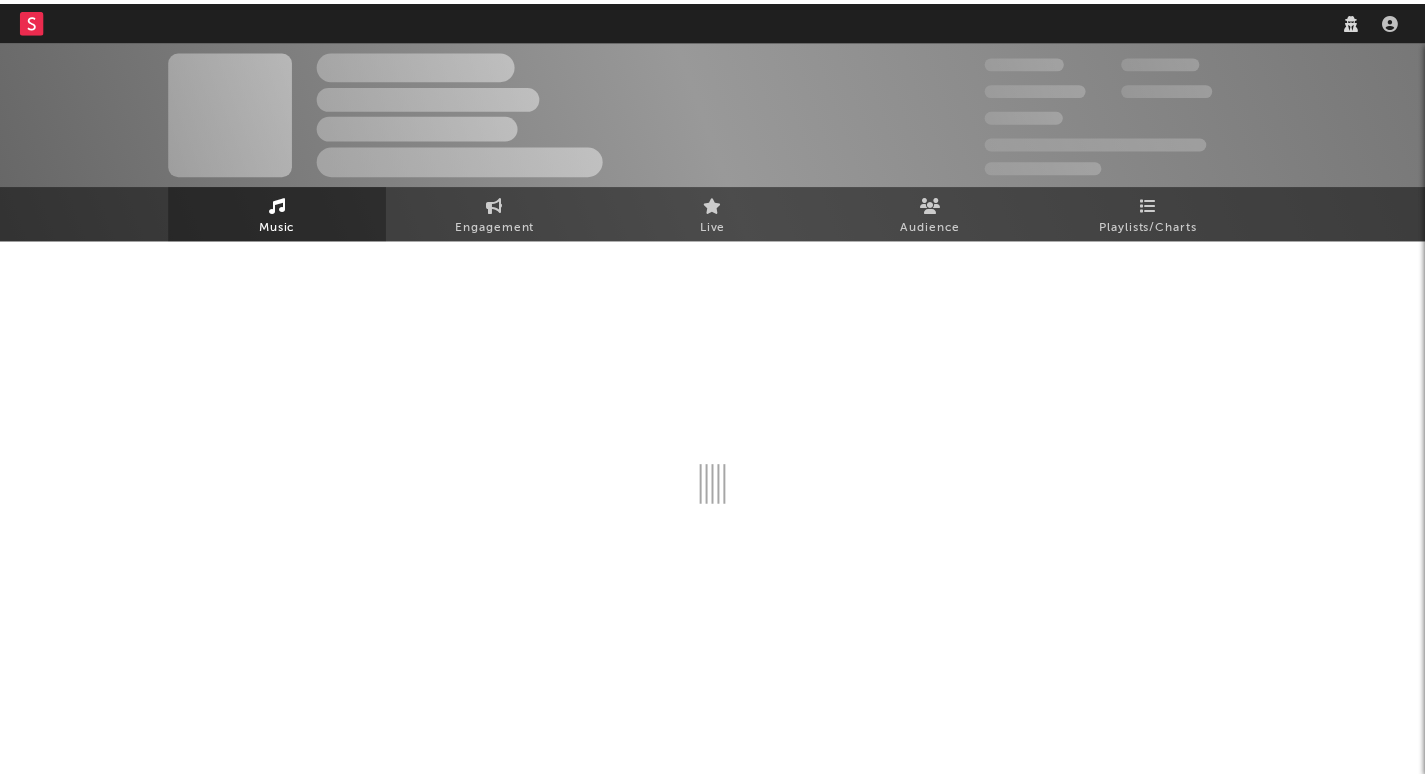 scroll, scrollTop: 0, scrollLeft: 0, axis: both 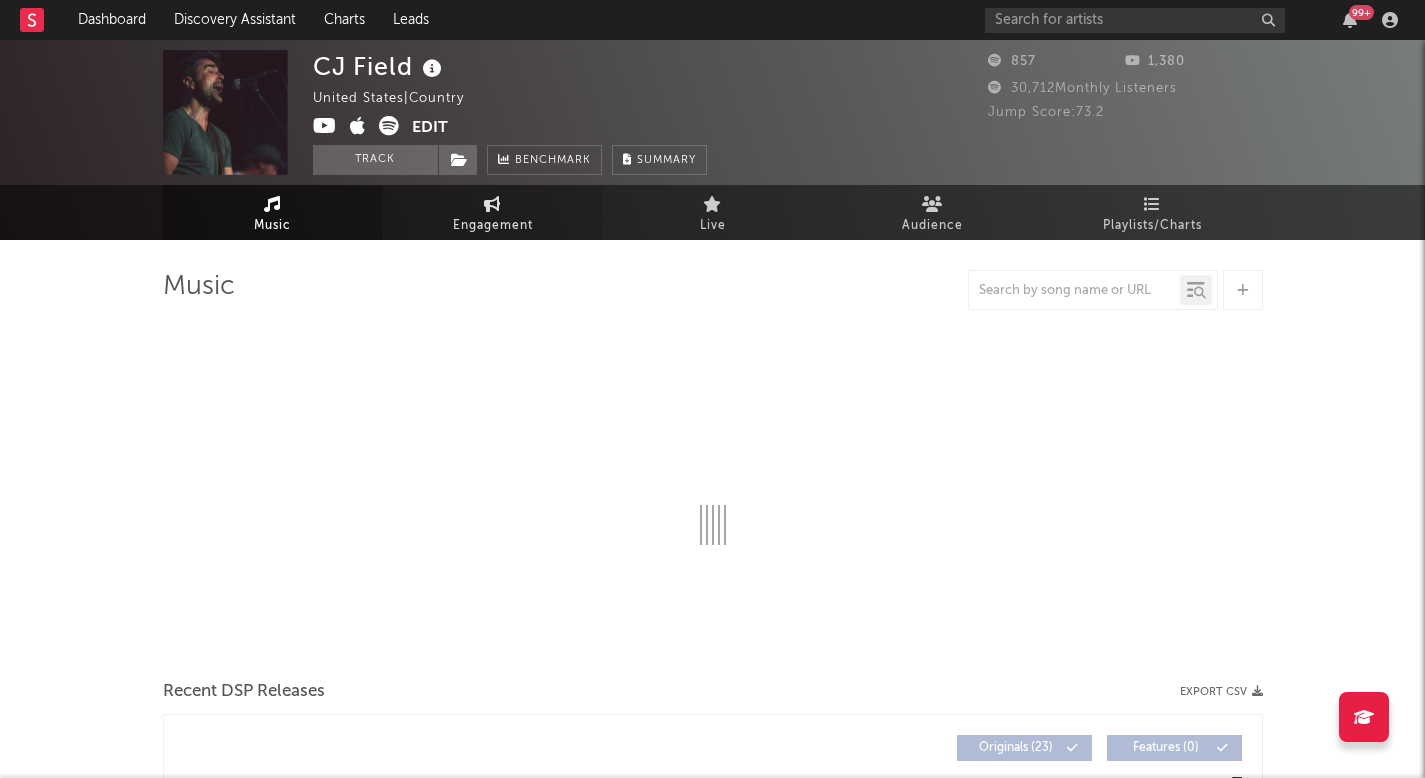select on "1w" 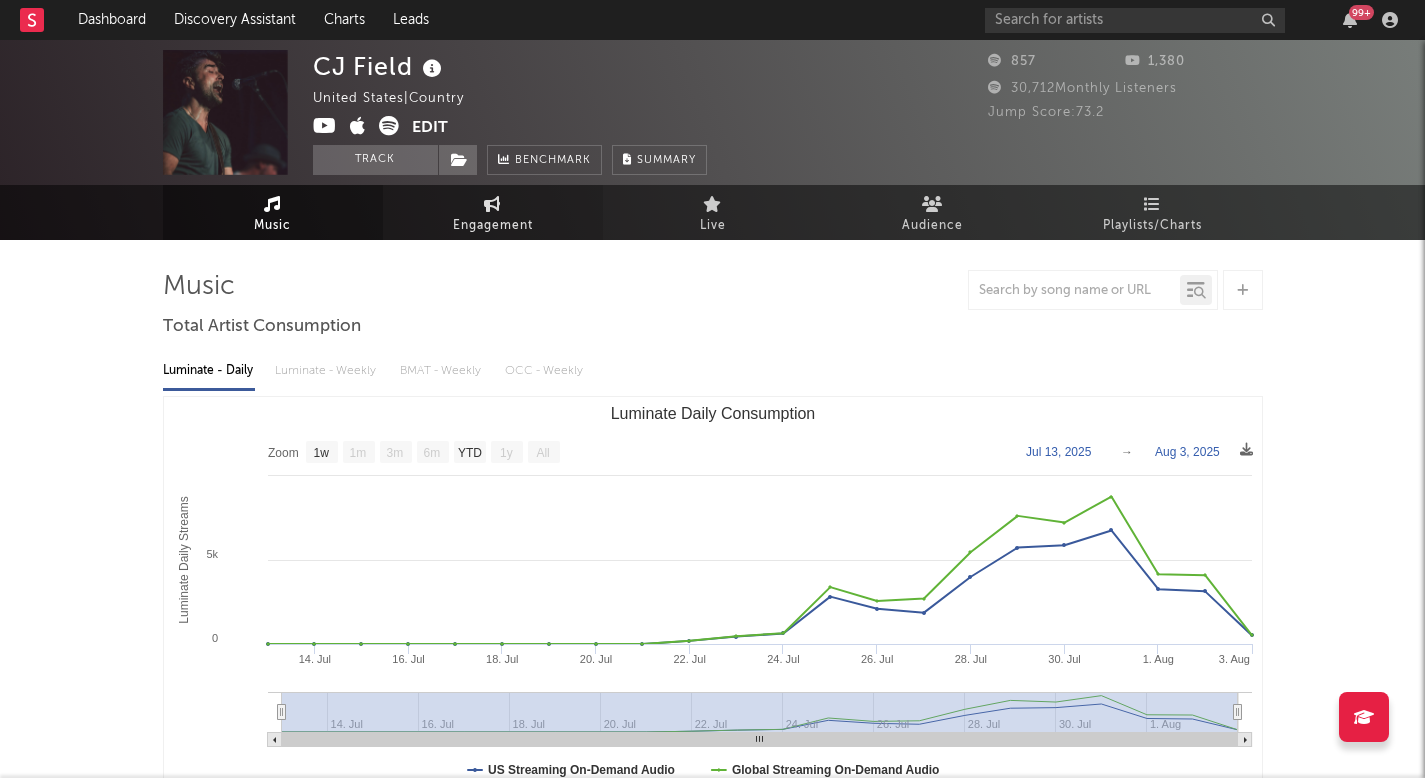 click on "Engagement" at bounding box center [493, 212] 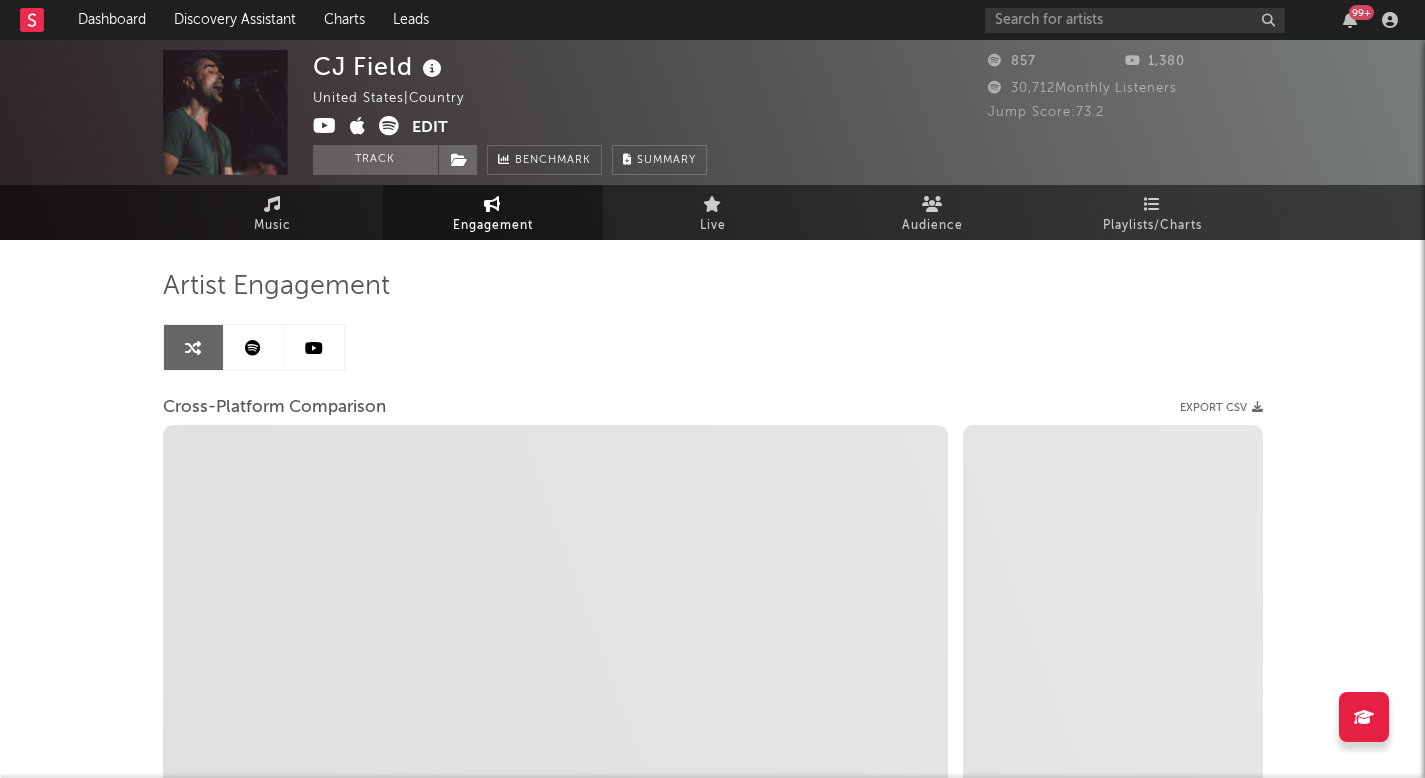 select on "1m" 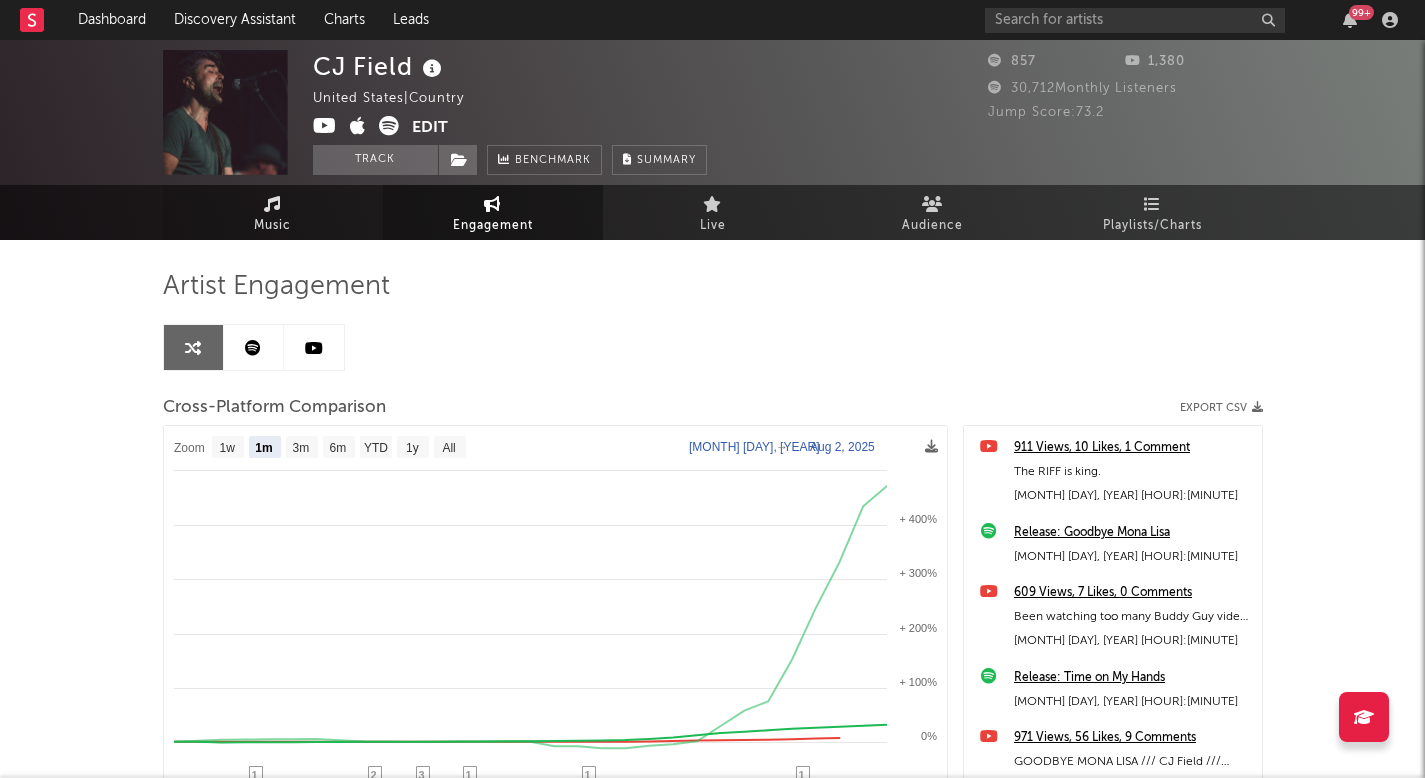 click on "Music" at bounding box center [273, 212] 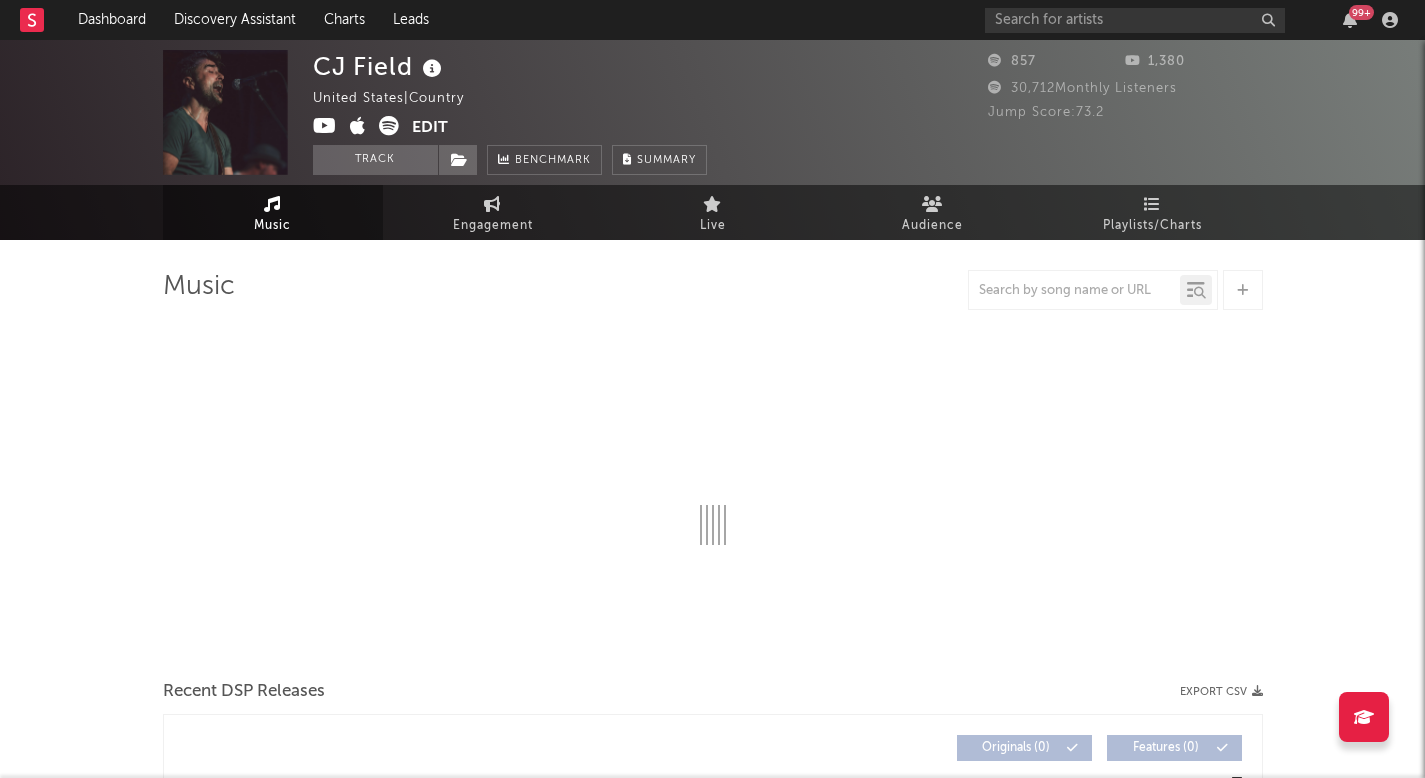 select on "1w" 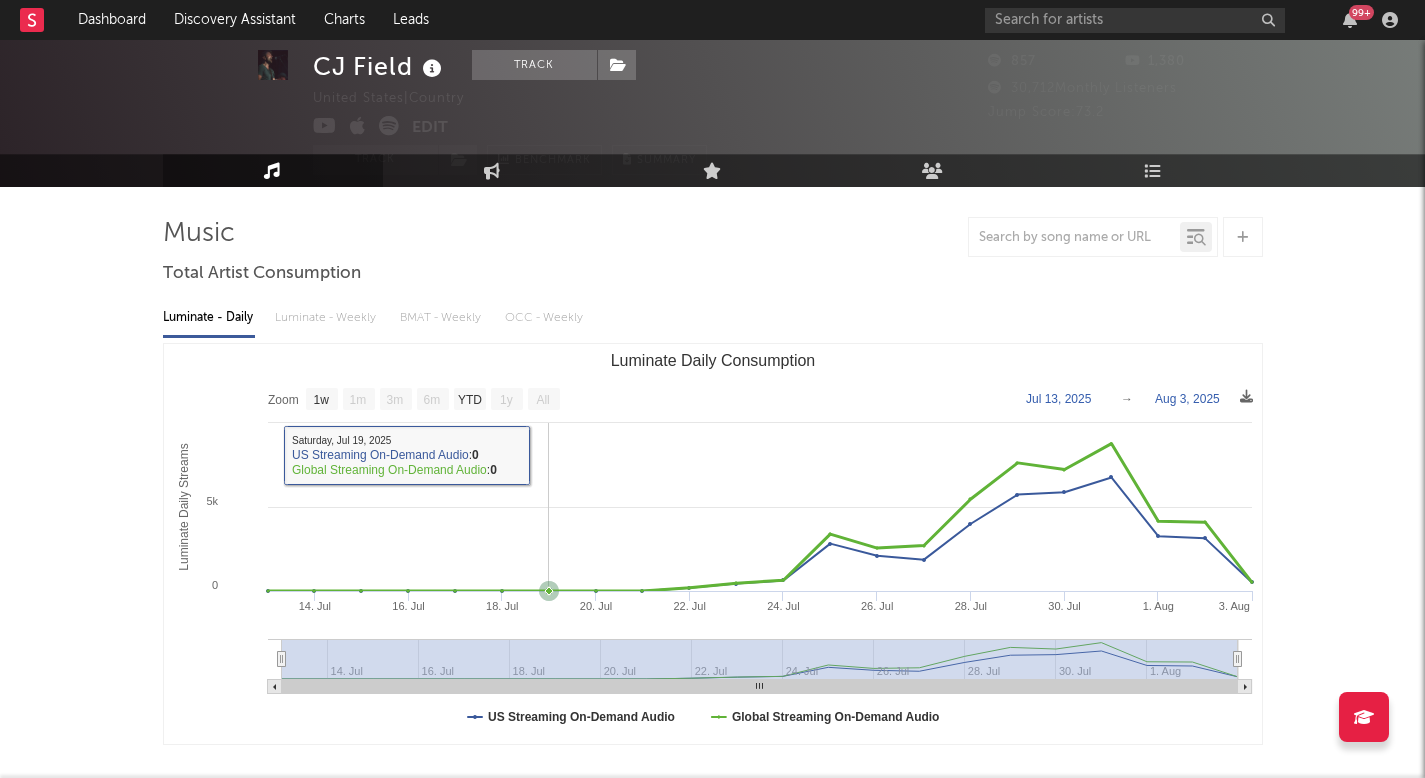 scroll, scrollTop: 506, scrollLeft: 0, axis: vertical 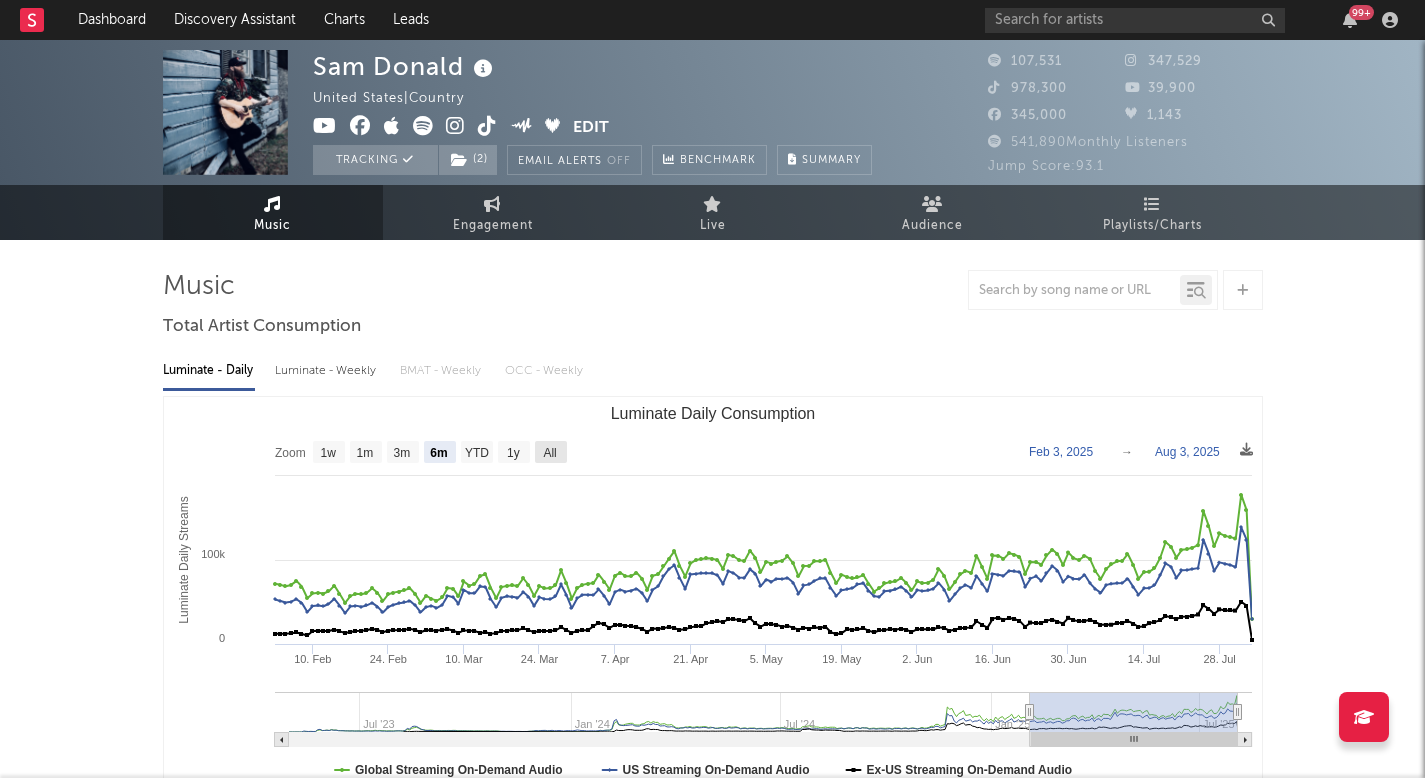 click on "All" 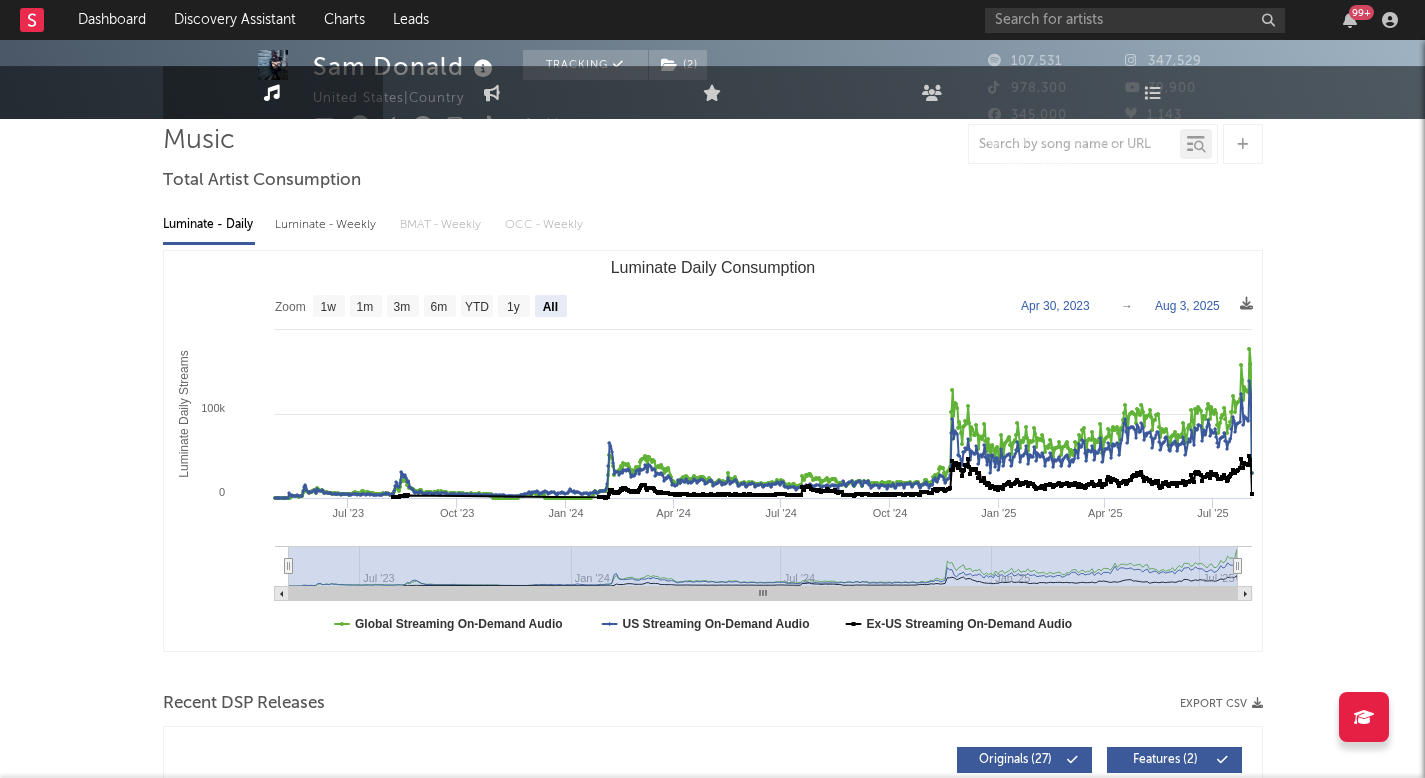 scroll, scrollTop: 638, scrollLeft: 0, axis: vertical 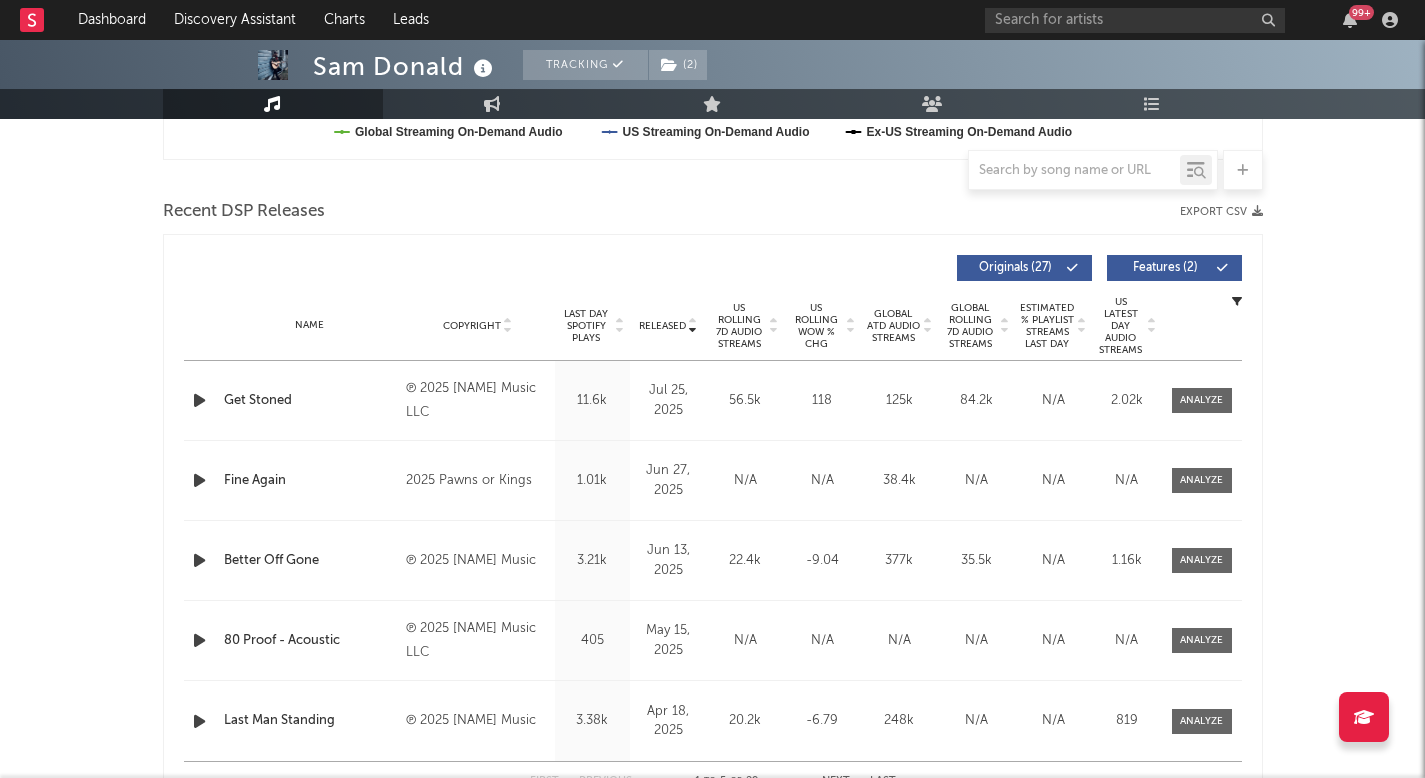 click on "US Rolling 7D Audio Streams" at bounding box center (739, 326) 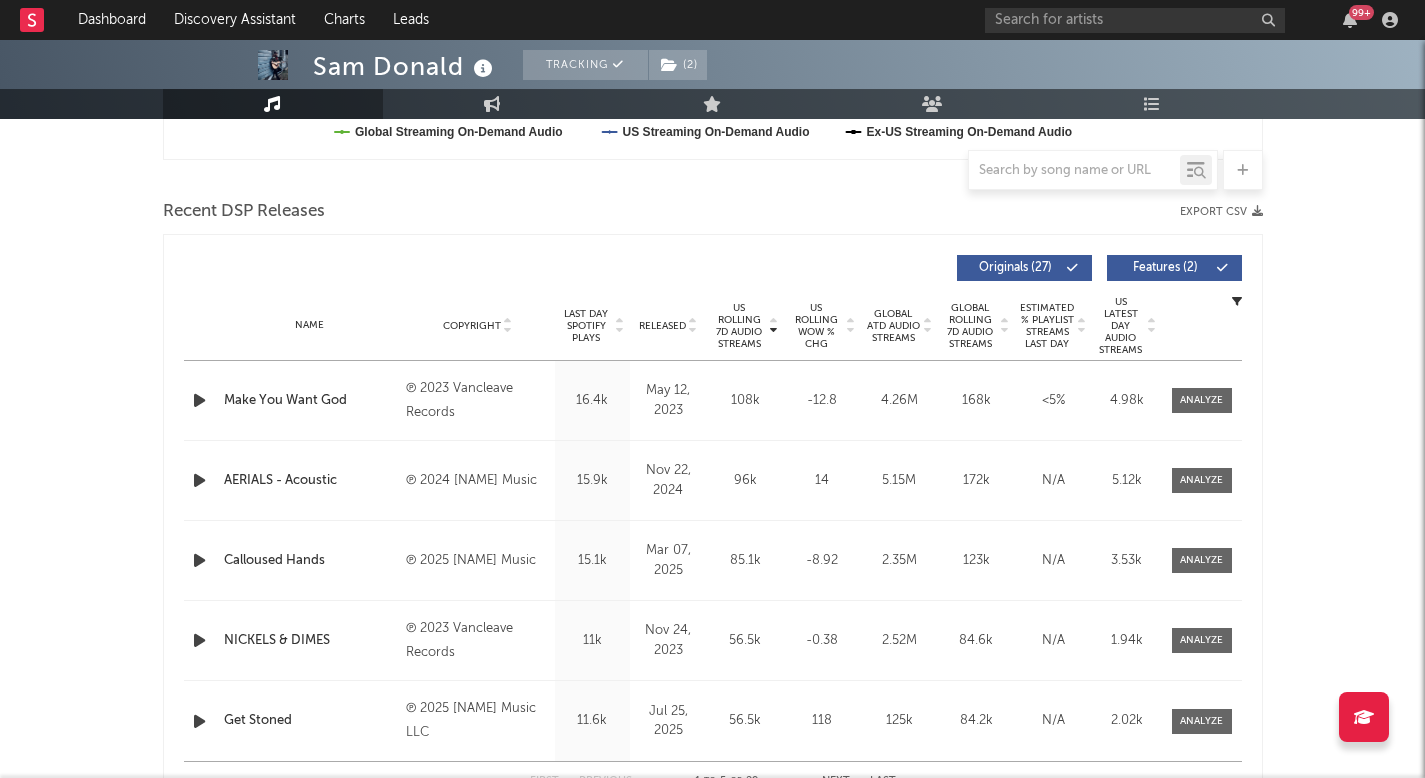 click on "Released" at bounding box center (668, 325) 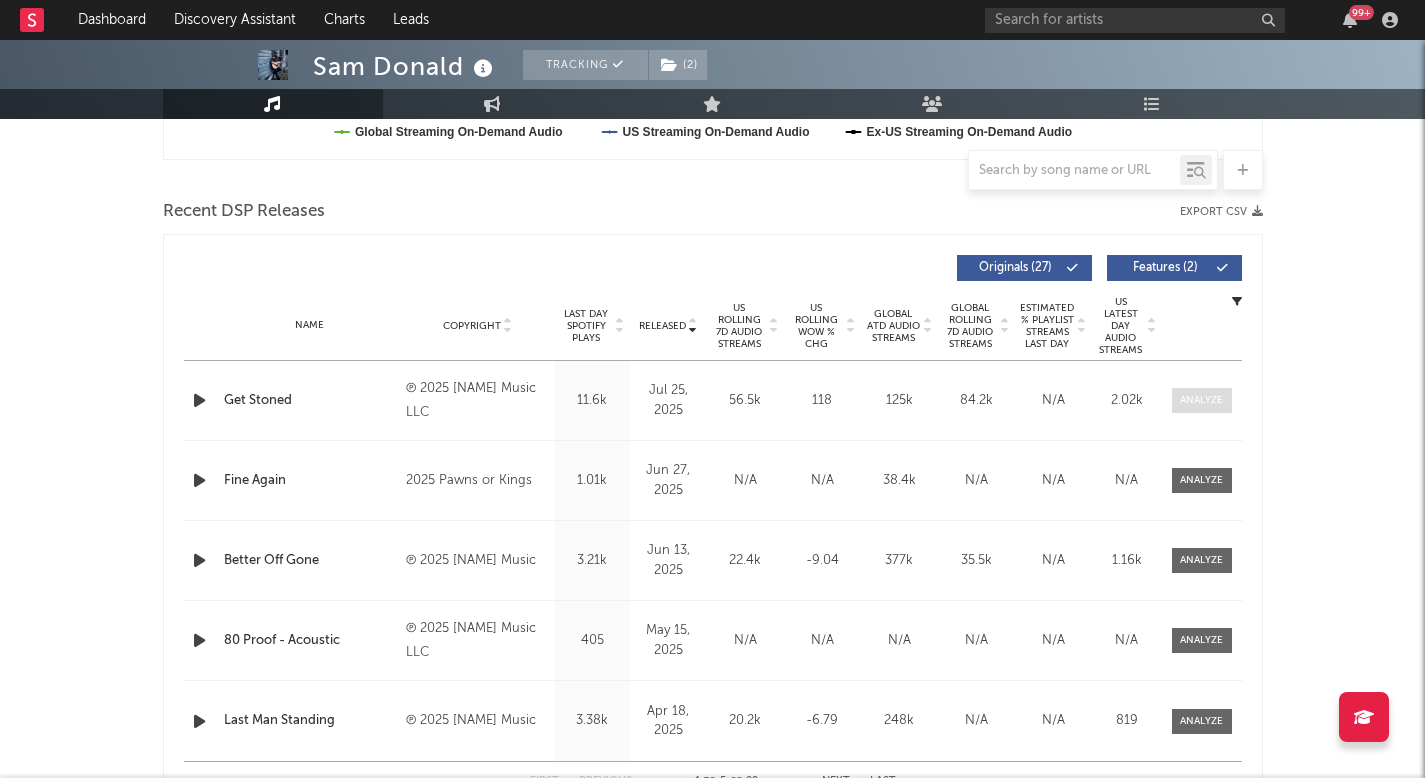 click at bounding box center [1201, 400] 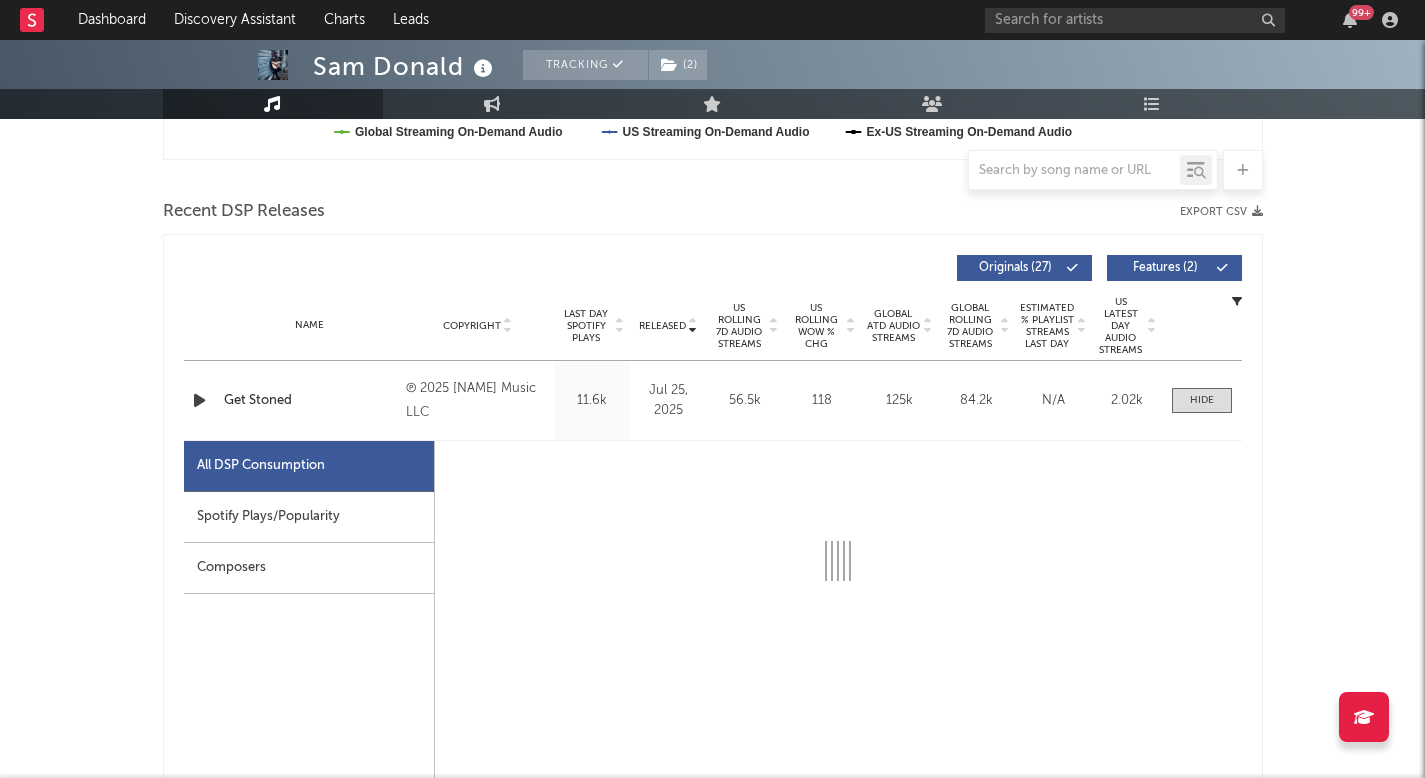 scroll, scrollTop: 642, scrollLeft: 0, axis: vertical 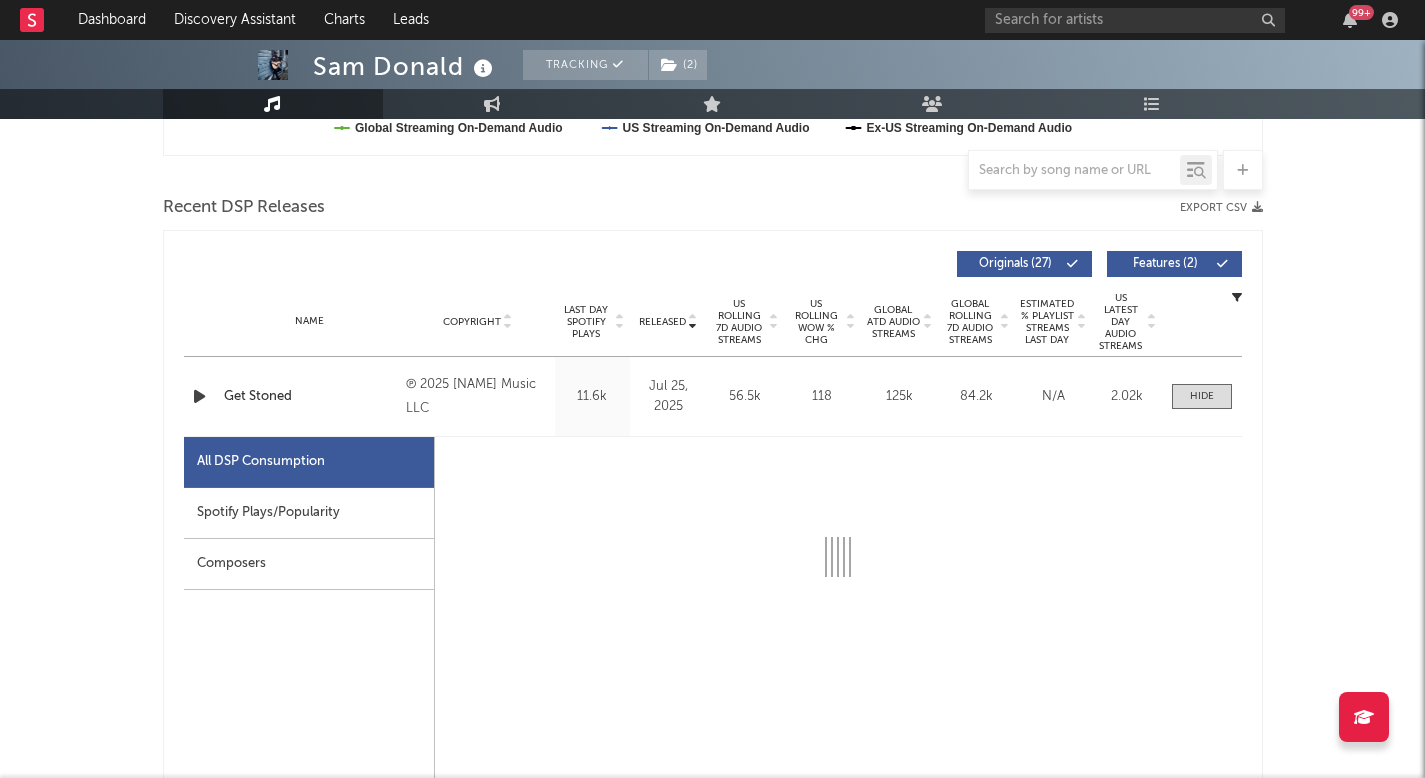 select on "1w" 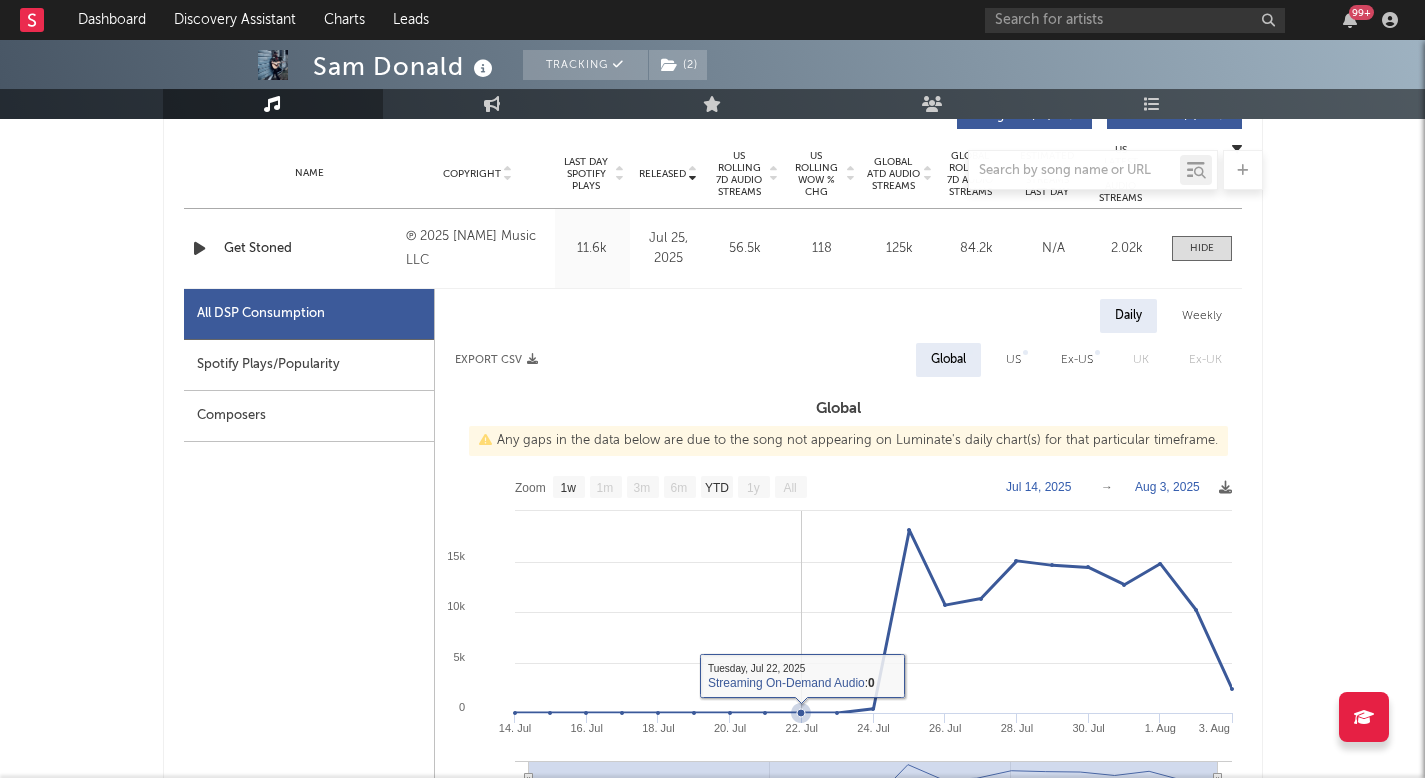 scroll, scrollTop: 826, scrollLeft: 0, axis: vertical 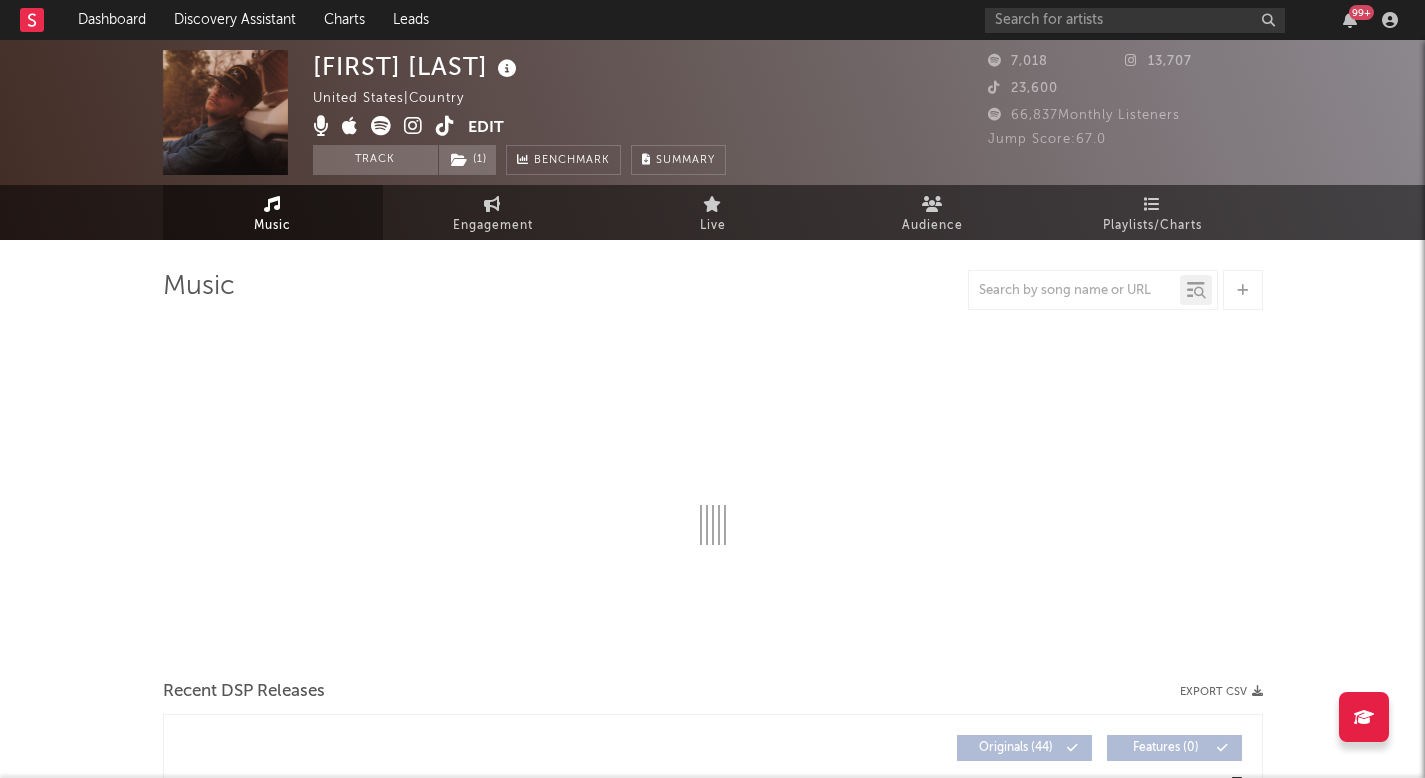 select on "6m" 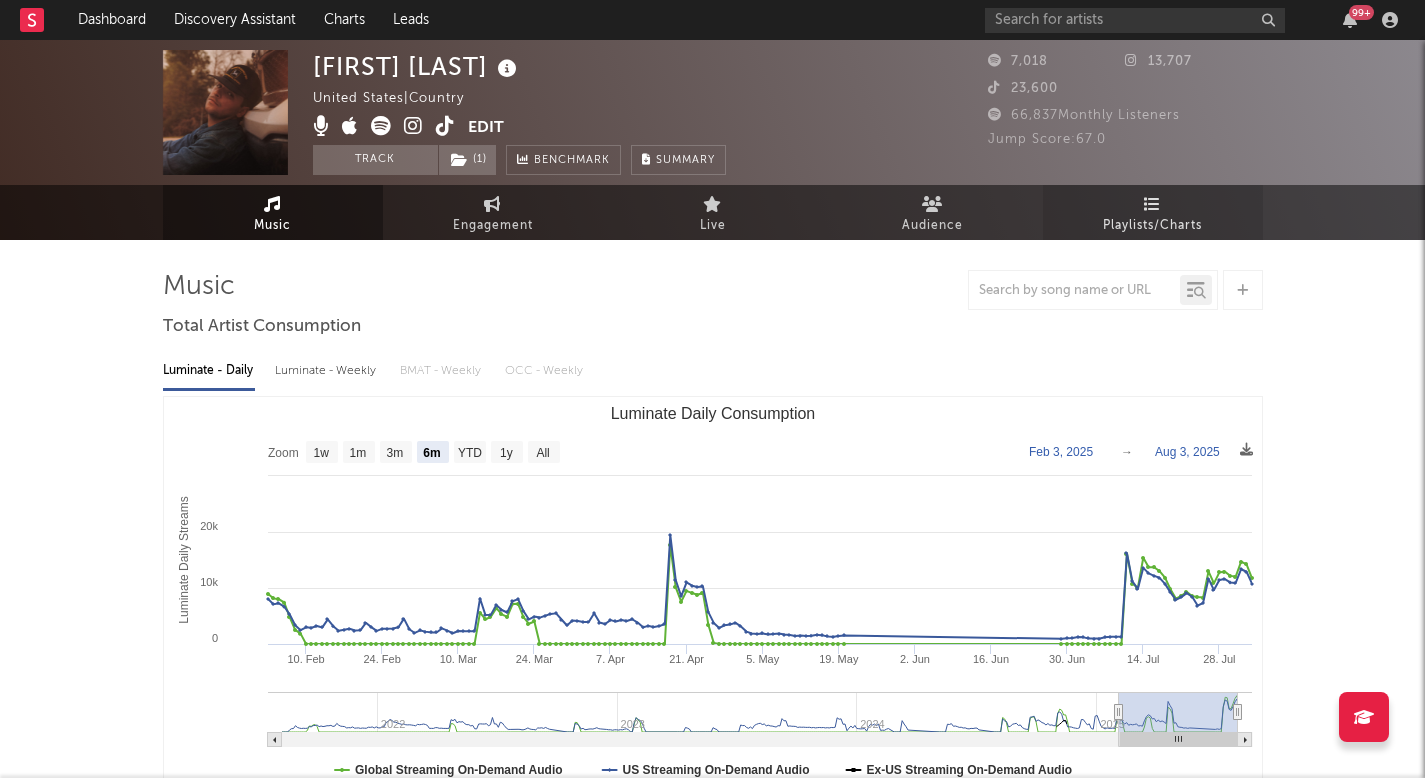 click on "Playlists/Charts" at bounding box center (1153, 212) 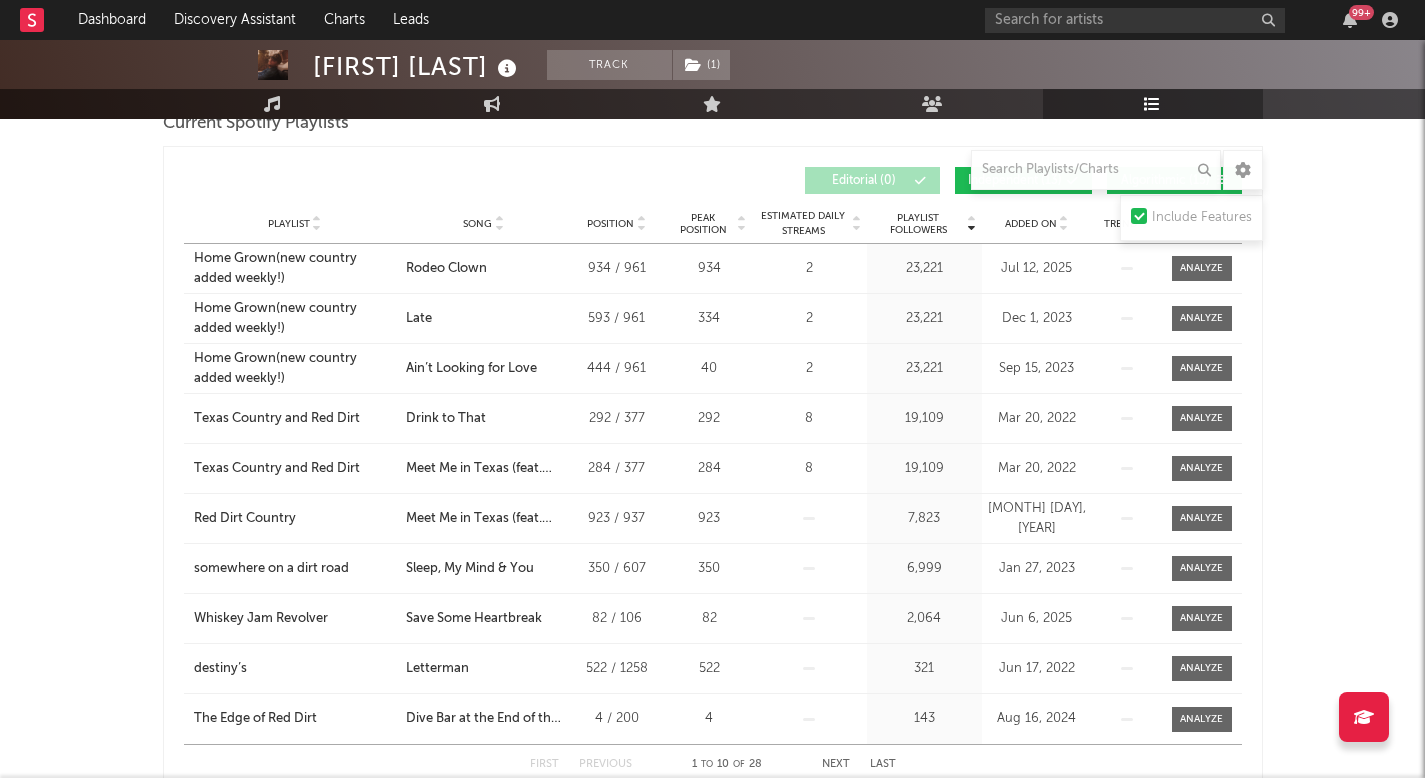 scroll, scrollTop: 333, scrollLeft: 0, axis: vertical 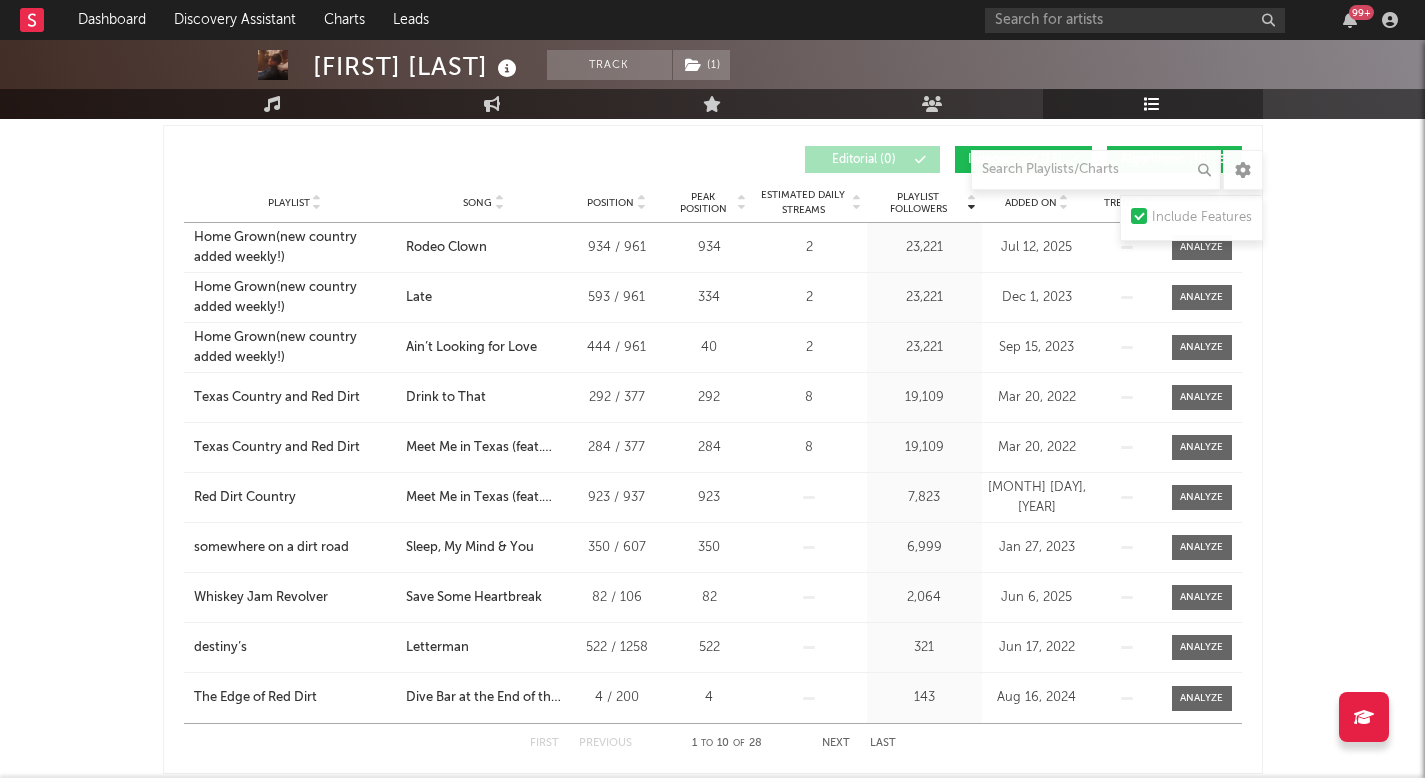 click on "Current Spotify Playlists Playlist Followers Playlist Song Position Peak Position Playlist Followers Added On Trend Position Followers Editorial  ( 0 ) Independent  ( 13 ) Algorithmic  ( 15 ) Playlist City Song Position Peak Position Estimated Daily Streams Playlist Followers Daily Streams Added On [MONTH] [DAY], [YEAR] Exited On [MONTH] [DAY], [YEAR] Trend Playlist Home Grown(new country added weekly!) City Song Rodeo Clown Position 934 / 961 Peak Position 934 Estimated Daily Streams 2 Playlist Followers 23,221 Daily Streams Added On [MONTH] [DAY], [YEAR] Exited On [MONTH] [DAY], [YEAR] Trend Playlist Home Grown(new country added weekly!) City Song Ain’t Looking for Love Position 444 / 961 Peak Position 40 Estimated Daily Streams 2 Playlist Followers 23,221 Daily Streams Added On [MONTH] [DAY], [YEAR] Exited On [MONTH] [DAY], [YEAR] Trend Playlist City Song Drink to That" at bounding box center (713, 430) 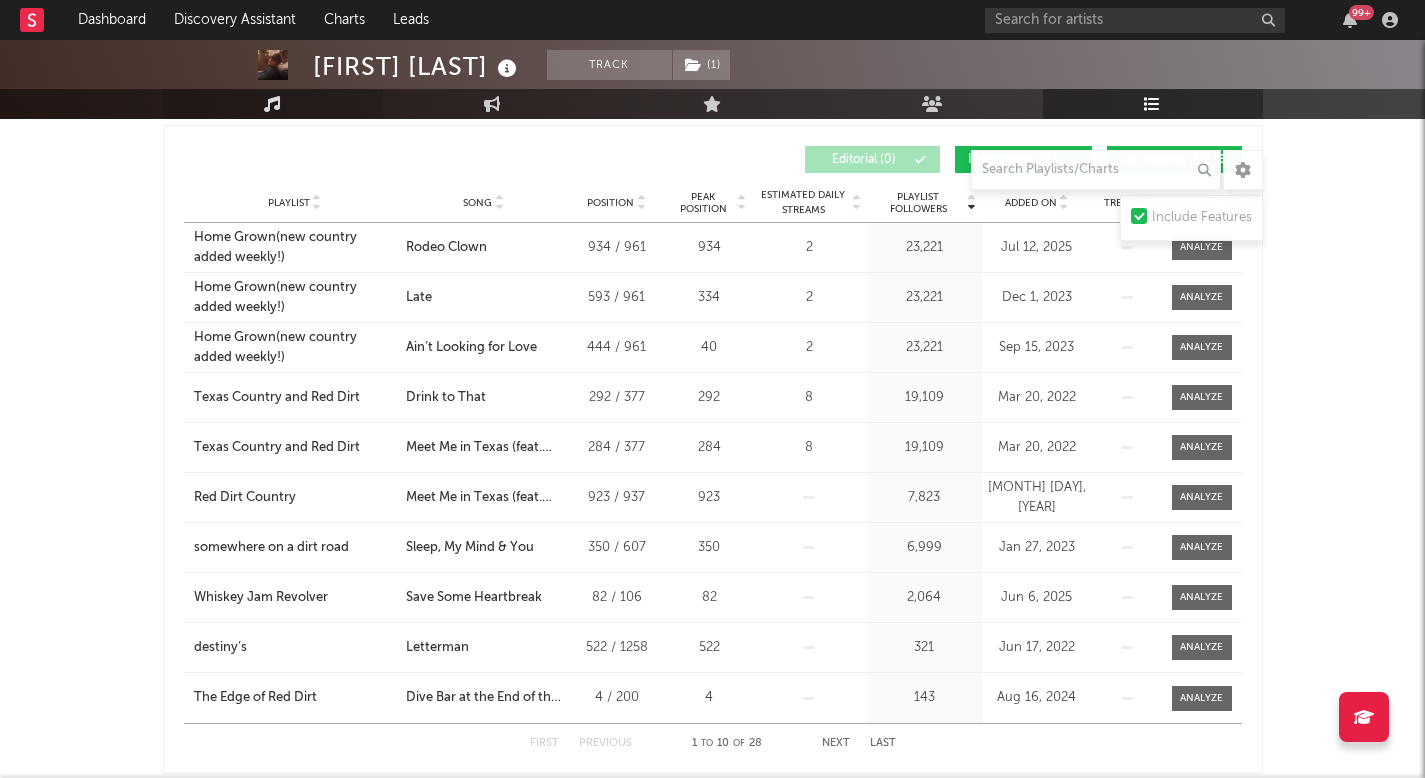 click on "Music" at bounding box center (273, 104) 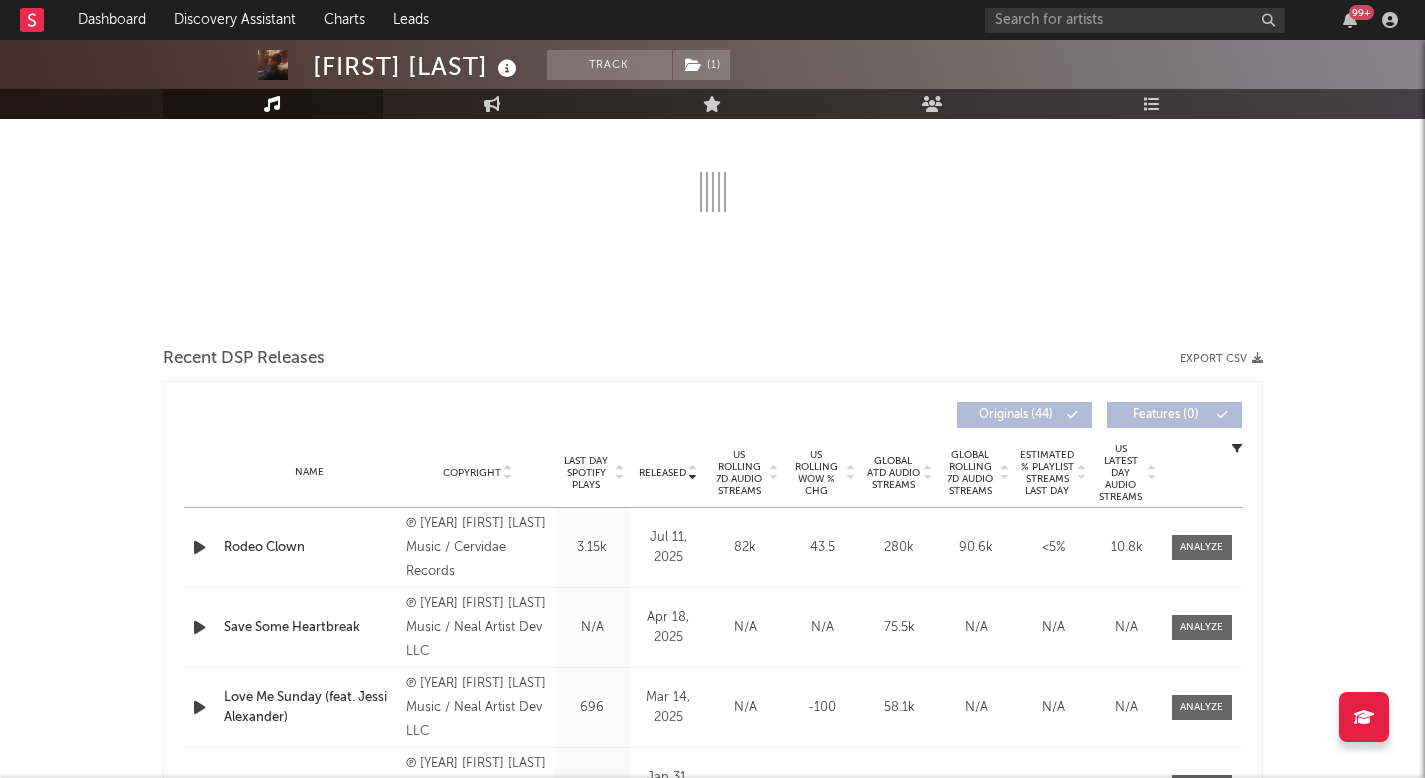 select on "6m" 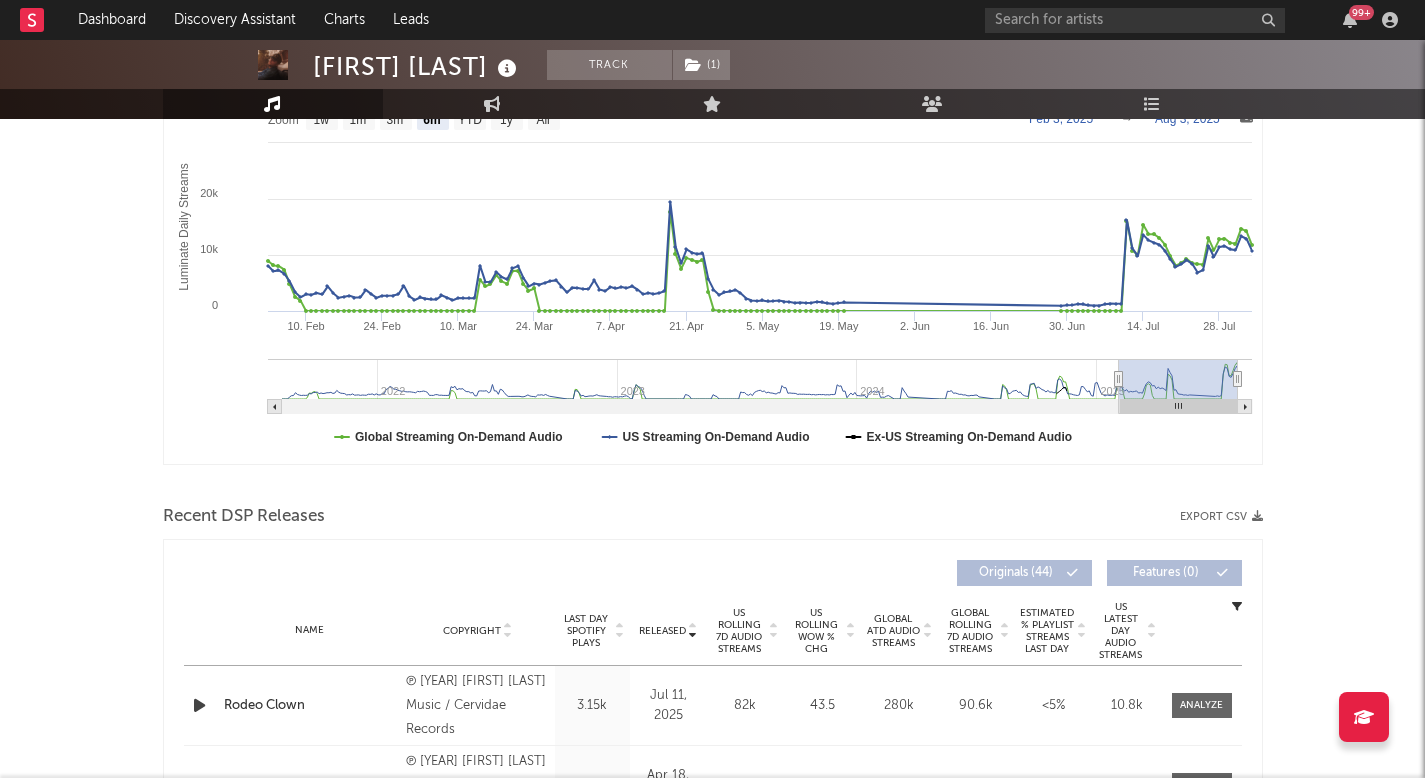 click on "US Rolling WoW % Chg" at bounding box center [816, 631] 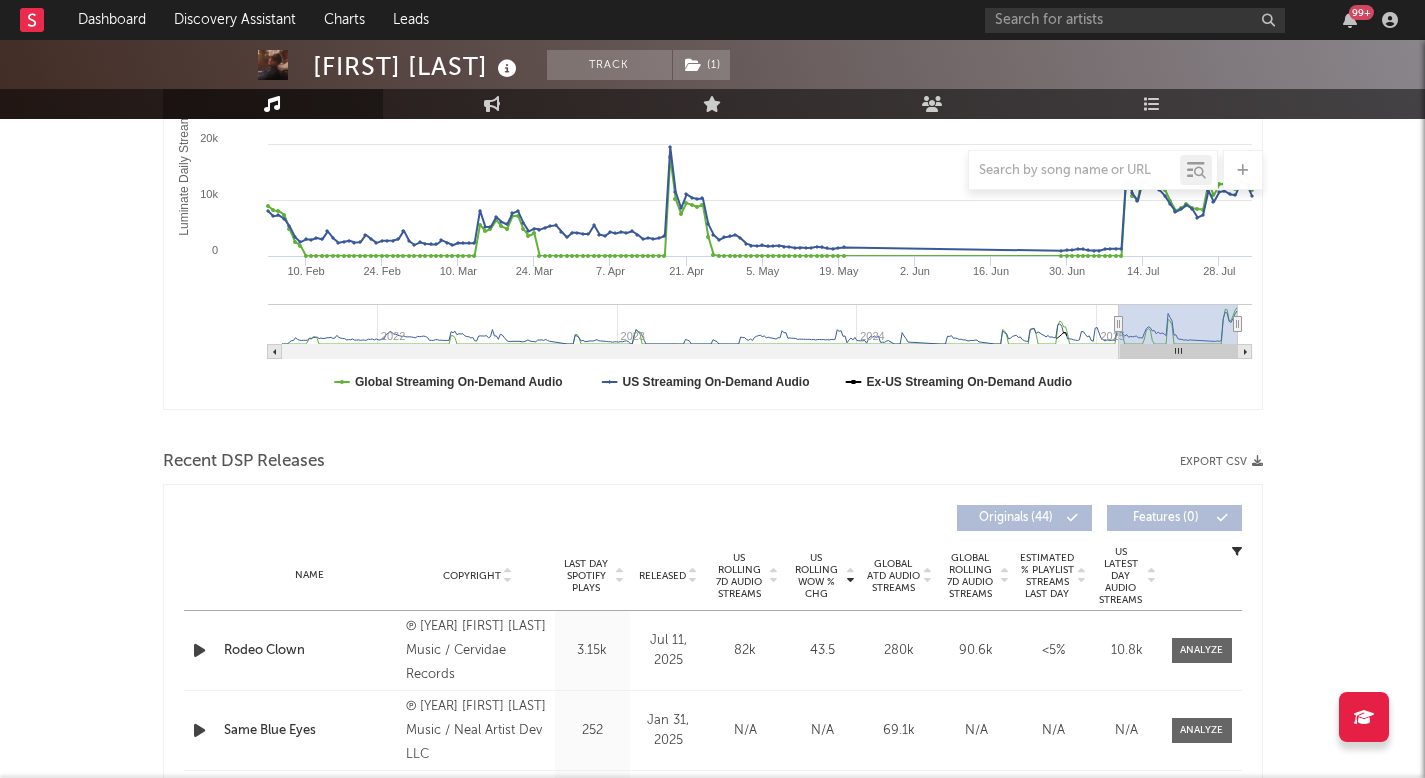 scroll, scrollTop: 389, scrollLeft: 0, axis: vertical 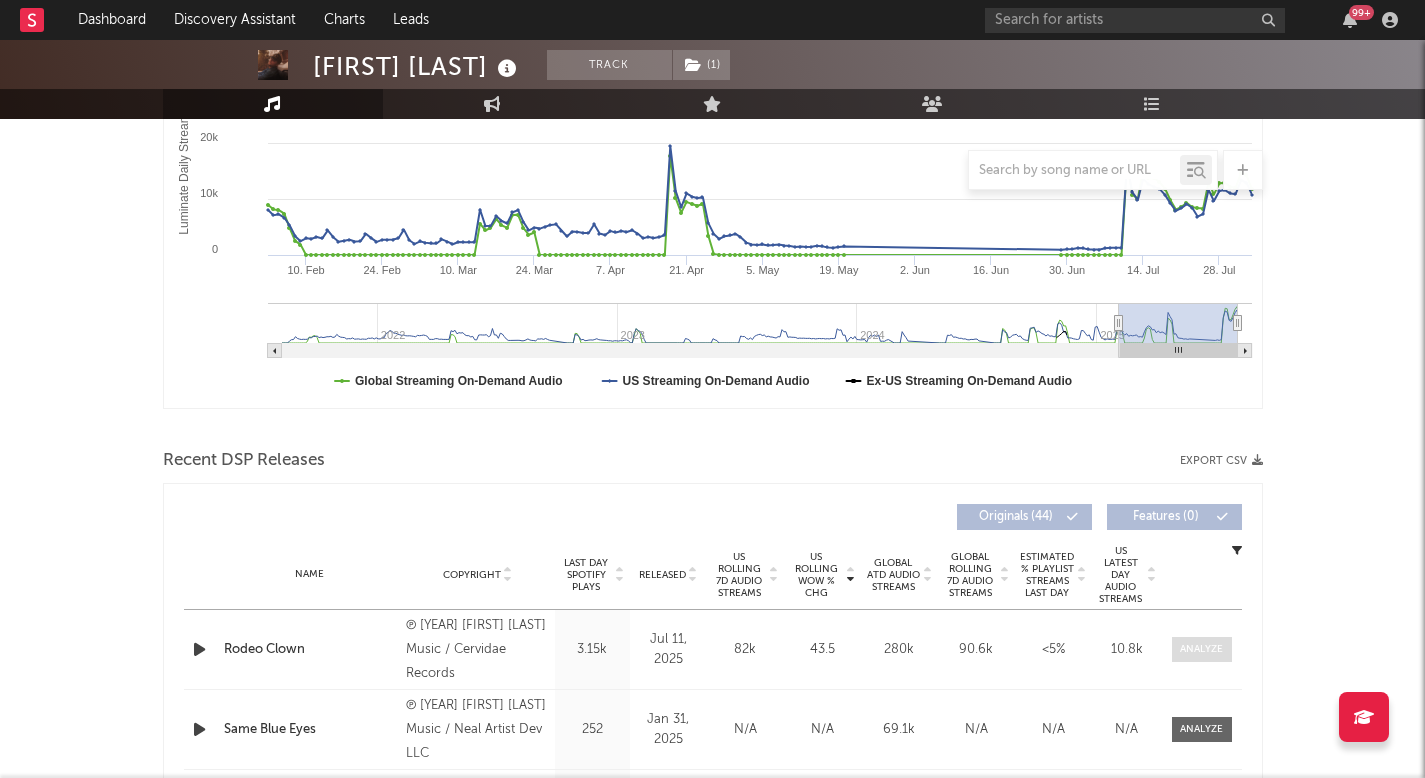 click at bounding box center [1201, 649] 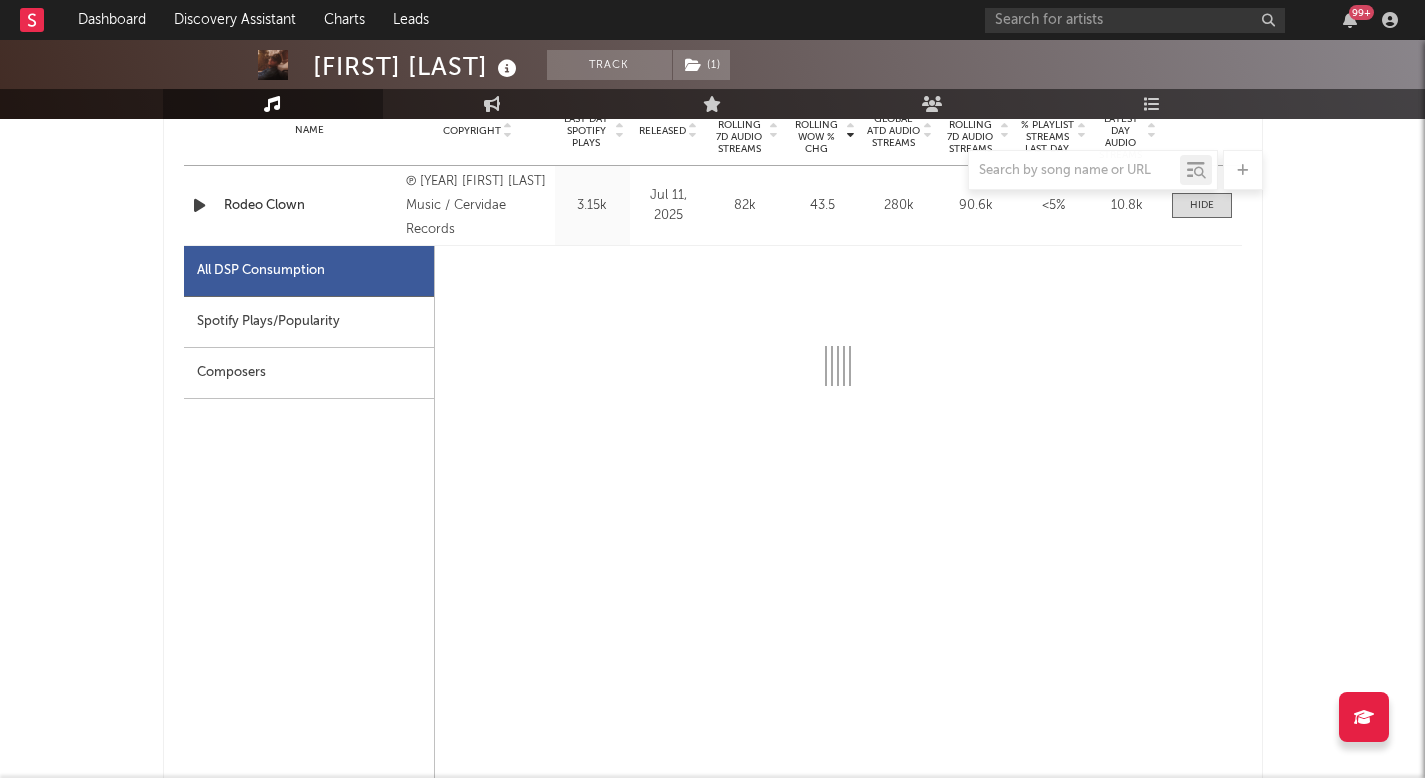 select on "1w" 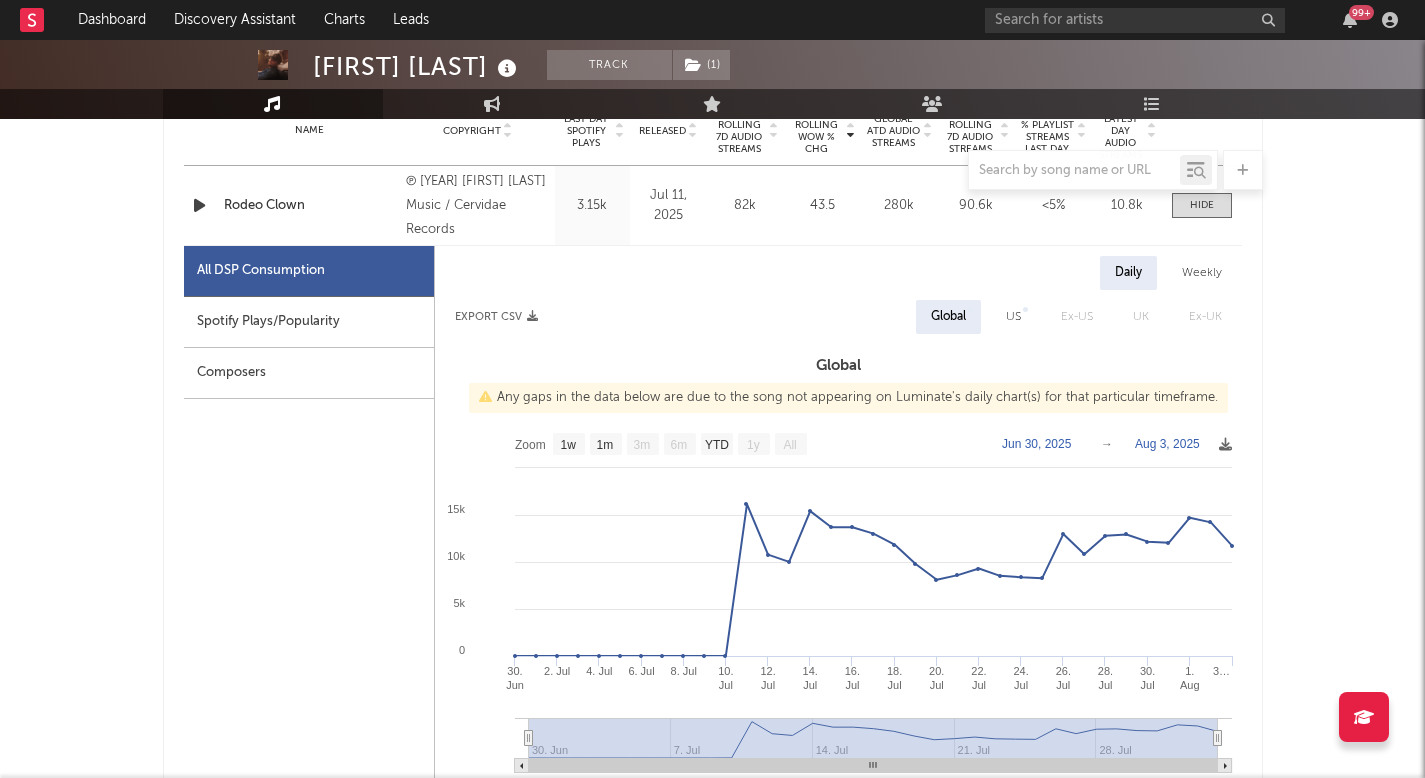 scroll, scrollTop: 843, scrollLeft: 0, axis: vertical 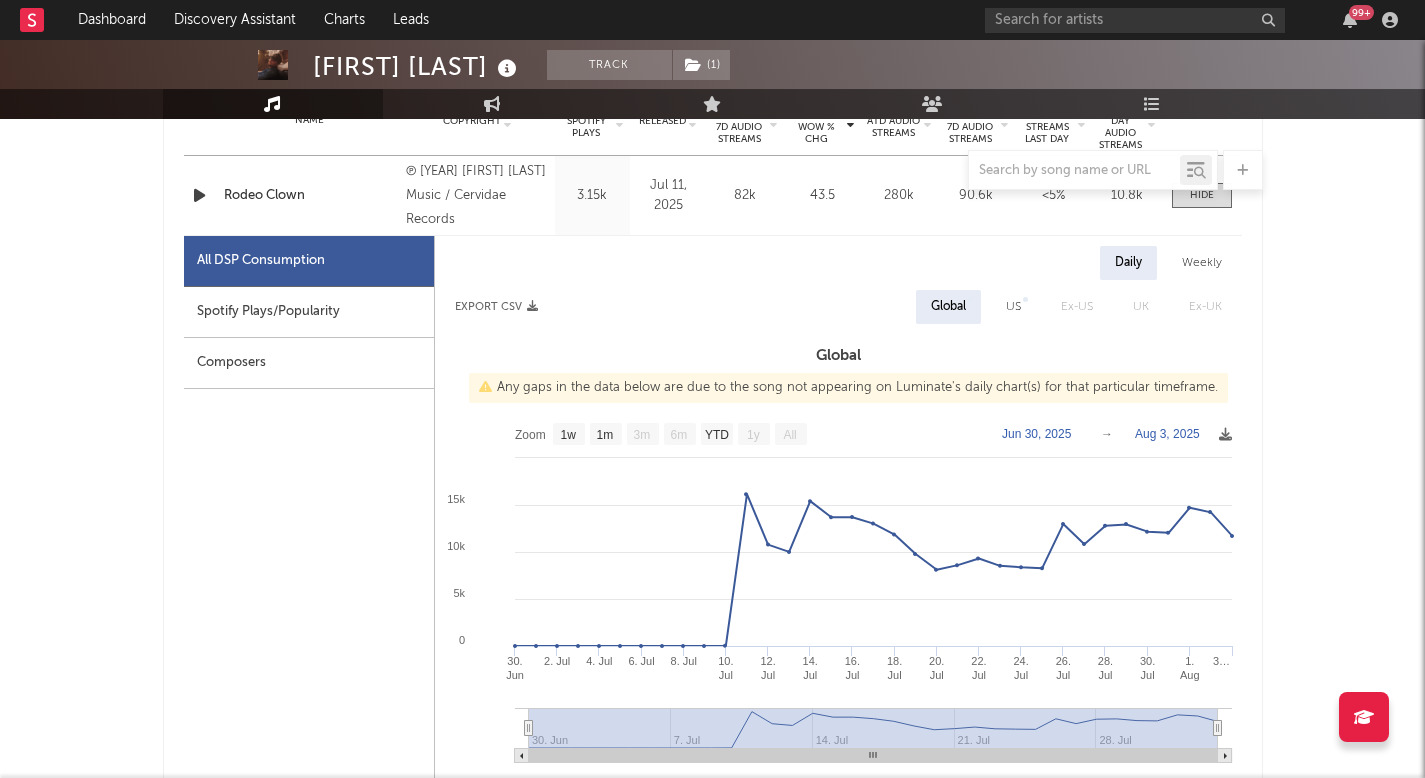 click on "Name Rodeo Clown Copyright ℗ [YEAR] [FIRST] [LAST] Music / Cervidae Records Label [FIRST] [LAST] Music / Cervidae Records Album Names Rodeo Clown Composer Names [FIRST] [LAST], [FIRST] [LAST], [FIRST] [LAST] & [FIRST] [LAST] 7 Day Spotify Plays 25.6k Last Day Spotify Plays 3.15k ATD Spotify Plays 79.9k Spotify Popularity 43 Total US Streams N/A Total US SES N/A Total UK Streams N/A Total UK Audio Streams N/A UK Weekly Streams N/A UK Weekly Audio Streams N/A Released [MONTH] [DAY], [YEAR] US ATD Audio Streams 238k US Rolling 7D Audio Streams 82k US Rolling WoW % Chg 43.5 Global ATD Audio Streams 280k Global Rolling 7D Audio Streams 90.6k Global Rolling WoW % Chg 35.5 Estimated % Playlist Streams Last Day <5% Global Streaming Trend (Last 60D) Created with Highcharts 10.3.3 Ex-US Streaming Trend (Last 60D) US Streaming Trend (Last 60D) Created with Highcharts 10.3.3 Global Latest Day Audio Streams 11.7k US Latest Day Audio Streams 10.8k" at bounding box center [713, 195] 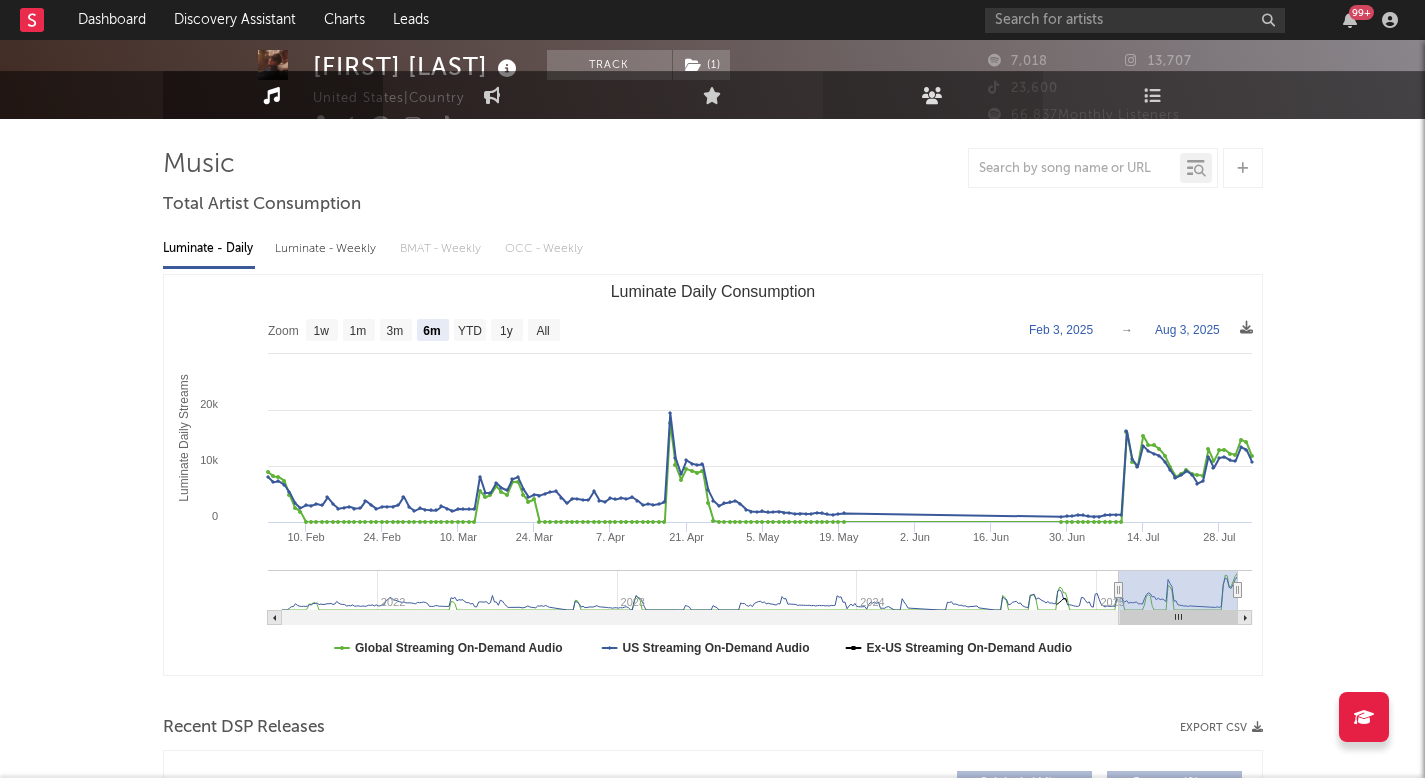 scroll, scrollTop: 0, scrollLeft: 0, axis: both 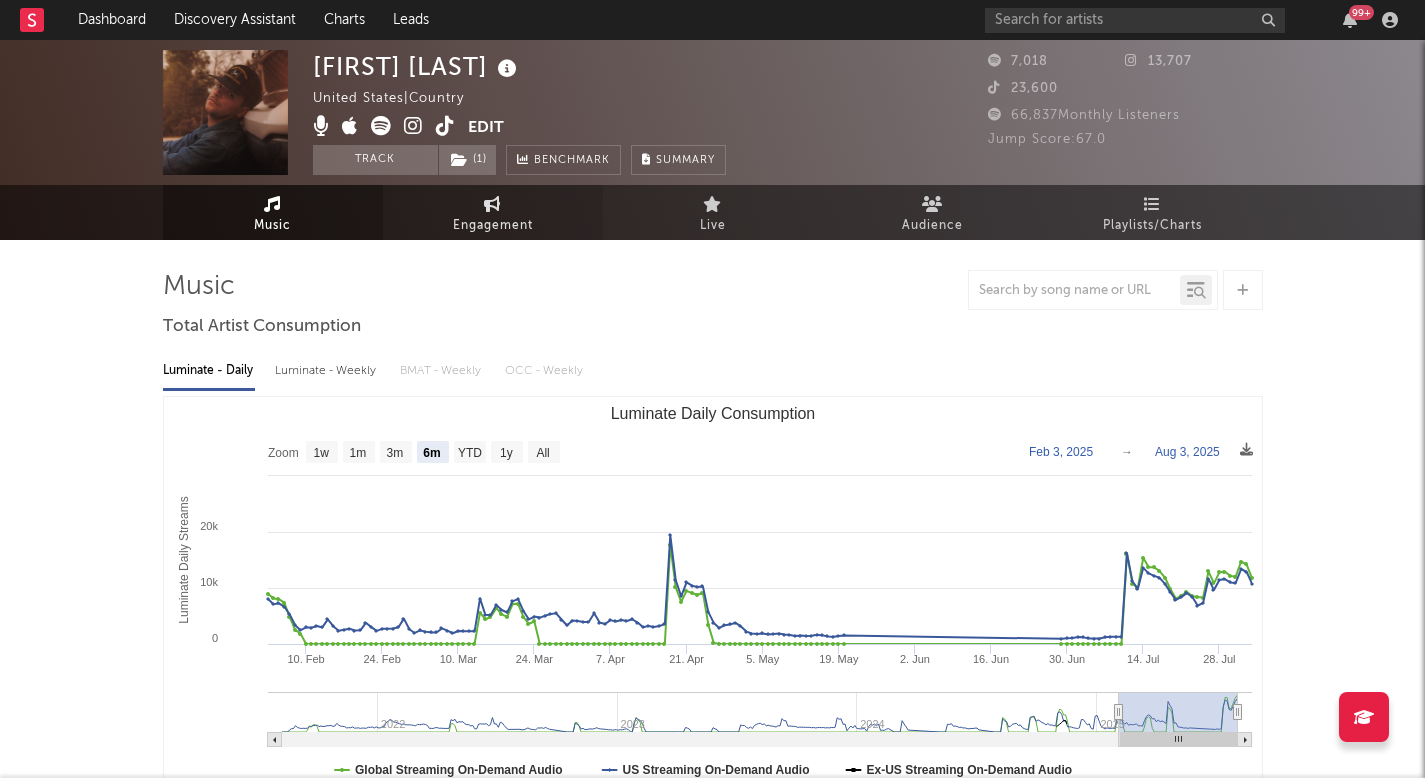 click on "Engagement" at bounding box center (493, 226) 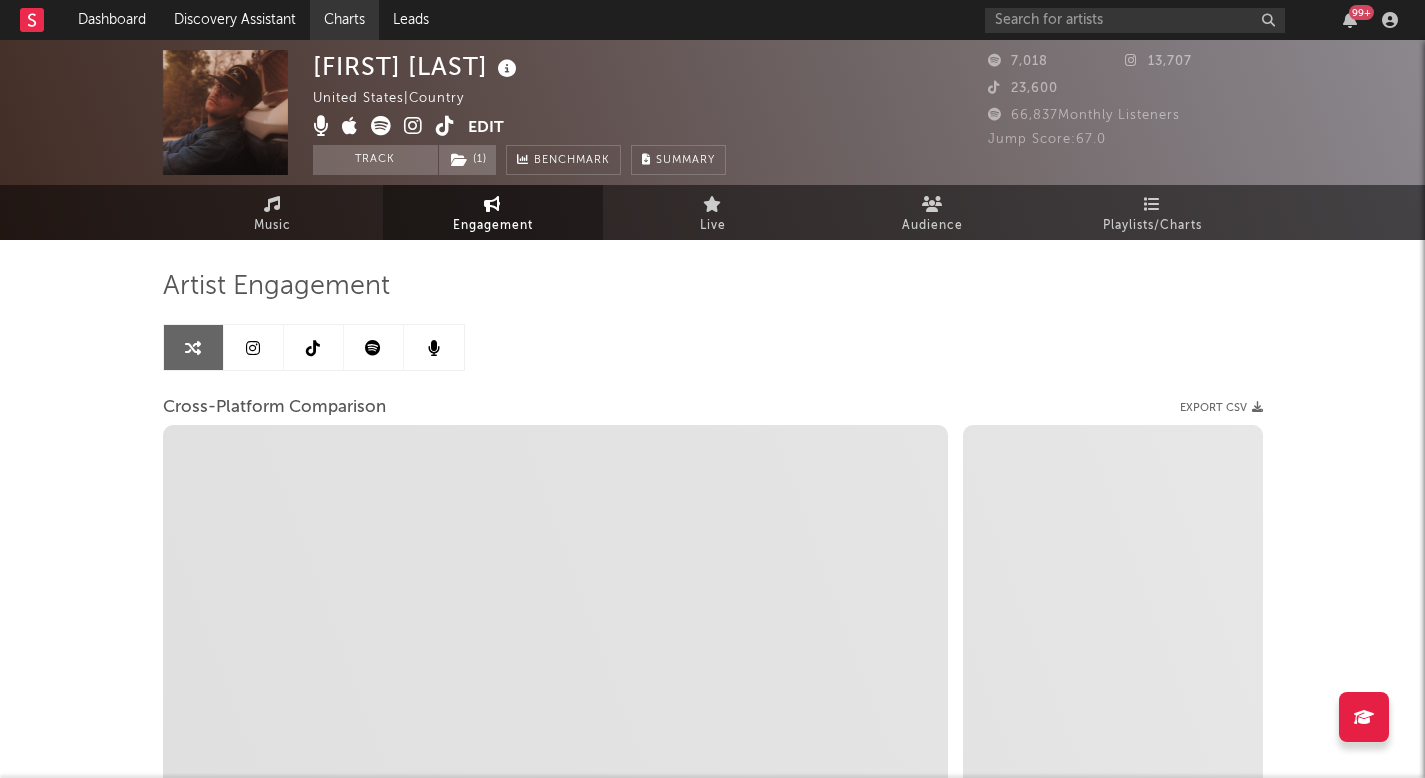 select on "1m" 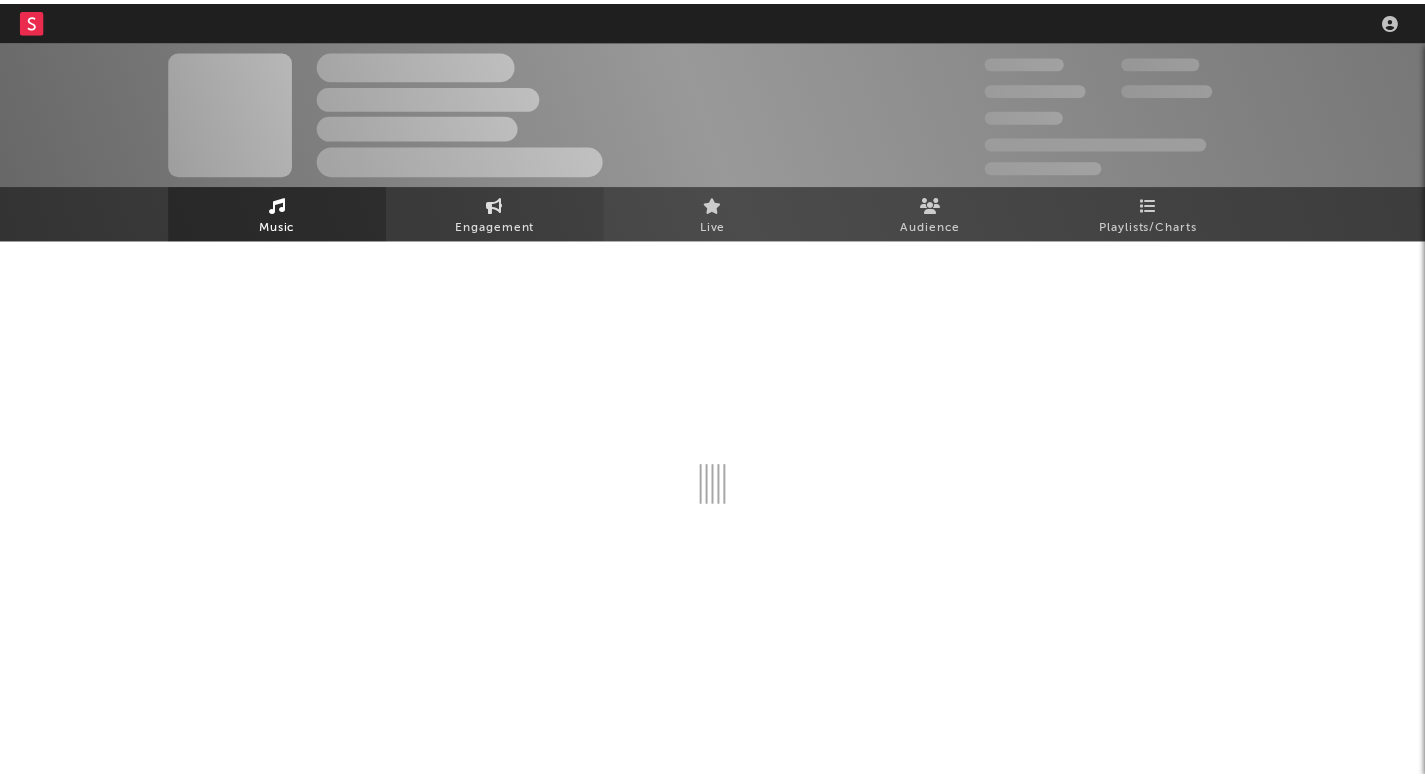 scroll, scrollTop: 0, scrollLeft: 0, axis: both 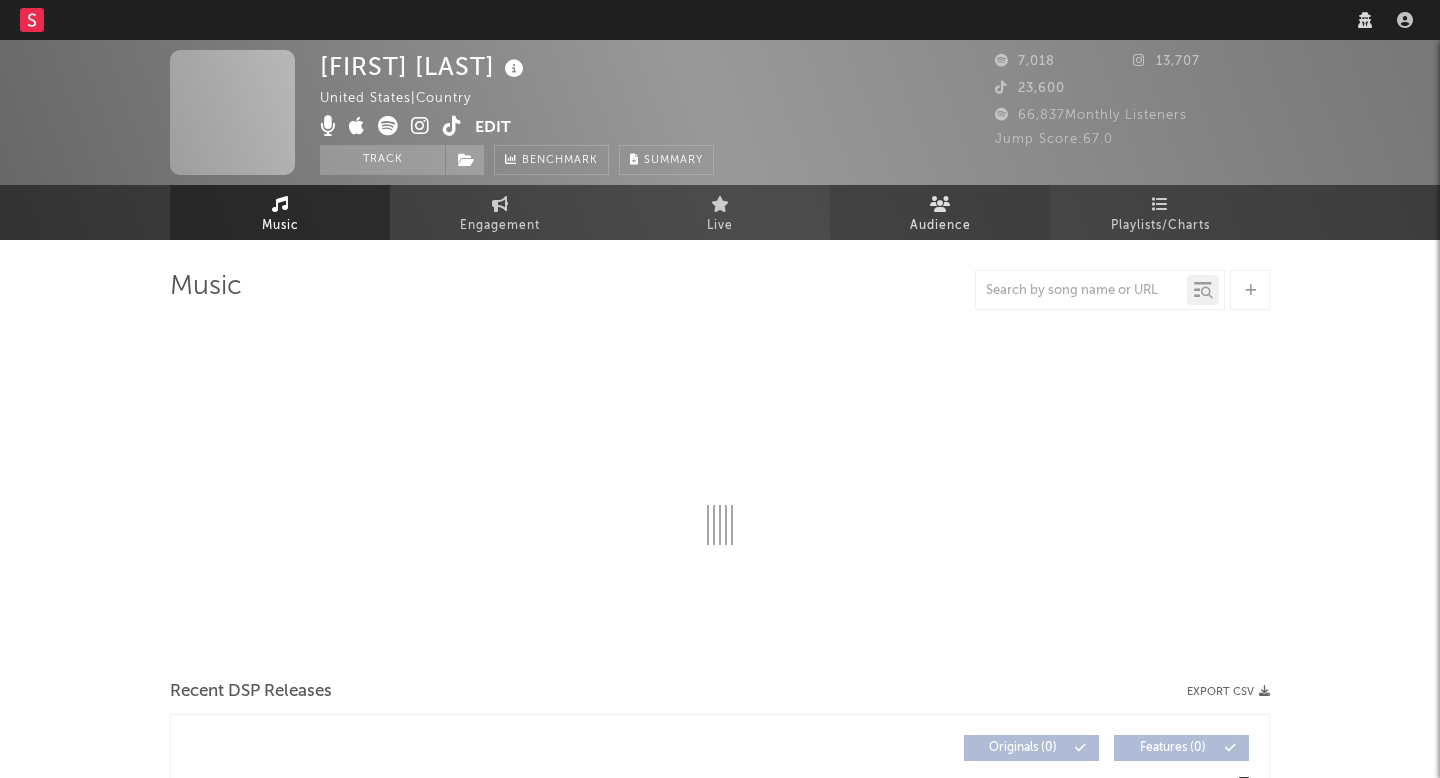click on "Audience" at bounding box center [940, 226] 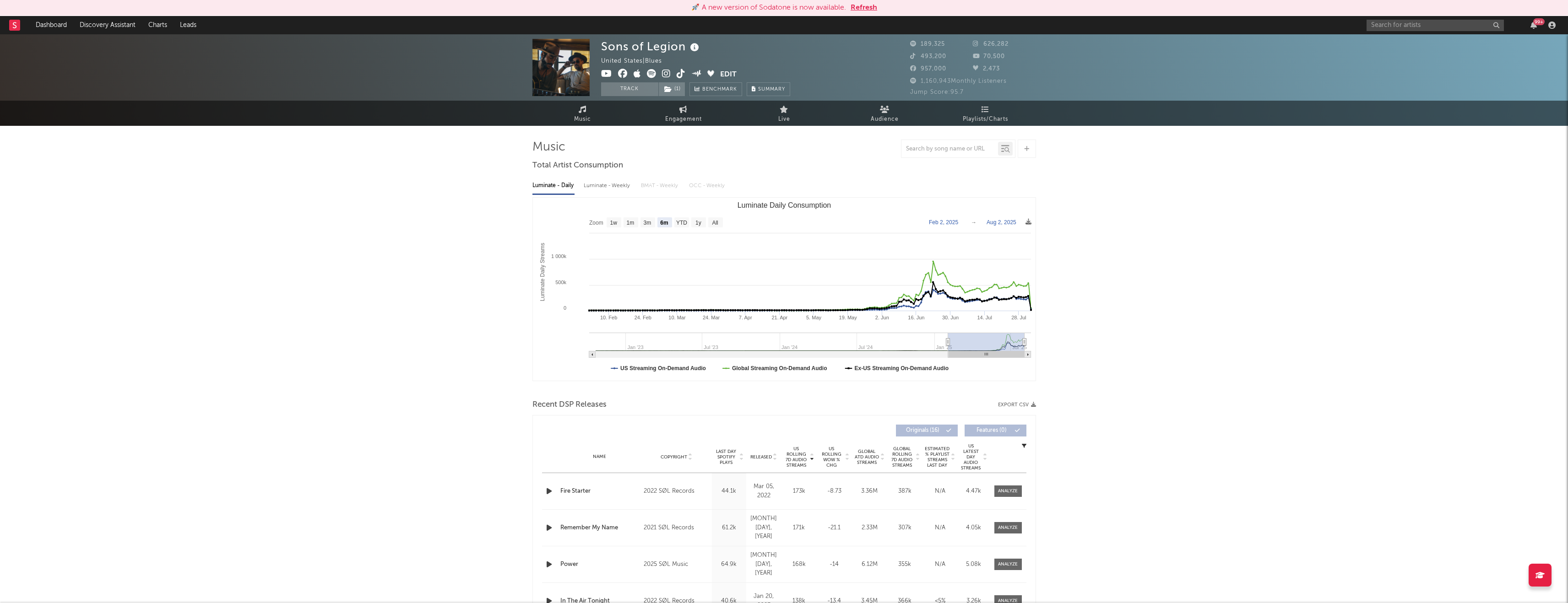 select on "6m" 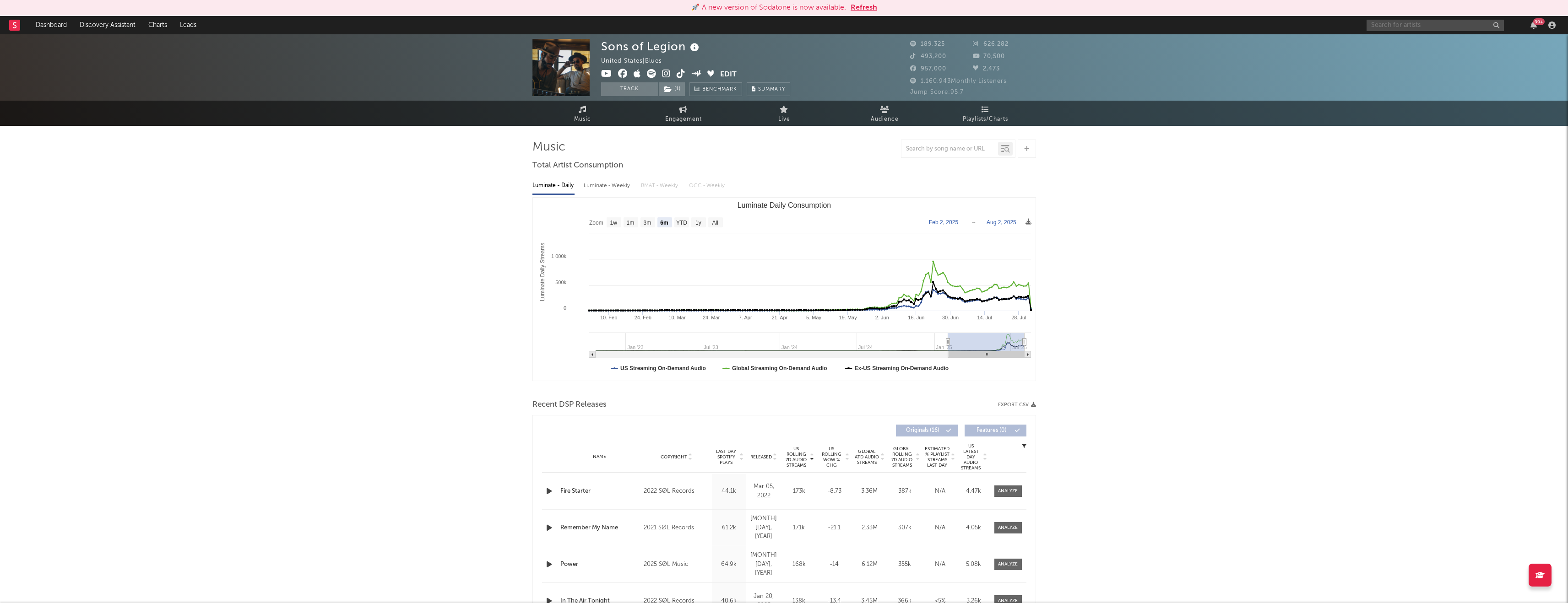 click at bounding box center [1435, 25] 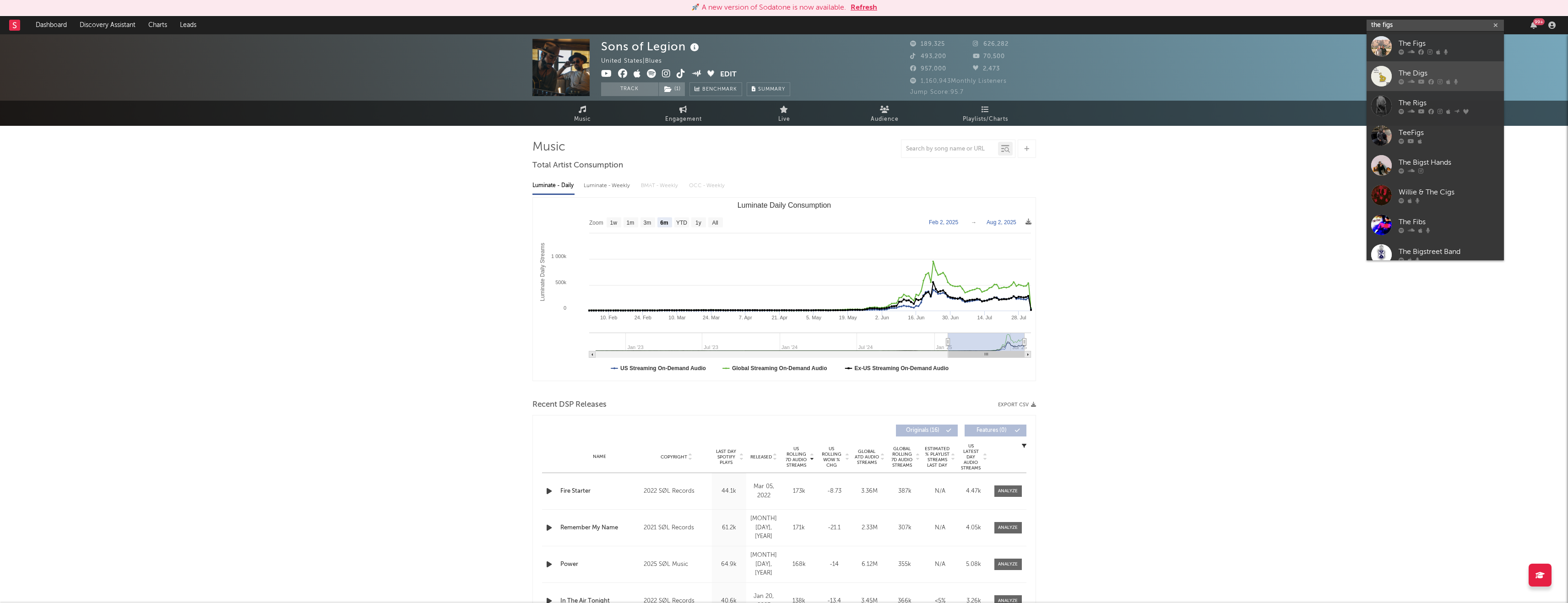 type on "the figs" 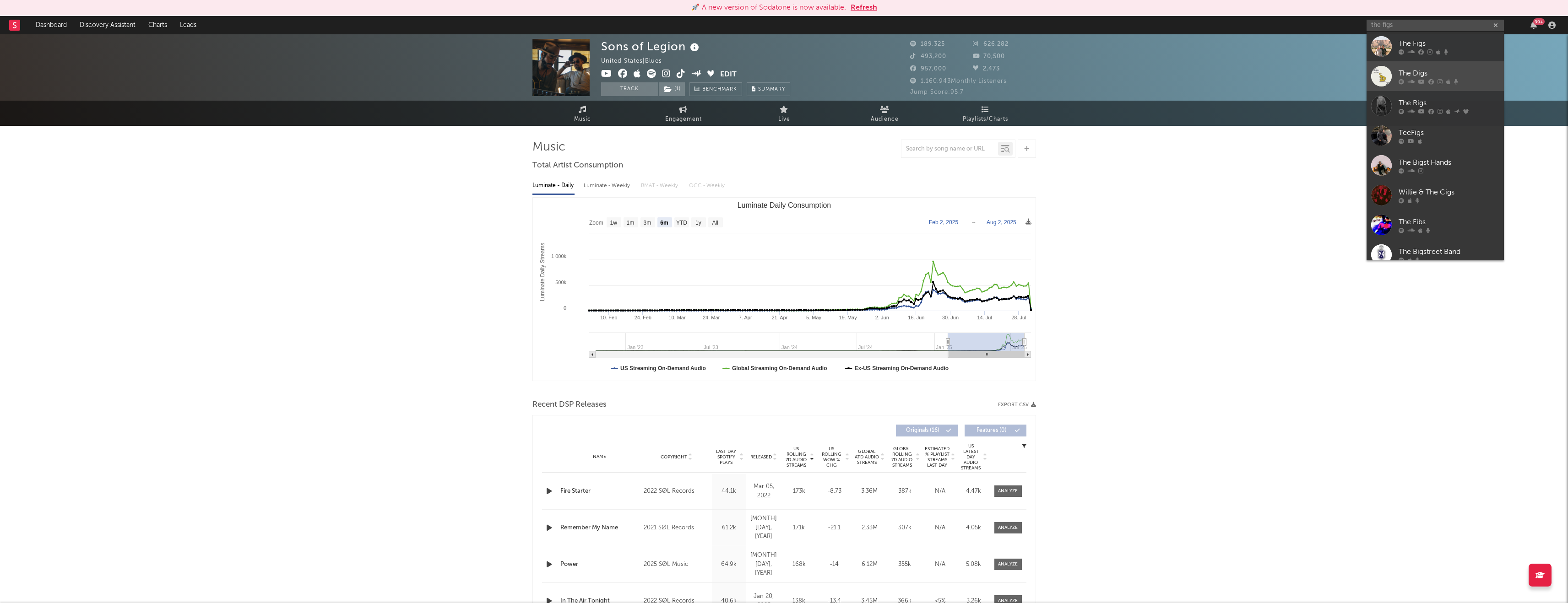 click on "The Digs" at bounding box center (1449, 73) 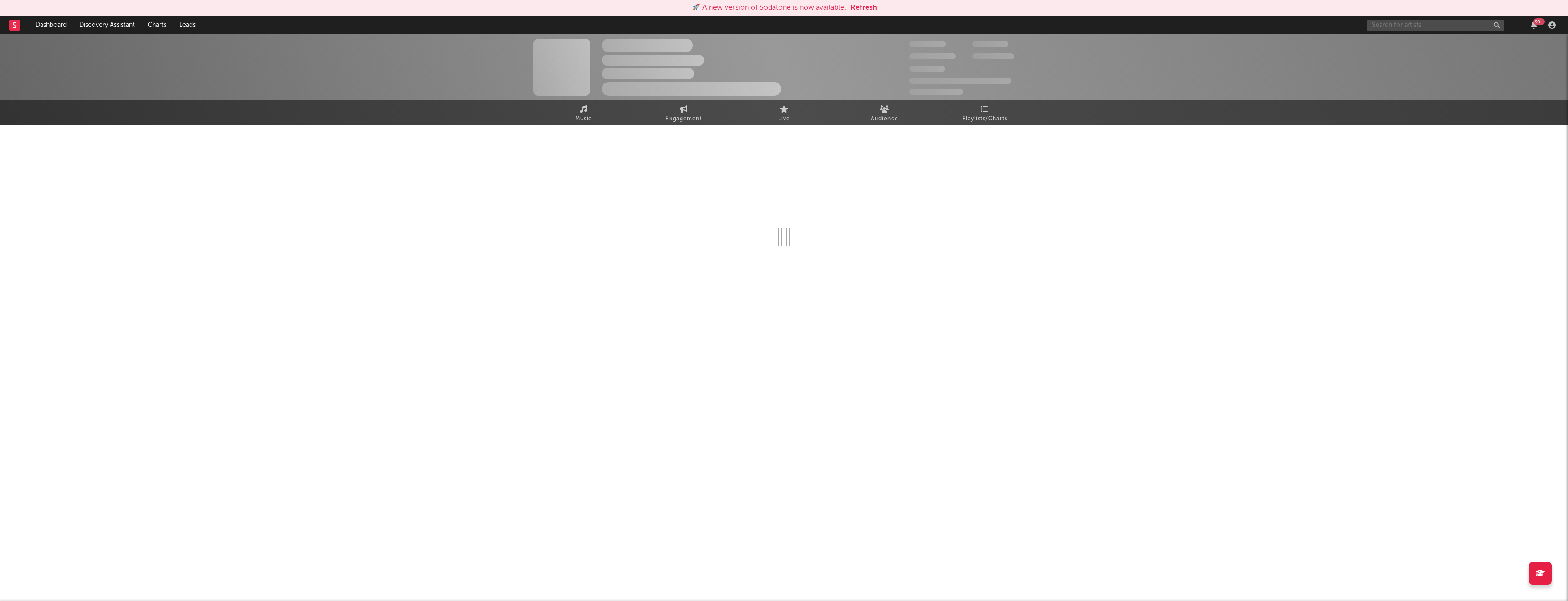 click at bounding box center (1436, 25) 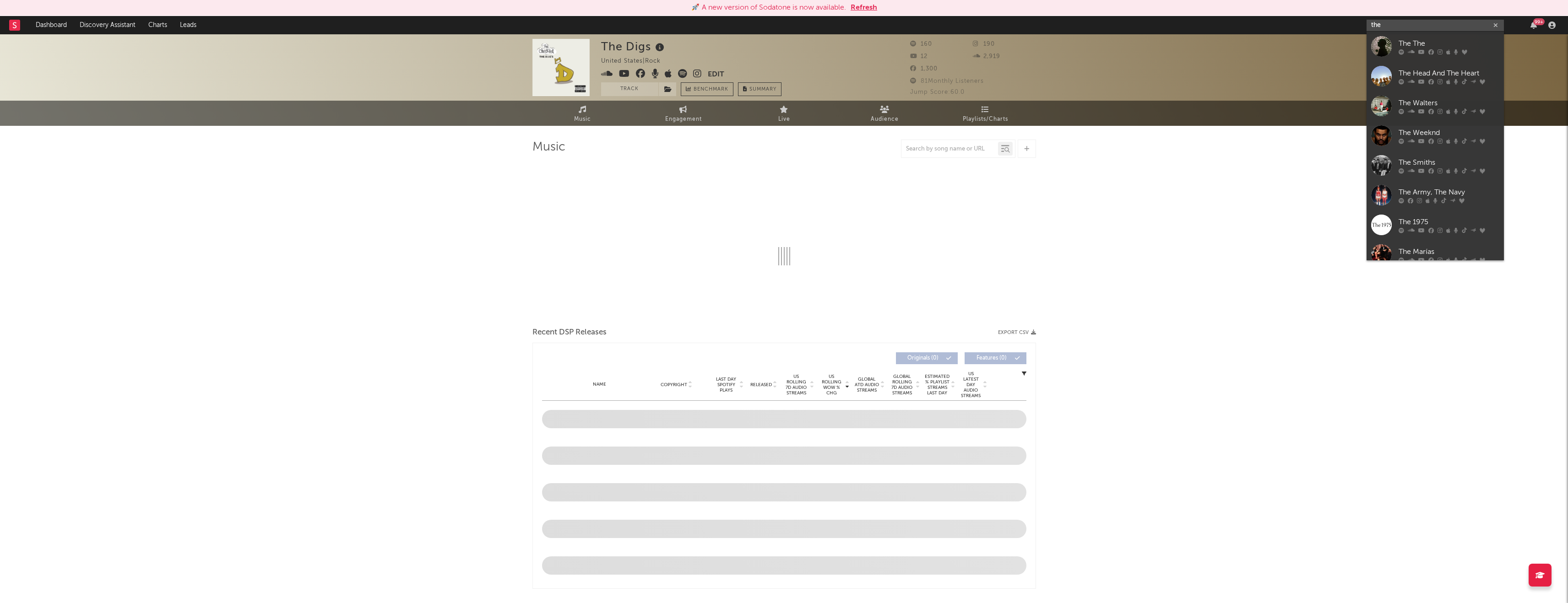 type on "the f" 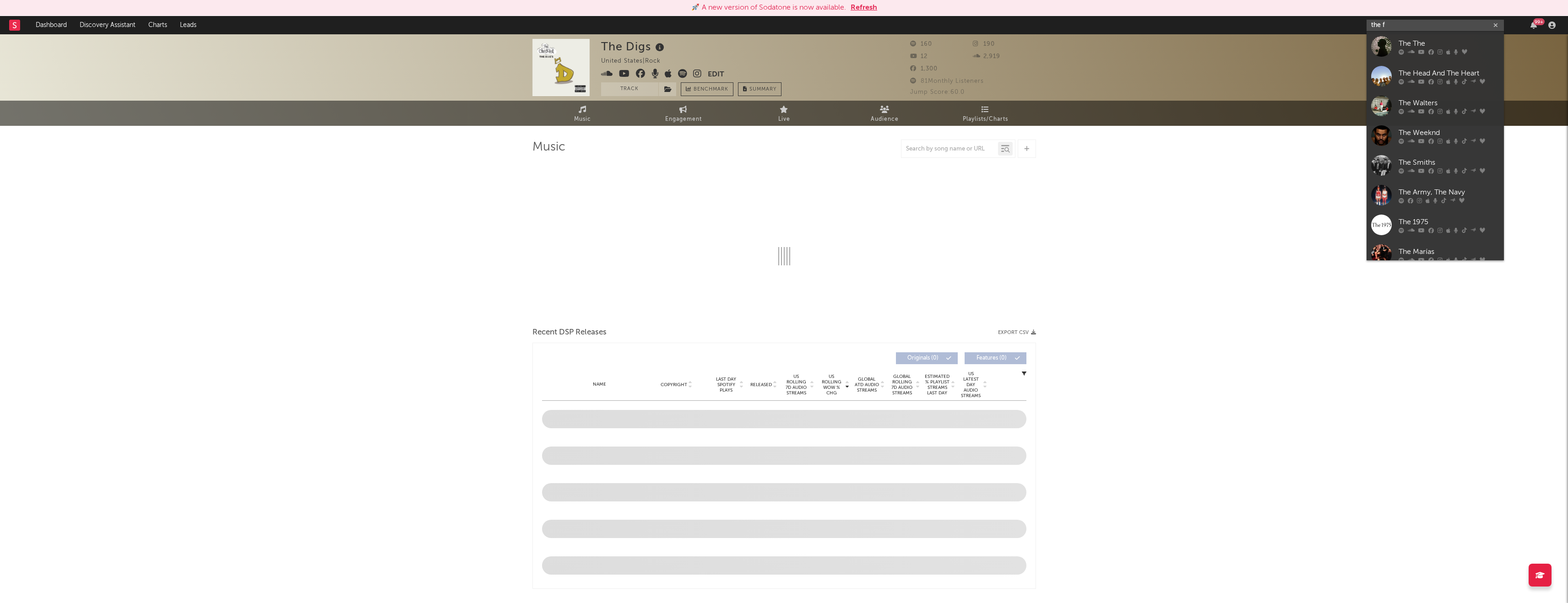 select on "1w" 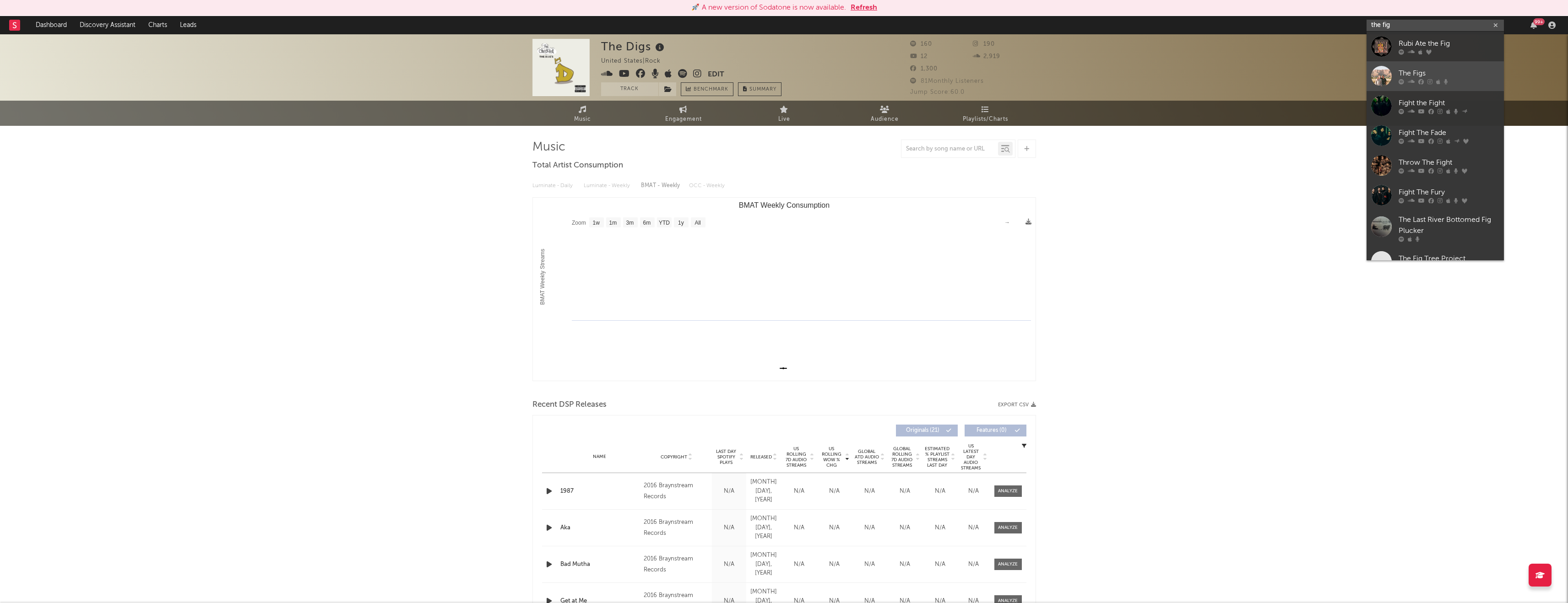 type on "the fig" 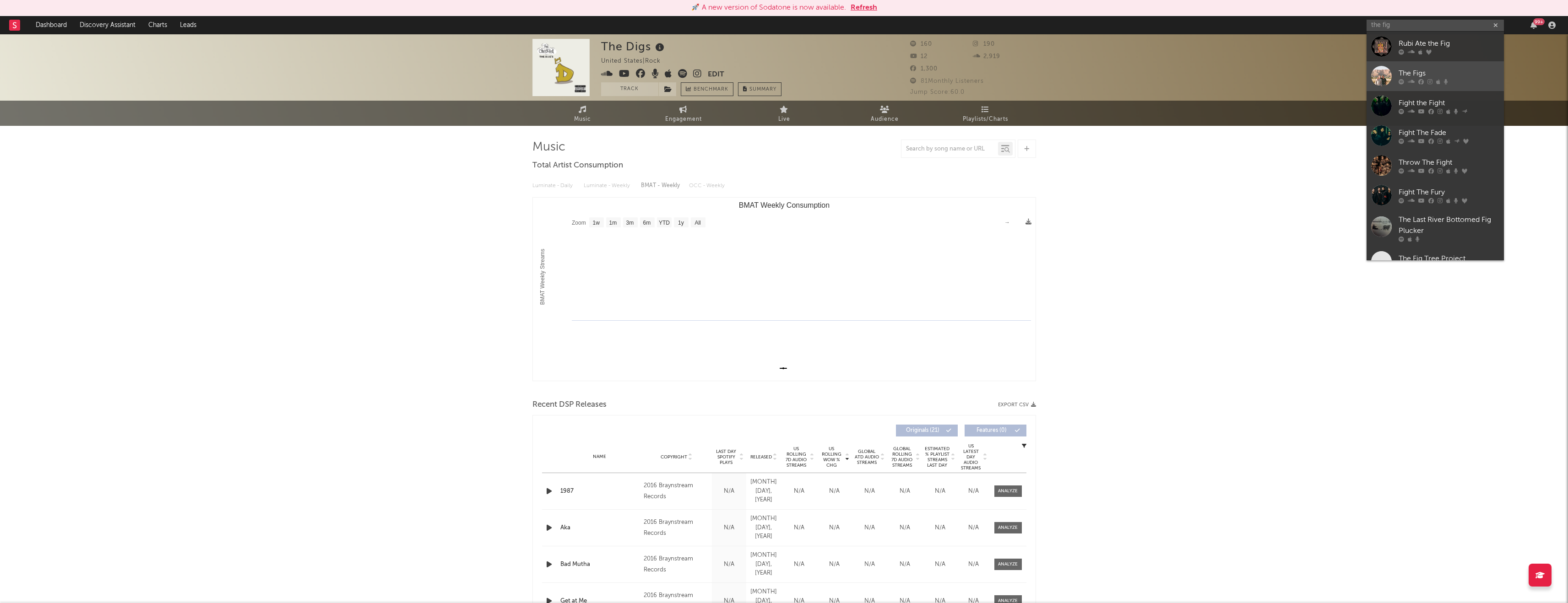 click on "The Figs" at bounding box center (1449, 73) 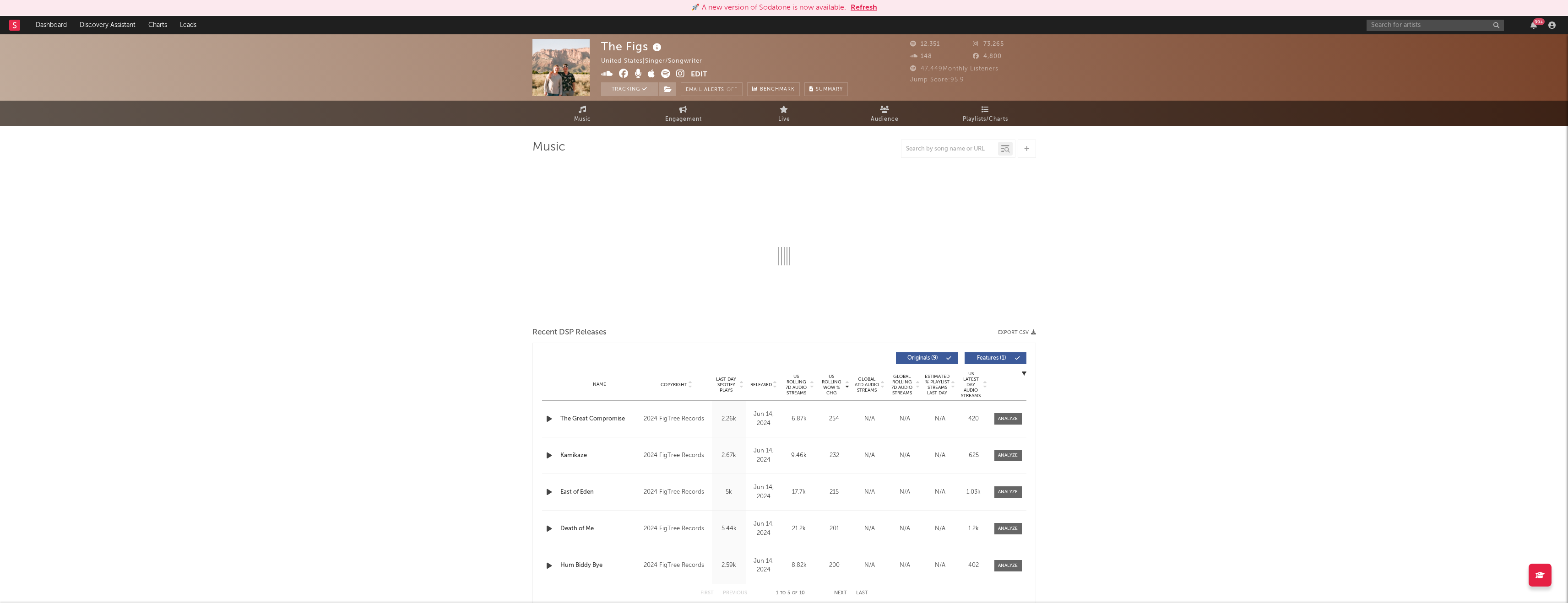 select on "6m" 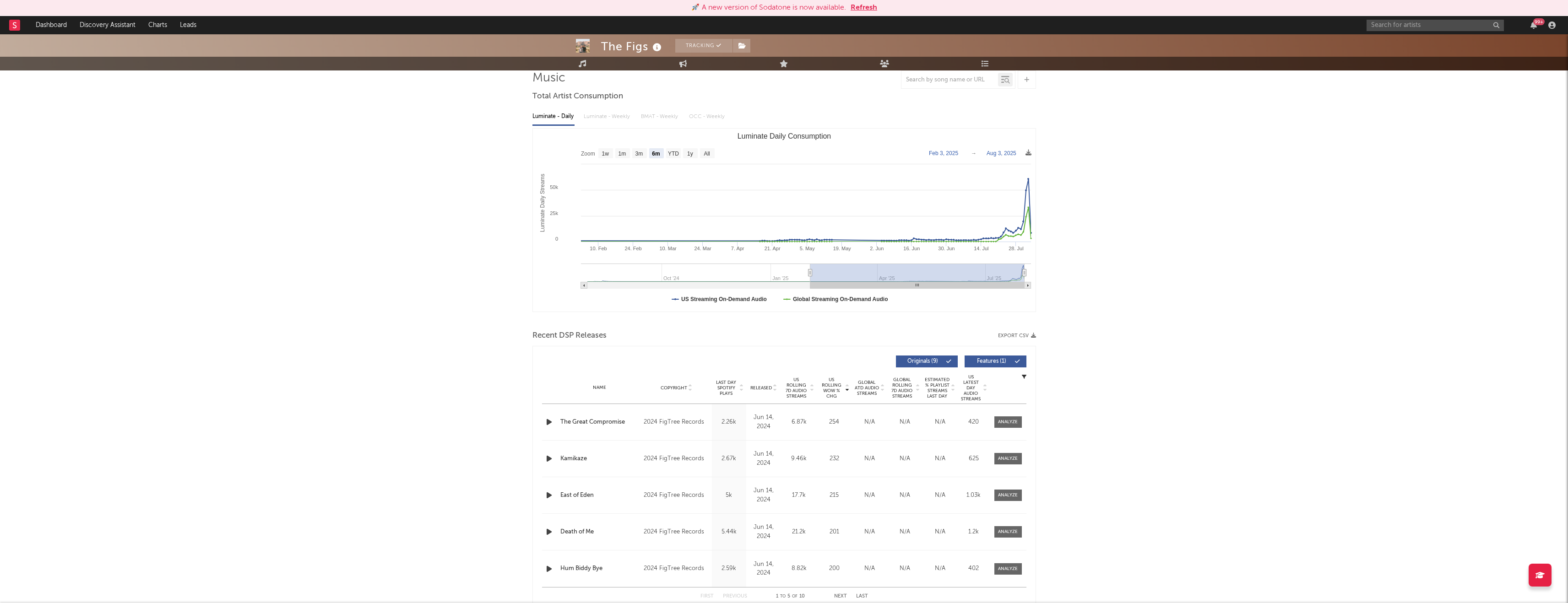 scroll, scrollTop: 78, scrollLeft: 0, axis: vertical 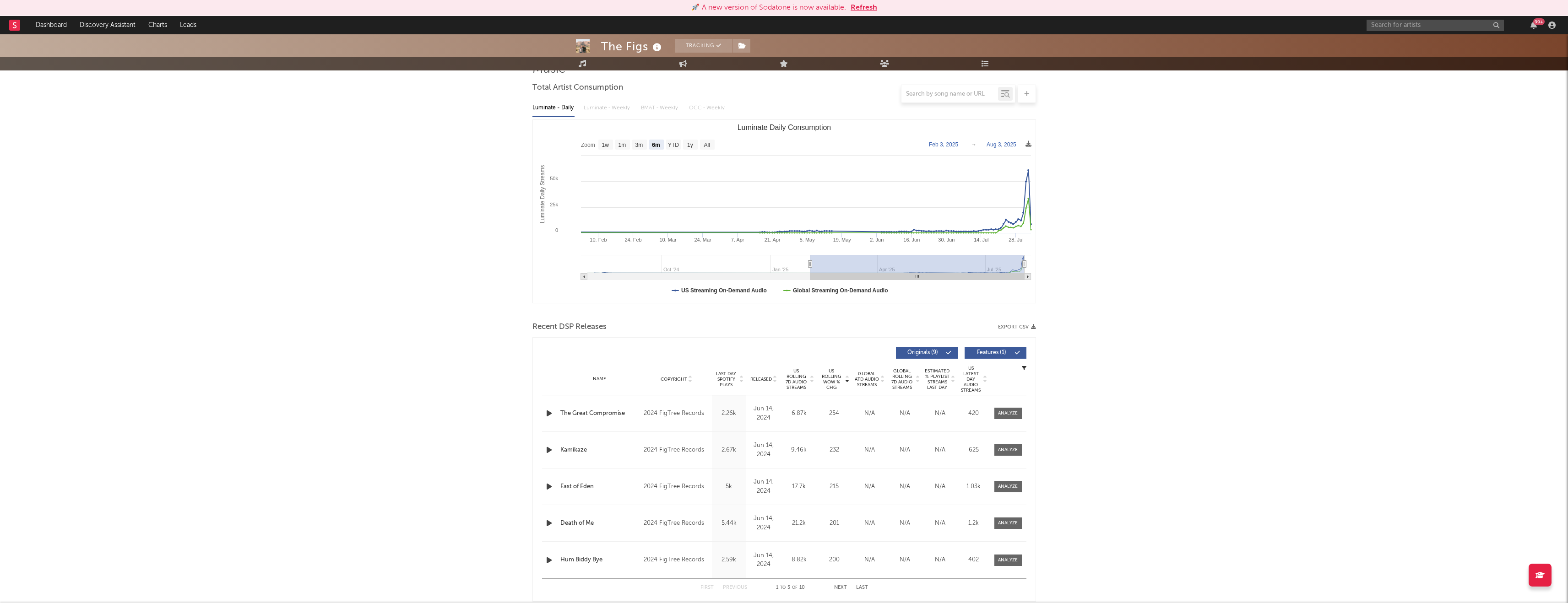 click on "Released" at bounding box center (764, 379) 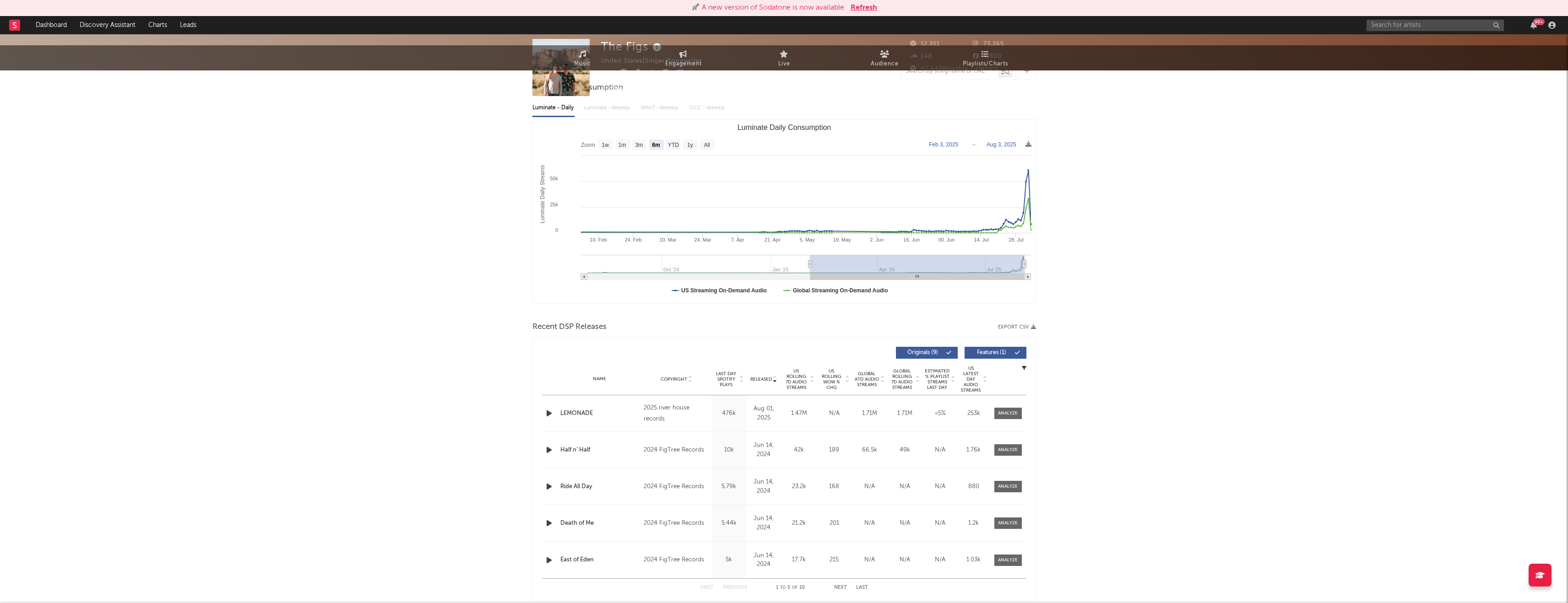 scroll, scrollTop: 0, scrollLeft: 0, axis: both 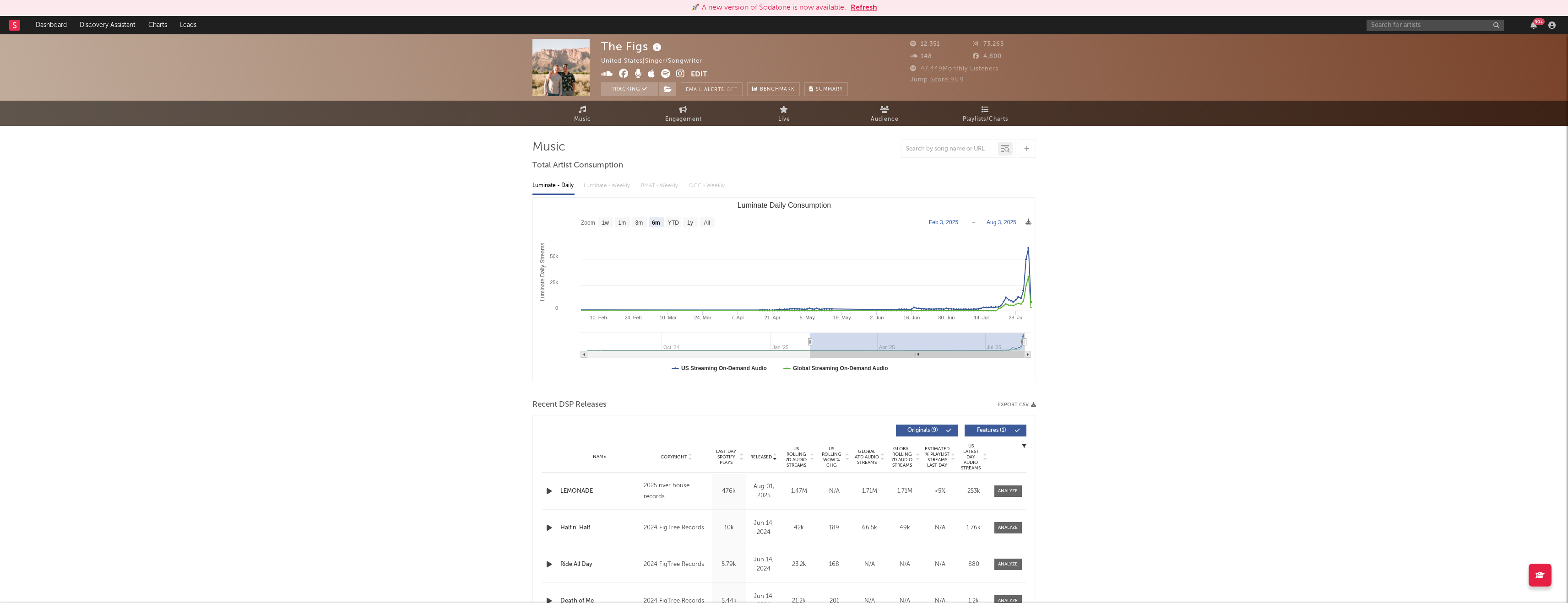 click at bounding box center [680, 74] 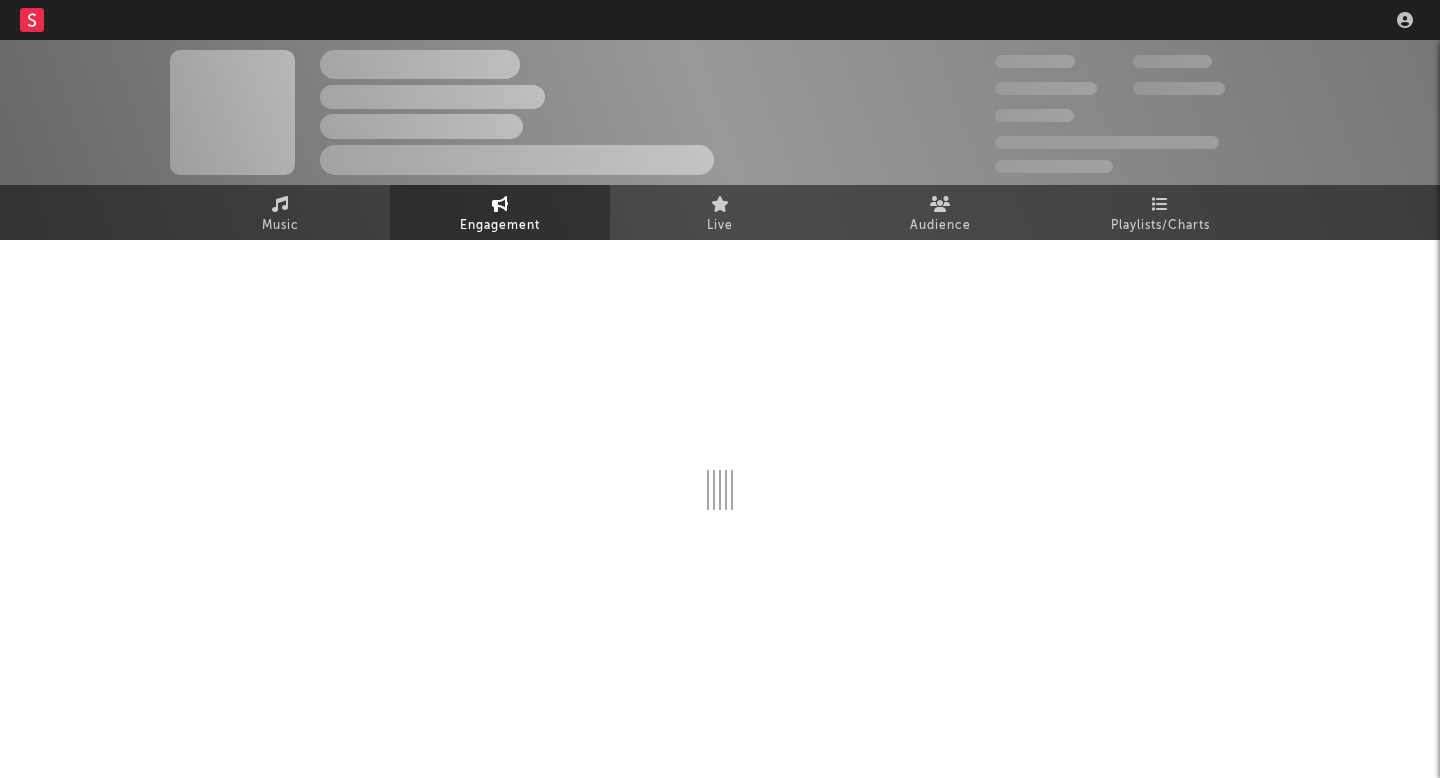 scroll, scrollTop: 0, scrollLeft: 0, axis: both 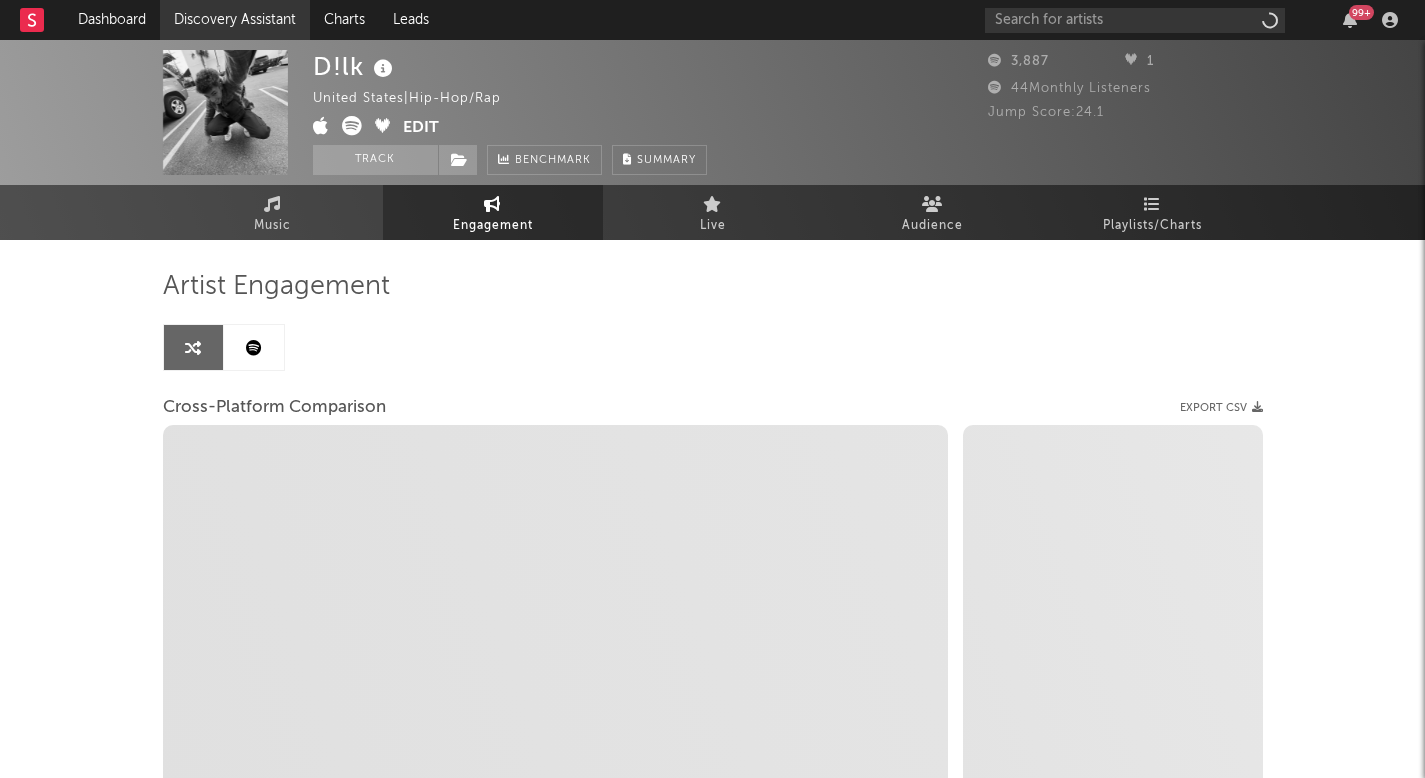 select on "1m" 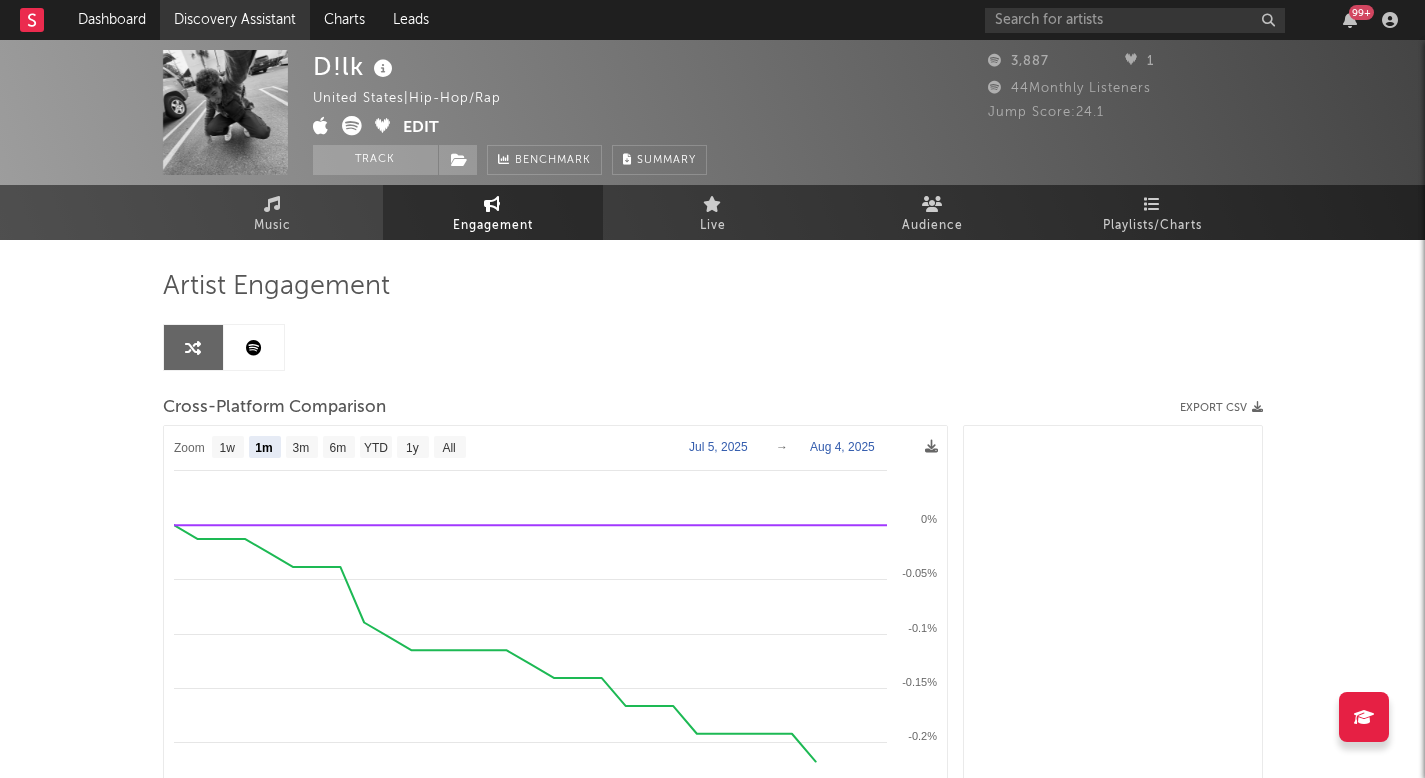 click on "Discovery Assistant" at bounding box center (235, 20) 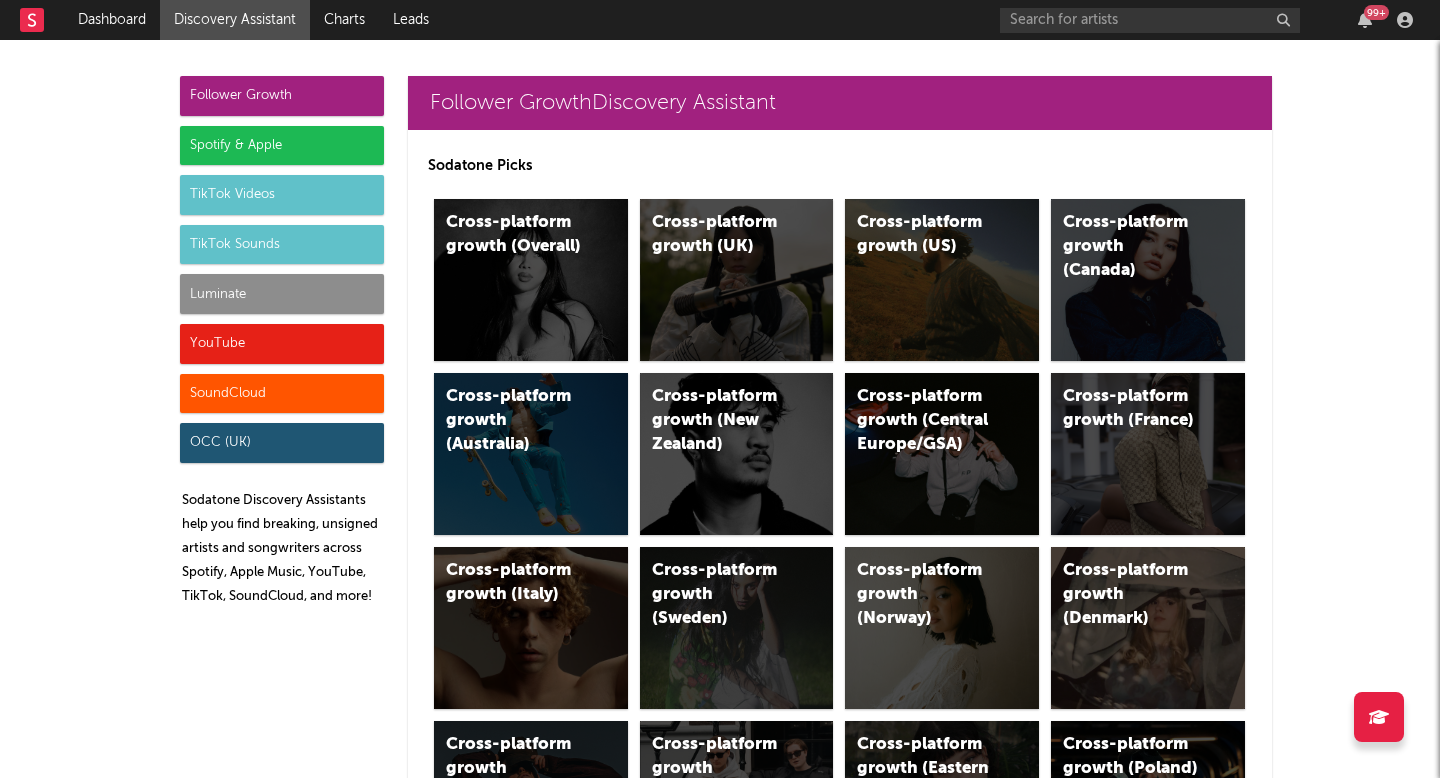 click on "Follower Growth" at bounding box center [282, 96] 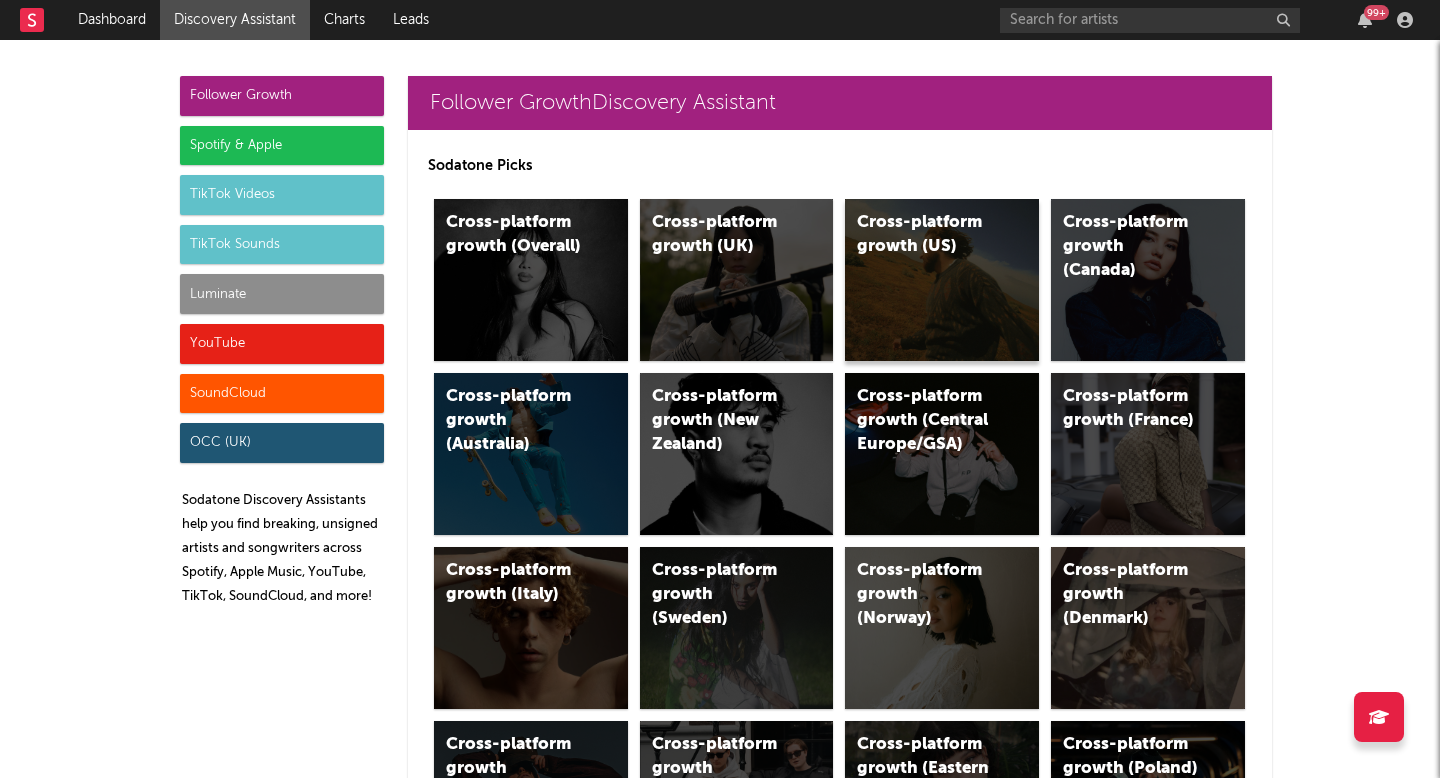 click on "Cross-platform growth (US)" at bounding box center [942, 280] 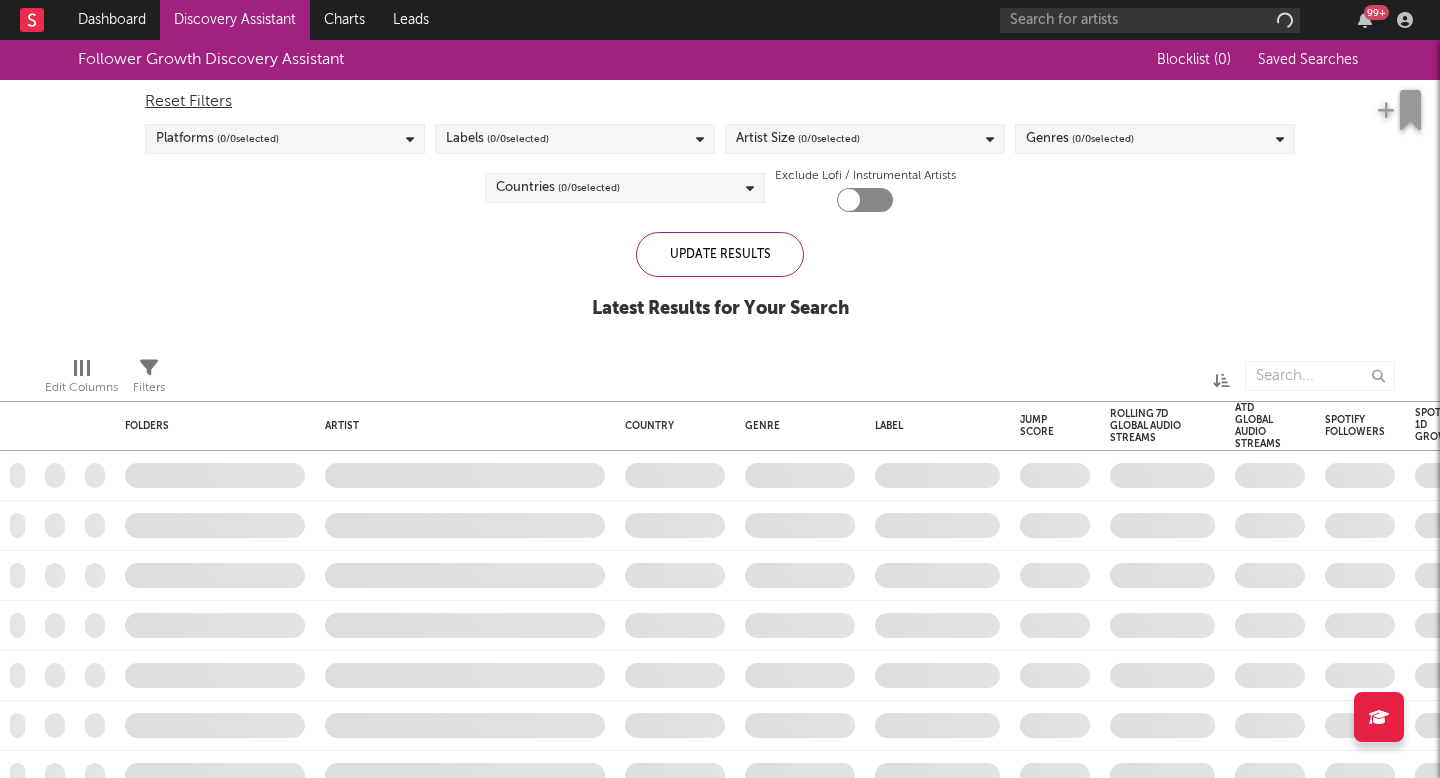 checkbox on "true" 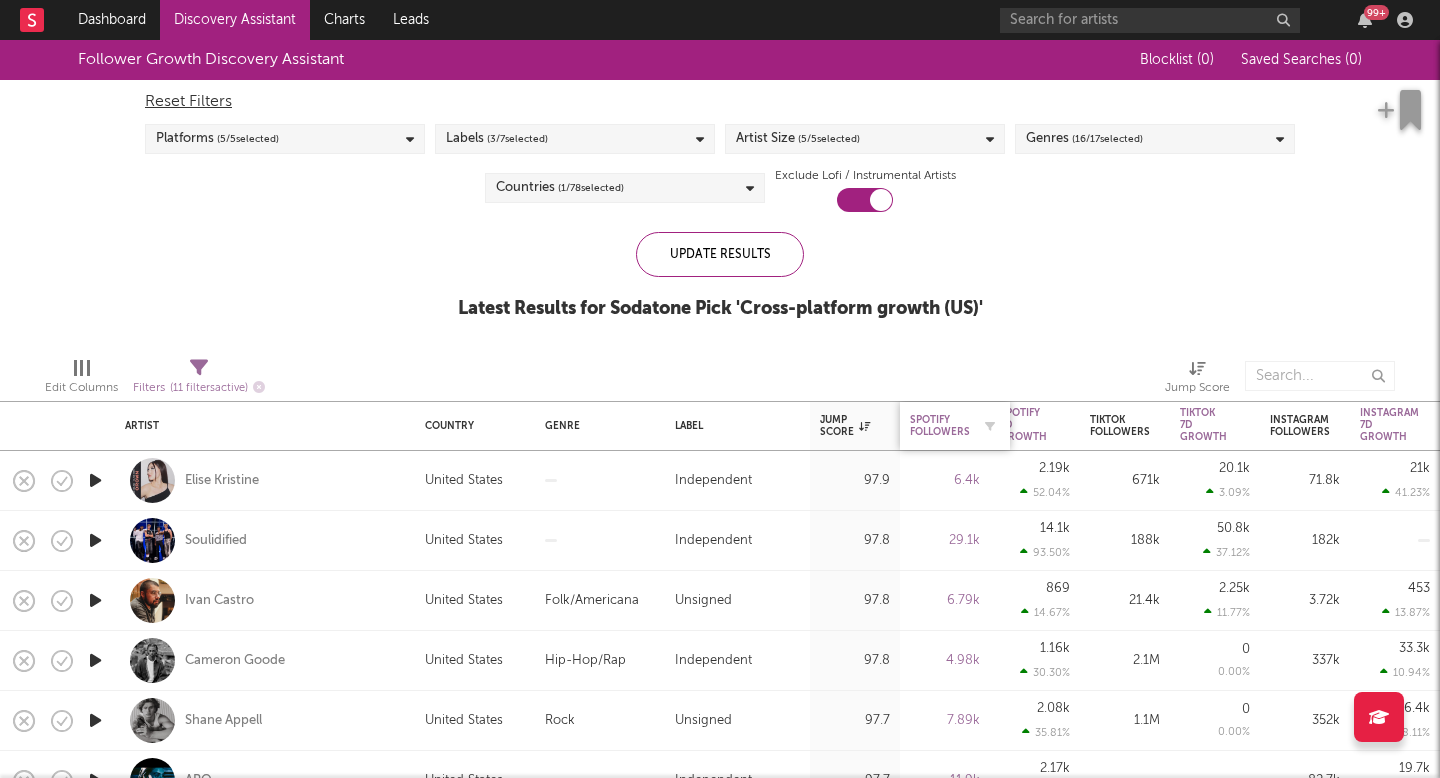 click on "Spotify Followers" at bounding box center (940, 426) 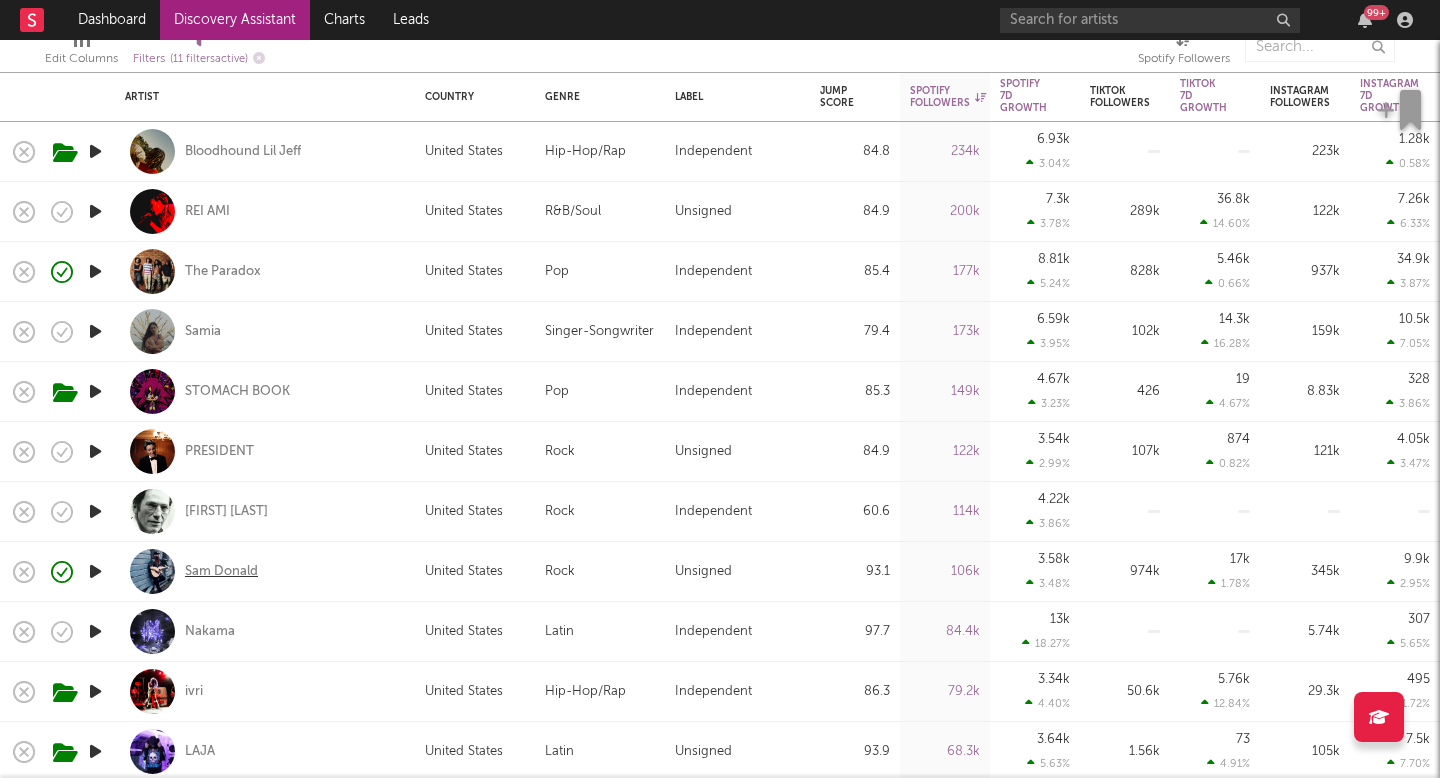 click on "Sam Donald" at bounding box center (221, 572) 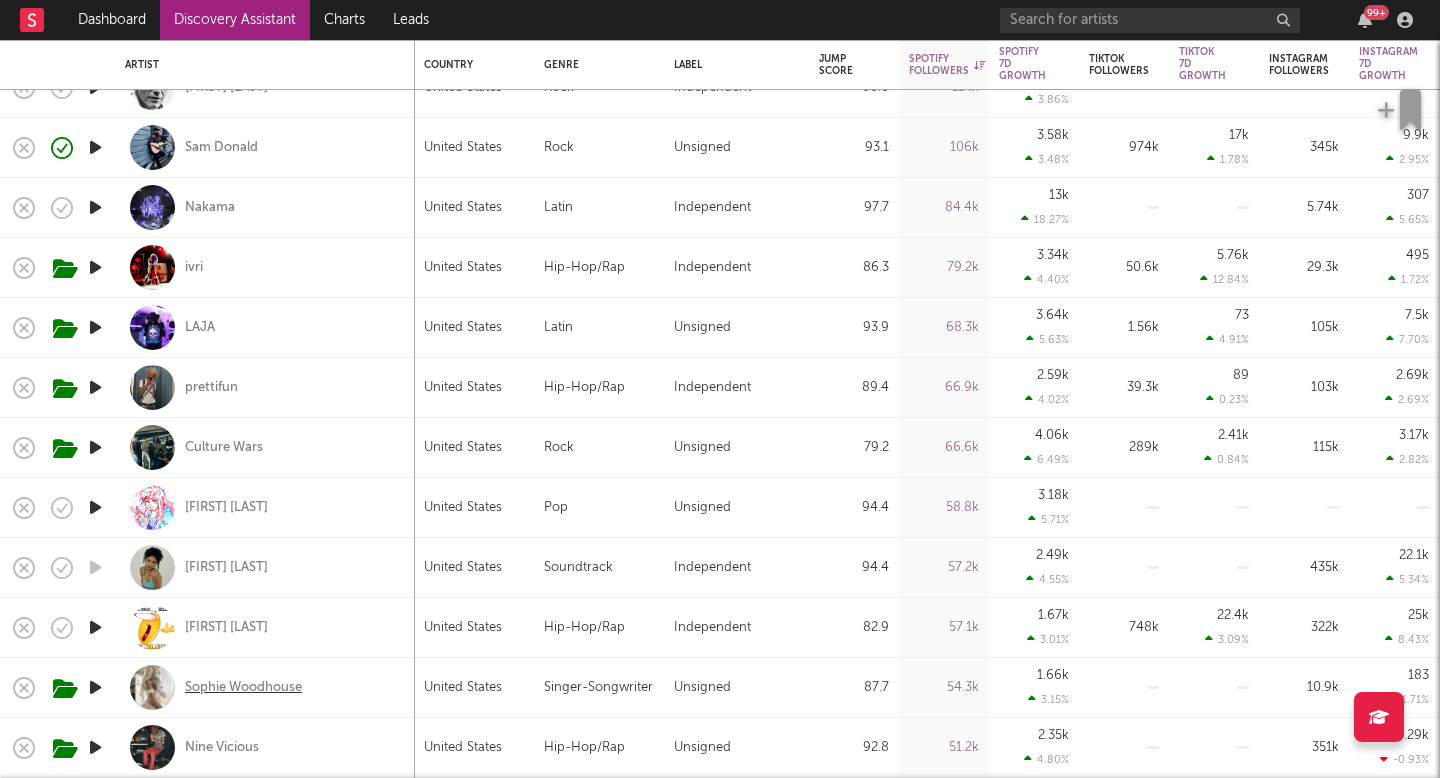 click on "Sophie Woodhouse" at bounding box center (243, 688) 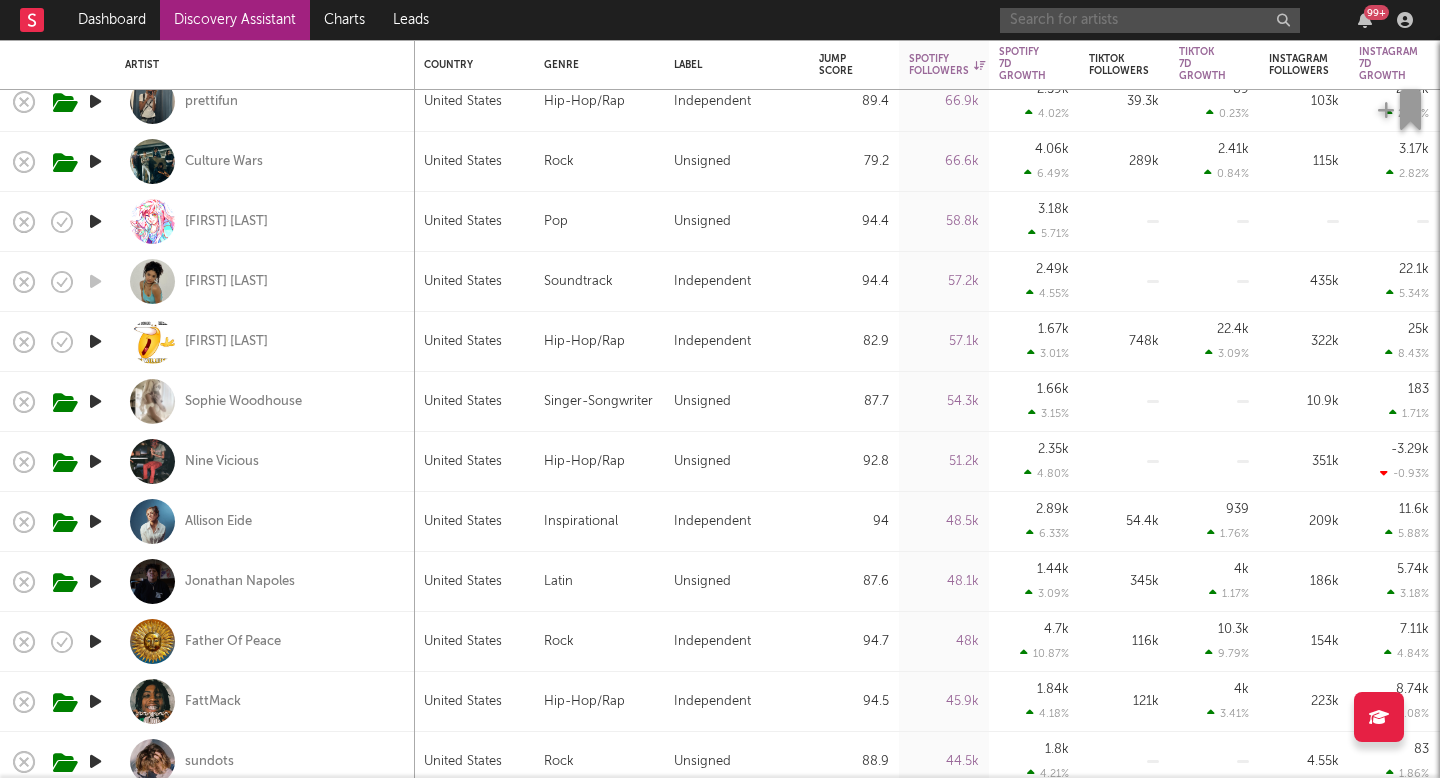 click at bounding box center [1150, 20] 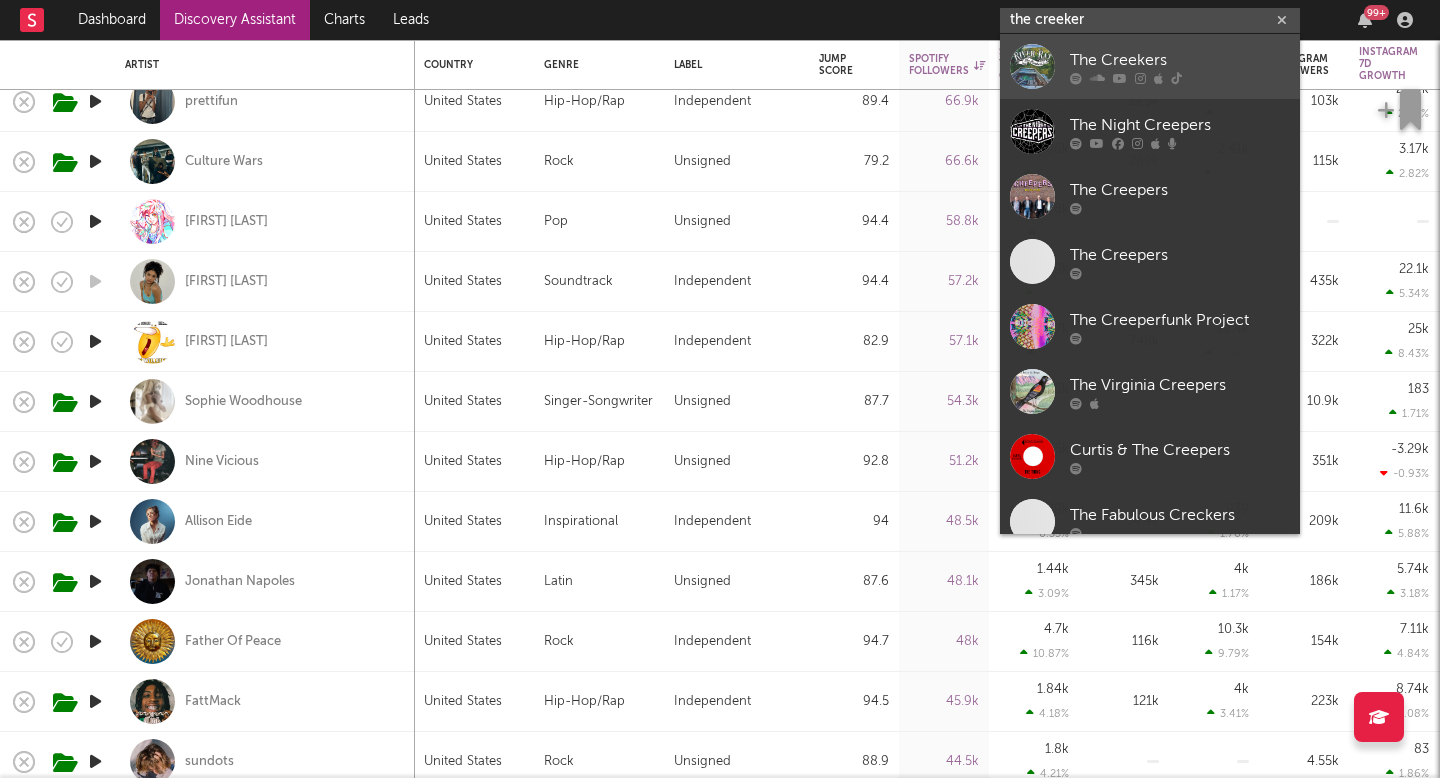 type on "the creeker" 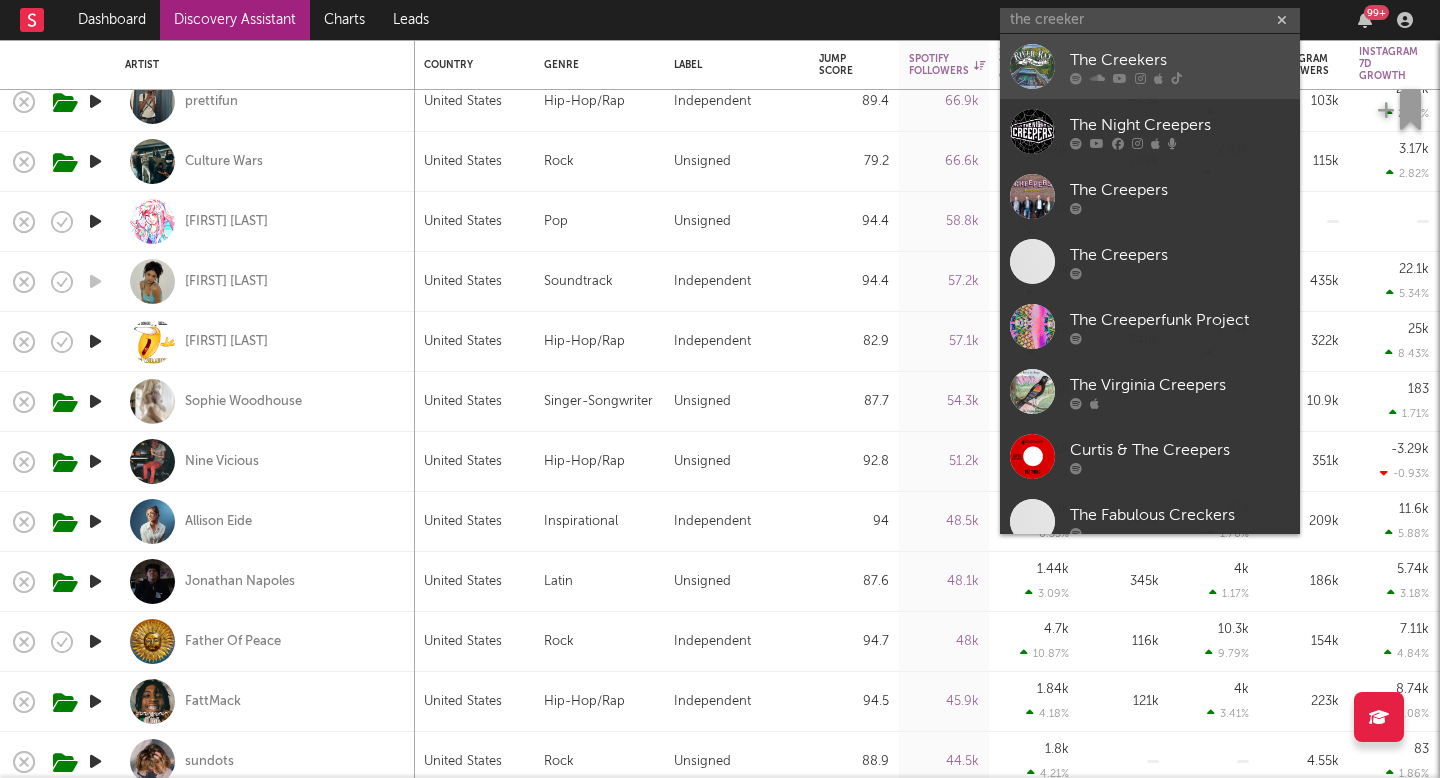 click on "The Creekers" at bounding box center [1180, 60] 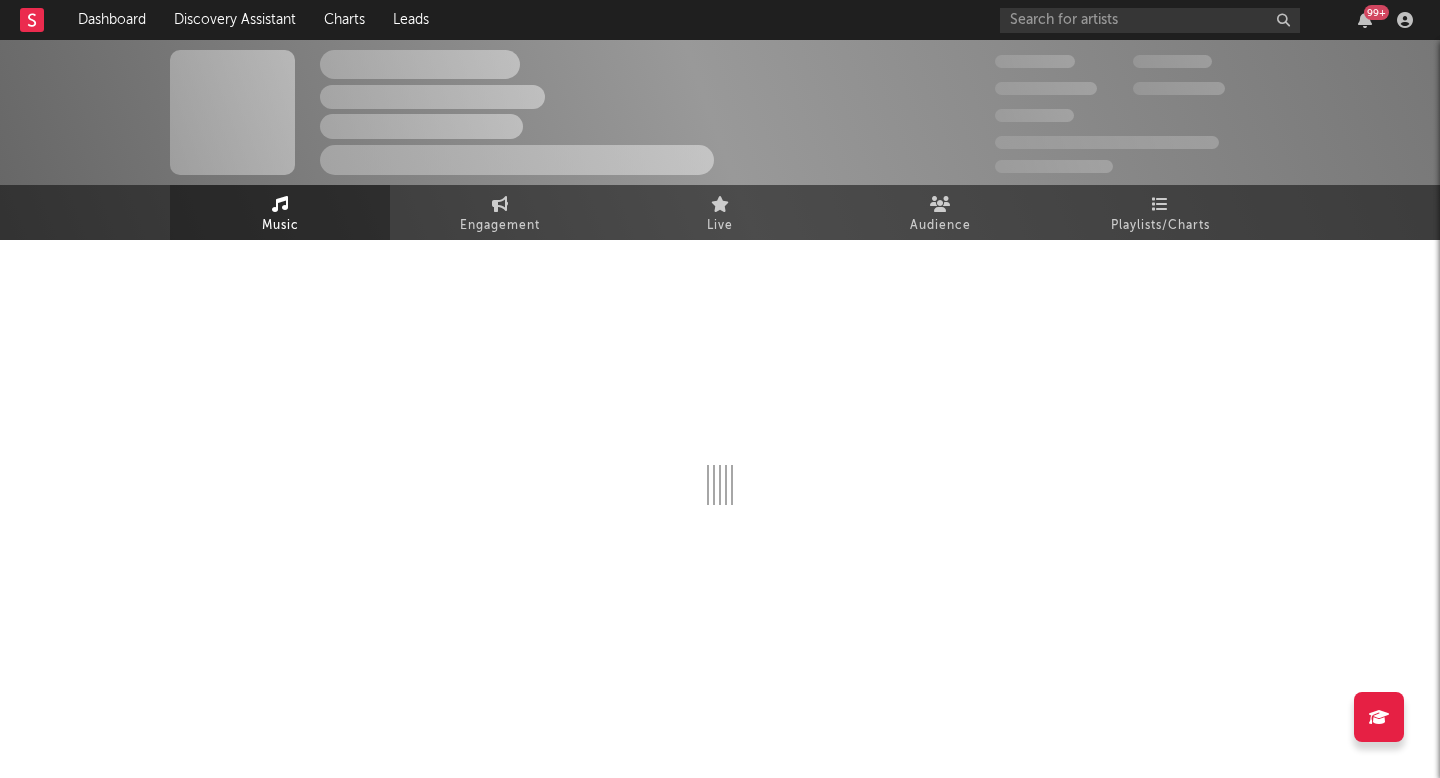select on "6m" 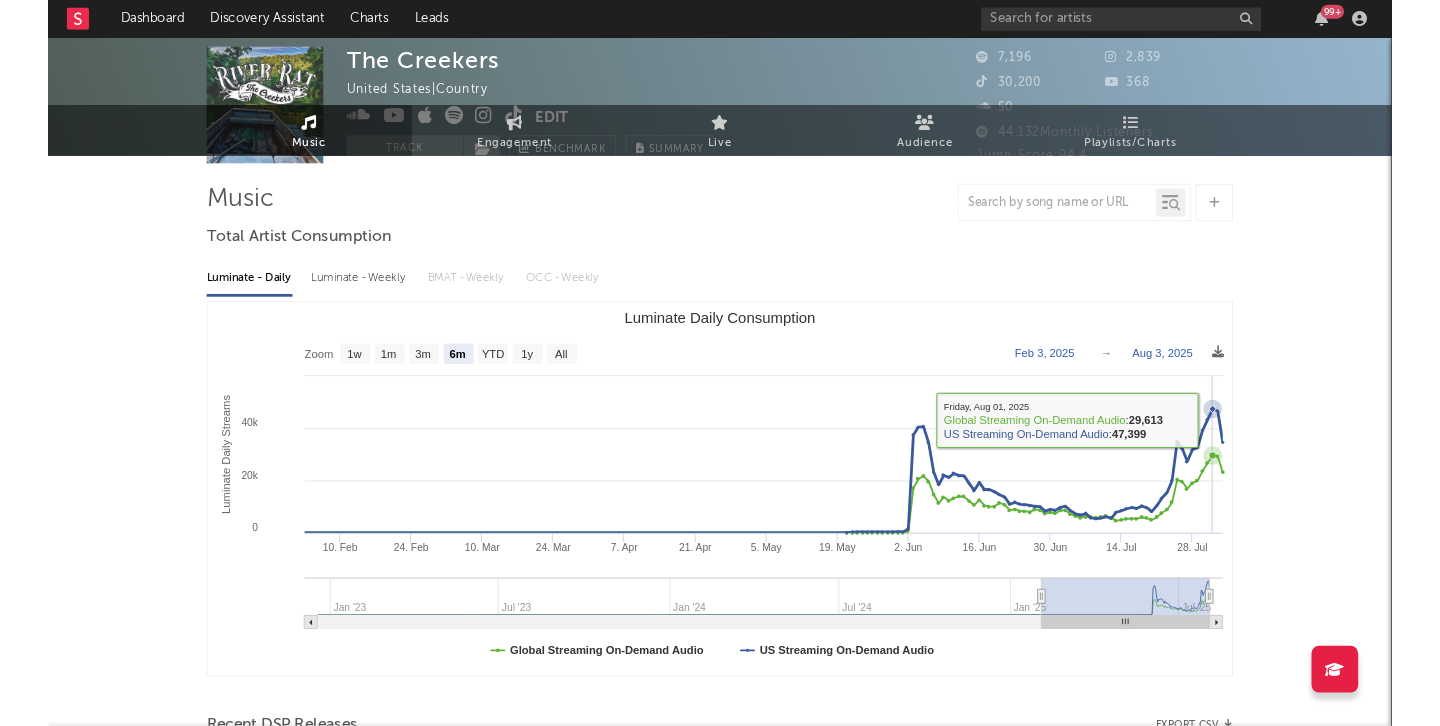scroll, scrollTop: 0, scrollLeft: 0, axis: both 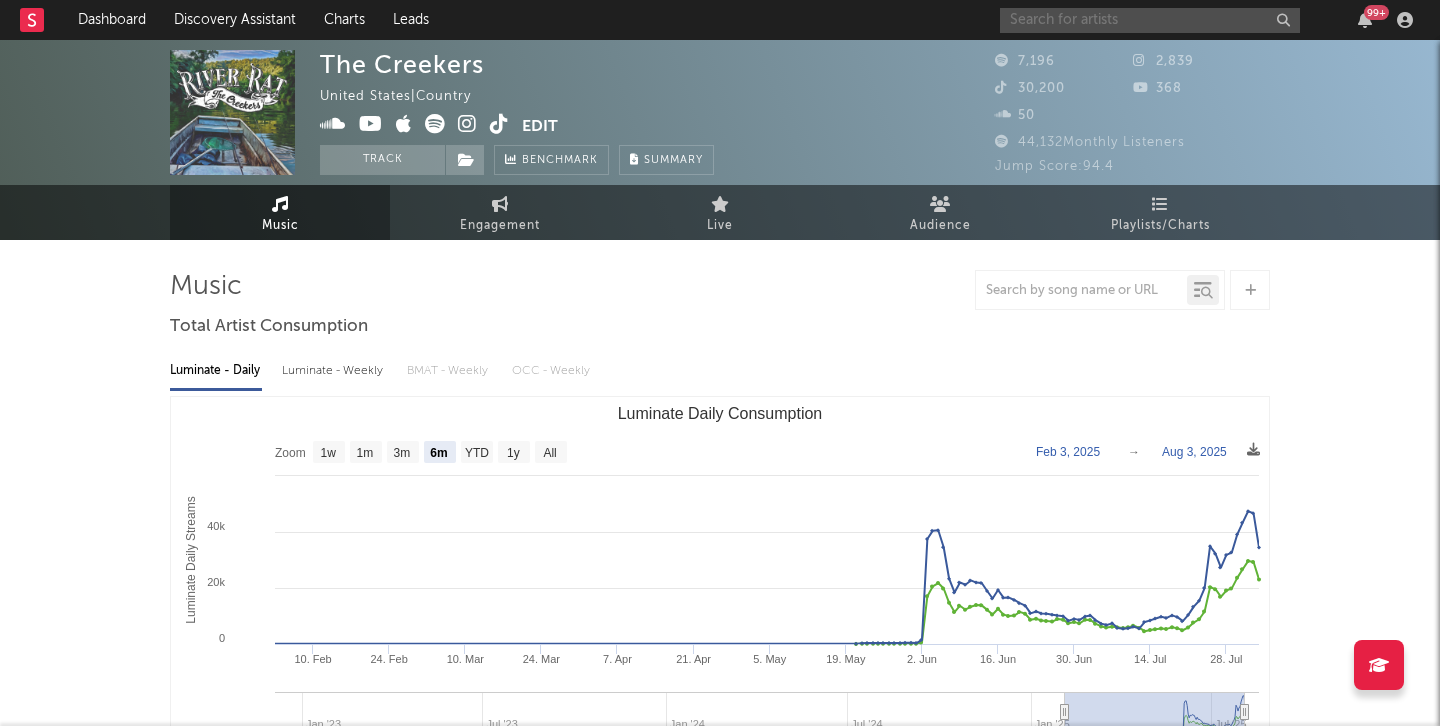 click at bounding box center [1150, 20] 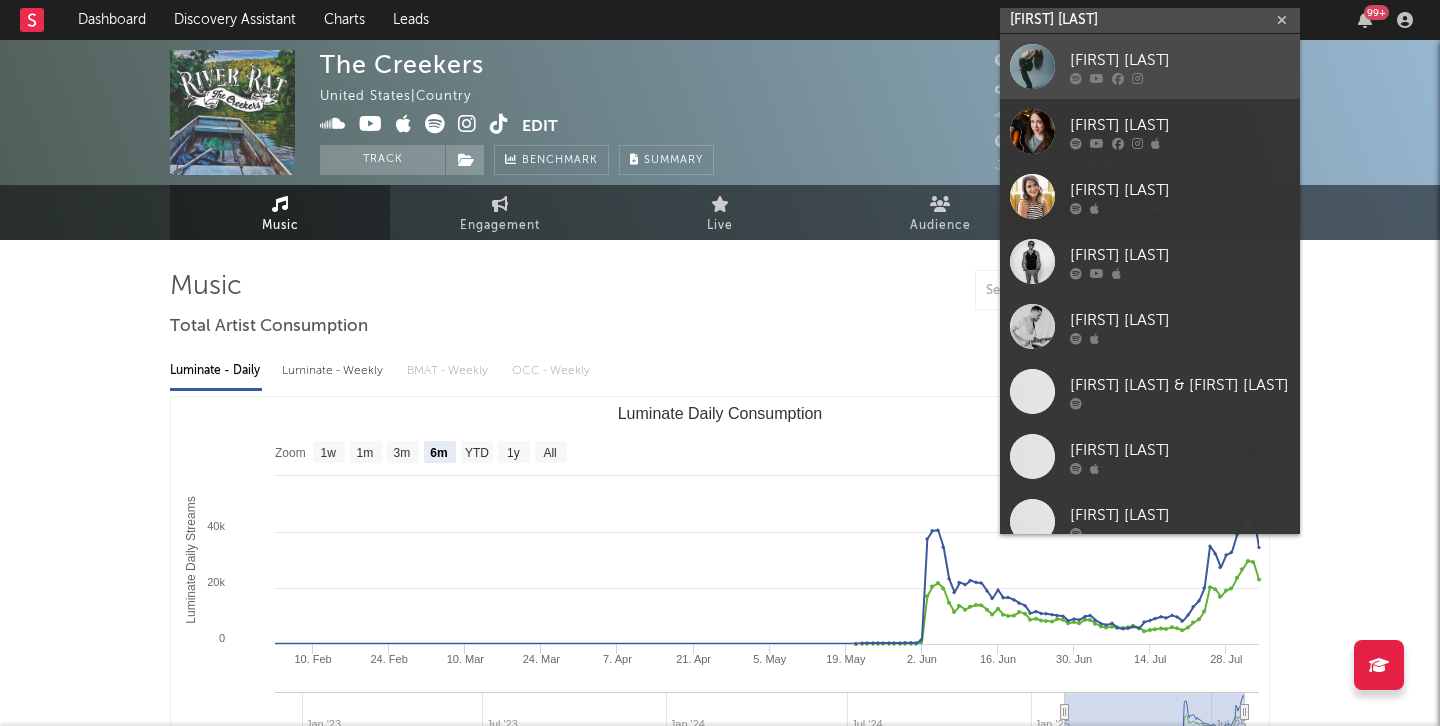 type on "ash ruder" 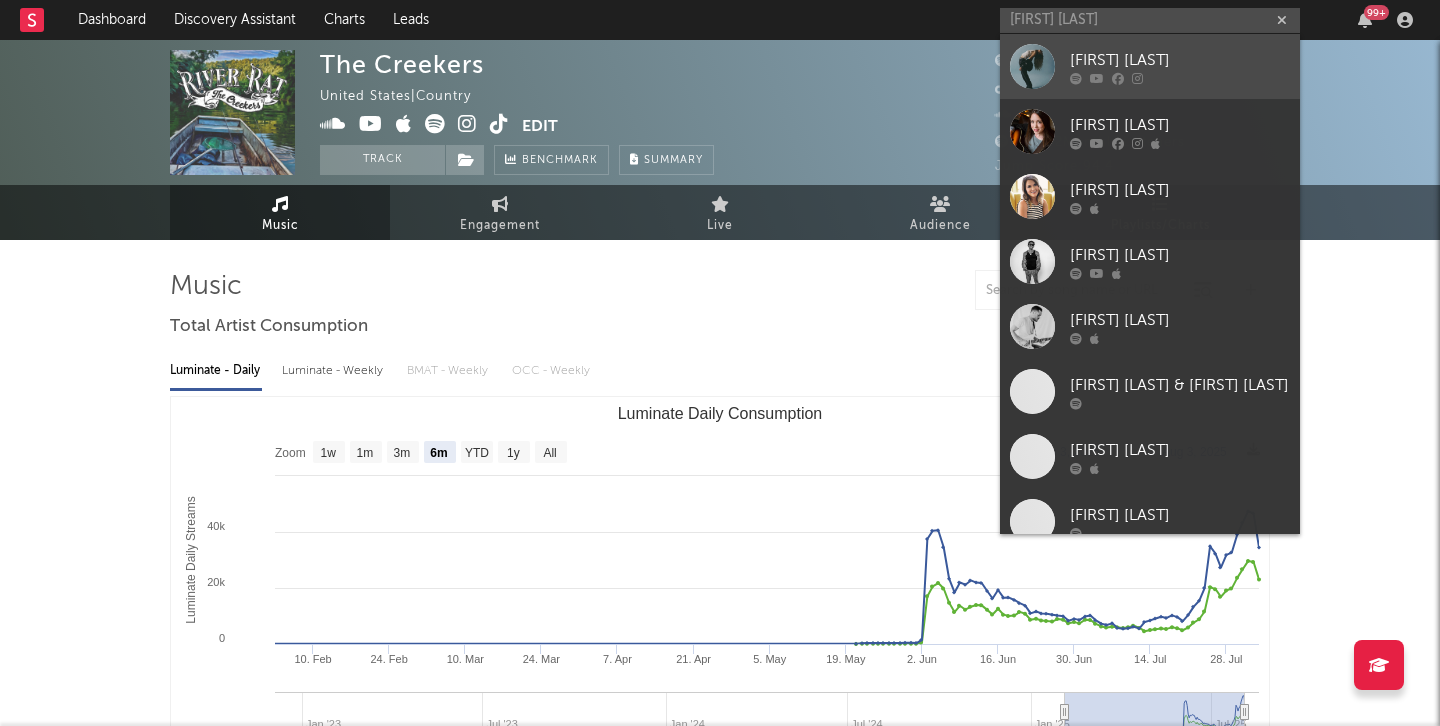 click at bounding box center (1118, 78) 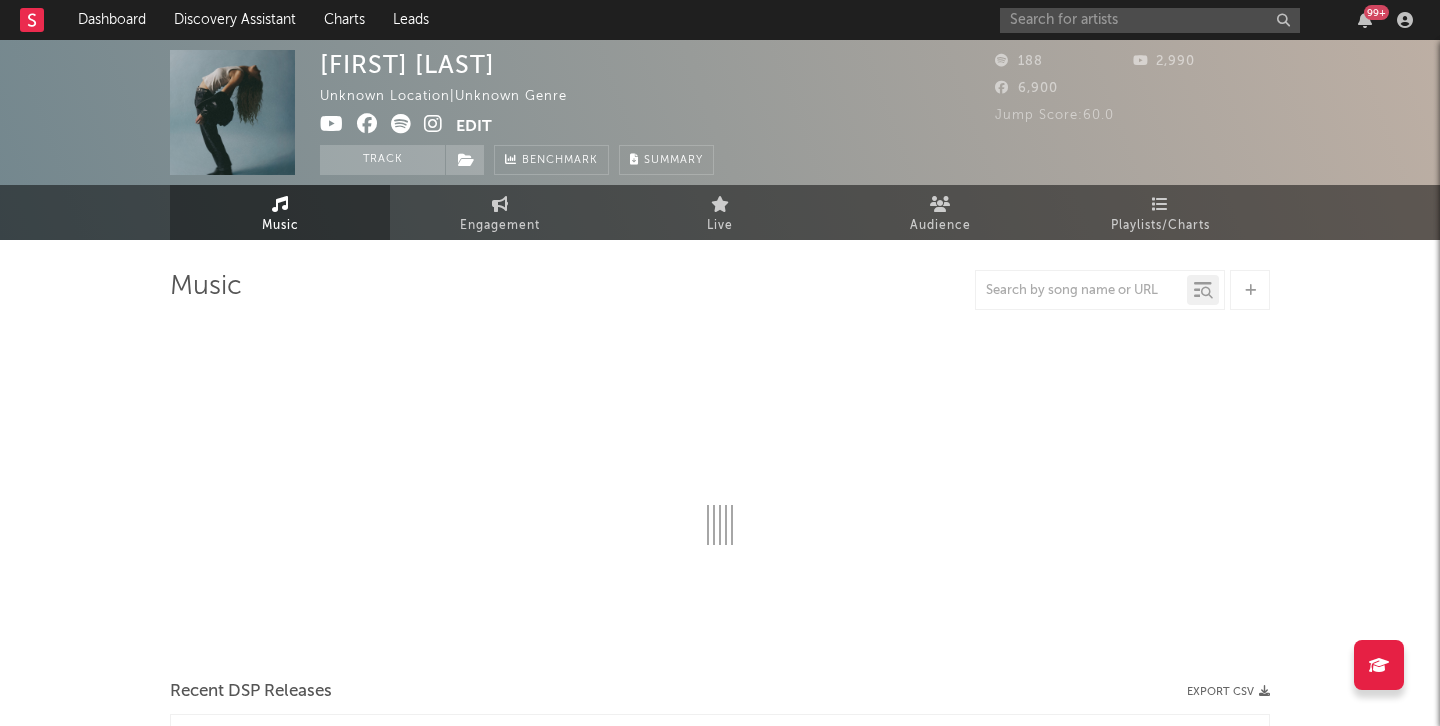 select on "1w" 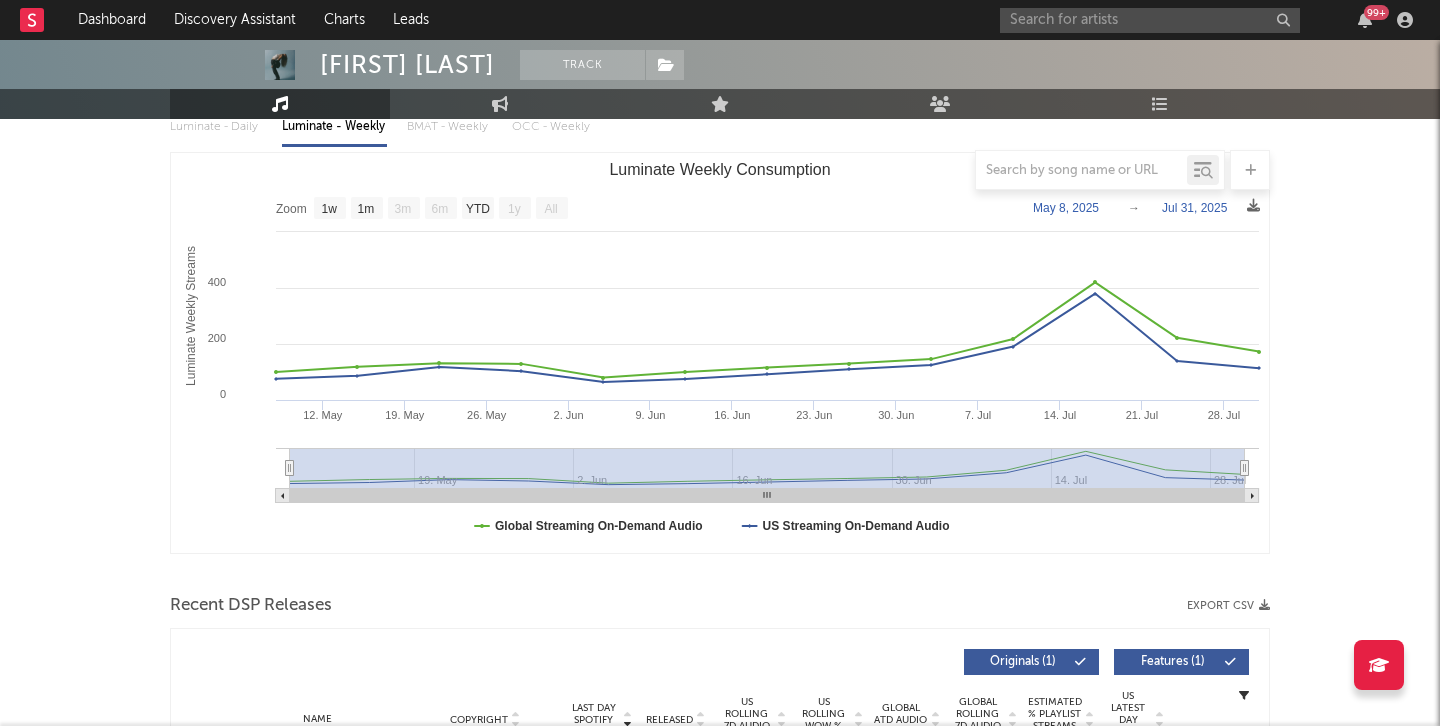 scroll, scrollTop: 0, scrollLeft: 0, axis: both 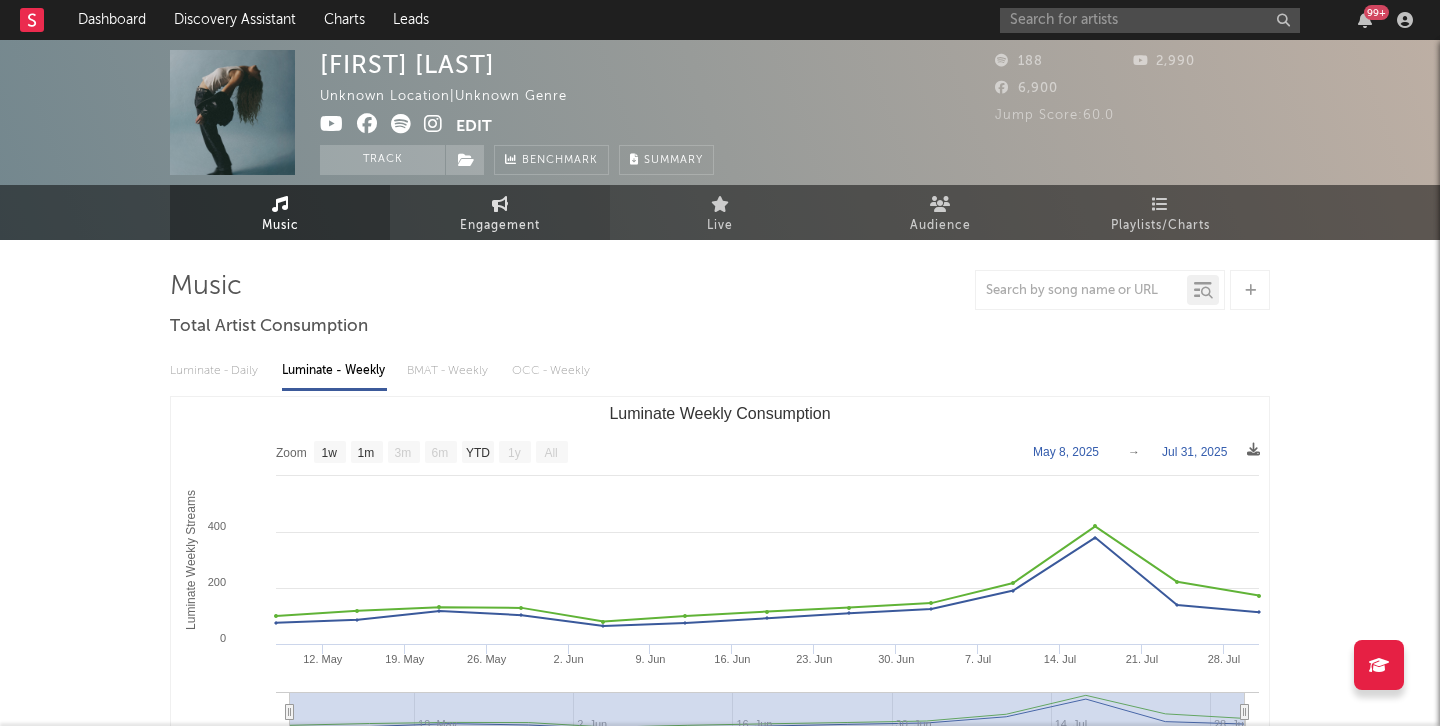 click on "Engagement" at bounding box center [500, 226] 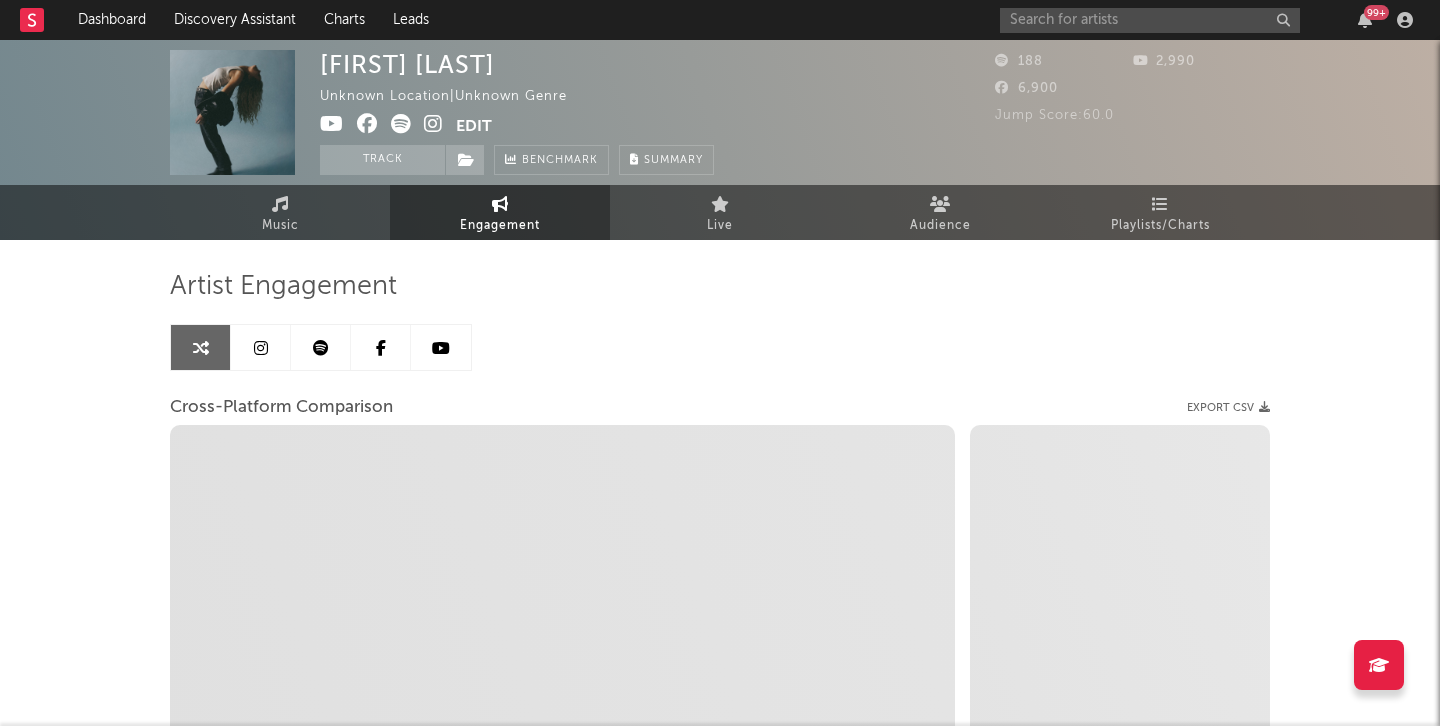 select on "1w" 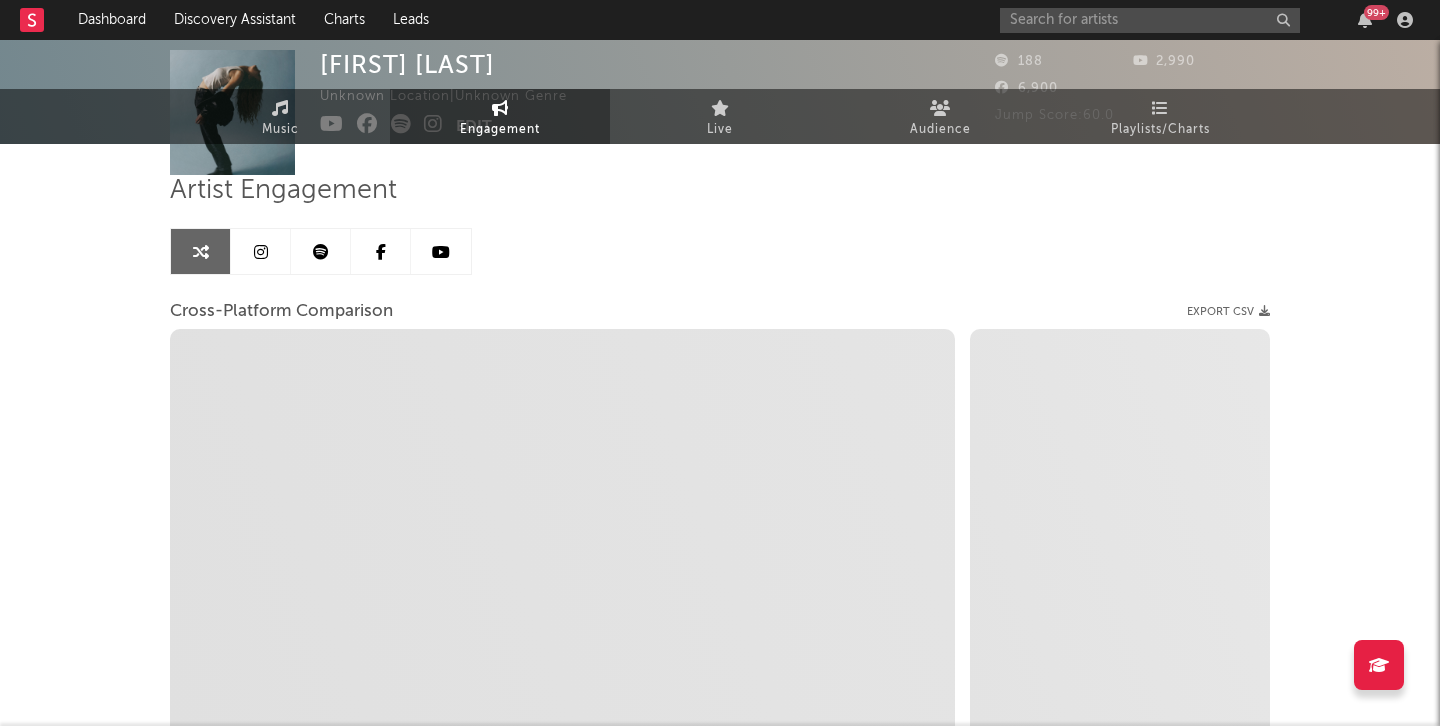 select on "1m" 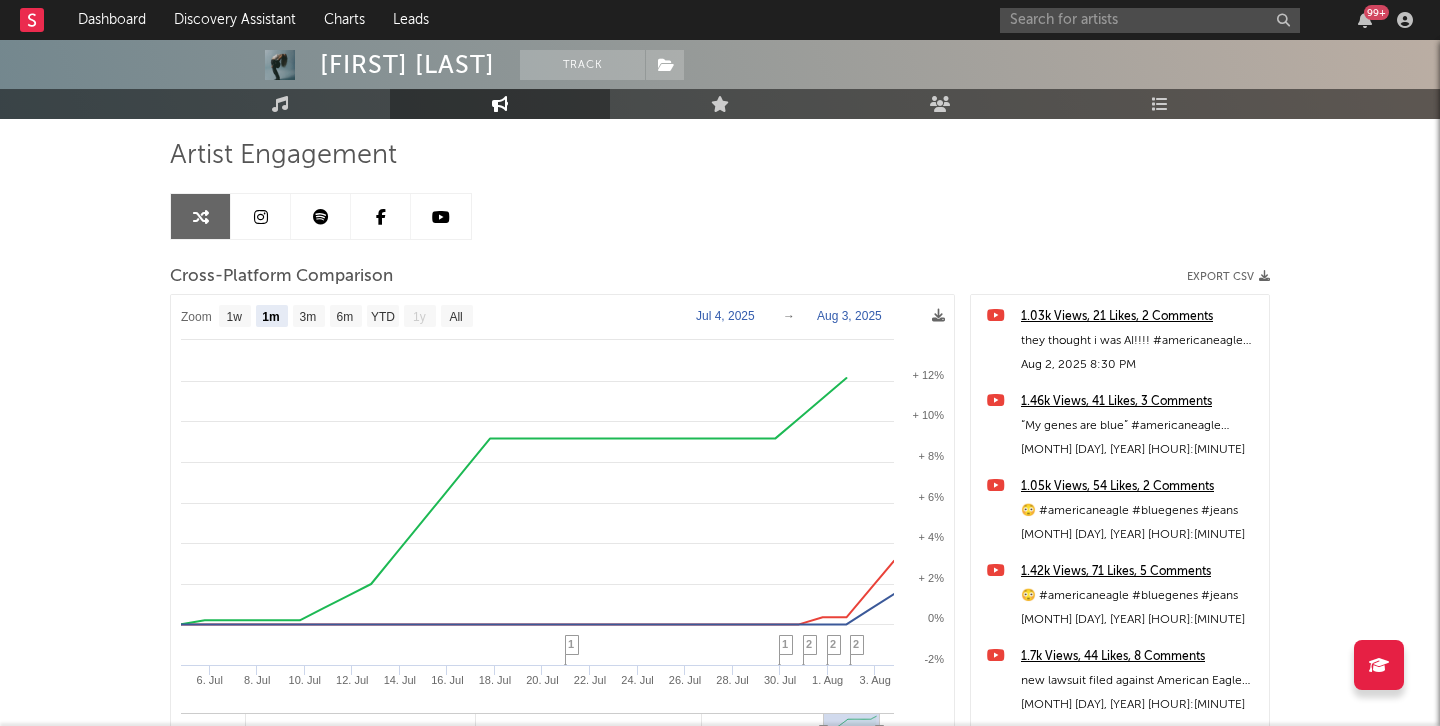 scroll, scrollTop: 123, scrollLeft: 0, axis: vertical 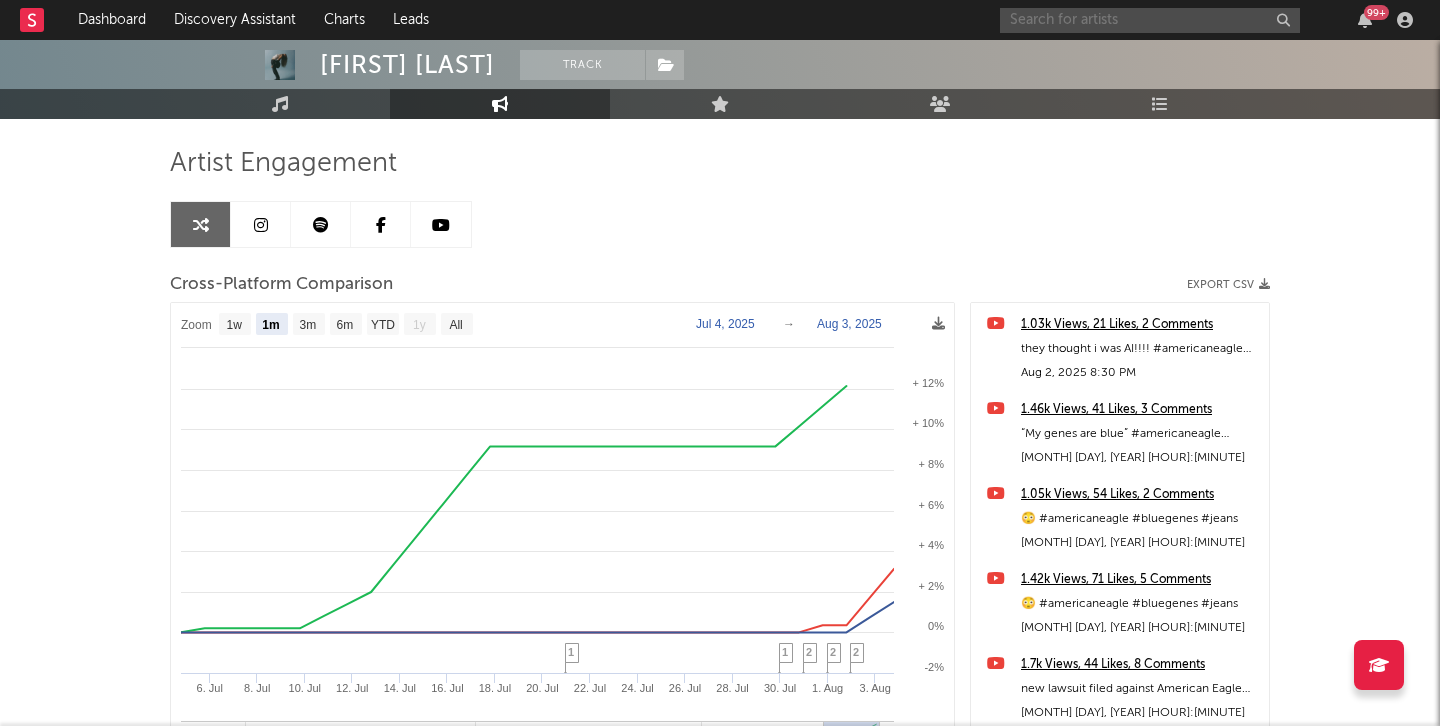 click at bounding box center [1150, 20] 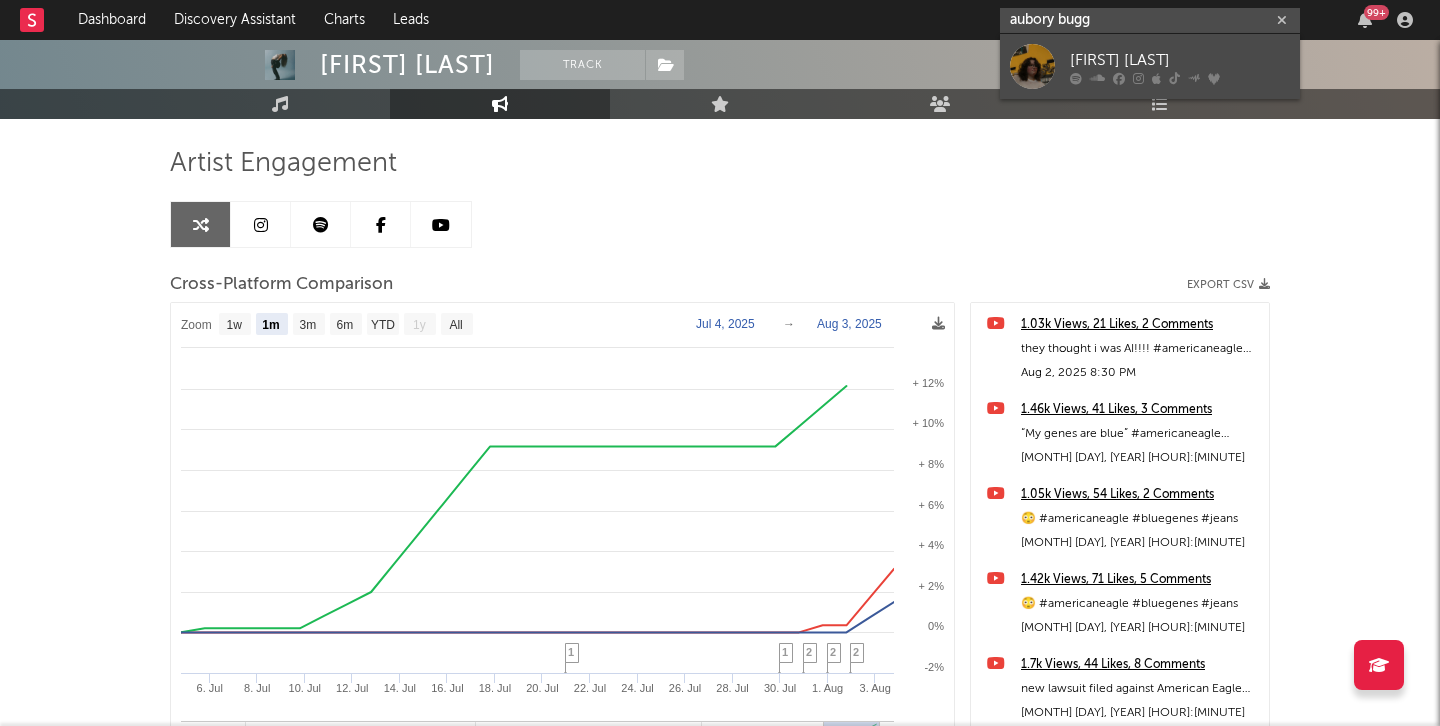 type on "aubory bugg" 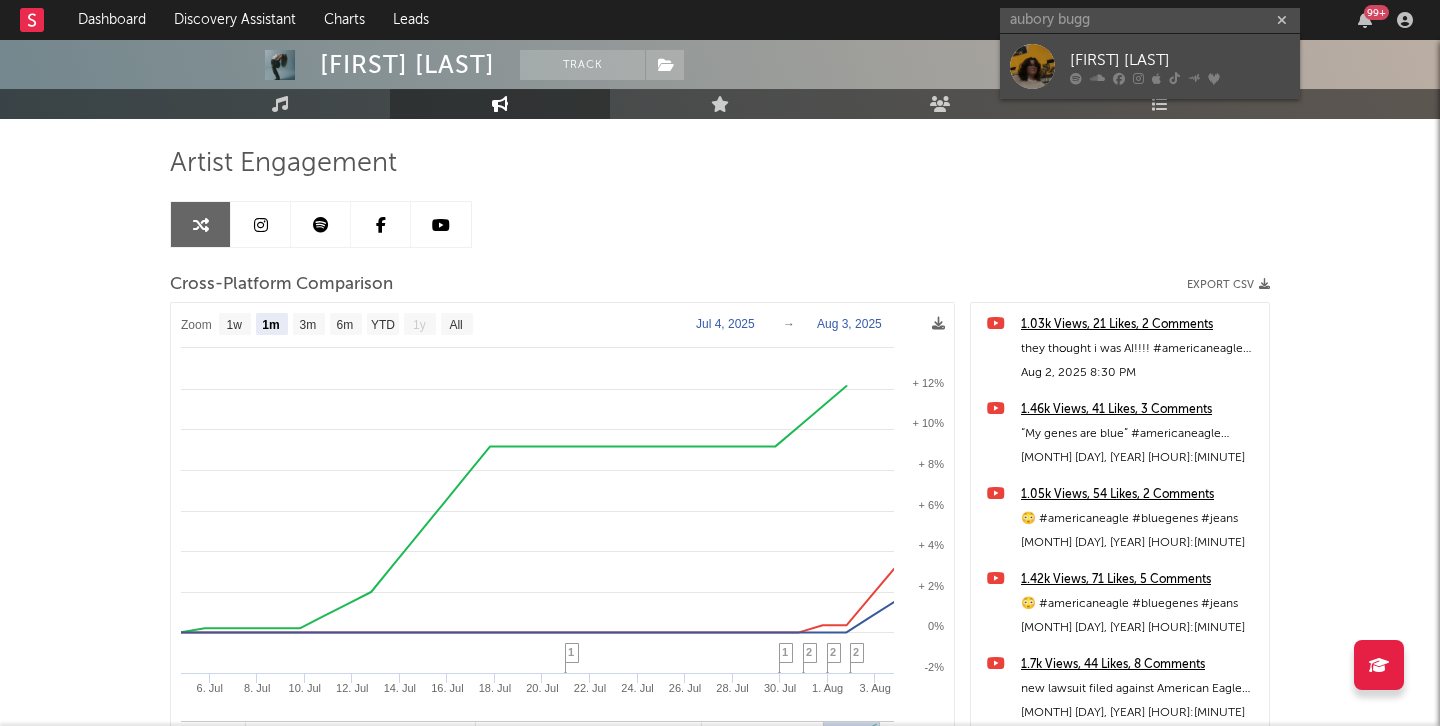click on "Aubory Bugg" at bounding box center (1180, 60) 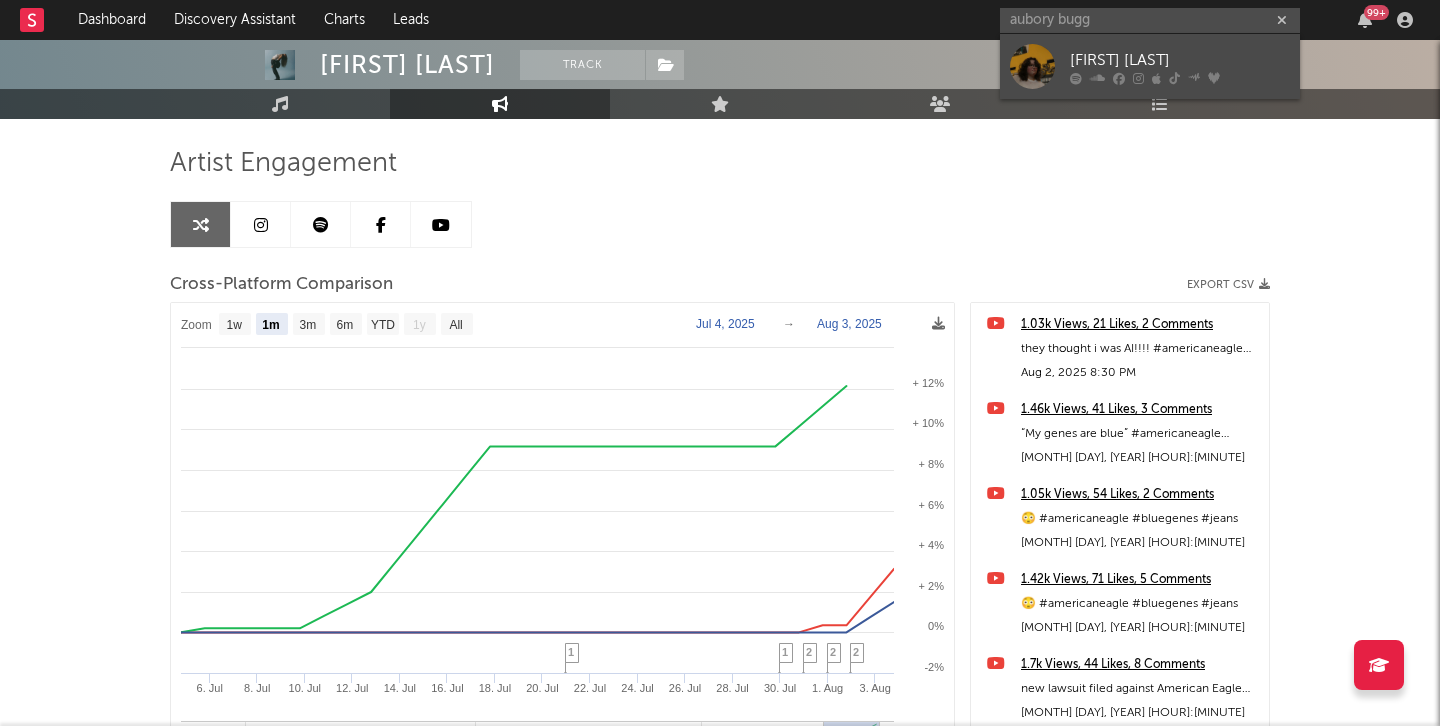 type 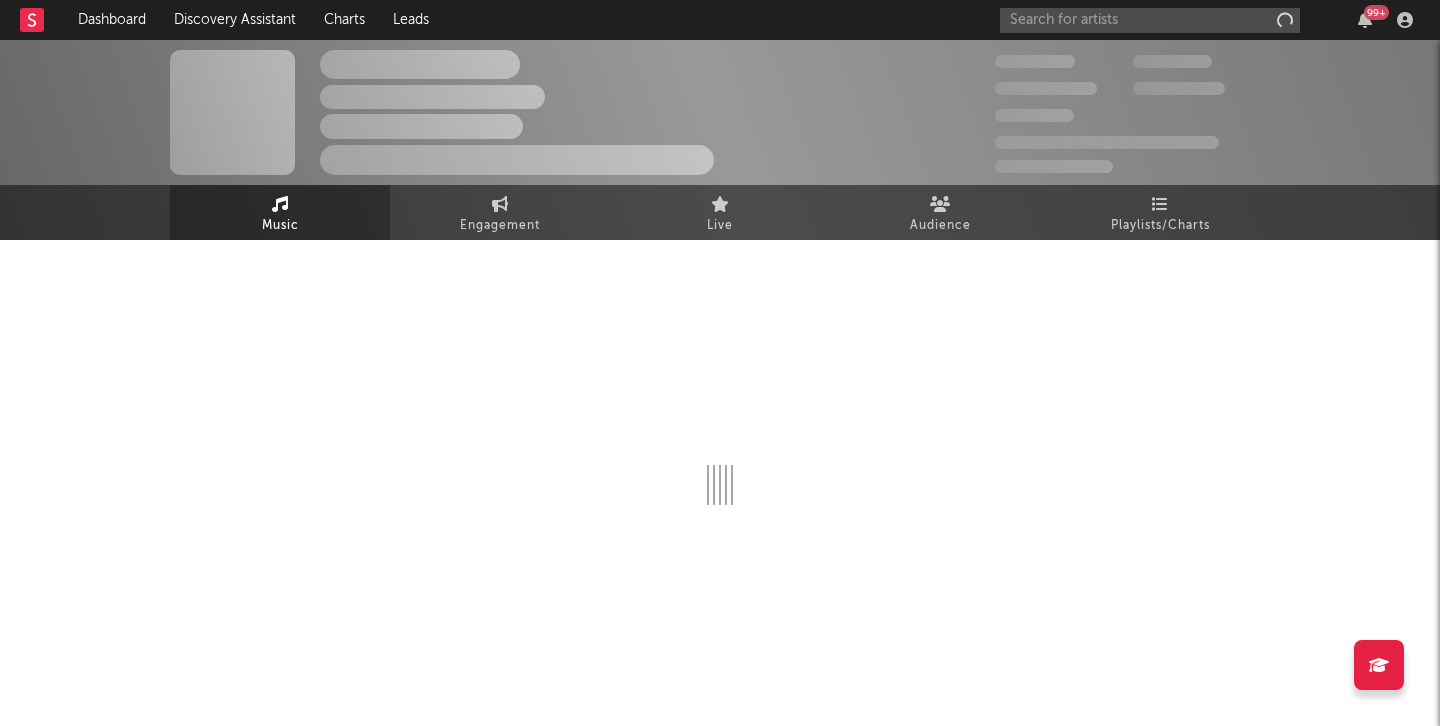 scroll, scrollTop: 0, scrollLeft: 0, axis: both 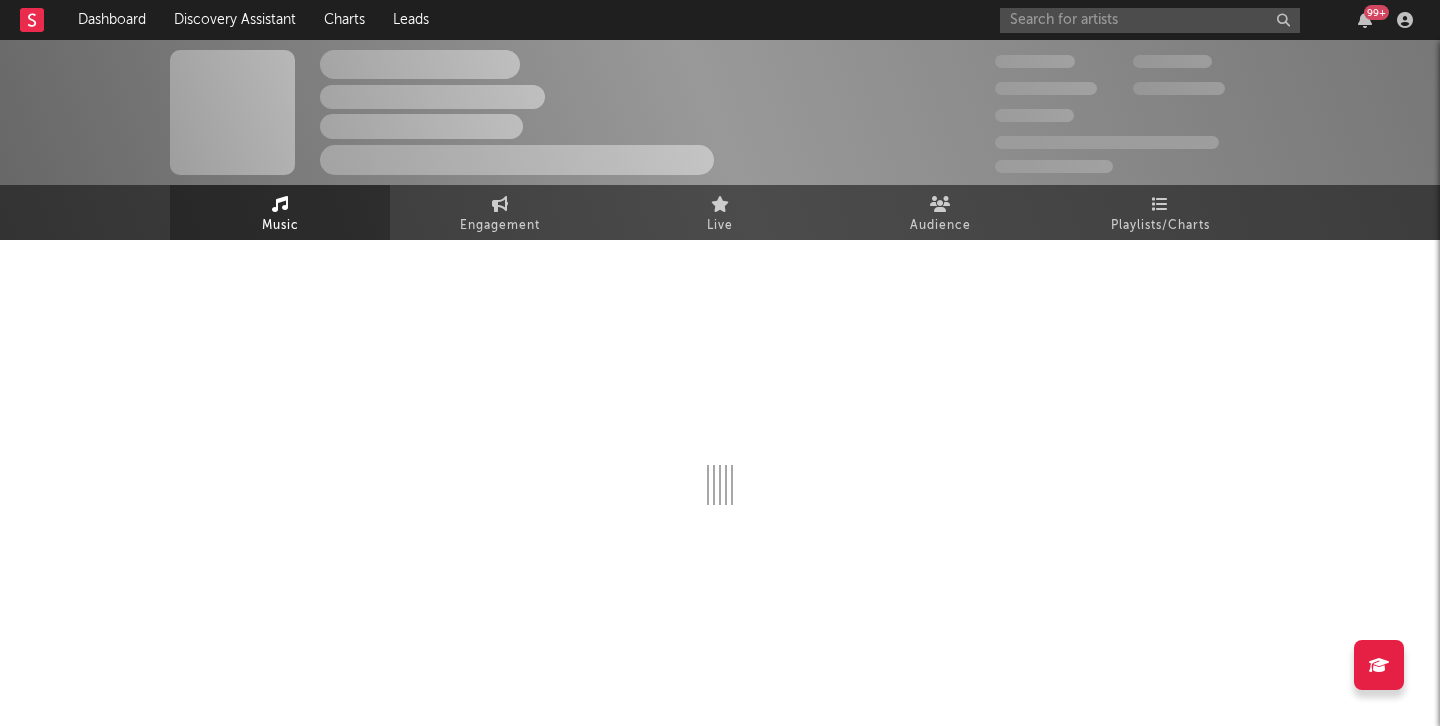 select on "6m" 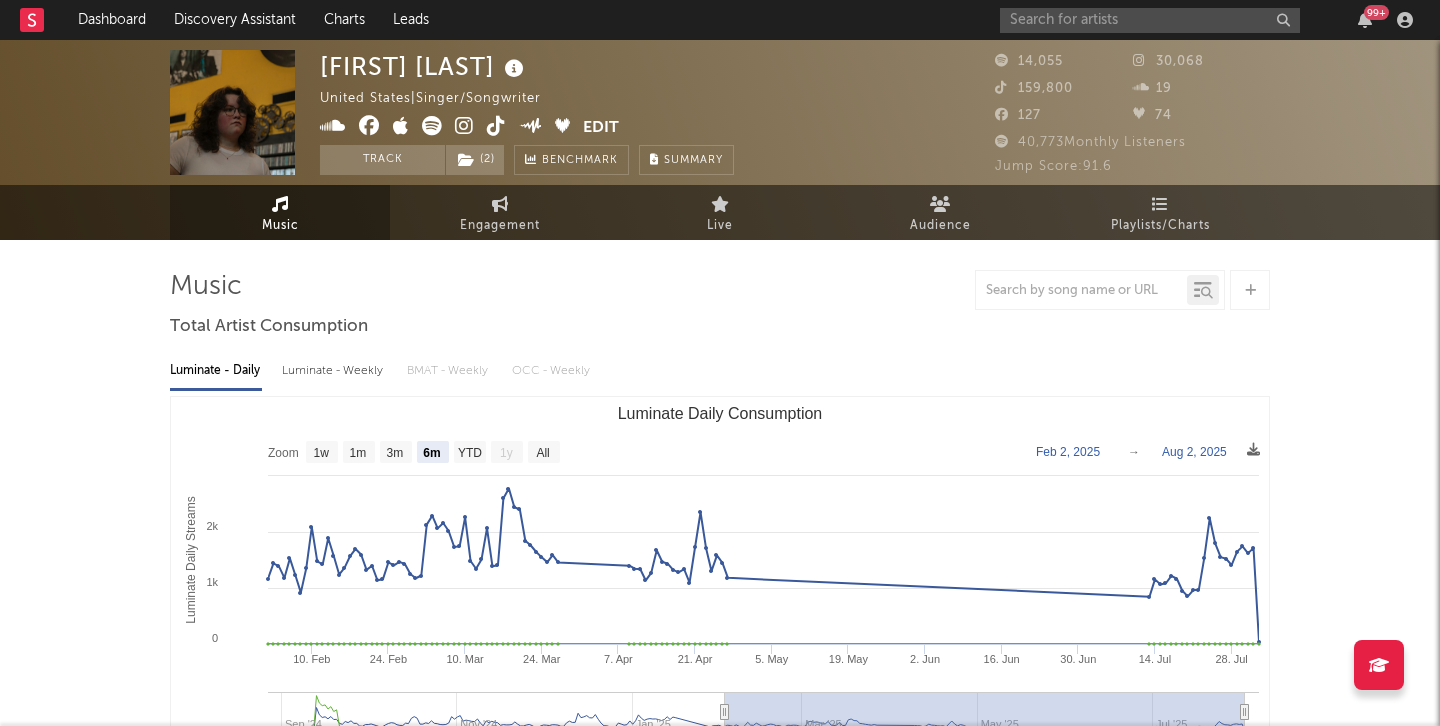 click at bounding box center (496, 126) 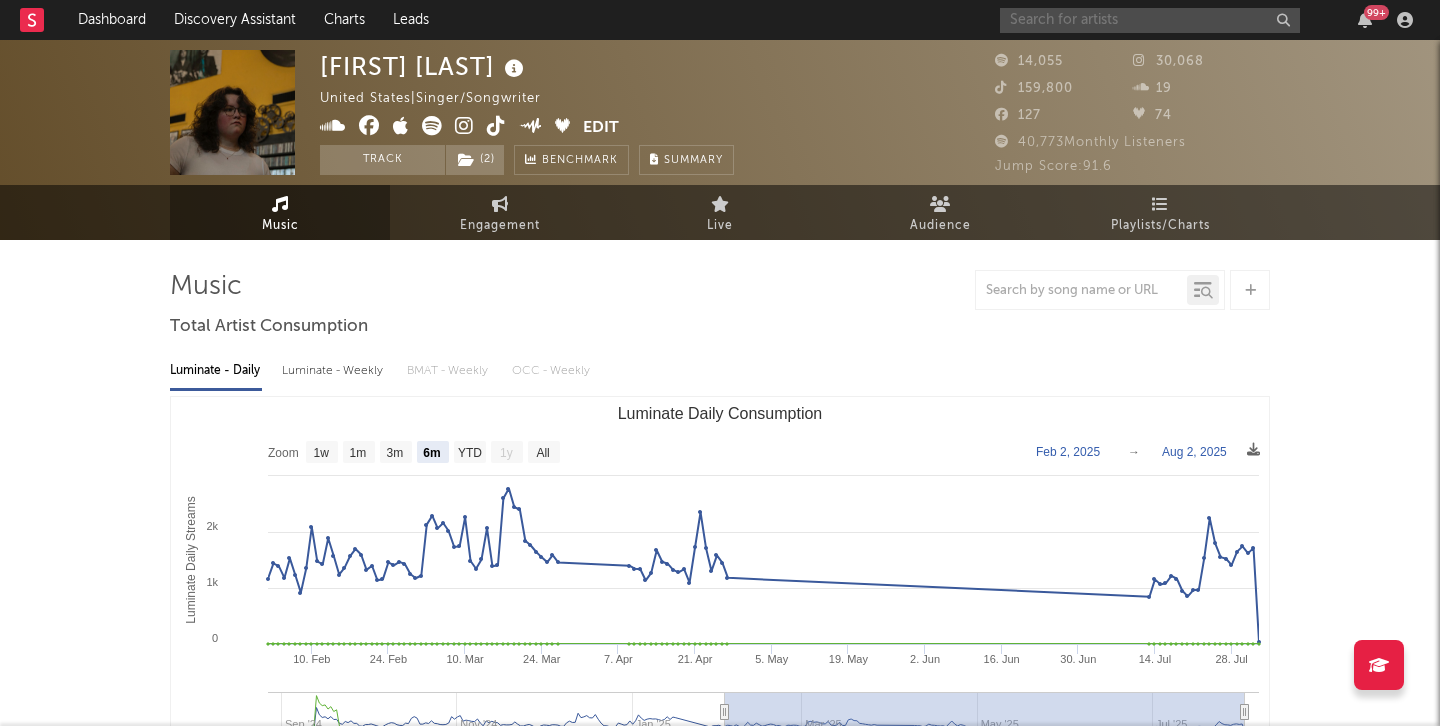 click at bounding box center (1150, 20) 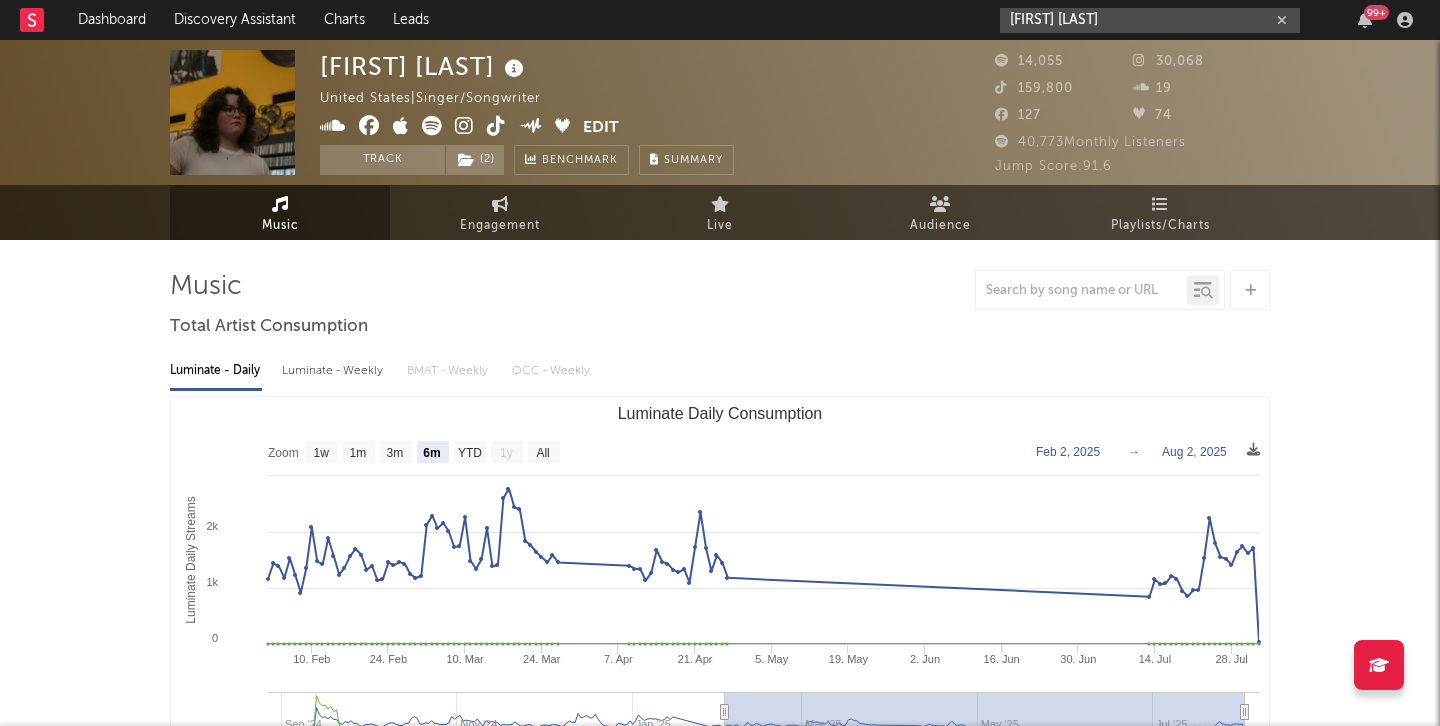 type on "sheyna gee" 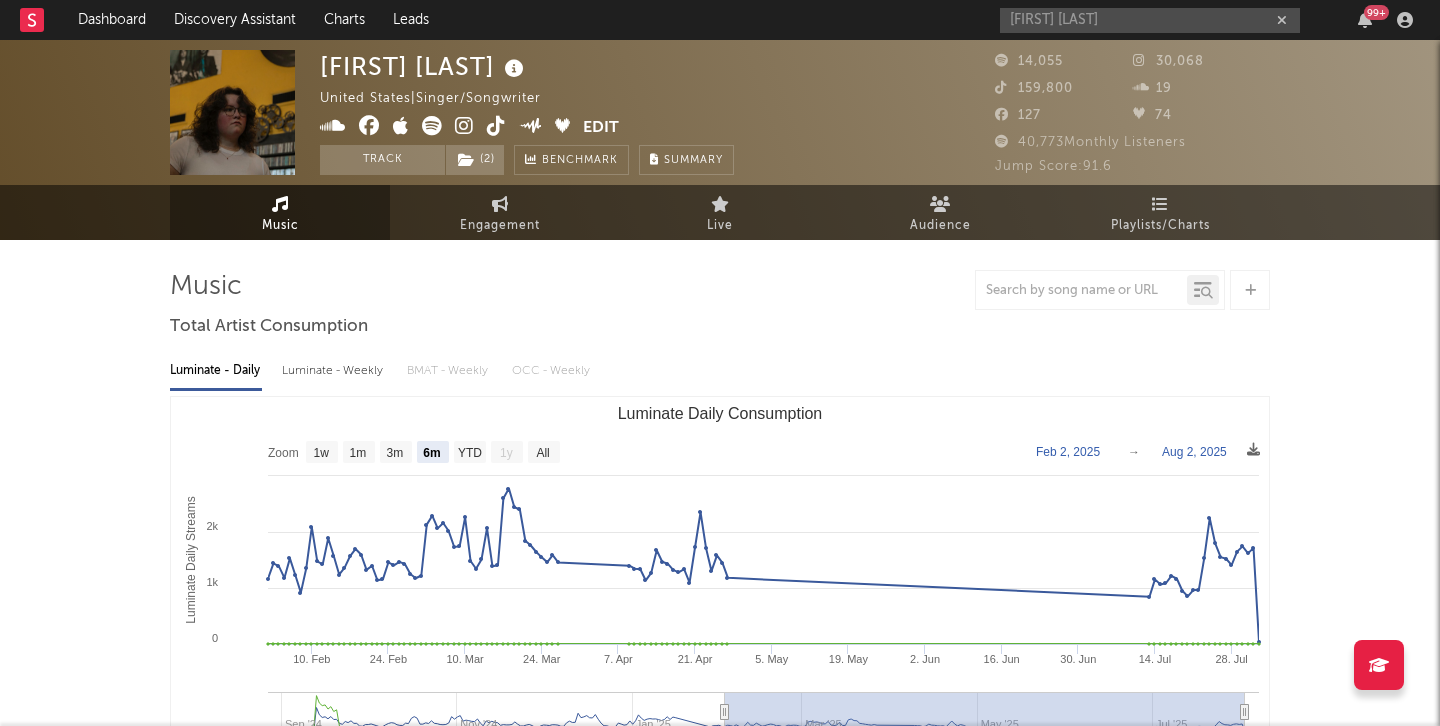 click on "sheyna gee 99 +" at bounding box center (1210, 20) 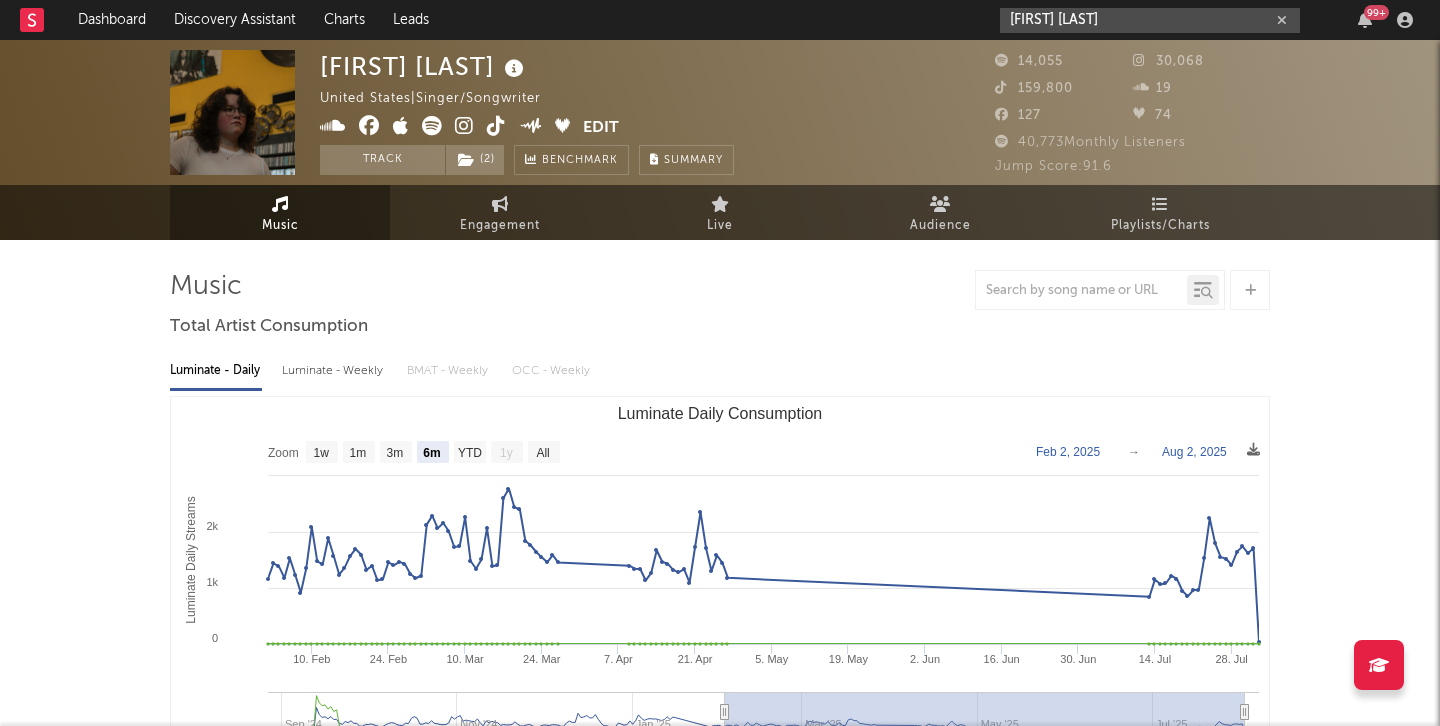 click on "sheyna gee" at bounding box center (1150, 20) 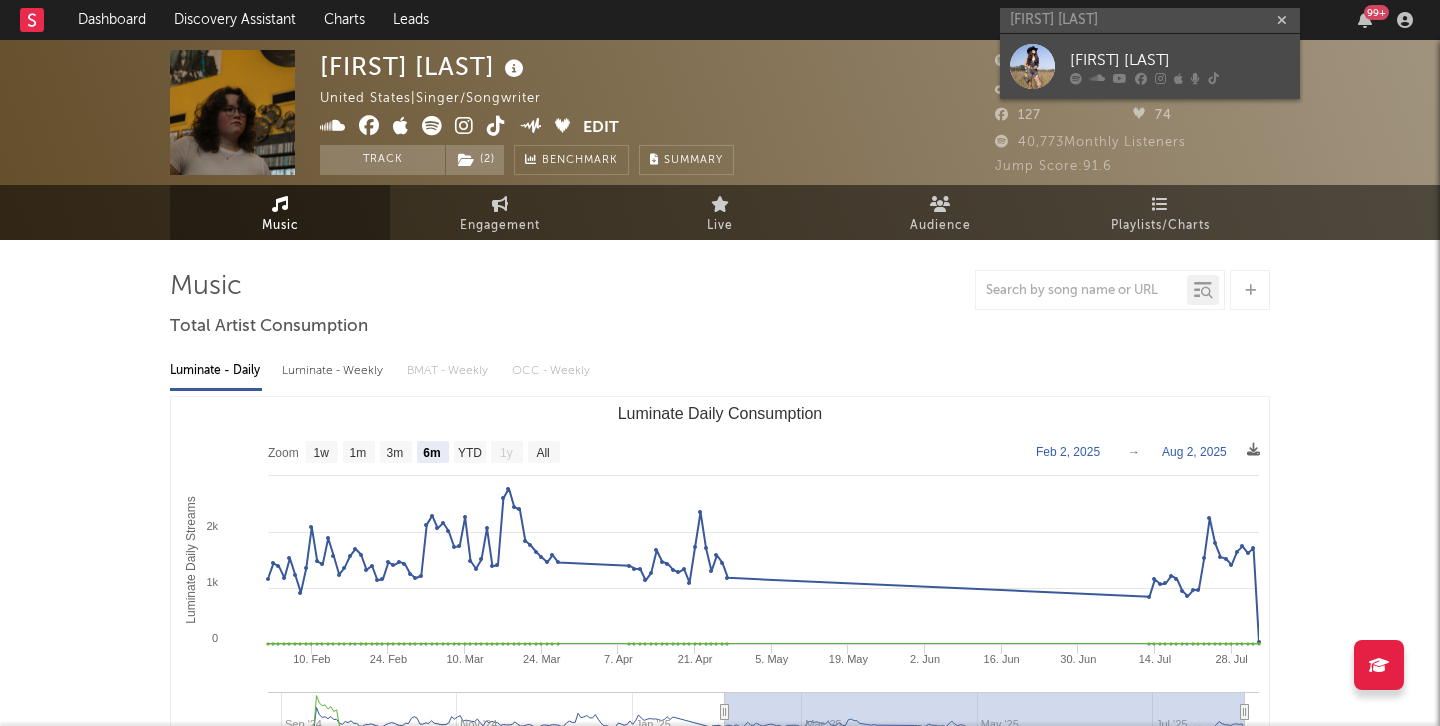 click on "Sheyna Gee" at bounding box center (1180, 60) 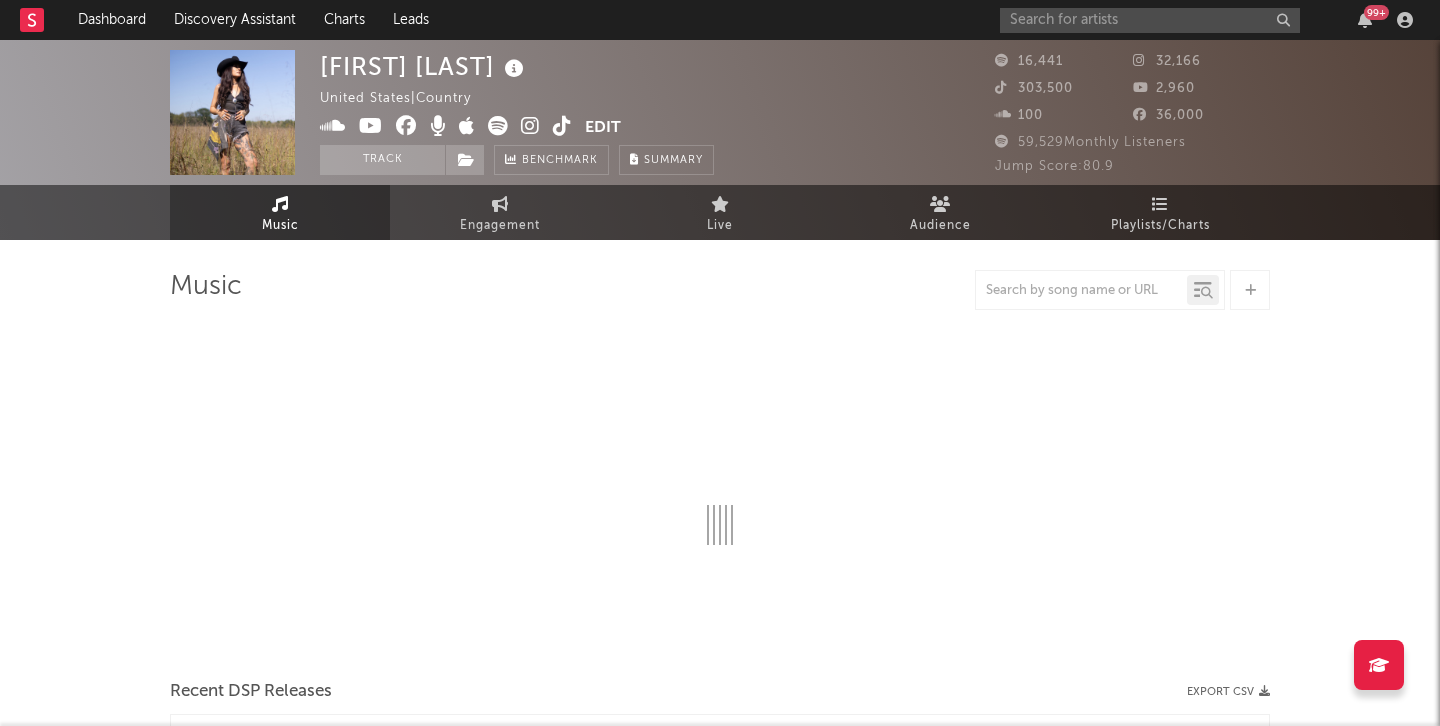 select on "6m" 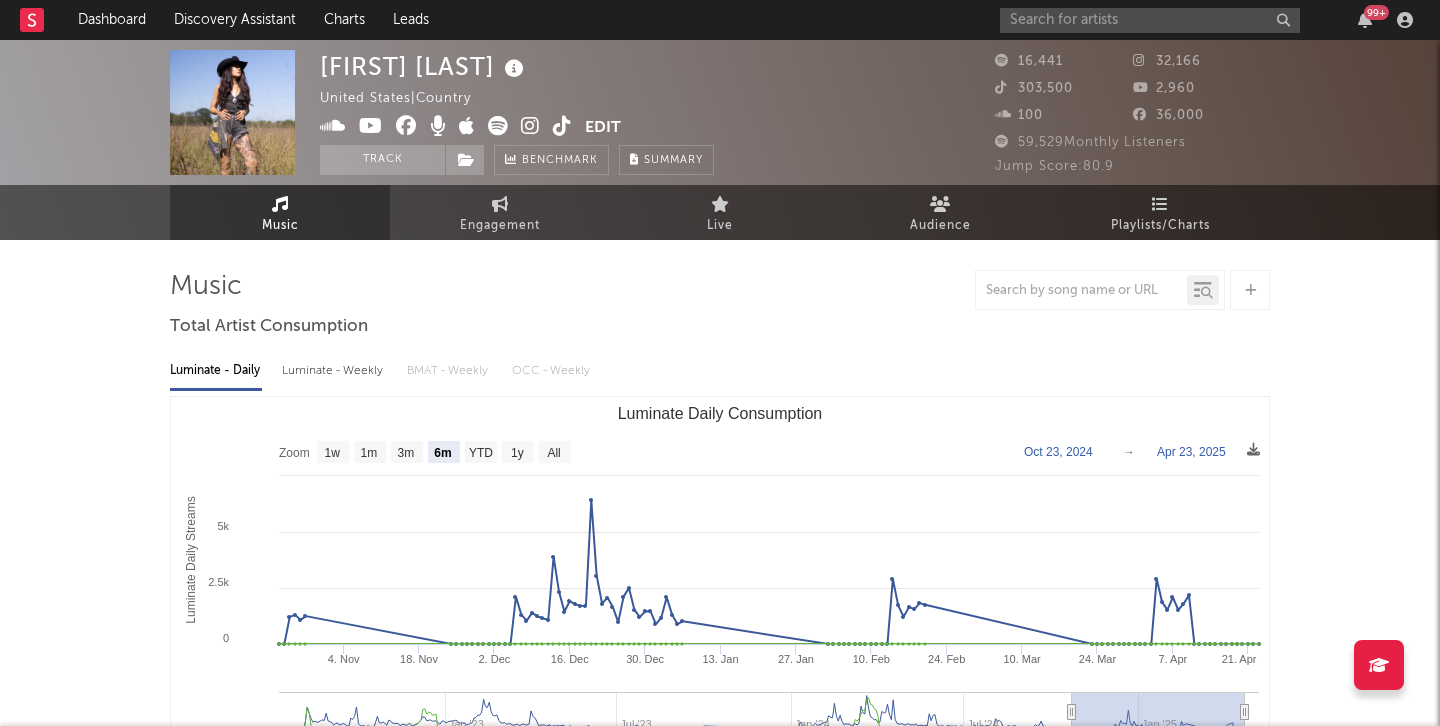 click at bounding box center (562, 126) 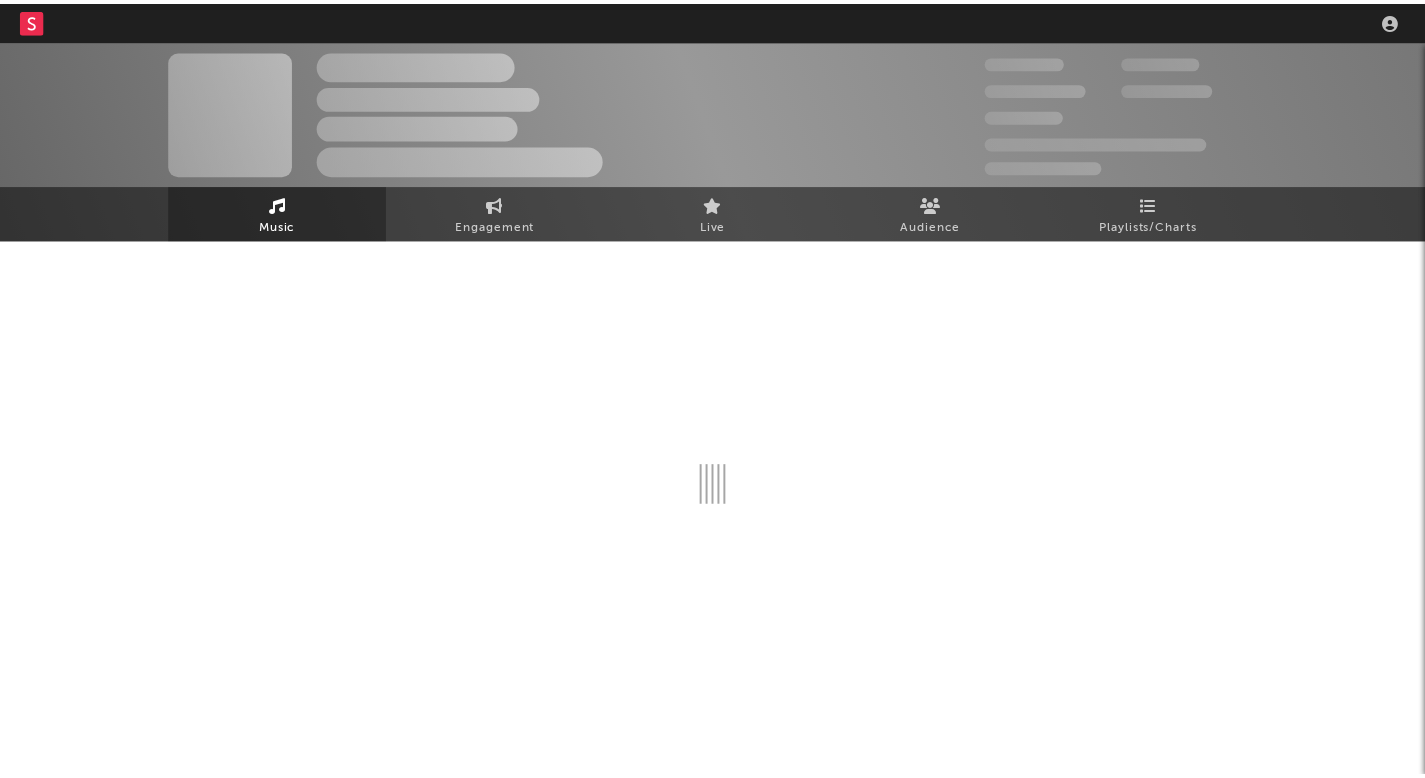 scroll, scrollTop: 0, scrollLeft: 0, axis: both 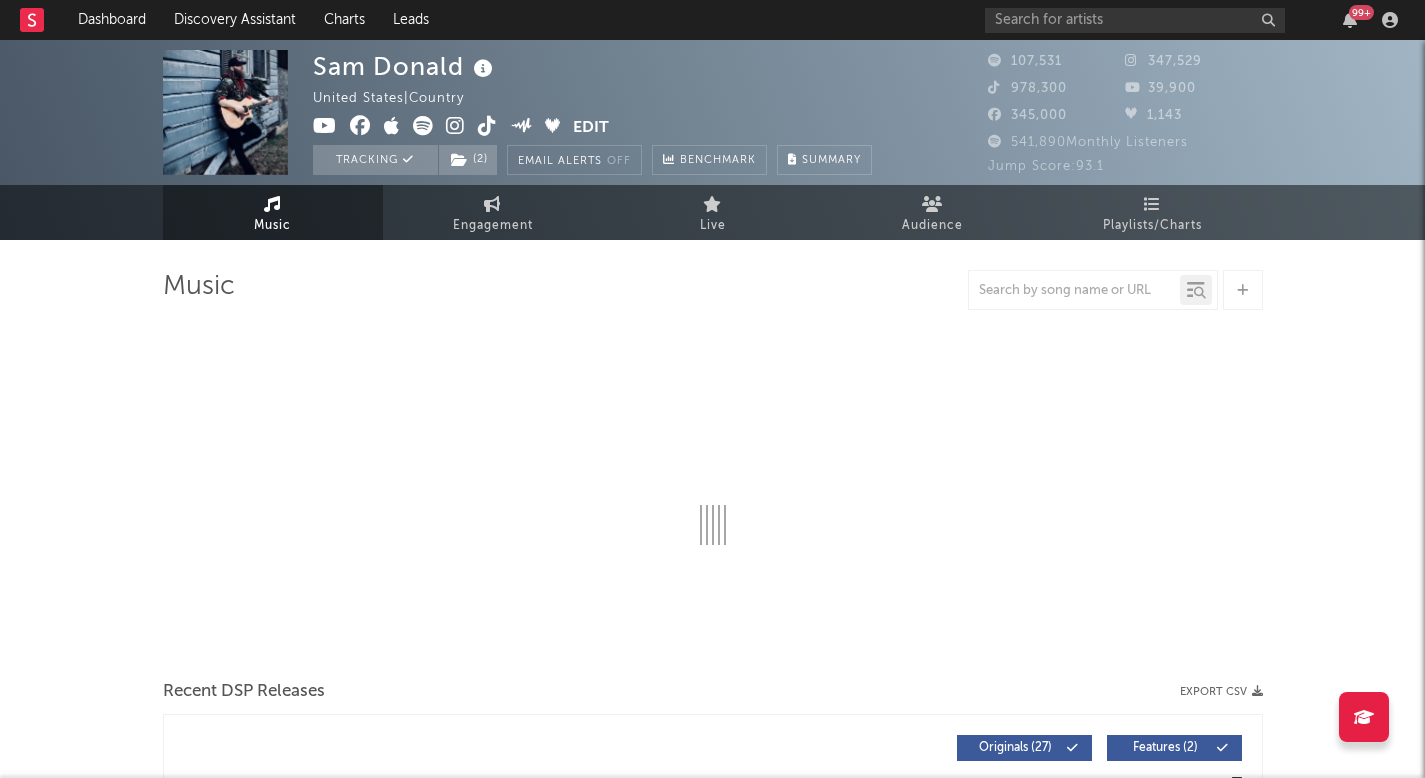 select on "6m" 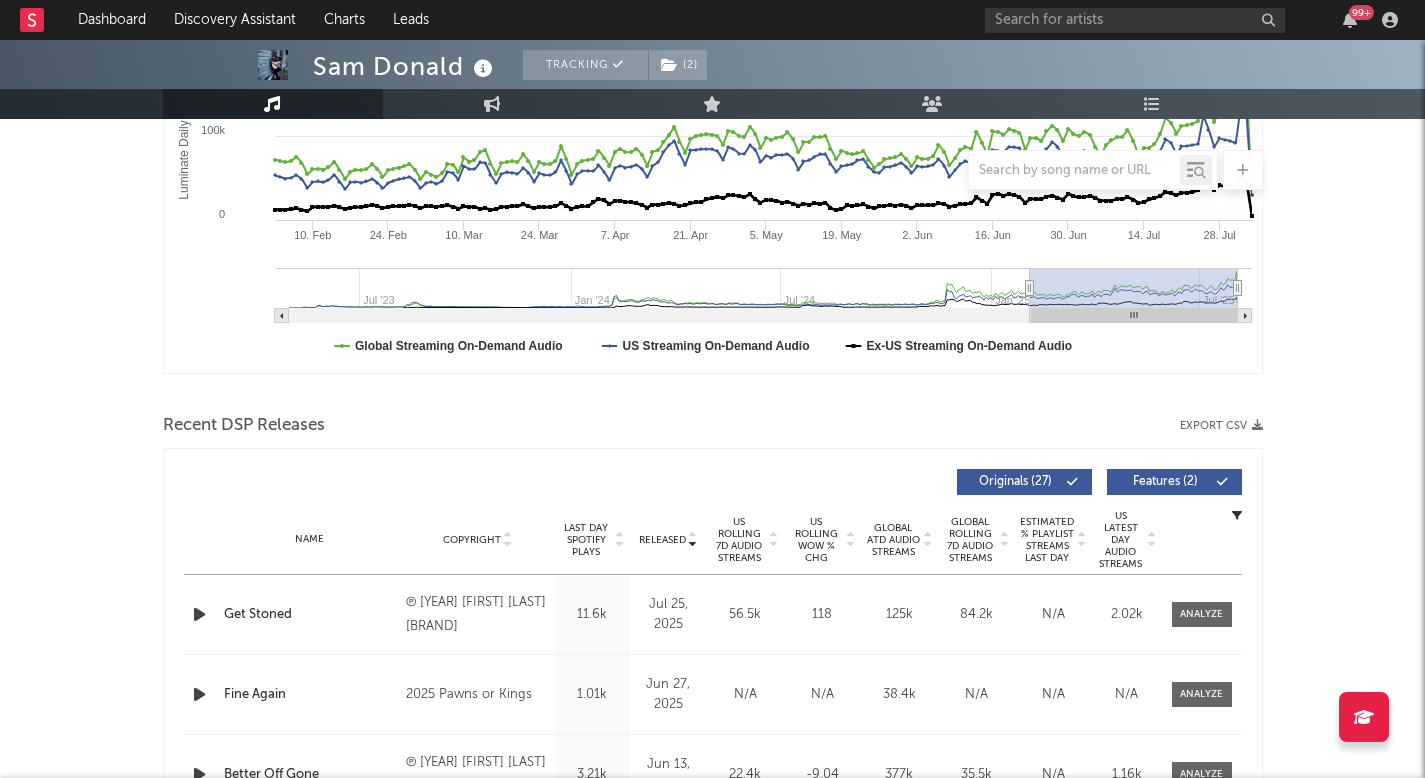 scroll, scrollTop: 427, scrollLeft: 0, axis: vertical 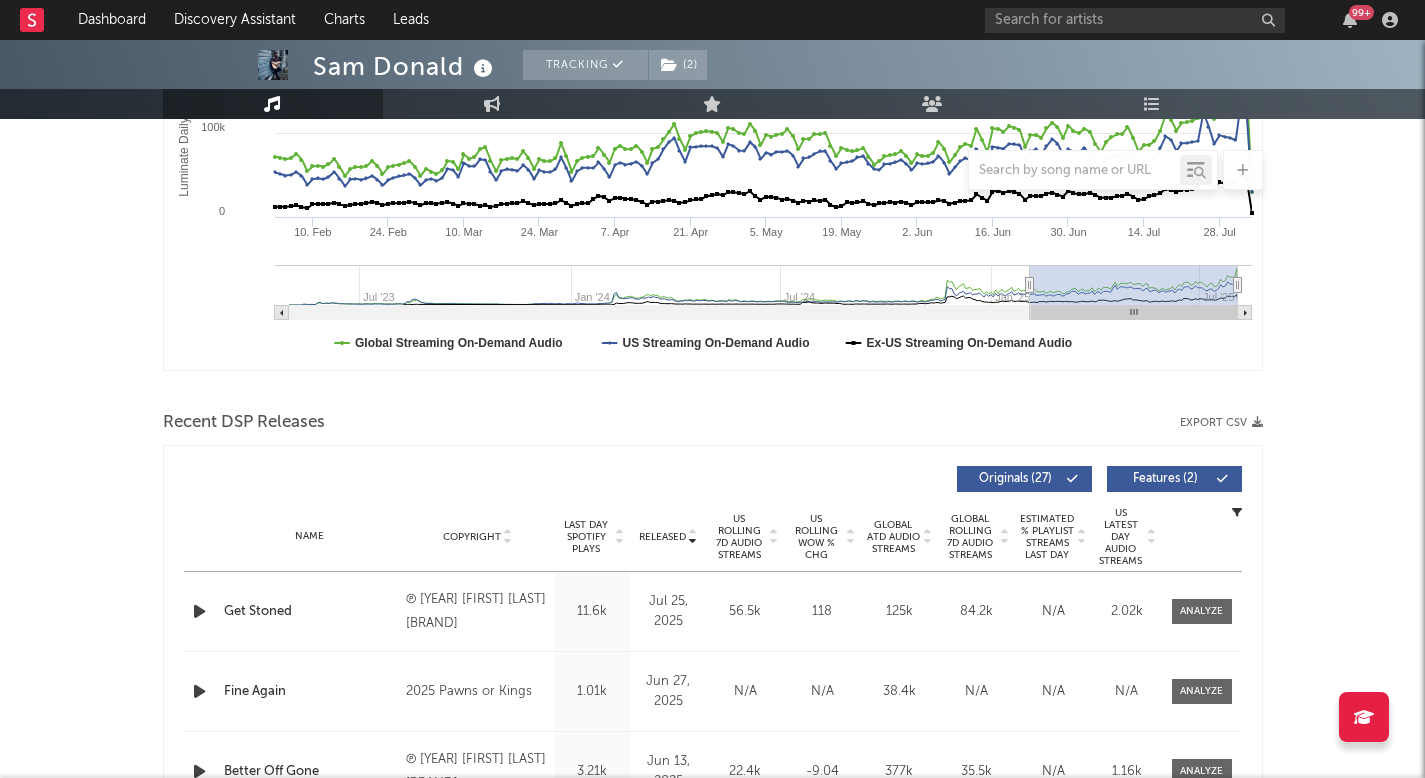 click on "US Rolling 7D Audio Streams" at bounding box center [739, 537] 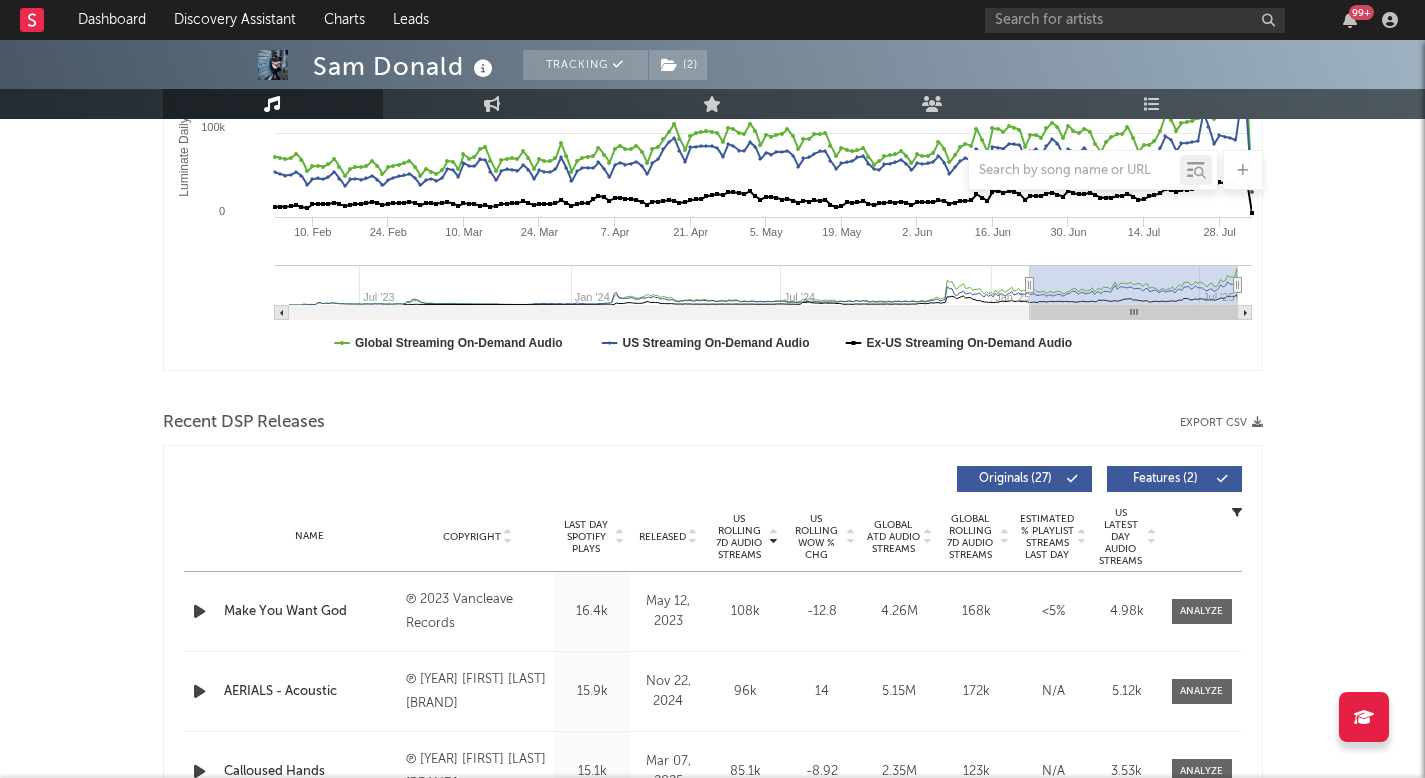 click on "US Rolling 7D Audio Streams" at bounding box center (739, 537) 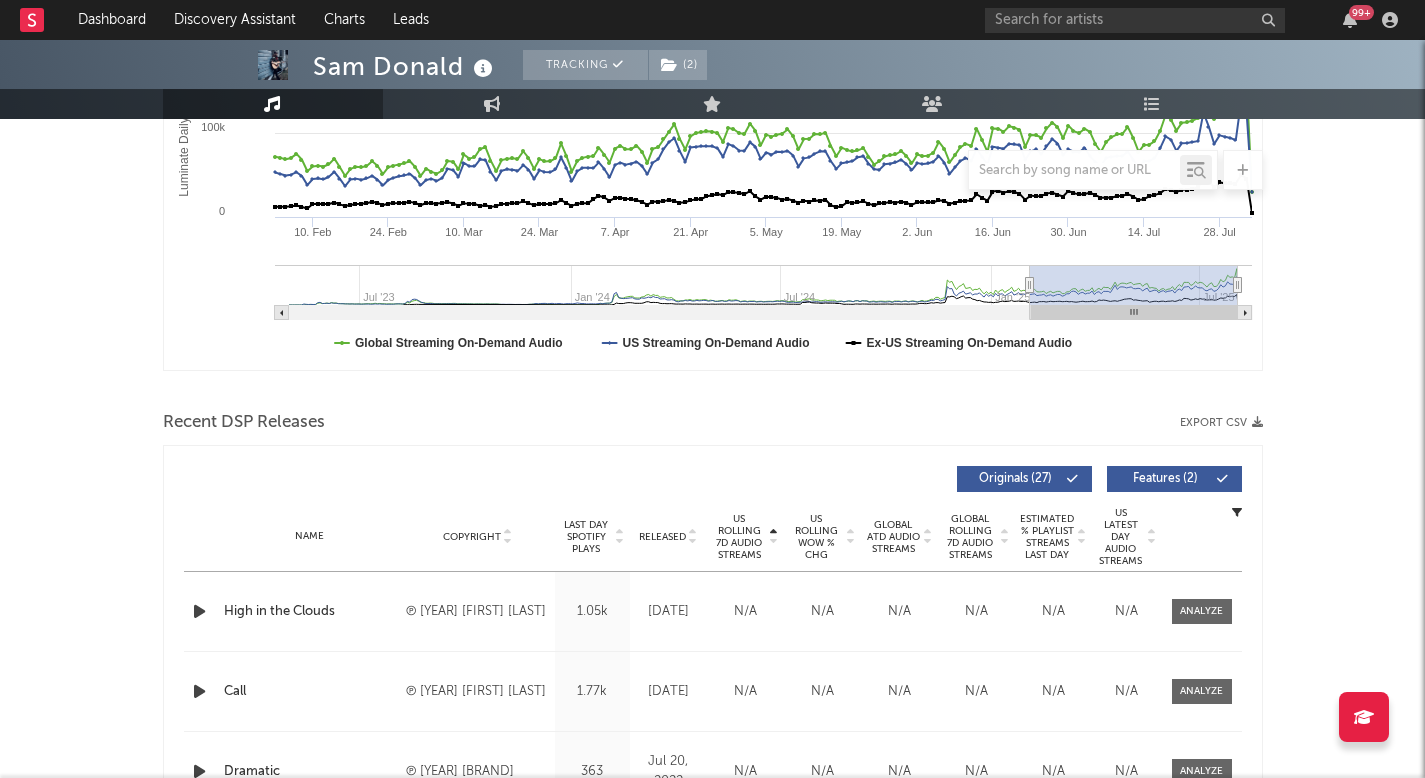 click on "Released" at bounding box center [662, 537] 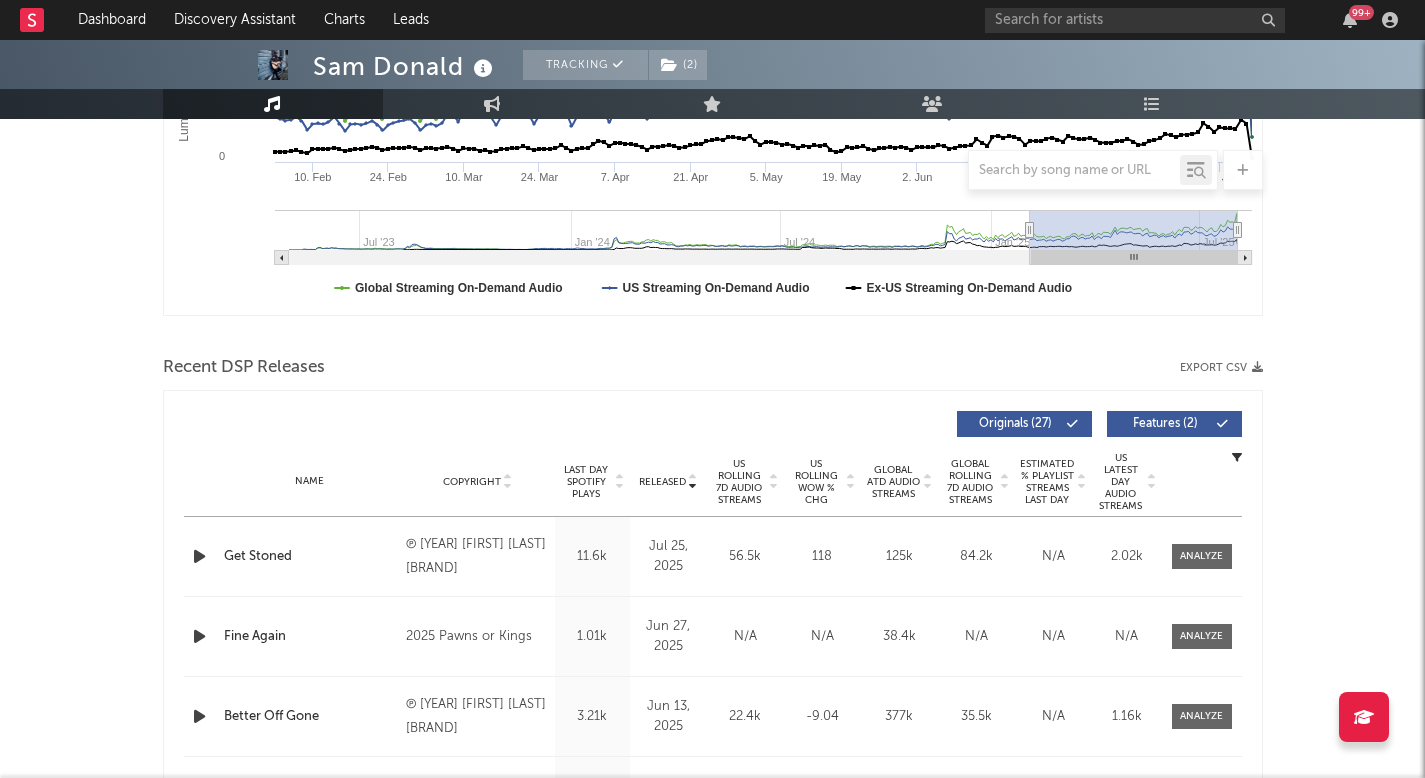scroll, scrollTop: 486, scrollLeft: 0, axis: vertical 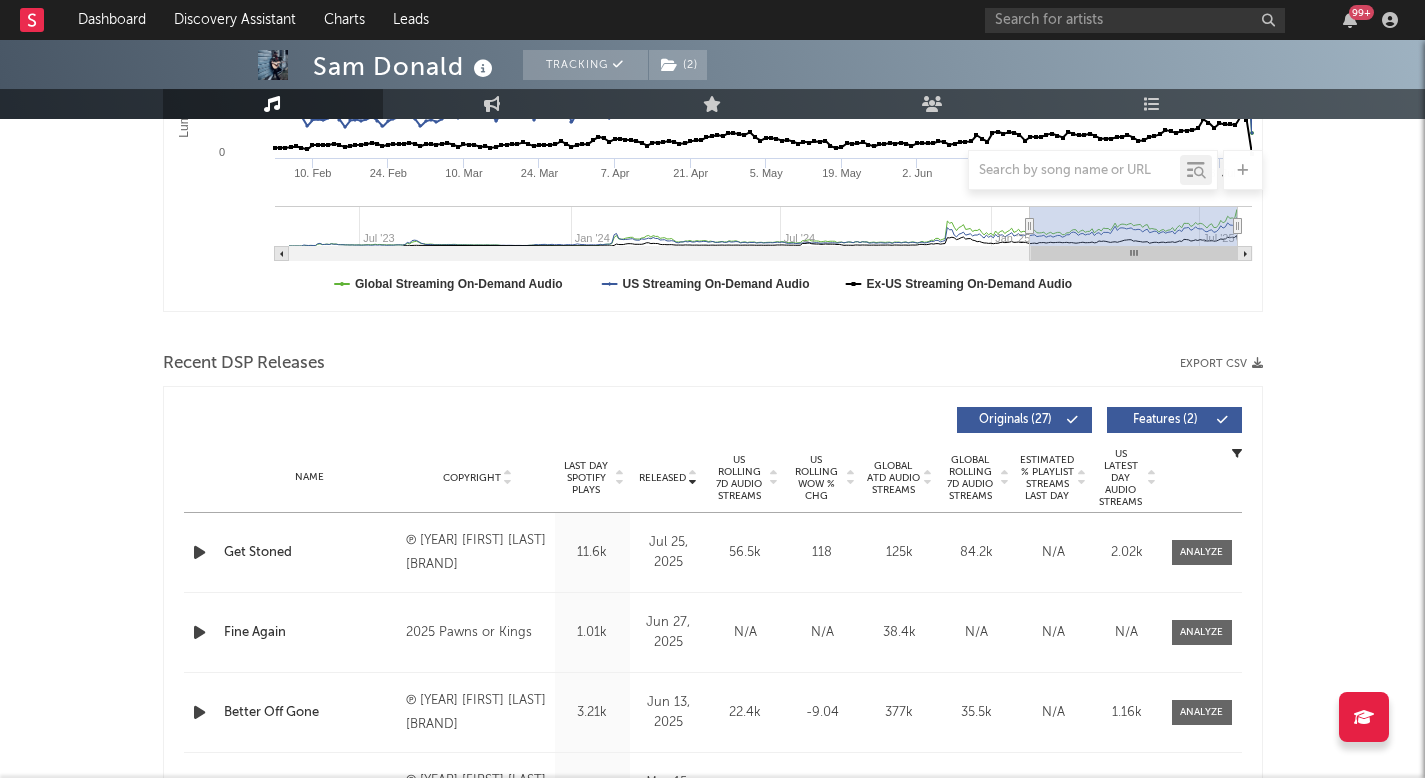 click on "US Rolling 7D Audio Streams" at bounding box center [739, 478] 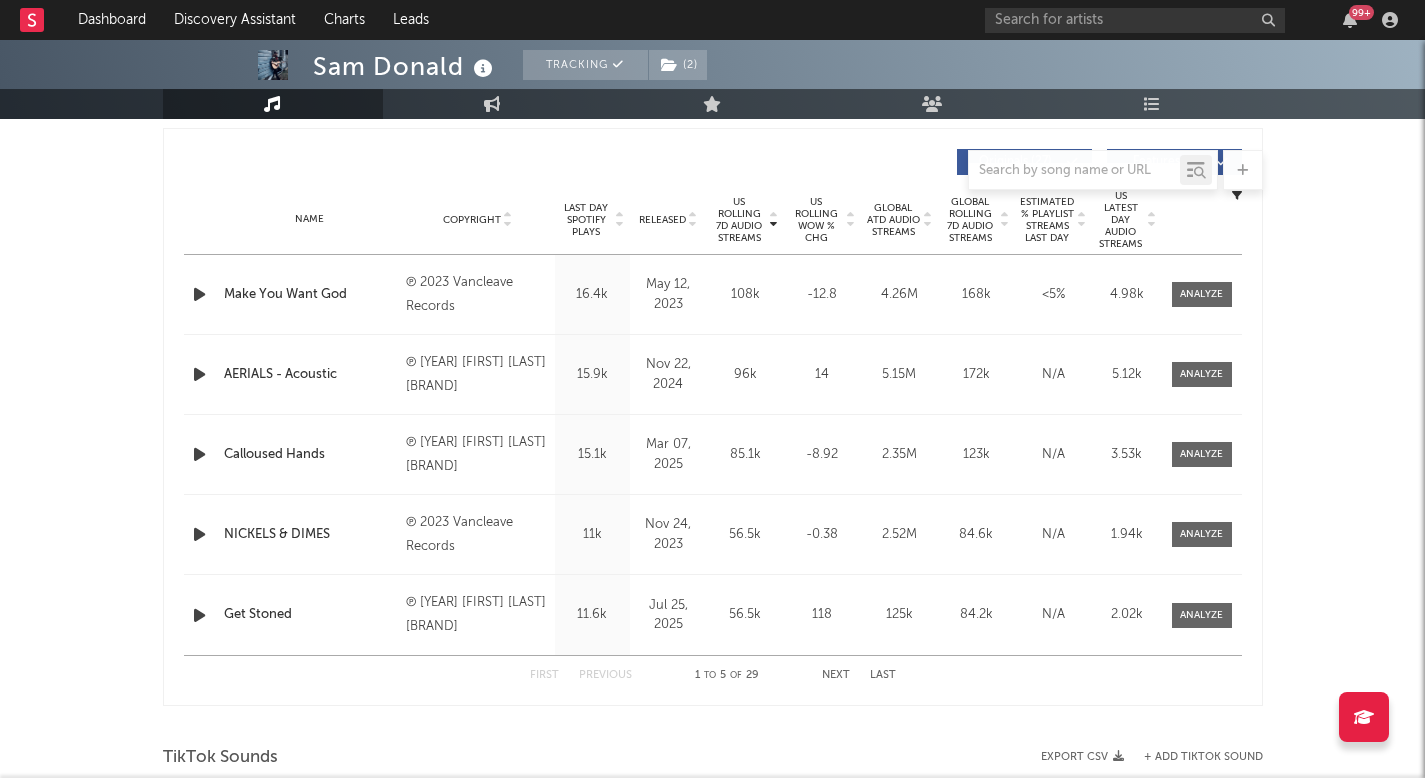 scroll, scrollTop: 0, scrollLeft: 0, axis: both 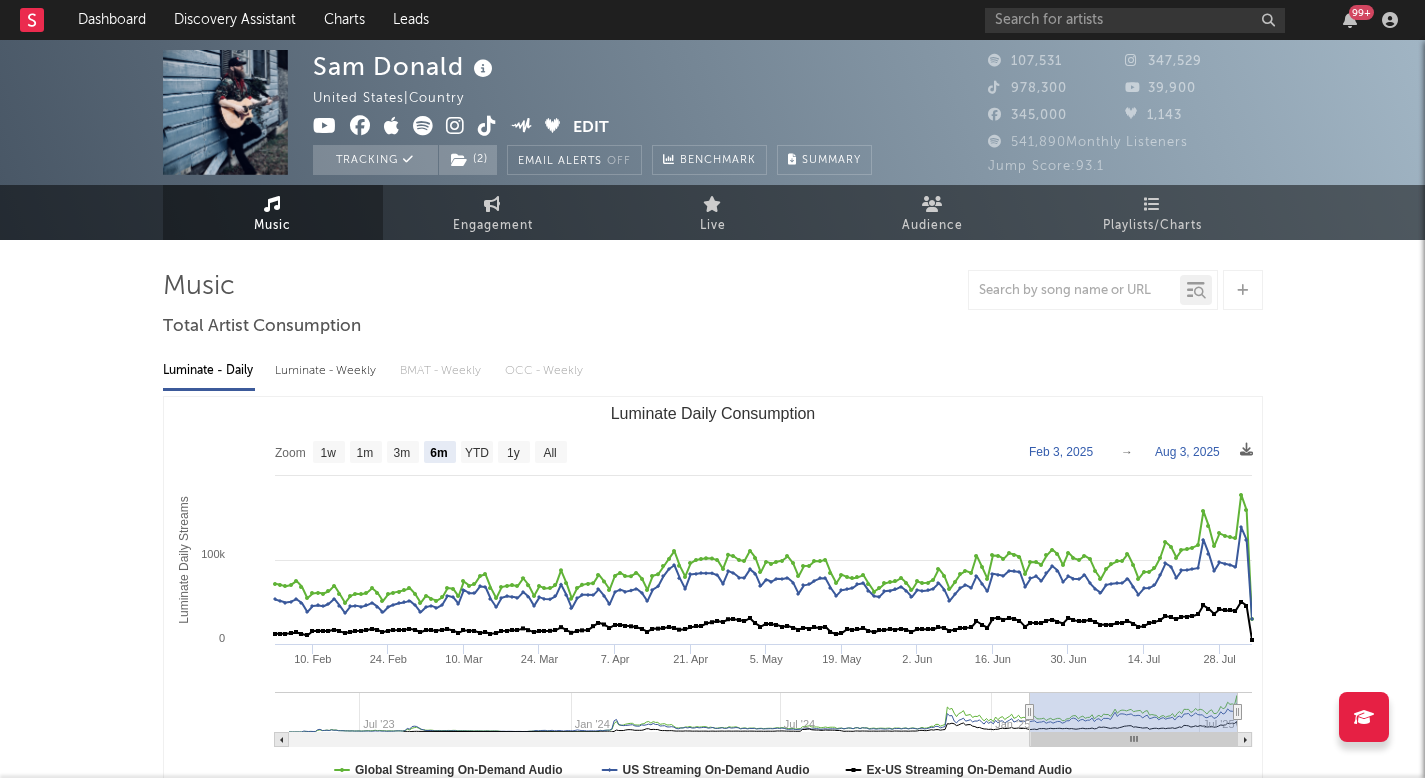 click on "99 +" at bounding box center [1195, 20] 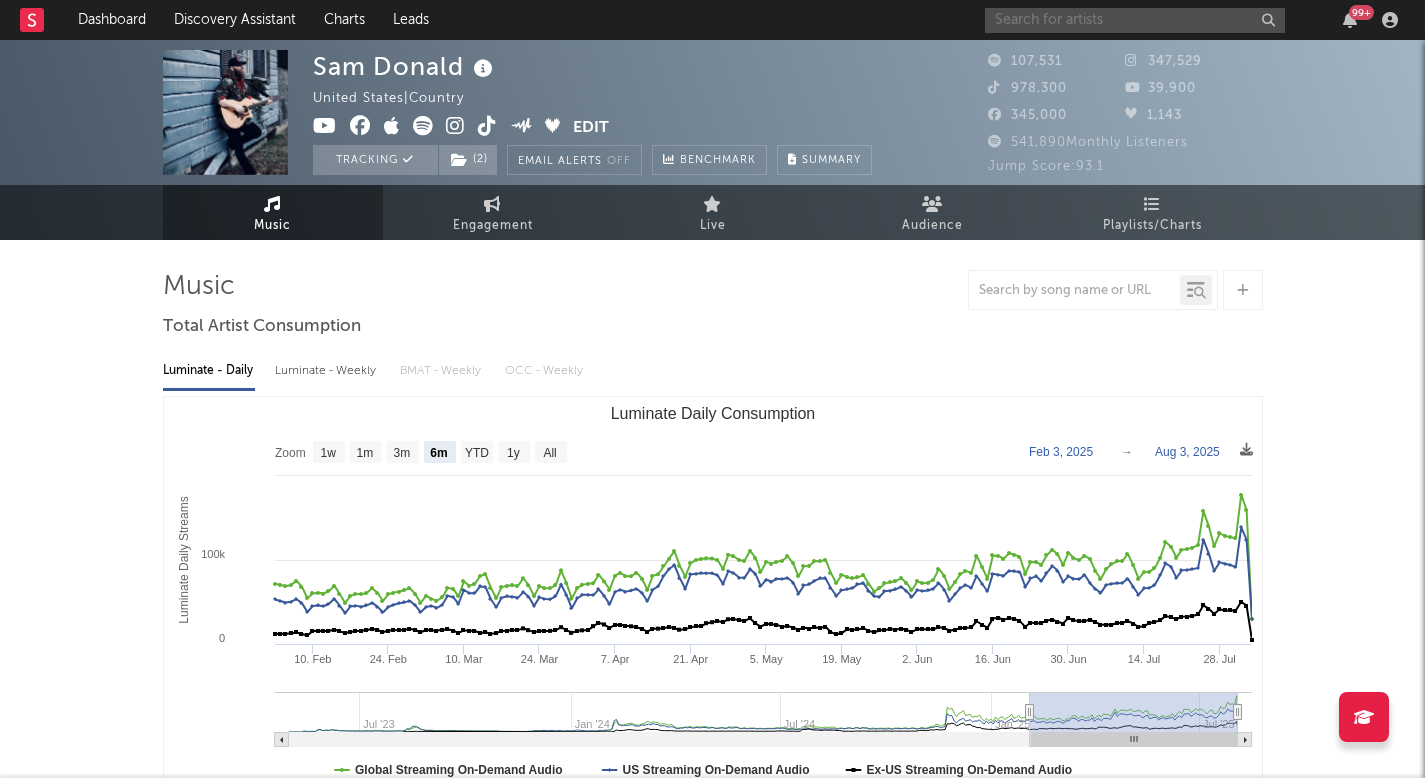 click at bounding box center [1135, 20] 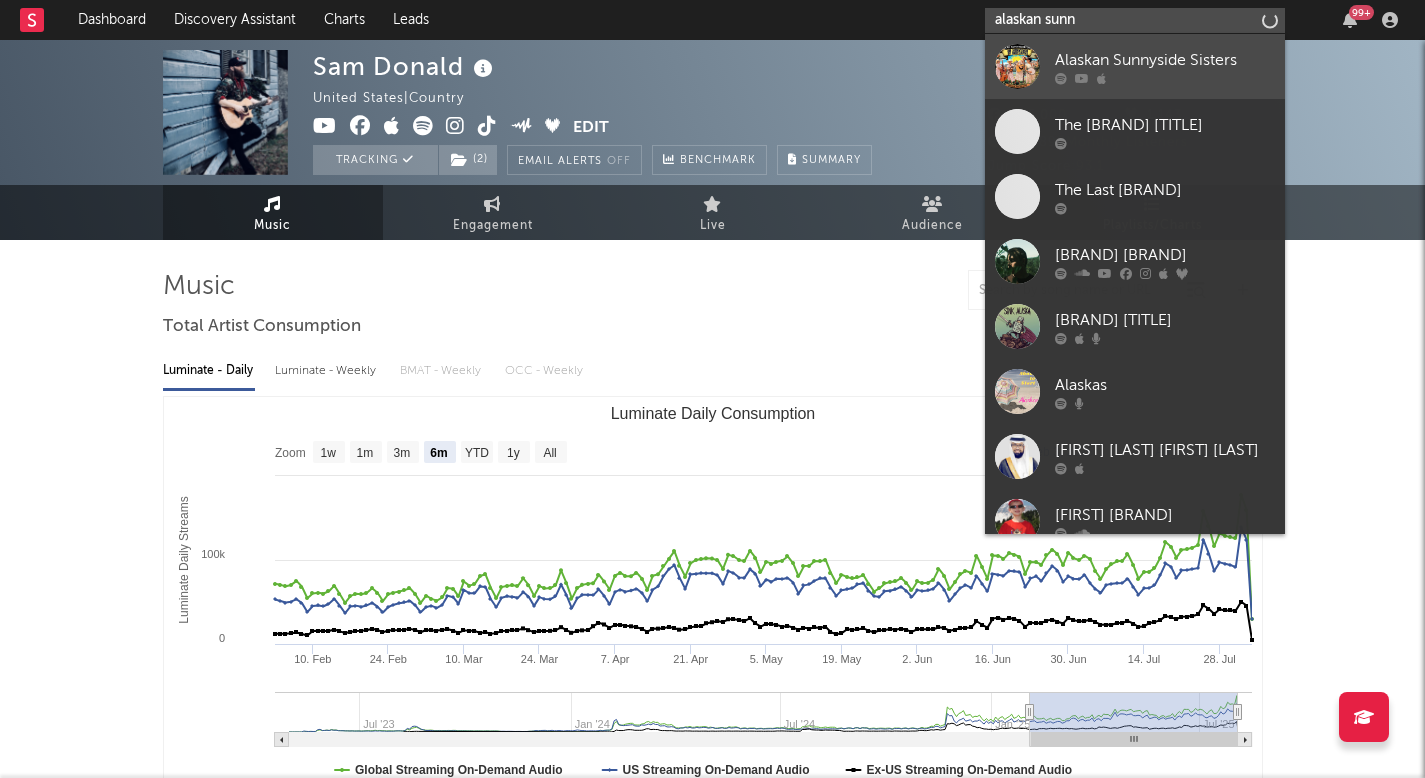 type on "alaskan sunn" 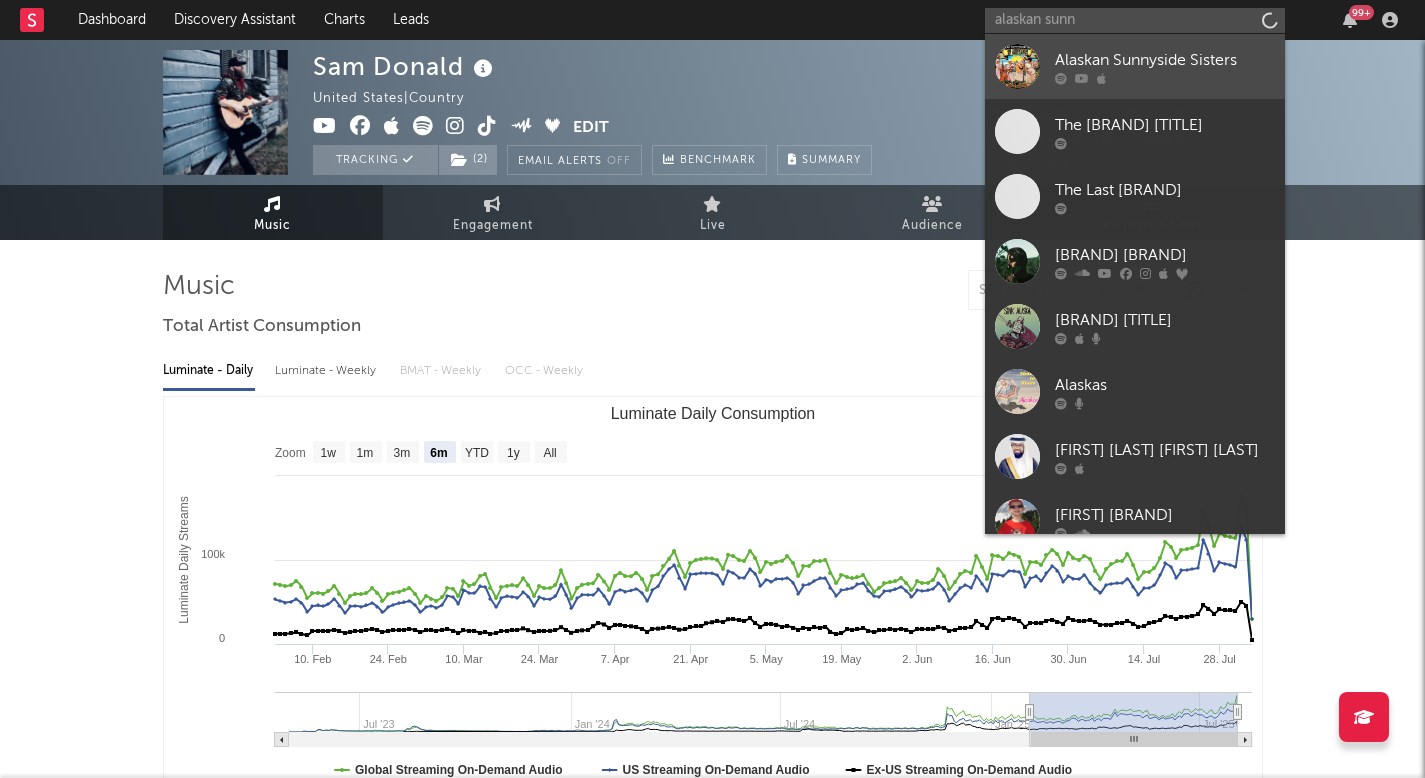 click on "Alaskan Sunnyside Sisters" at bounding box center (1165, 60) 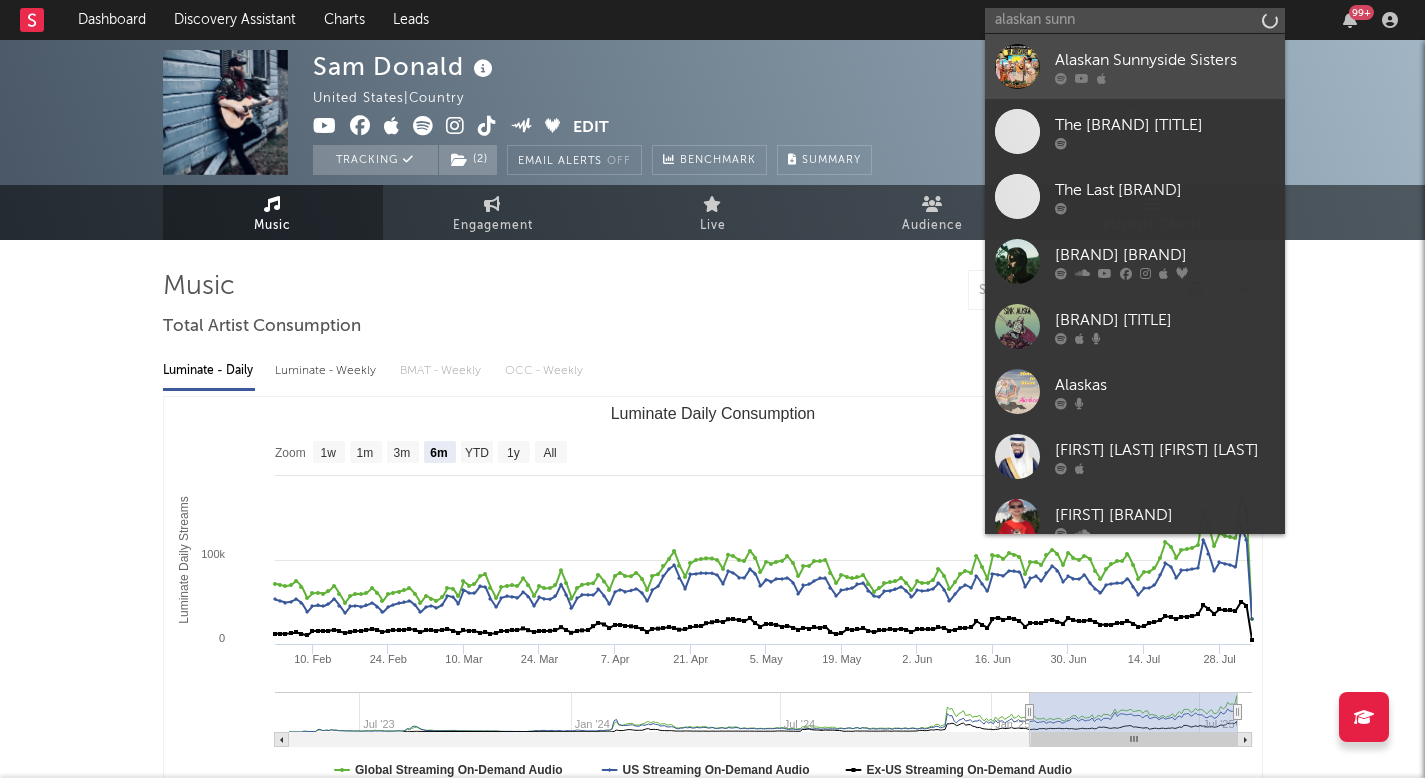 type 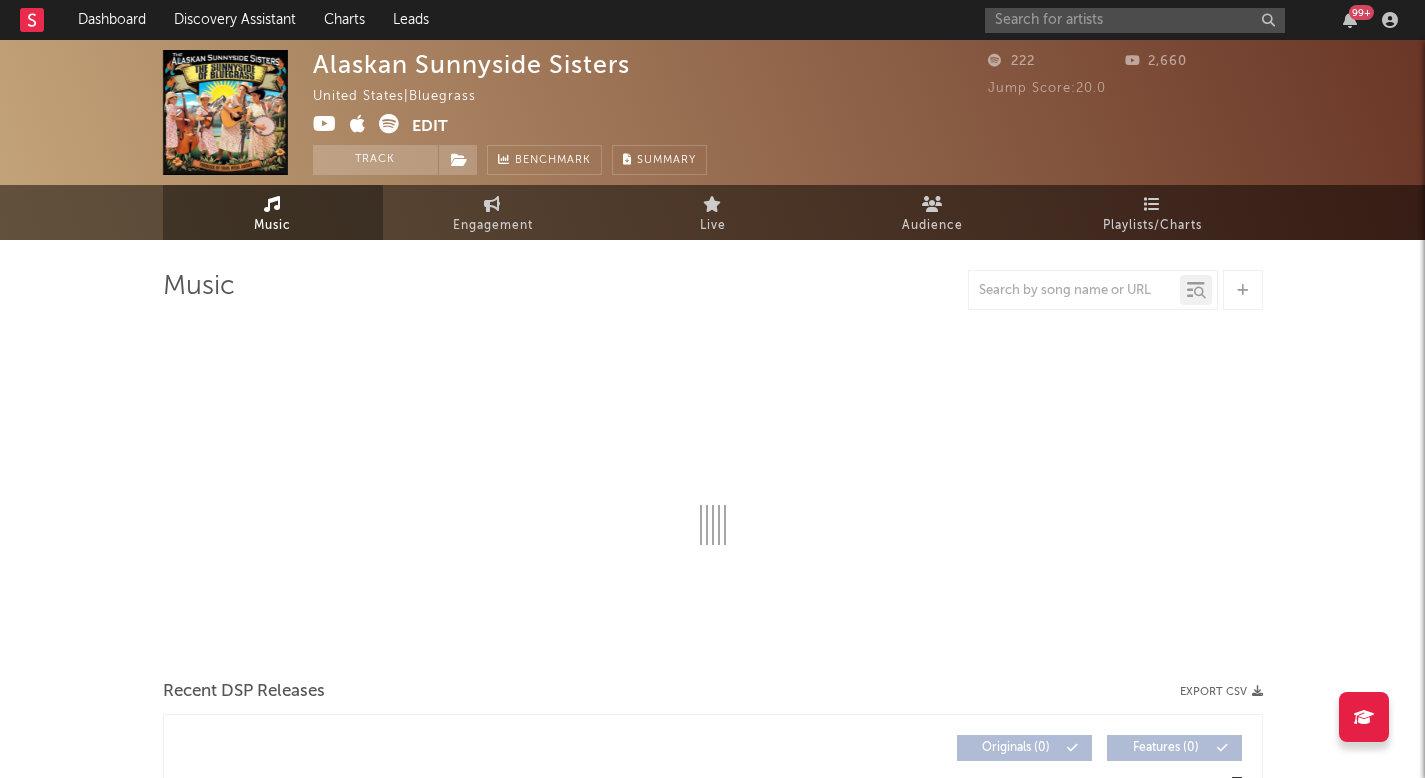 select on "1w" 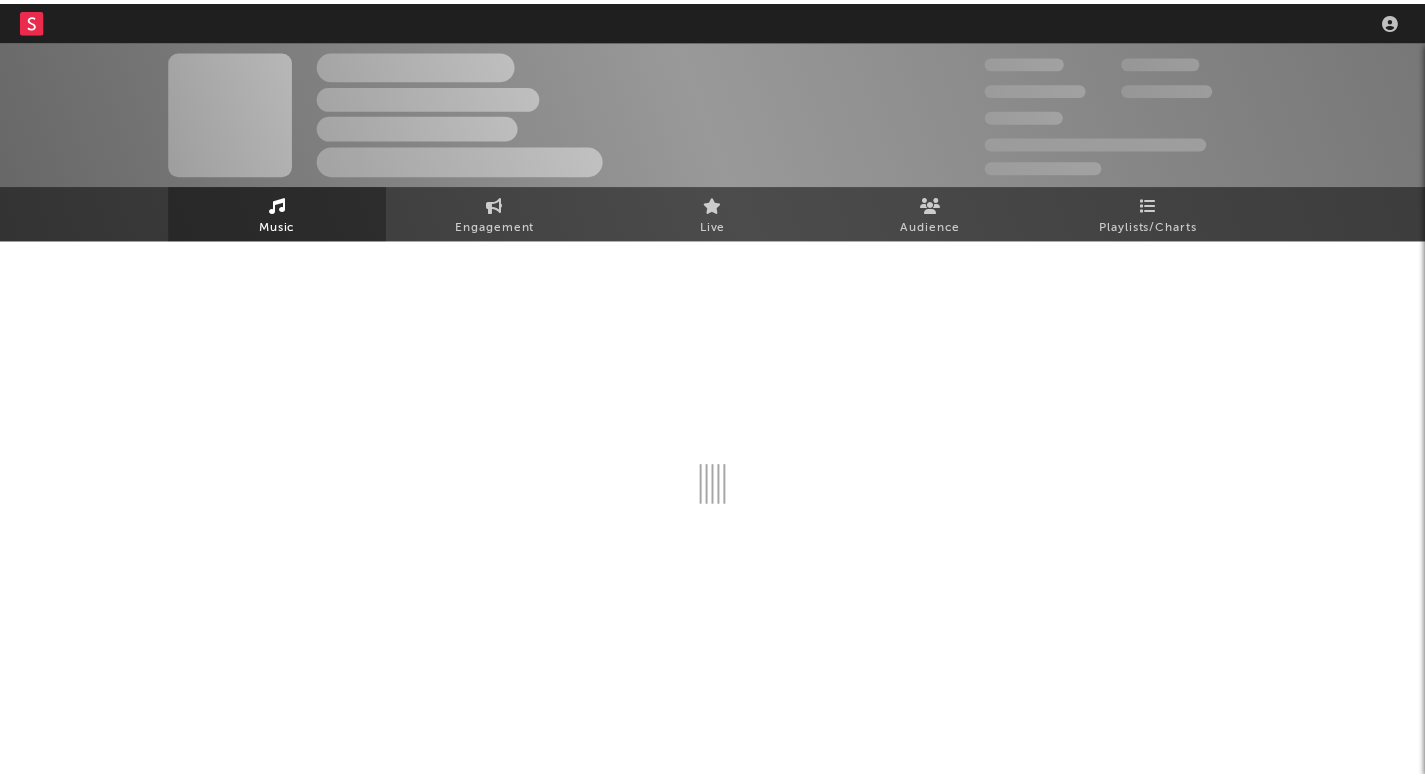 scroll, scrollTop: 0, scrollLeft: 0, axis: both 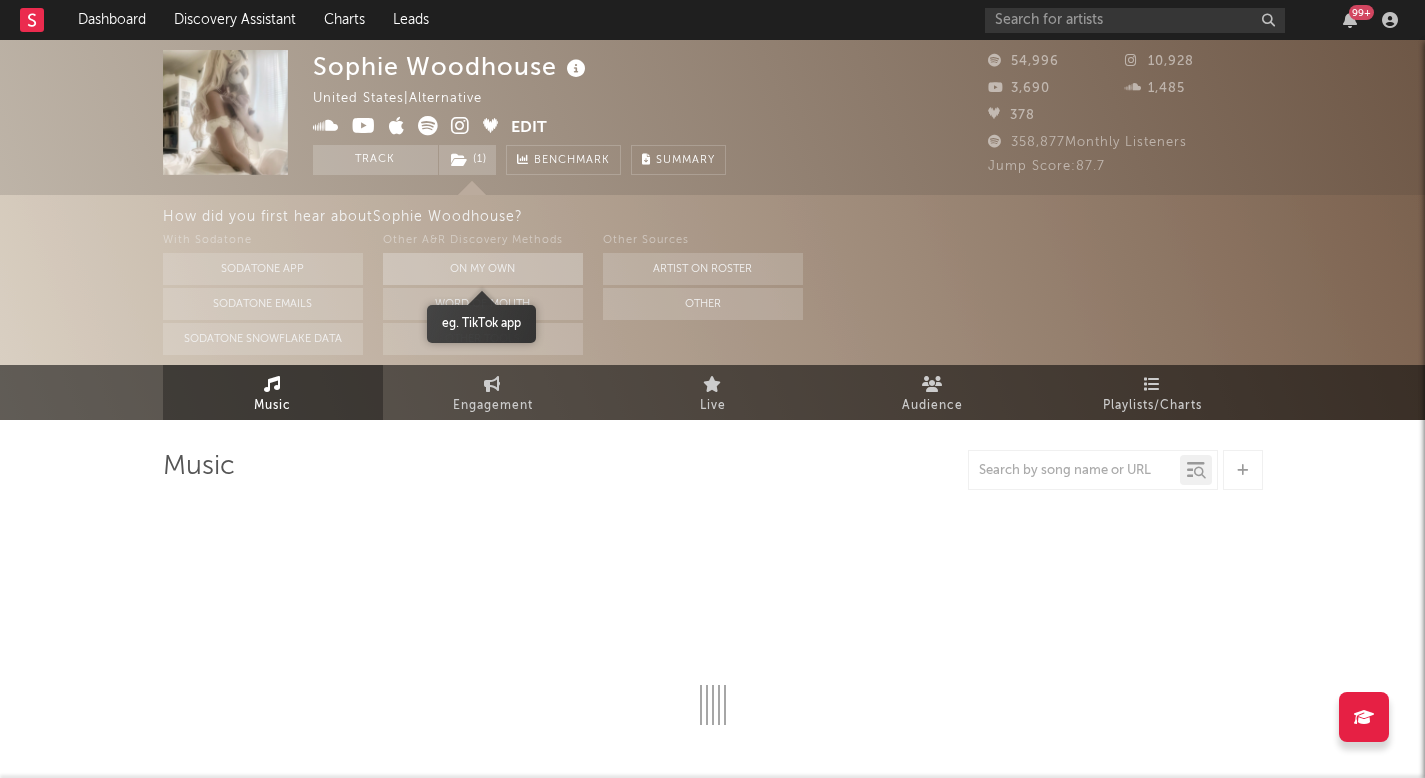 select on "6m" 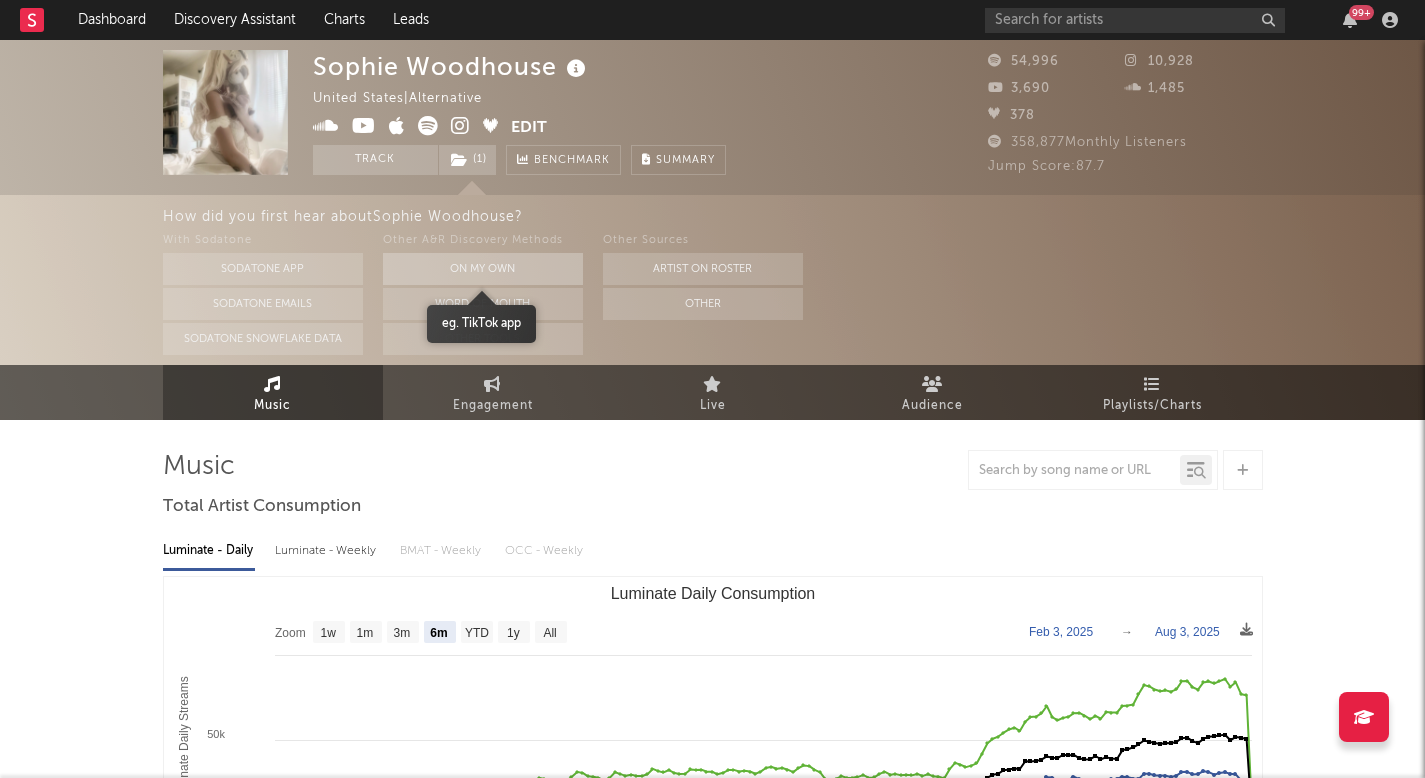 click on "On My Own" at bounding box center (483, 269) 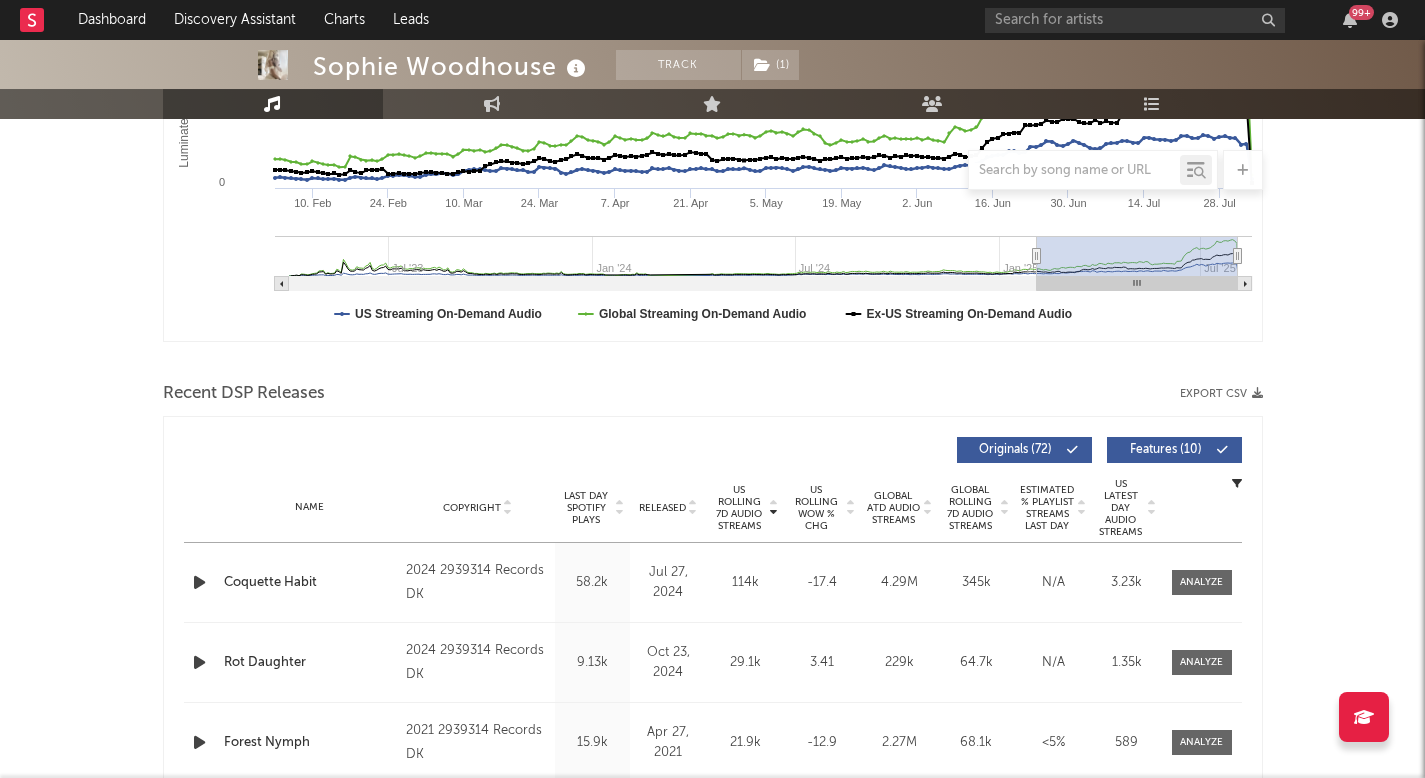 scroll, scrollTop: 468, scrollLeft: 0, axis: vertical 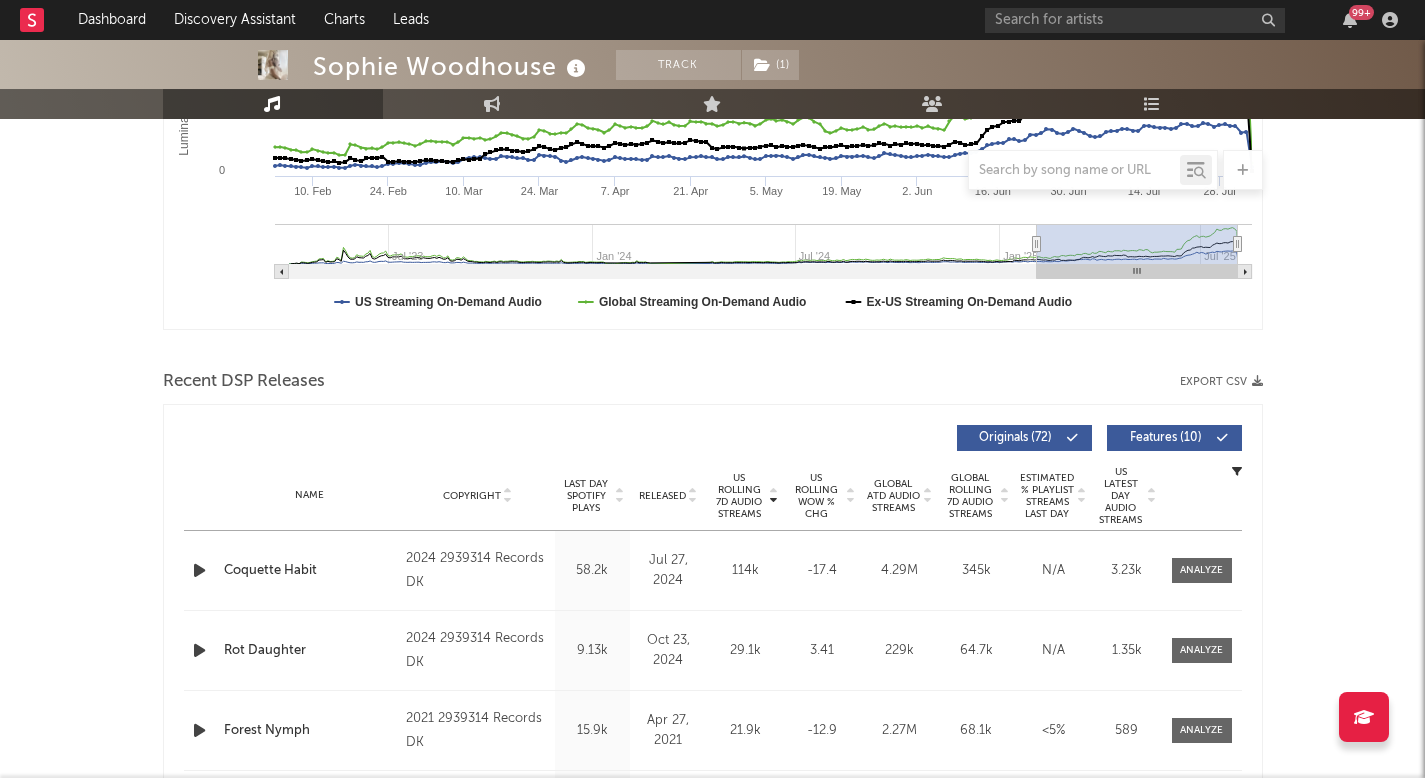 click on "Released" at bounding box center [662, 496] 